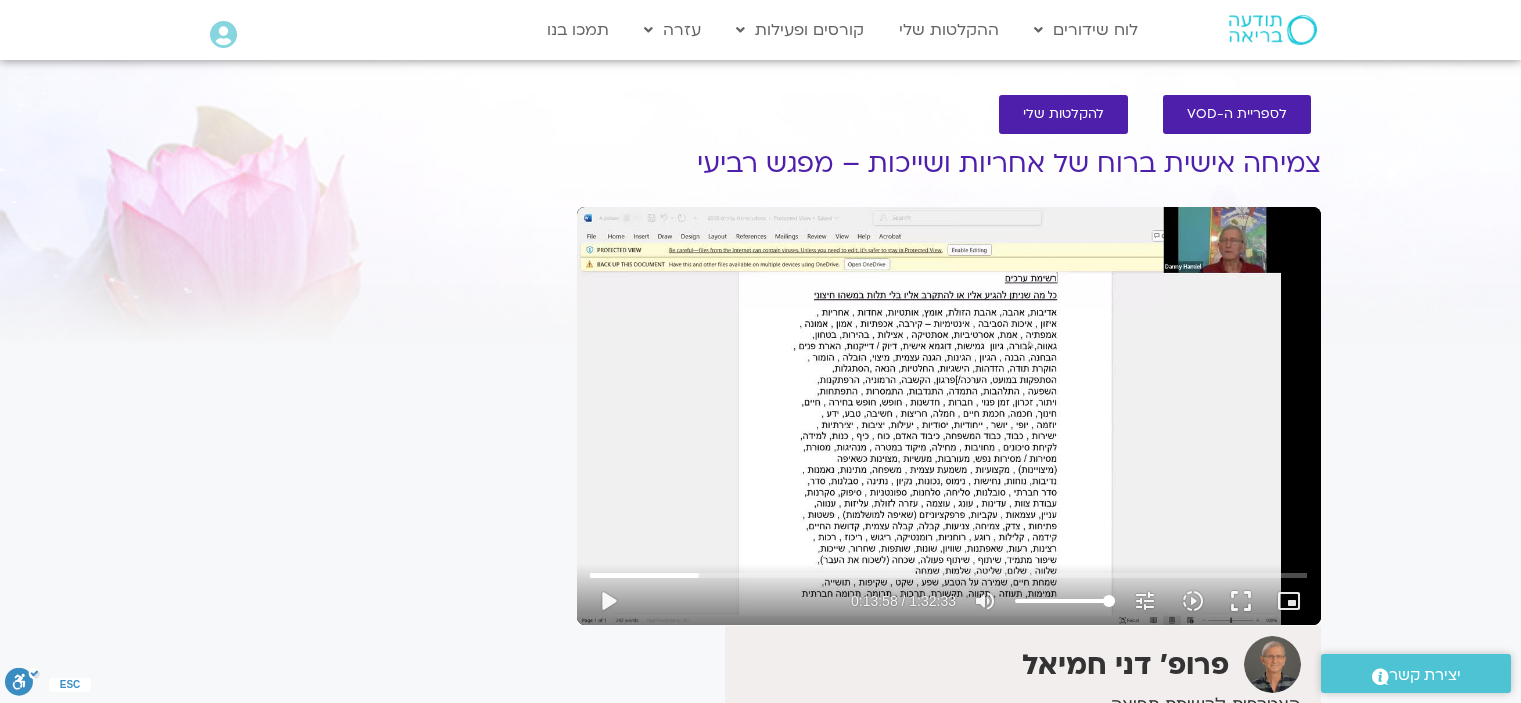 scroll, scrollTop: 0, scrollLeft: 0, axis: both 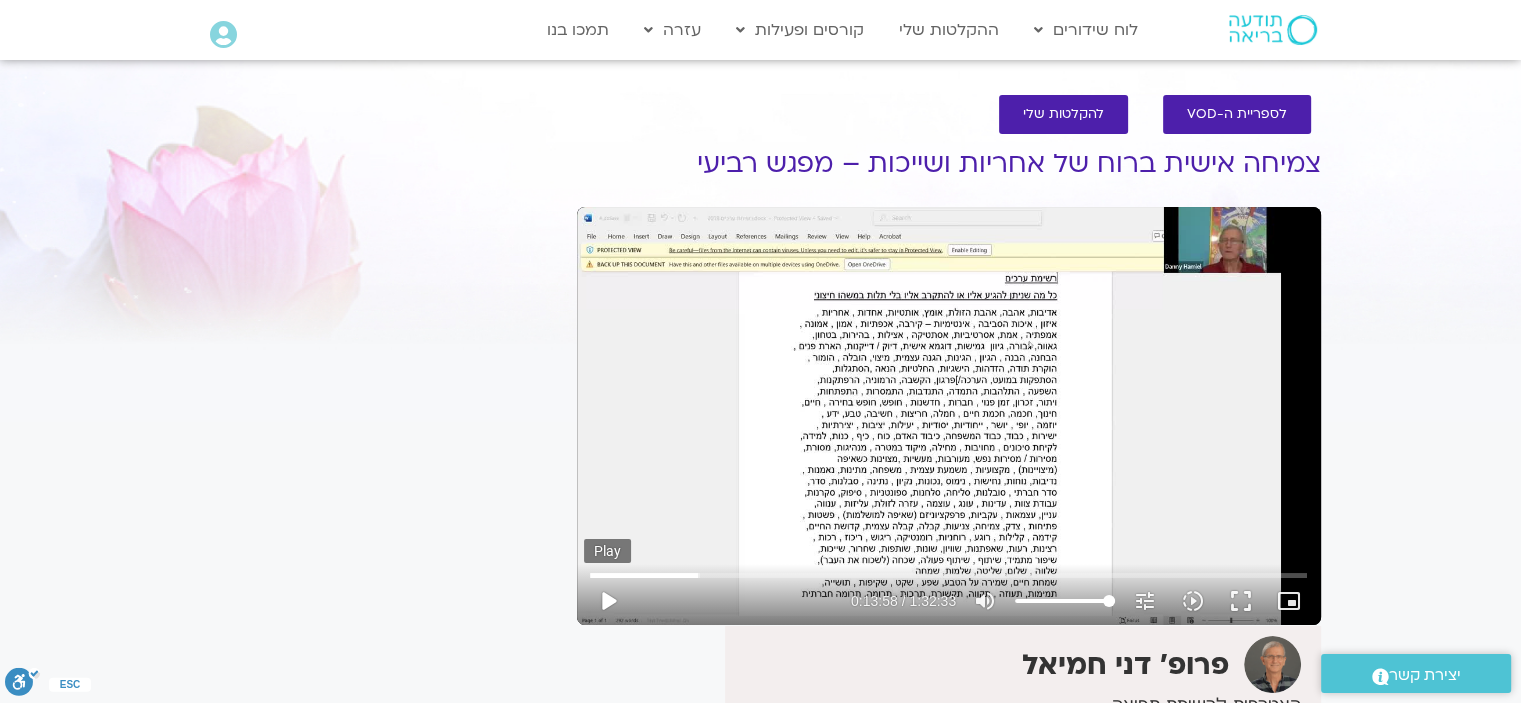 click on "play_arrow" at bounding box center [608, 601] 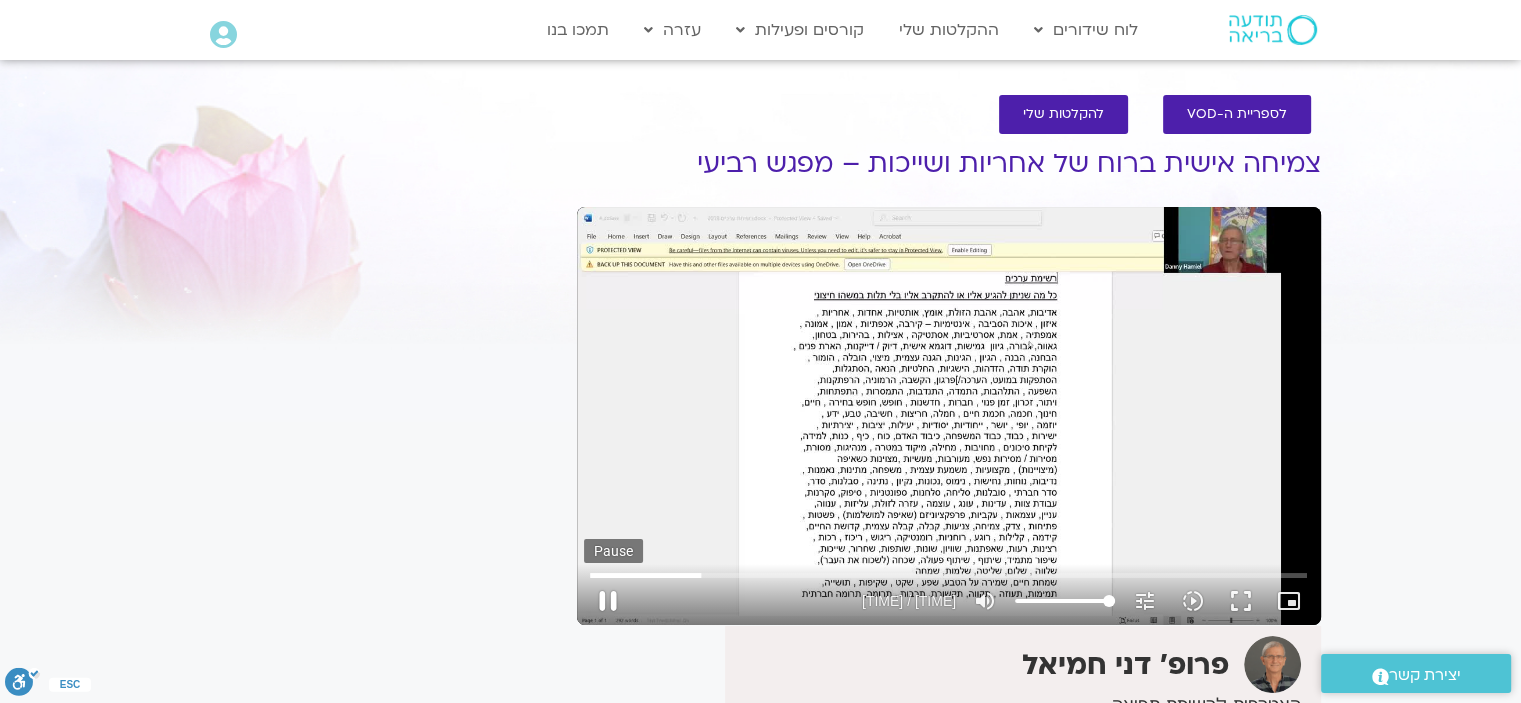click on "pause" at bounding box center (608, 601) 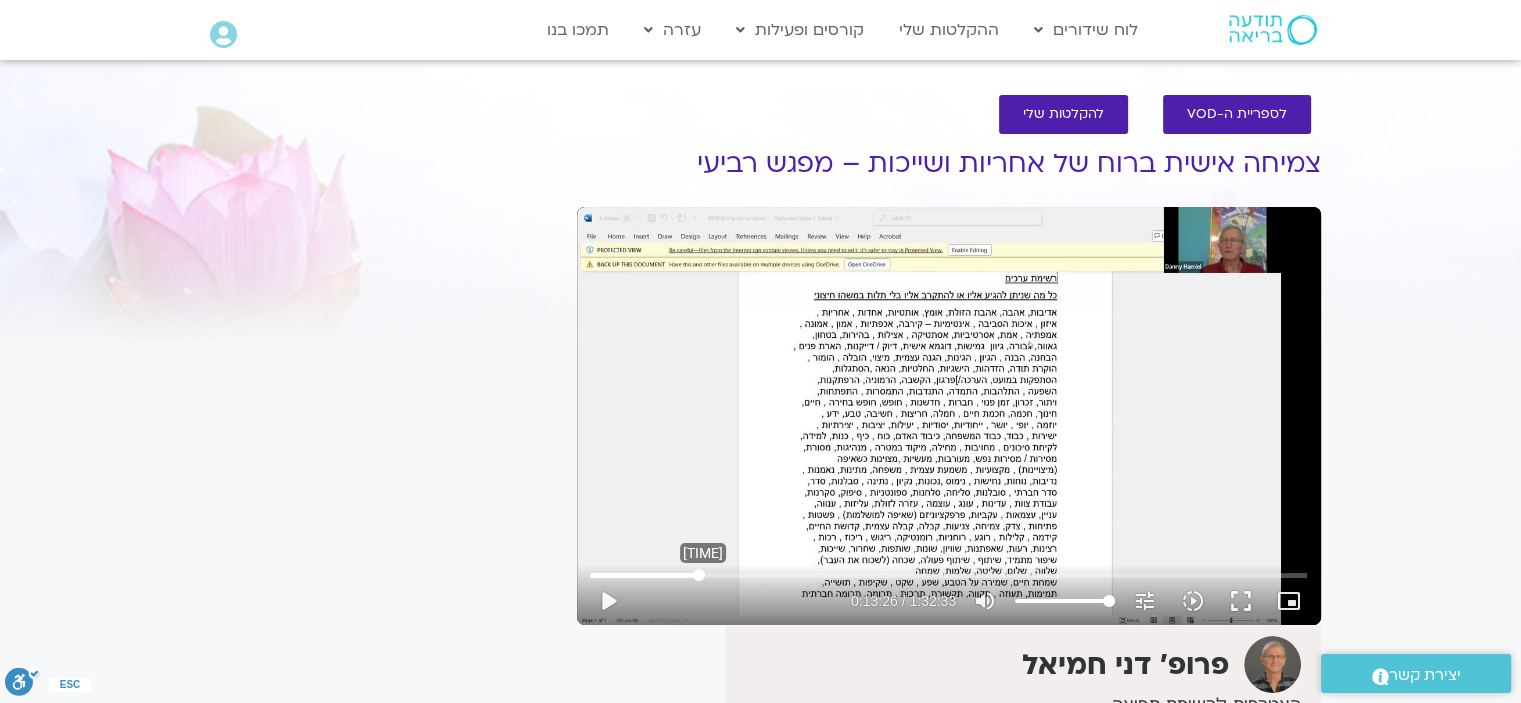click at bounding box center (948, 575) 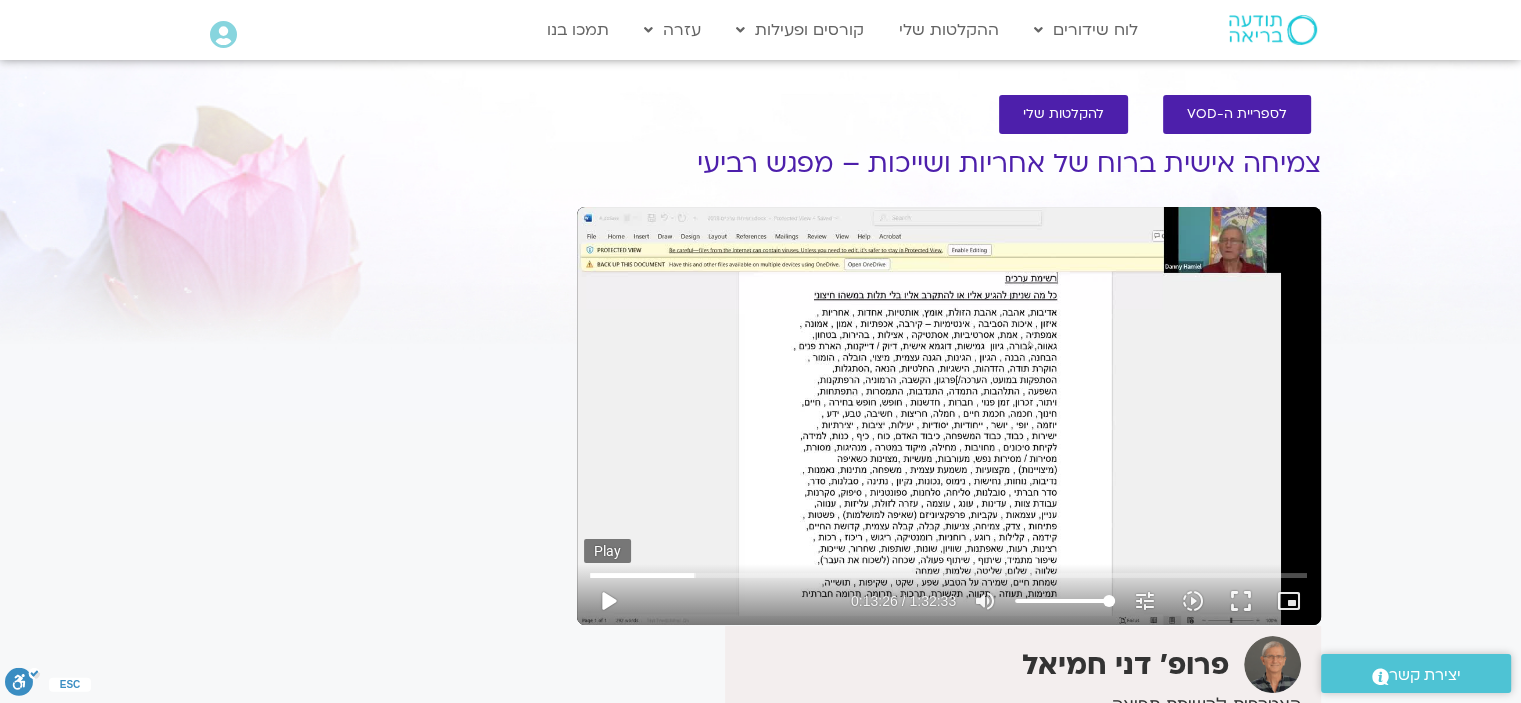 click on "play_arrow" at bounding box center [608, 601] 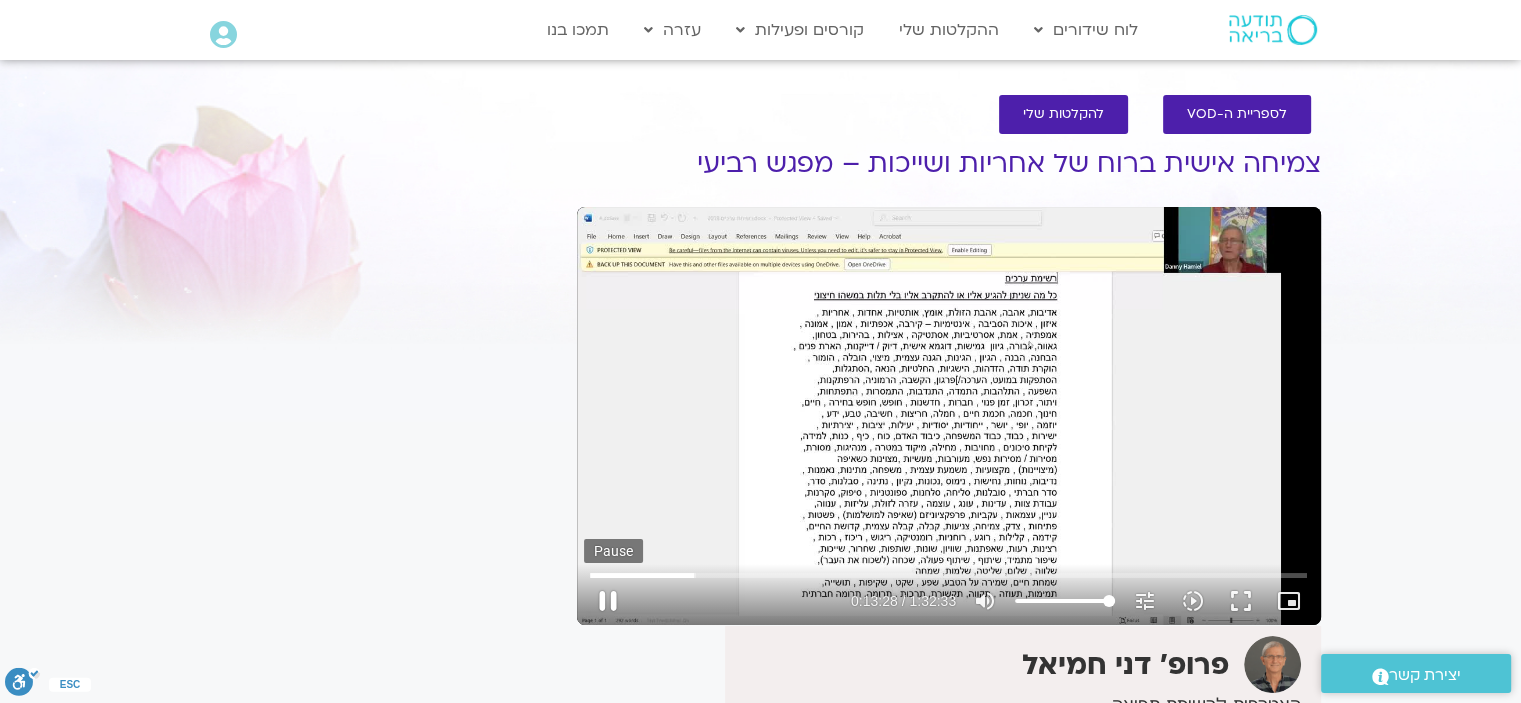 click on "pause" at bounding box center [608, 601] 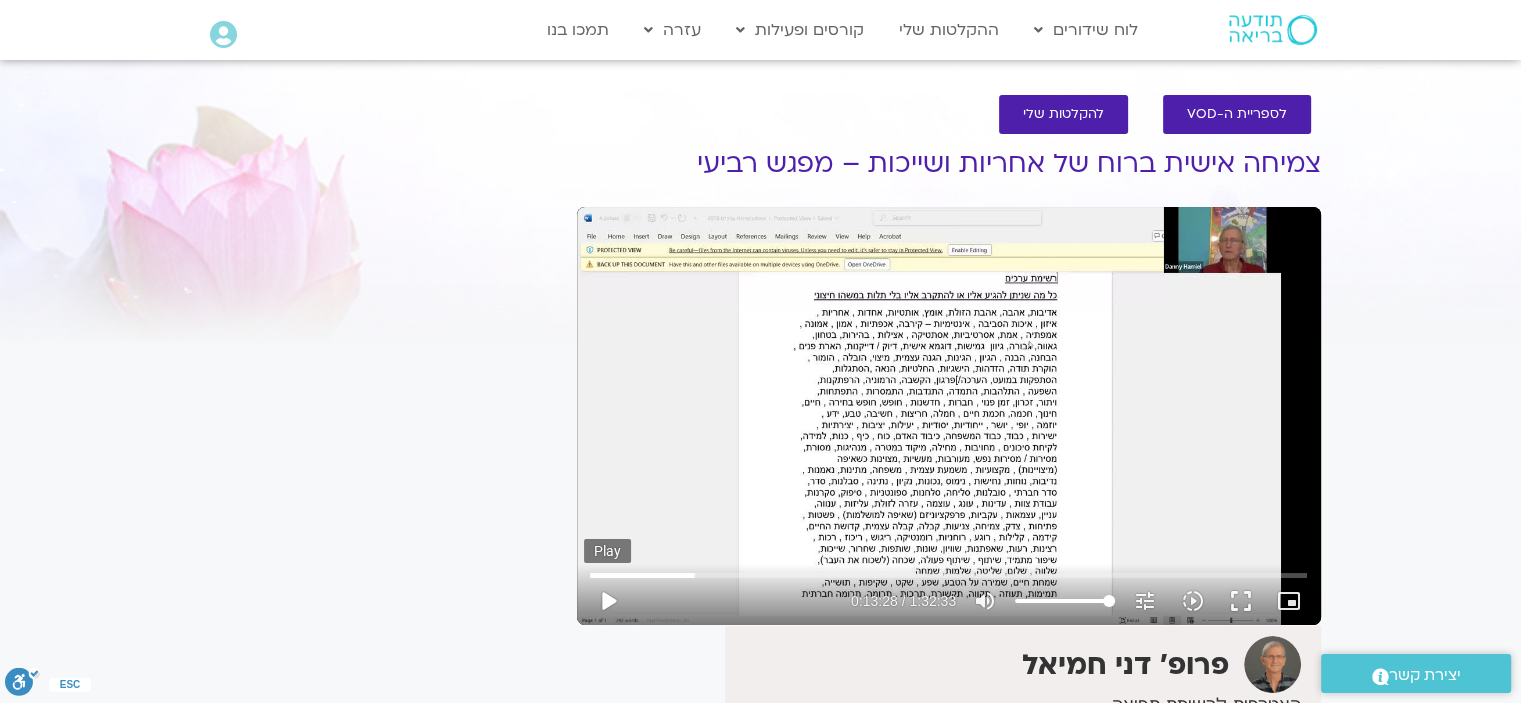 click on "play_arrow" at bounding box center [608, 601] 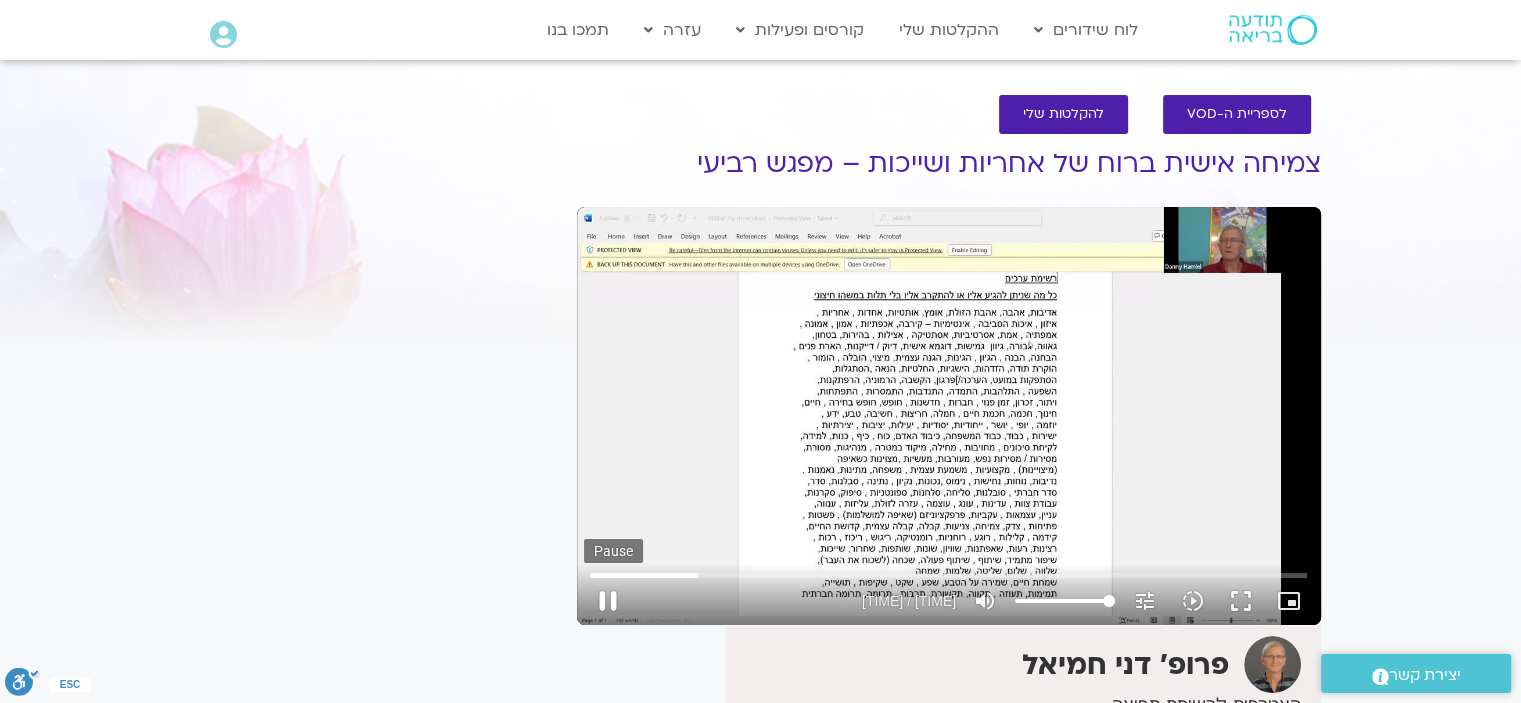 click on "pause" at bounding box center [608, 601] 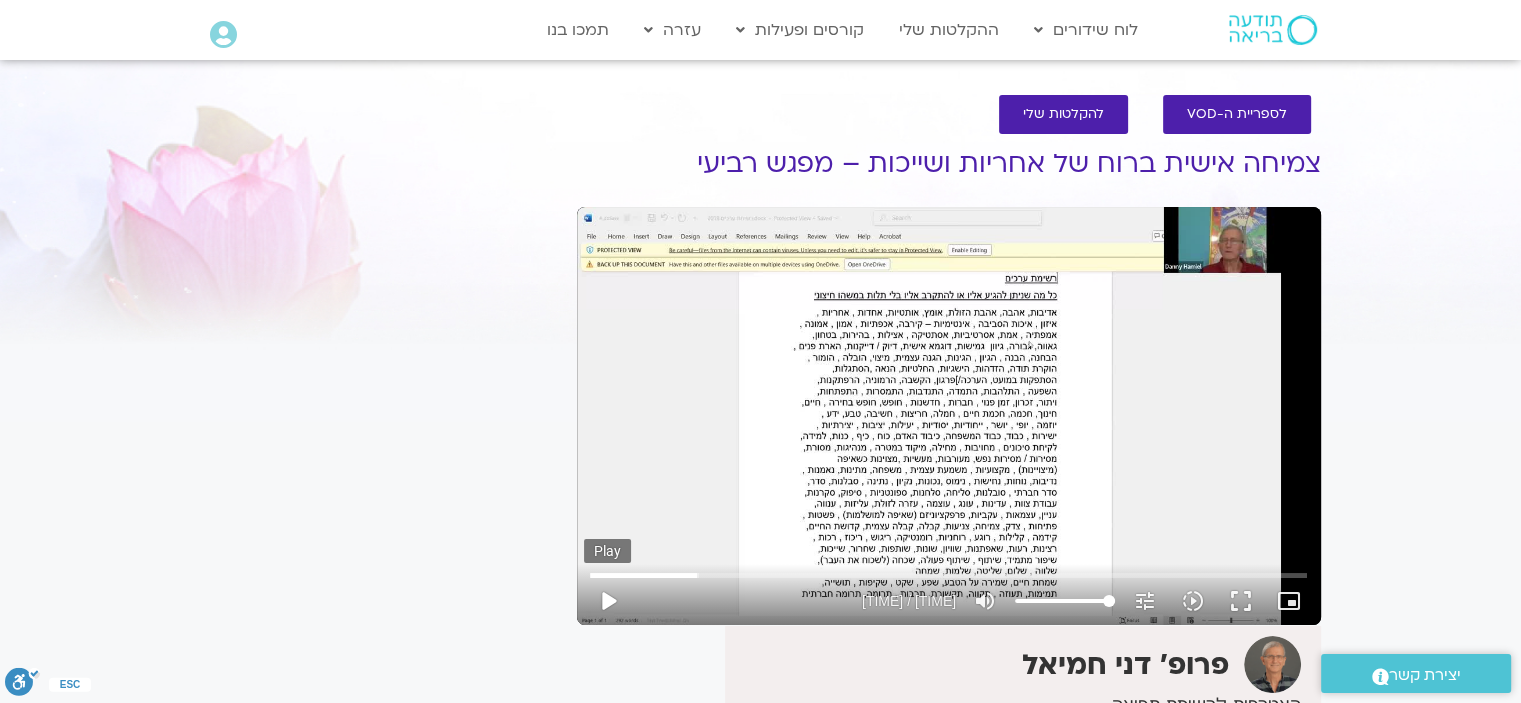 click on "play_arrow" at bounding box center (608, 601) 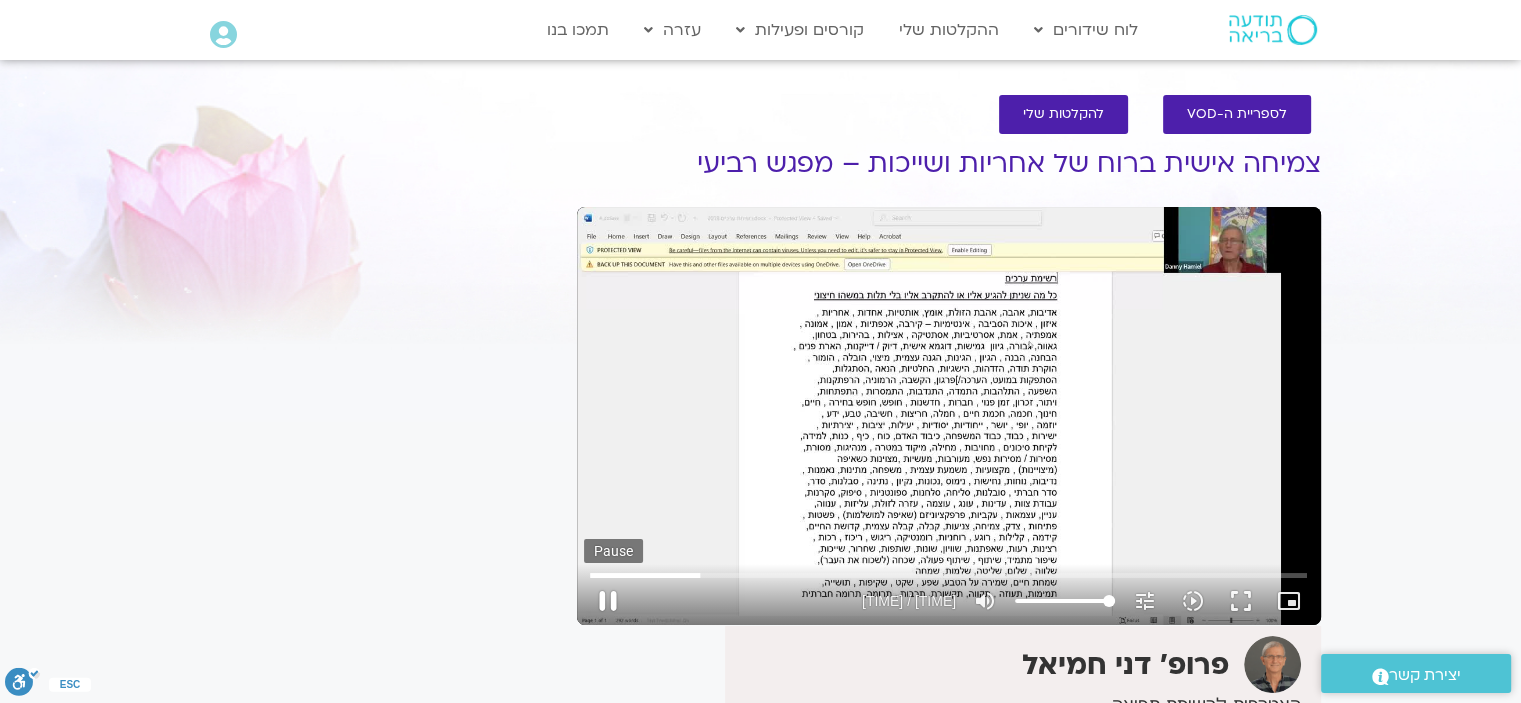 click on "pause" at bounding box center (608, 601) 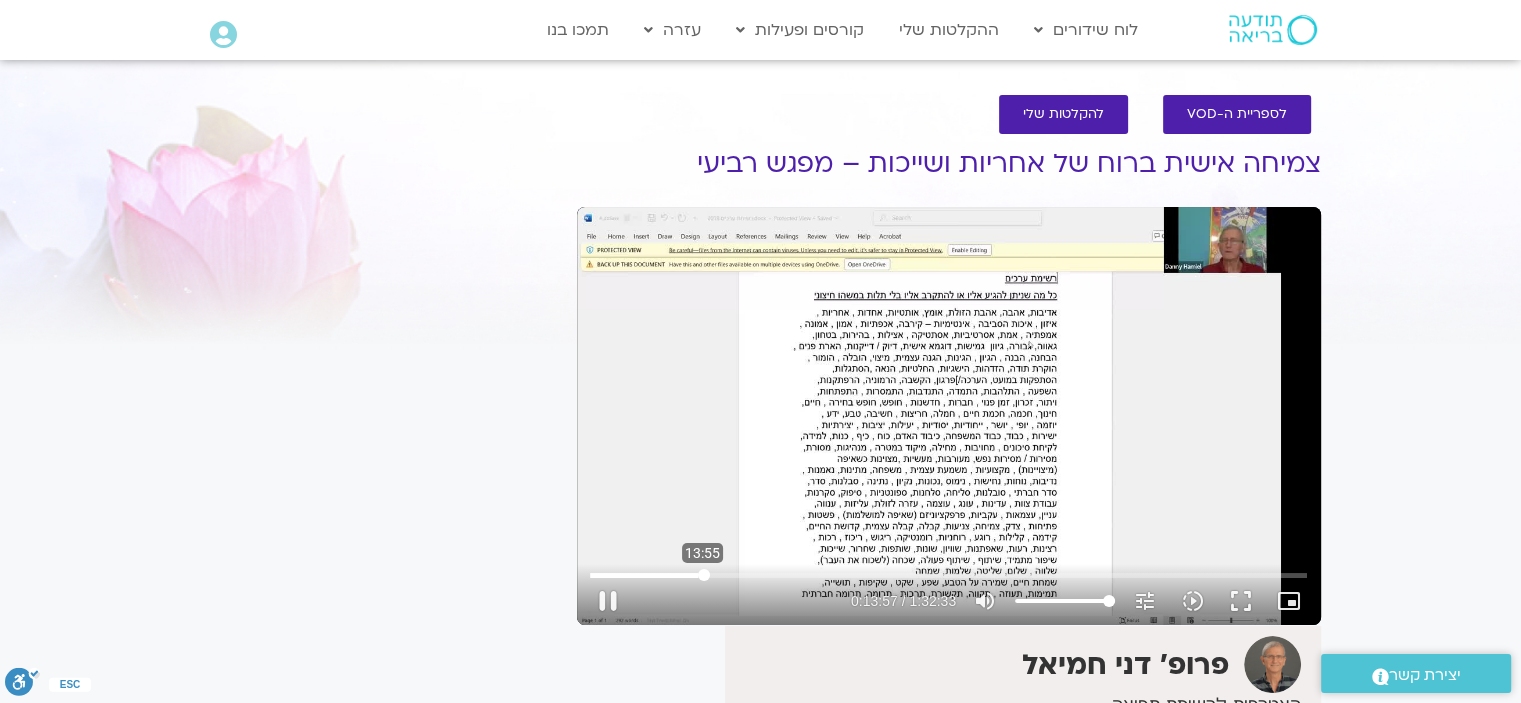 click at bounding box center (948, 575) 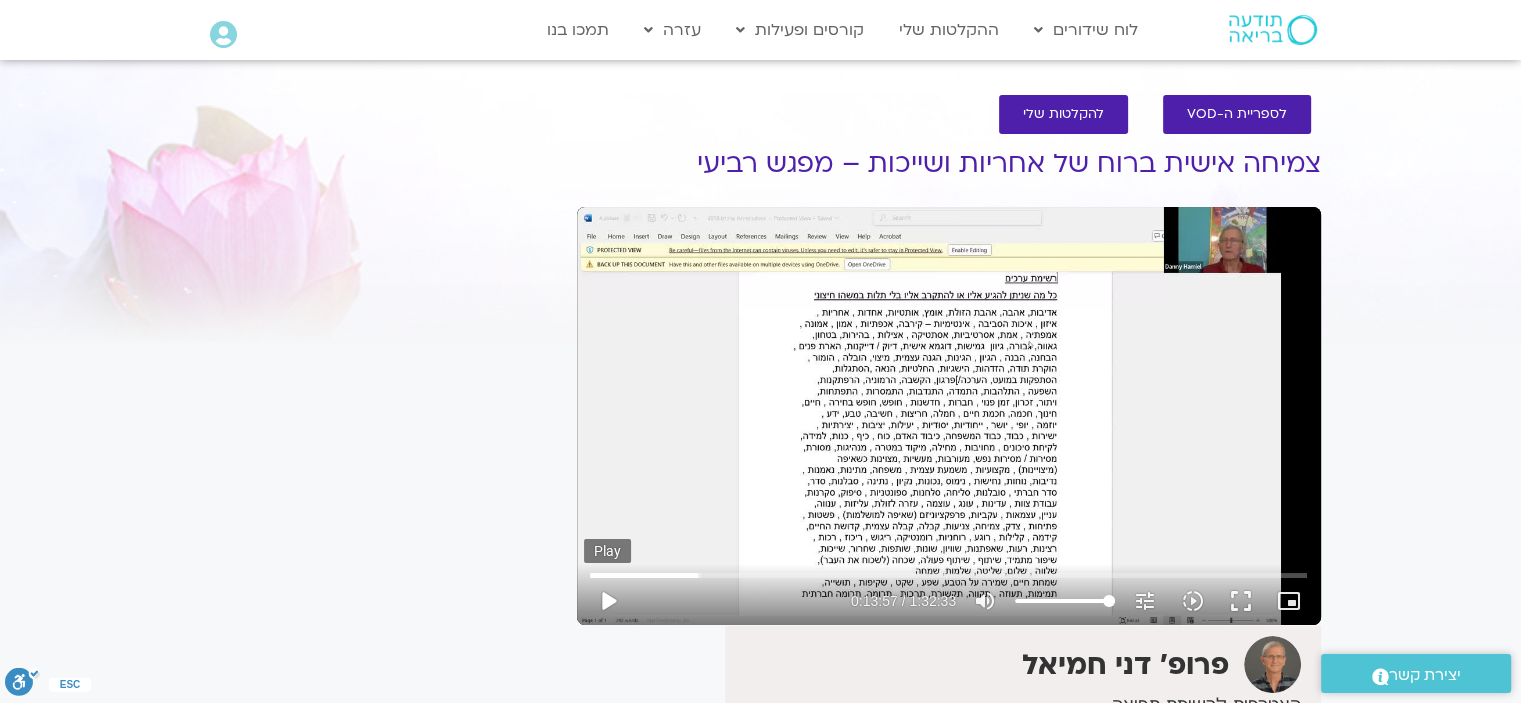 click on "play_arrow" at bounding box center [608, 601] 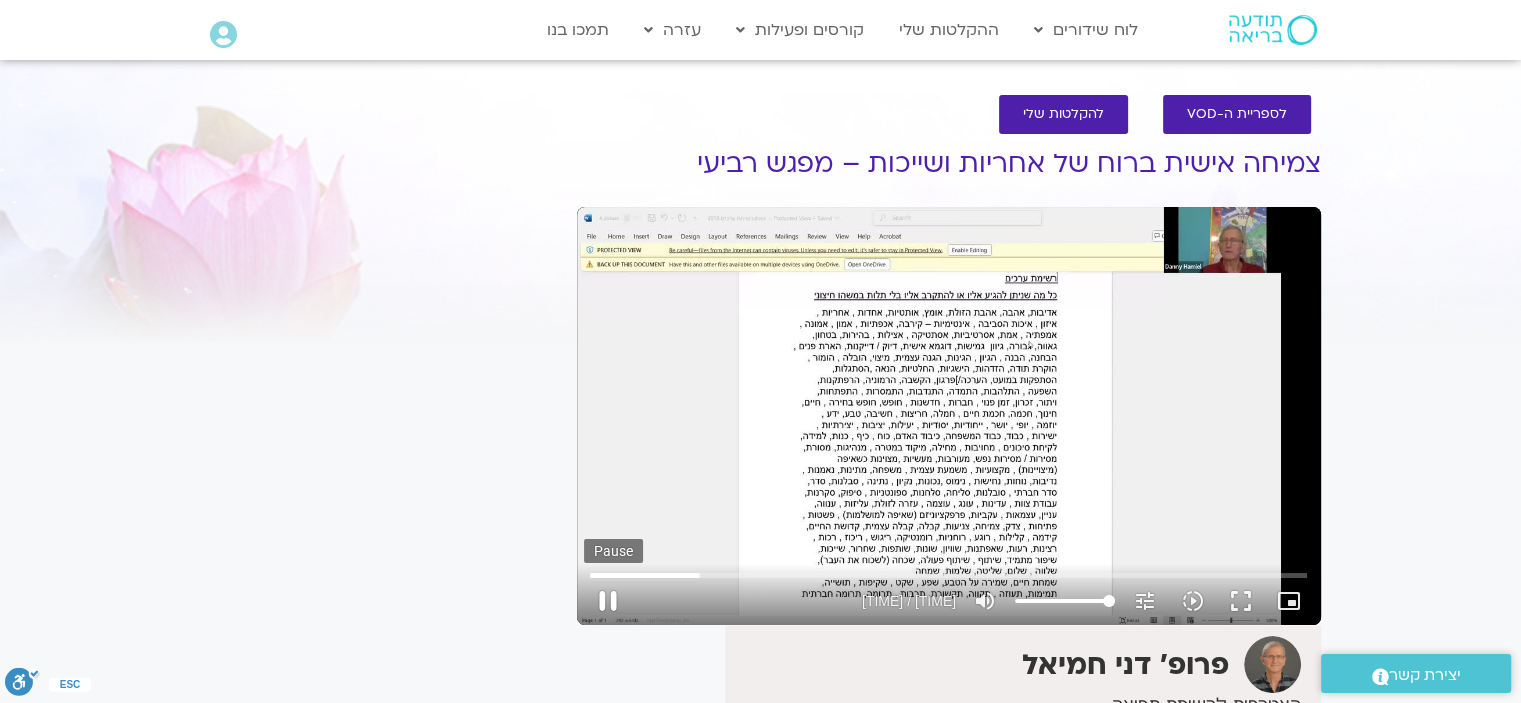click on "pause" at bounding box center (608, 601) 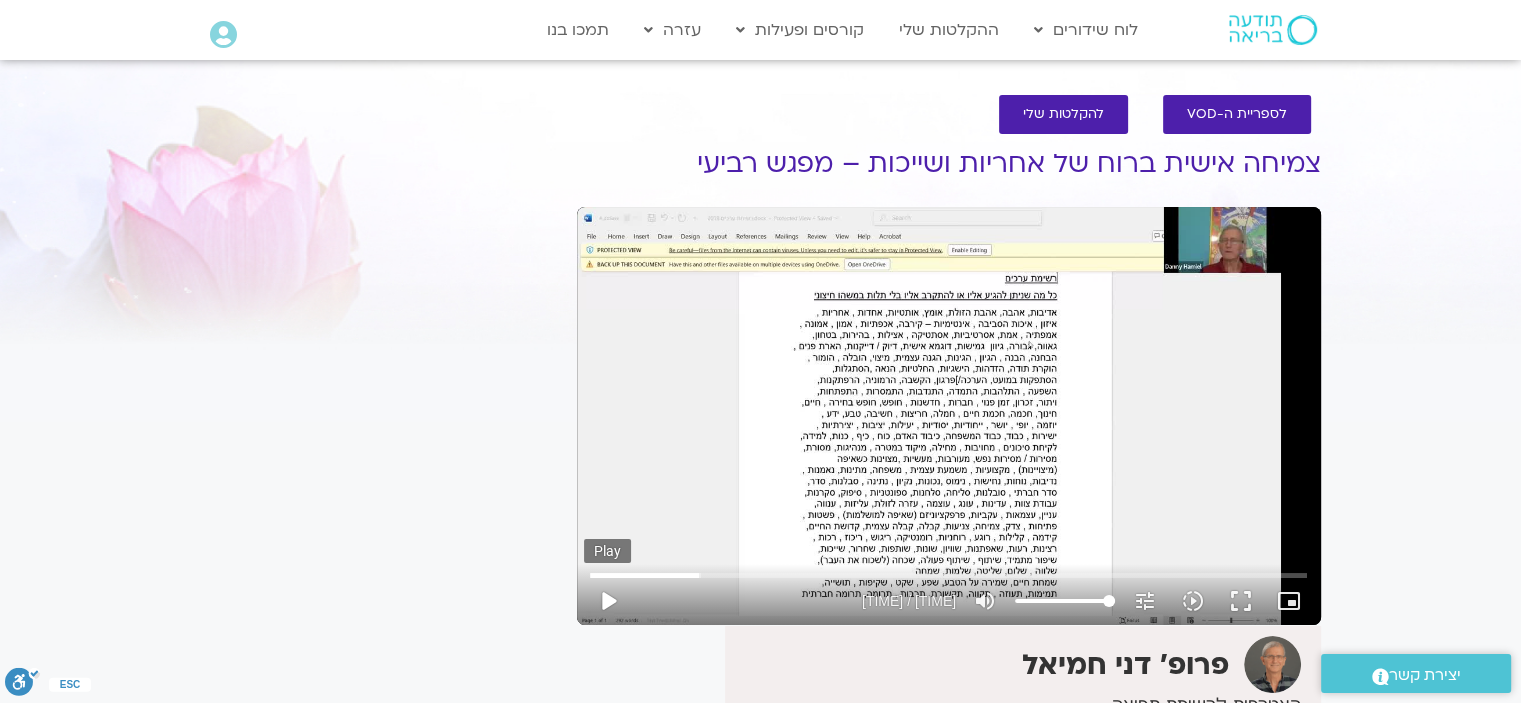 click on "play_arrow" at bounding box center [608, 601] 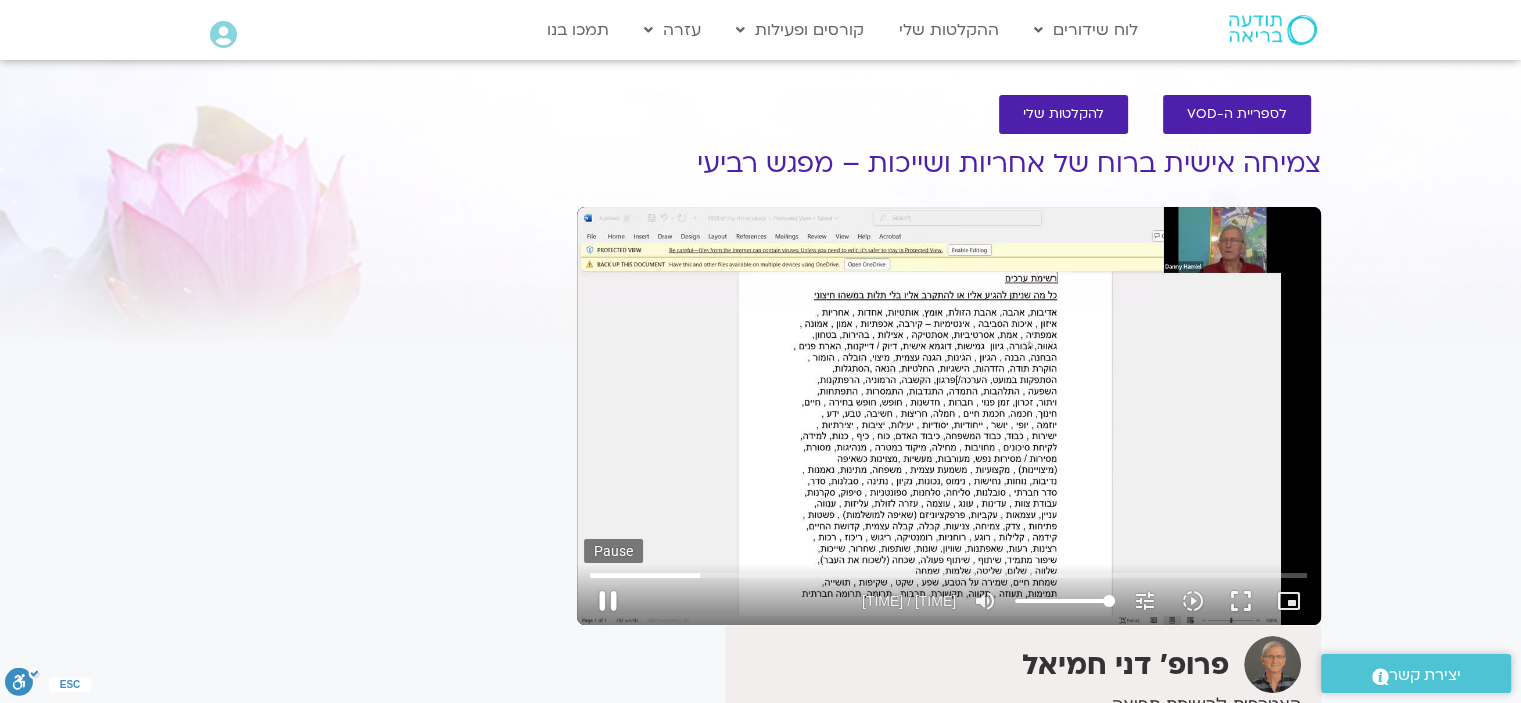 click on "pause" at bounding box center (608, 601) 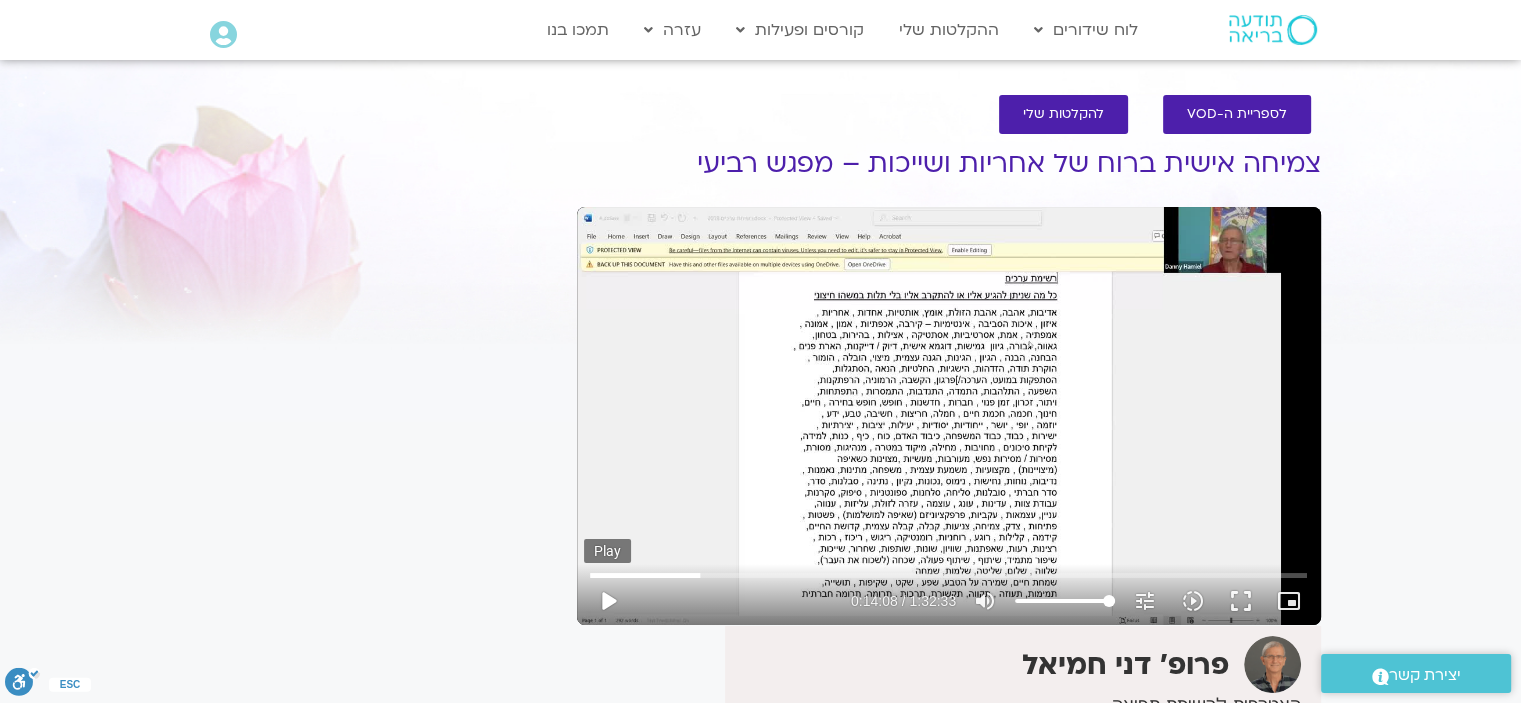click on "play_arrow" at bounding box center [608, 601] 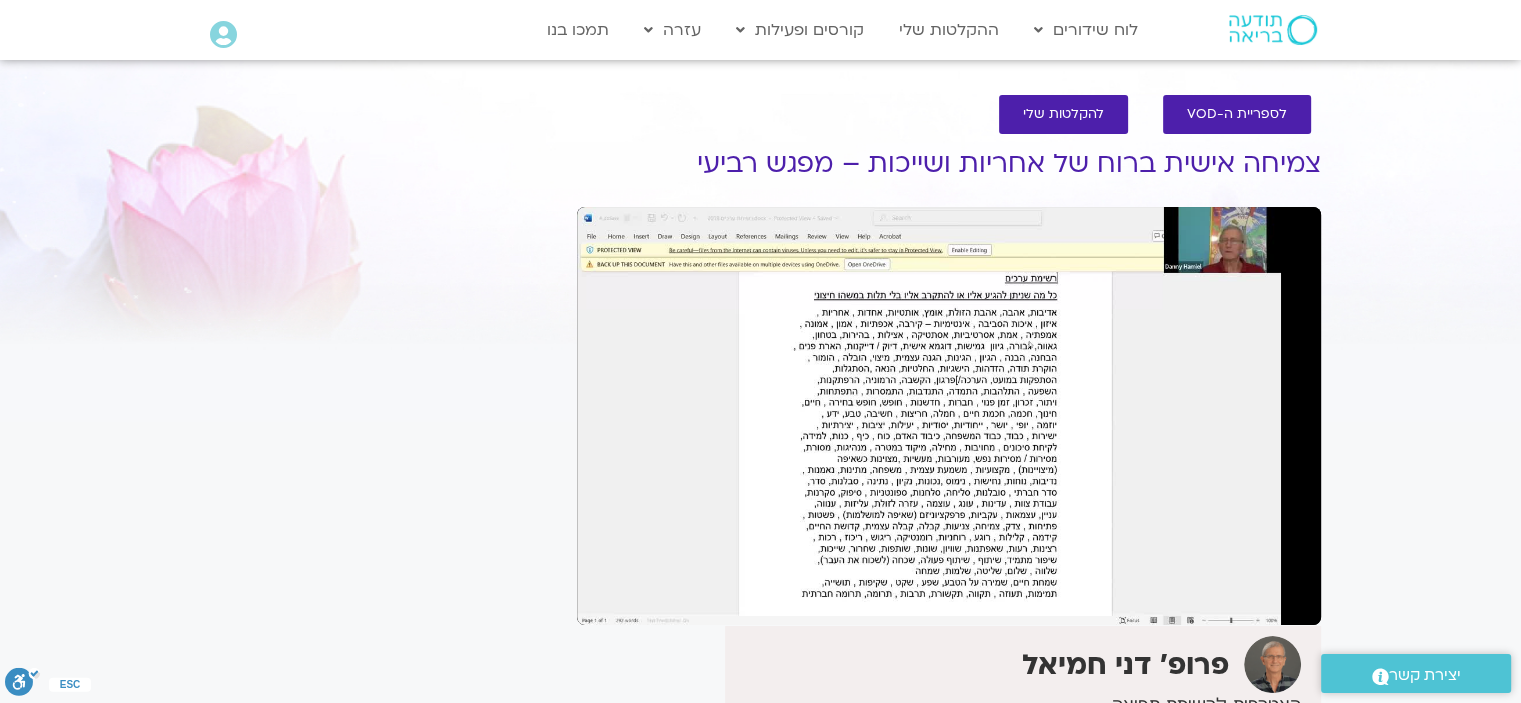 click on "pause" at bounding box center (608, 601) 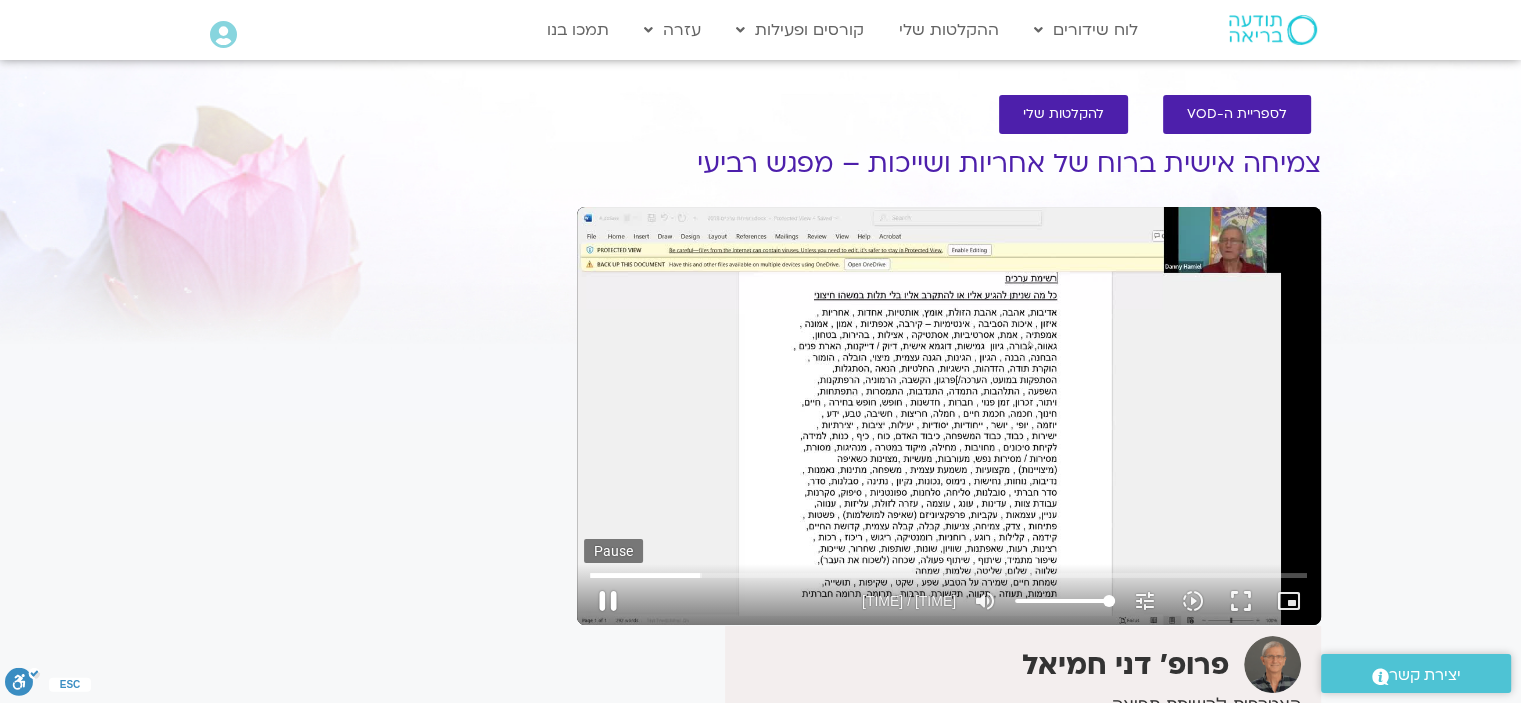 click on "pause" at bounding box center [608, 601] 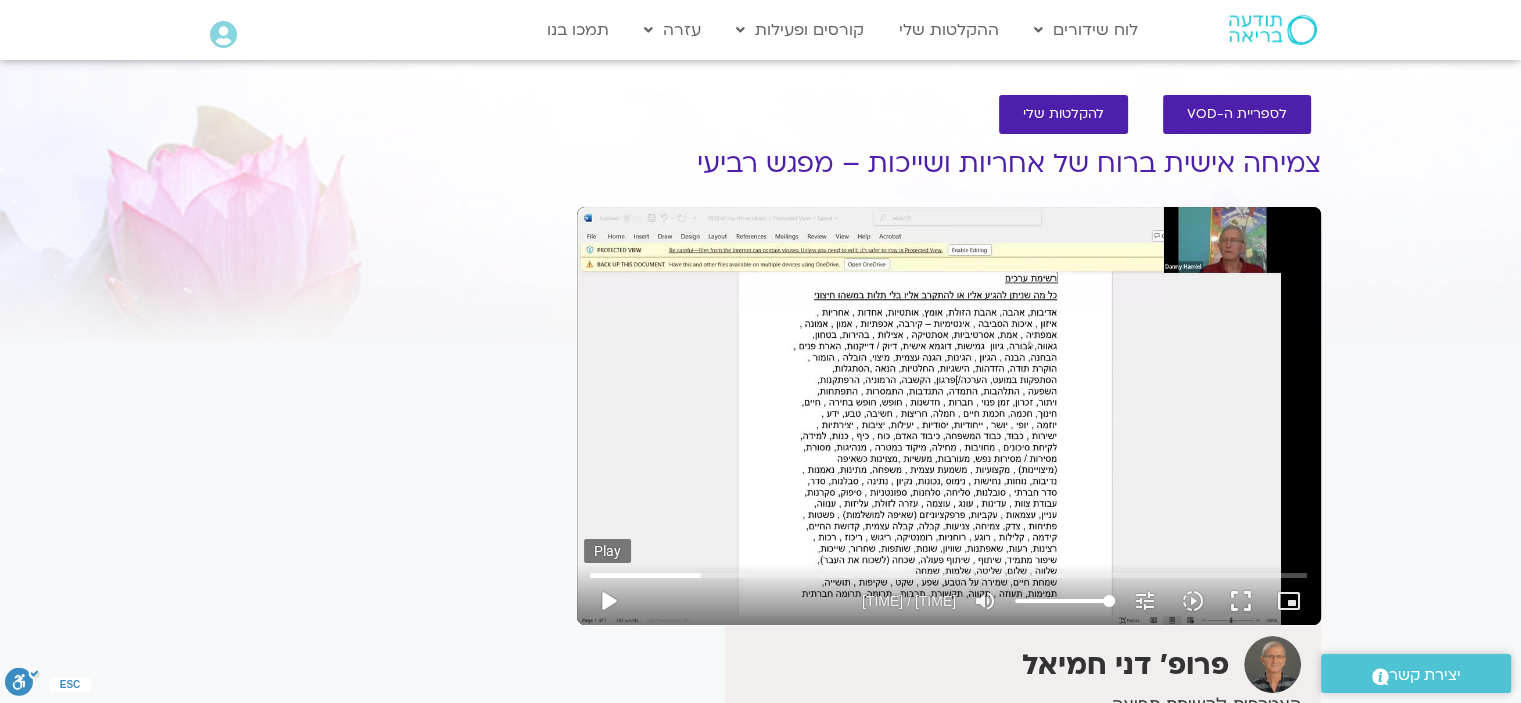 click on "play_arrow" at bounding box center (608, 601) 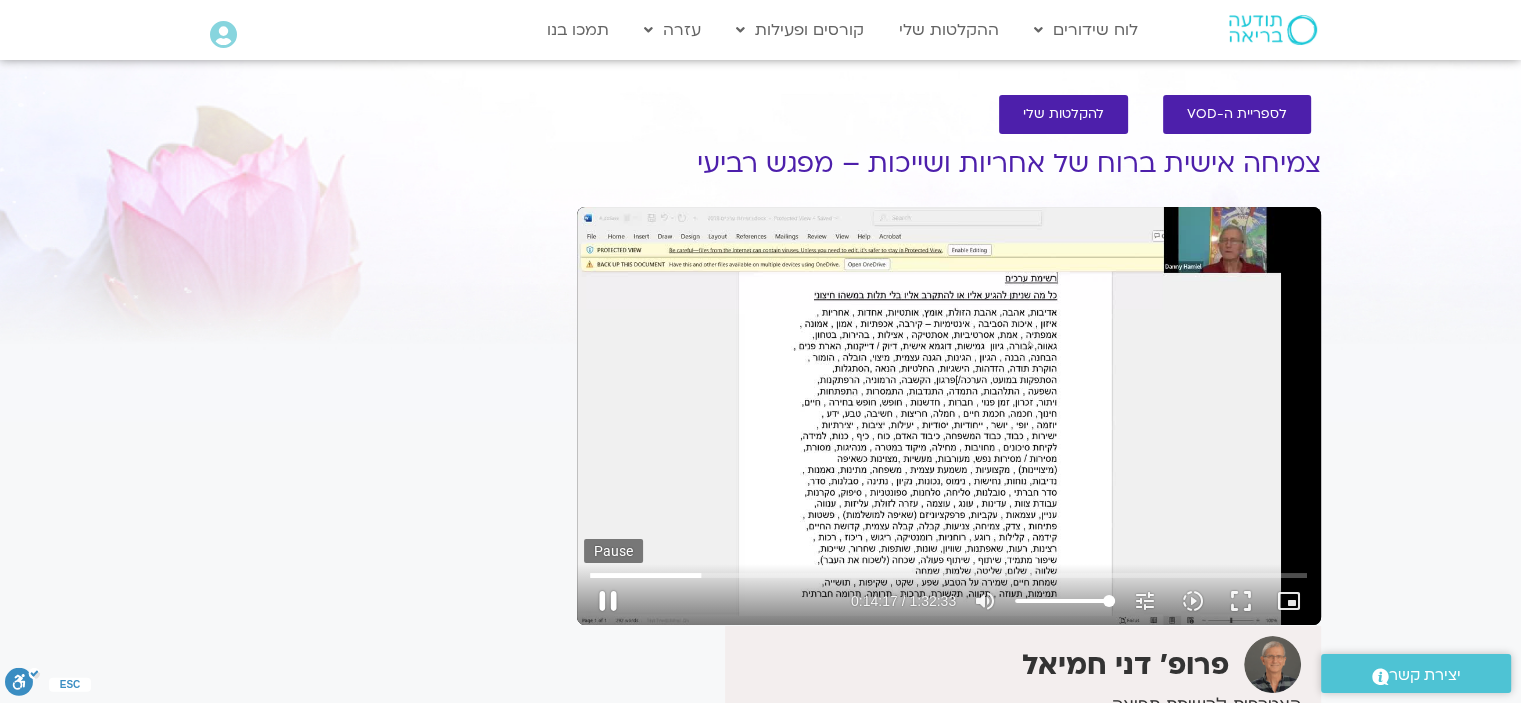 click on "pause" at bounding box center (608, 601) 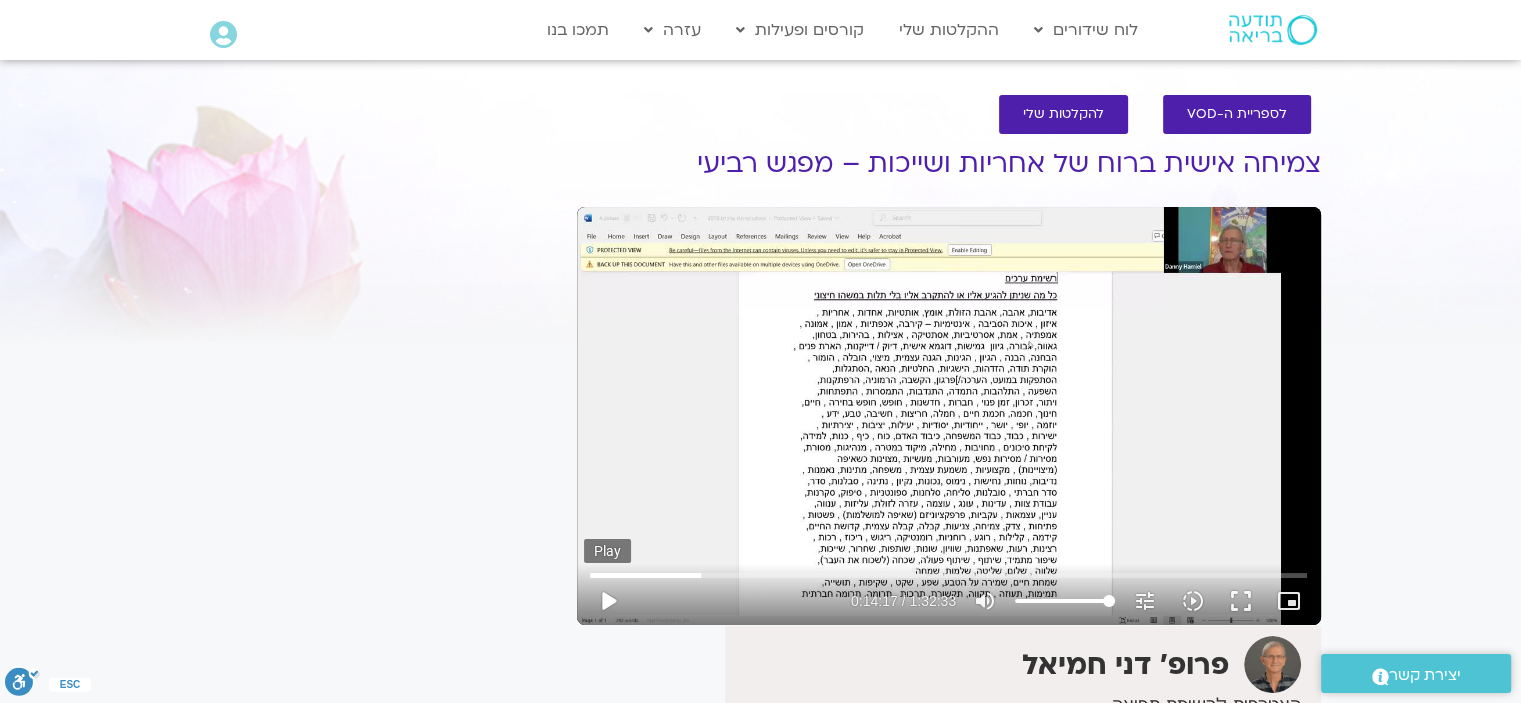click on "play_arrow" at bounding box center [608, 601] 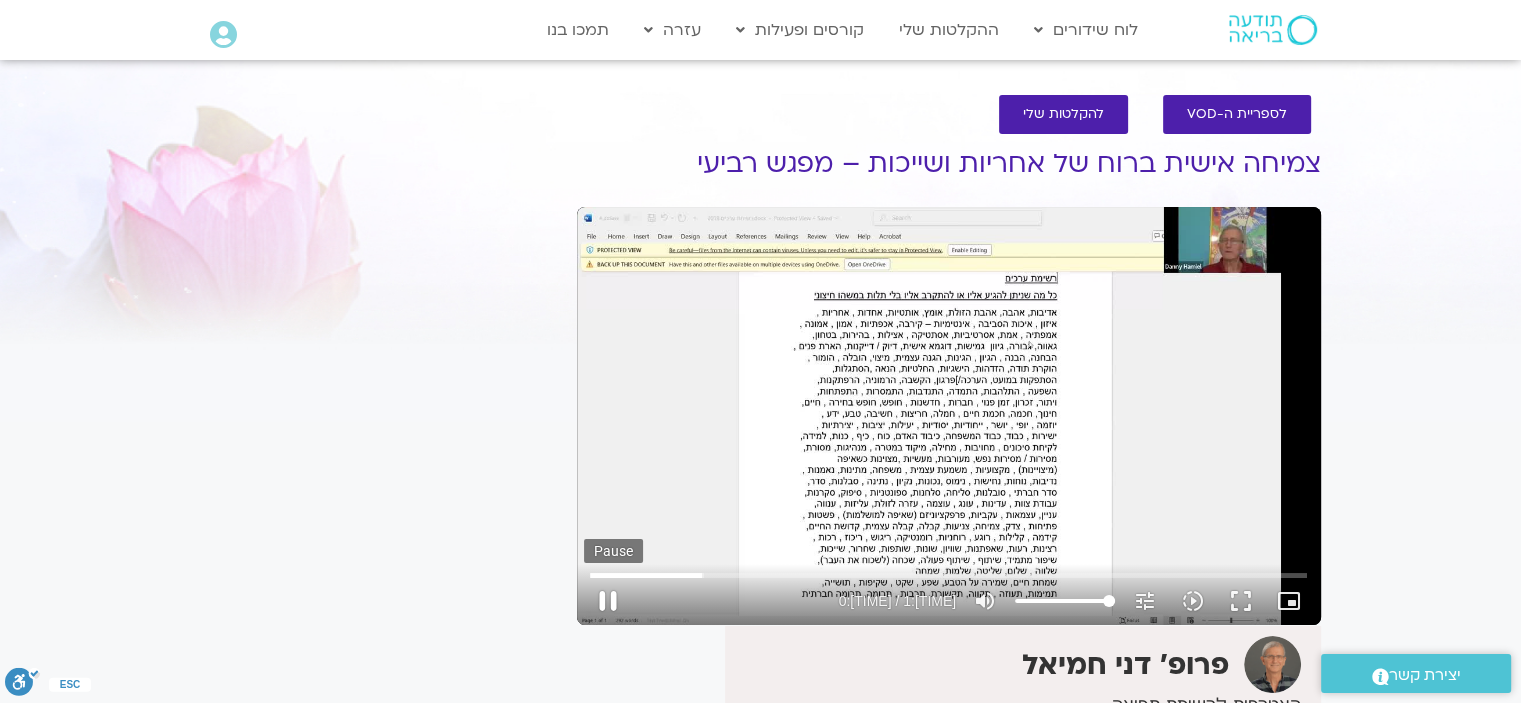 click on "pause" at bounding box center (608, 601) 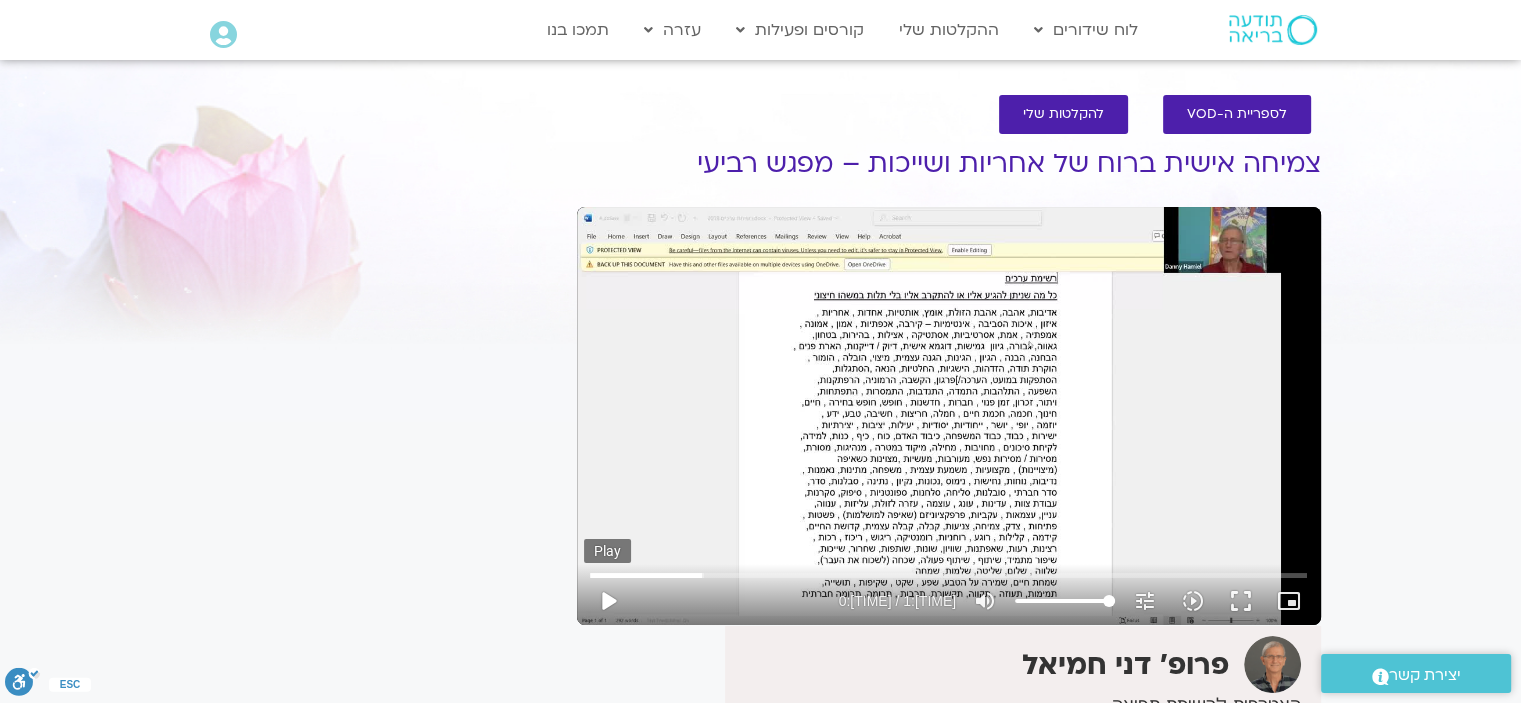 click on "play_arrow" at bounding box center [608, 601] 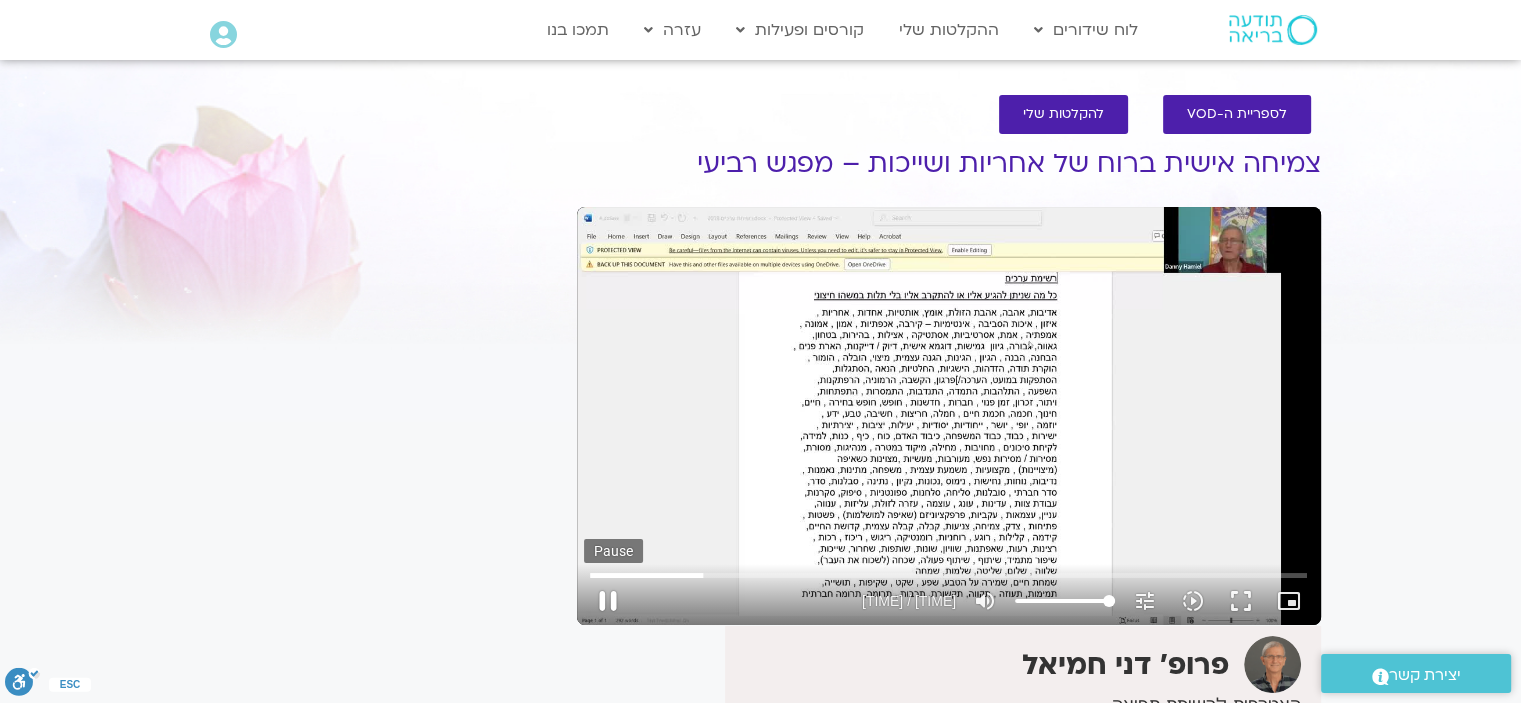 click on "pause" at bounding box center [608, 601] 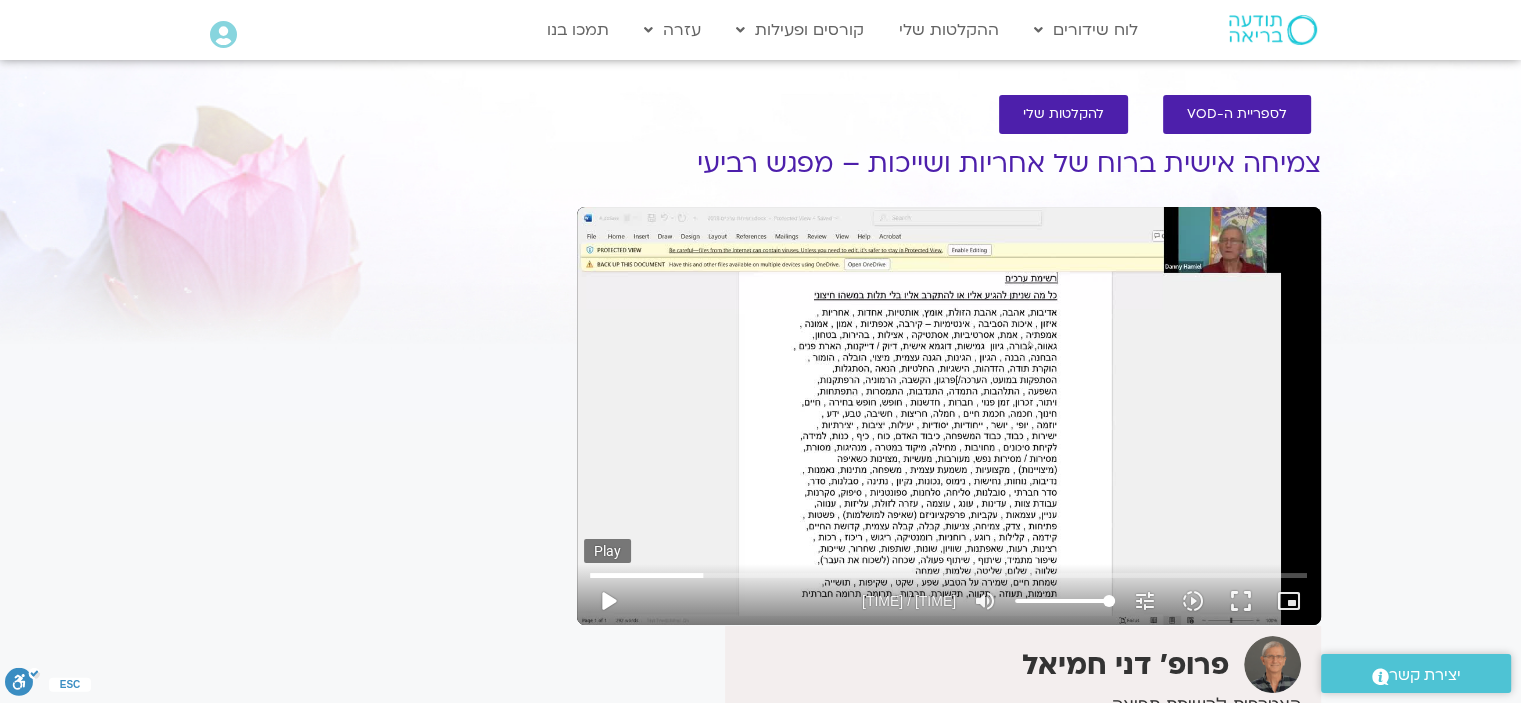 click on "play_arrow" at bounding box center (608, 601) 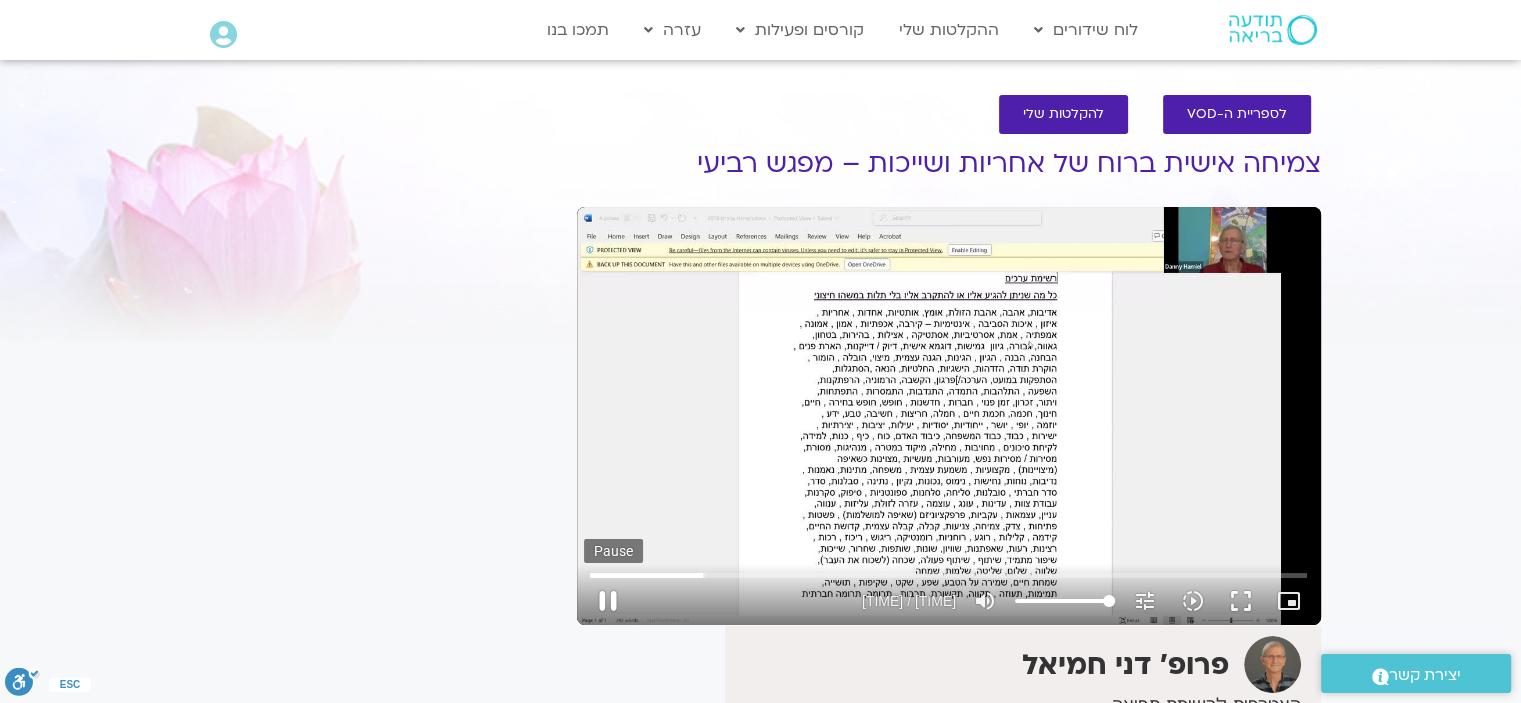 click on "pause" at bounding box center (608, 601) 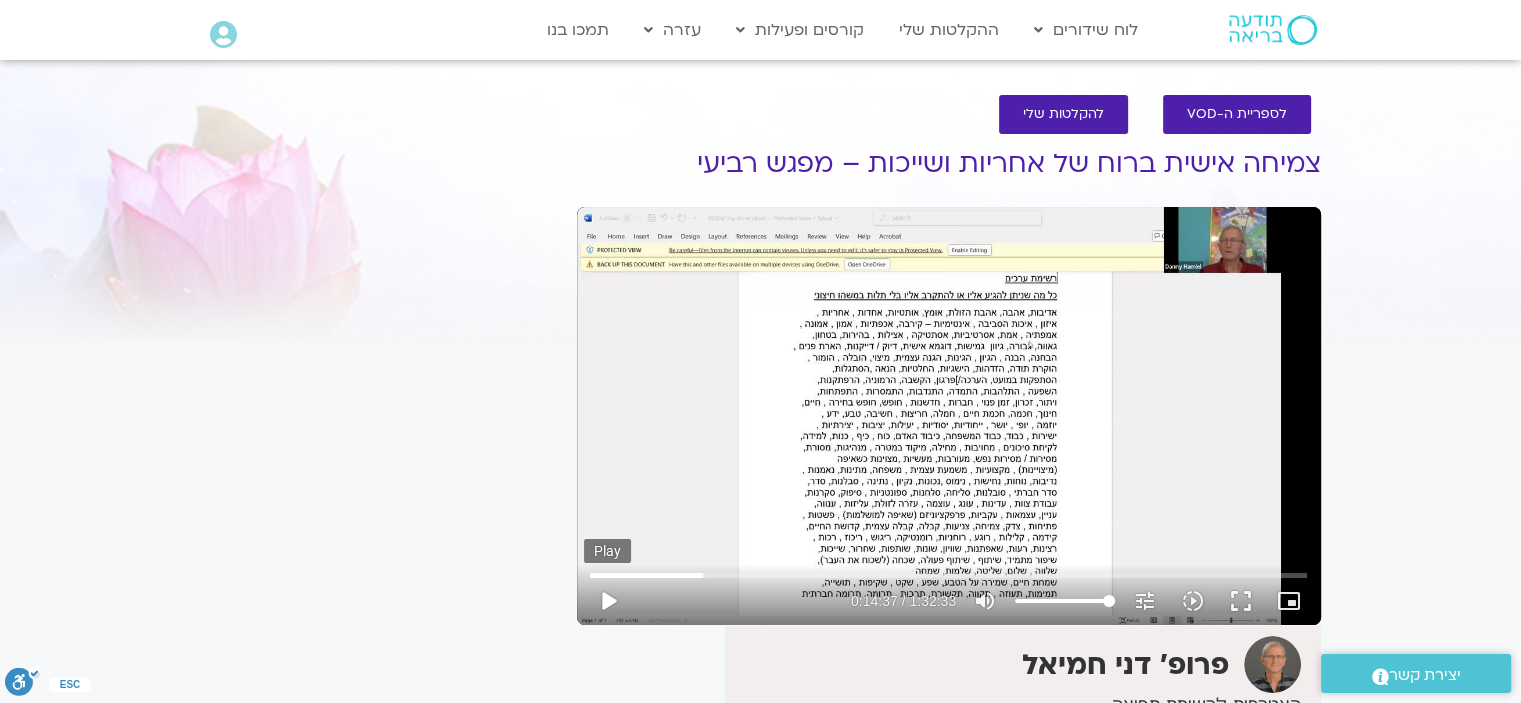 click on "play_arrow" at bounding box center [608, 601] 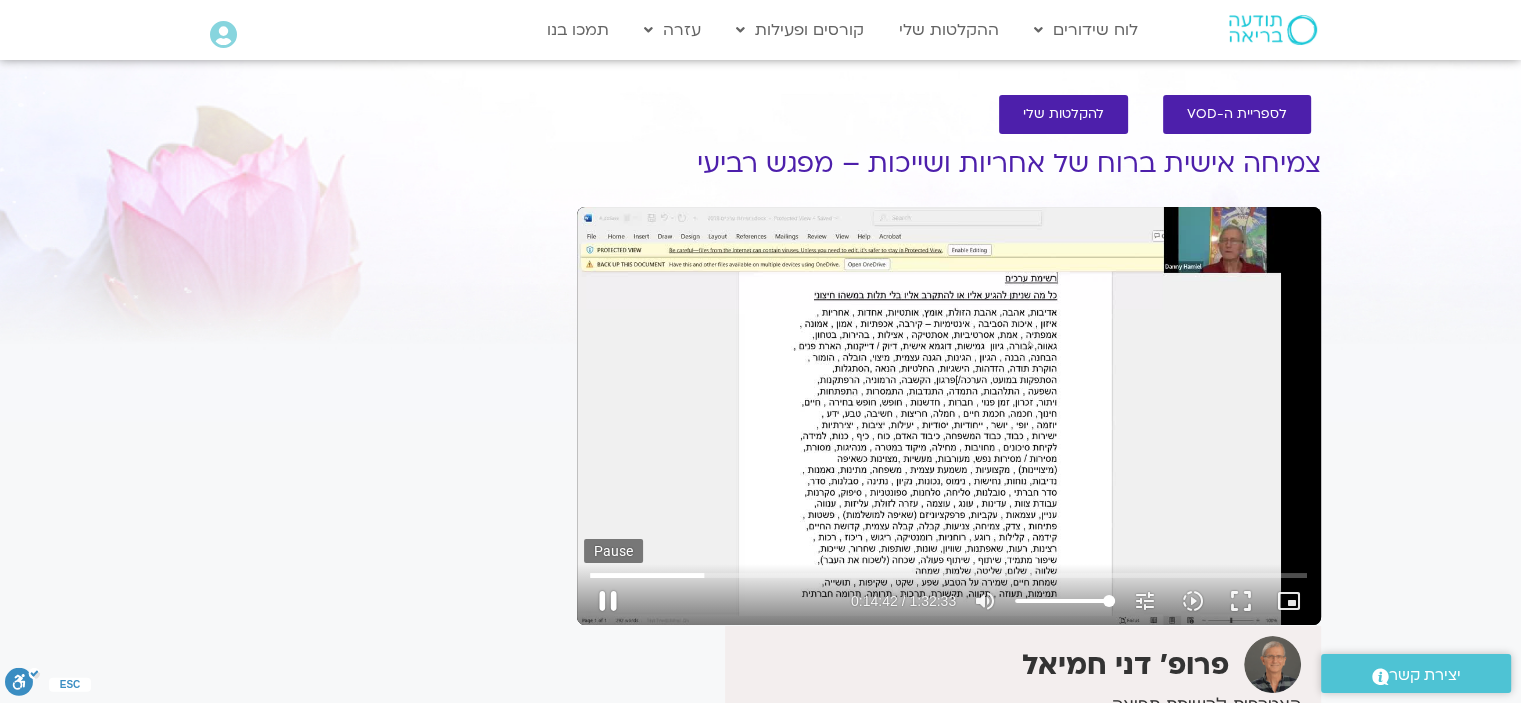 click on "pause" at bounding box center [608, 601] 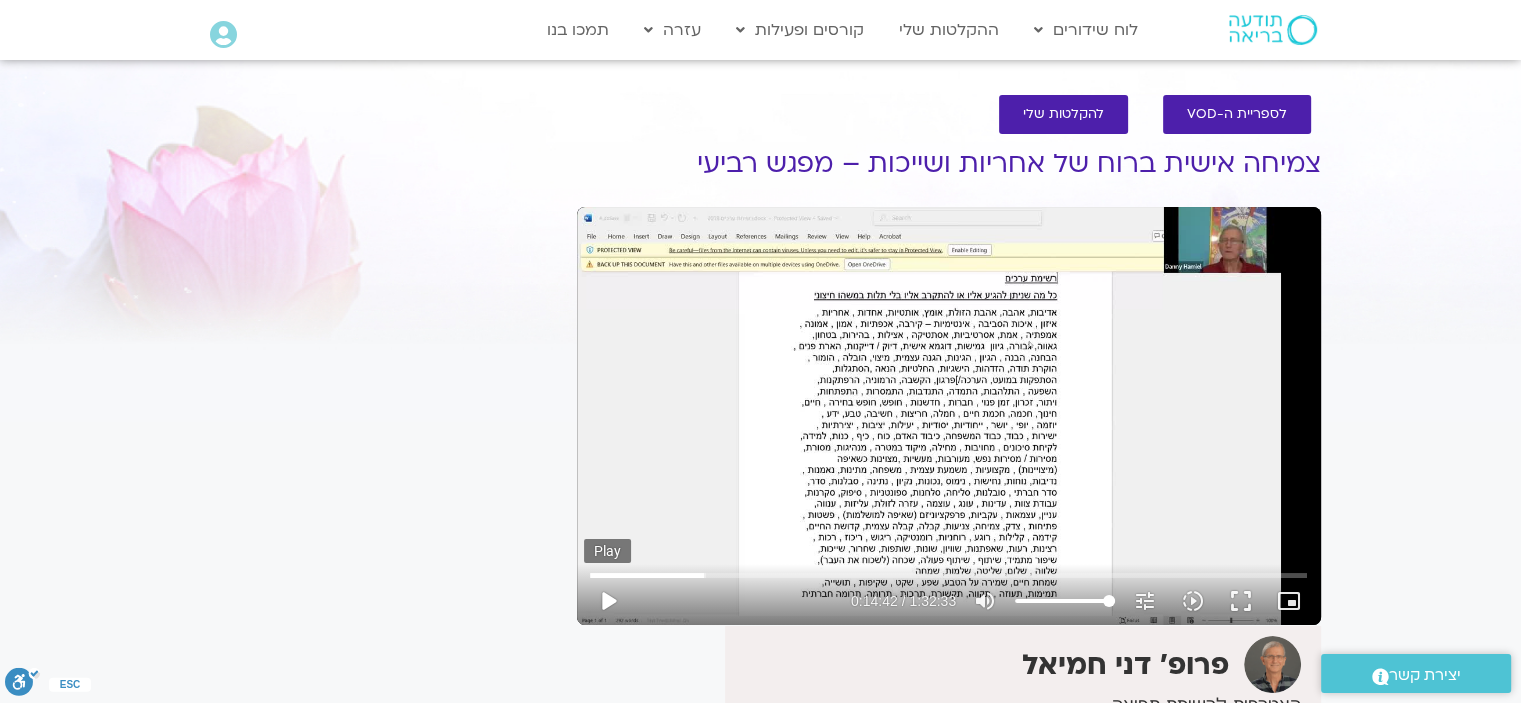 click on "play_arrow" at bounding box center (608, 601) 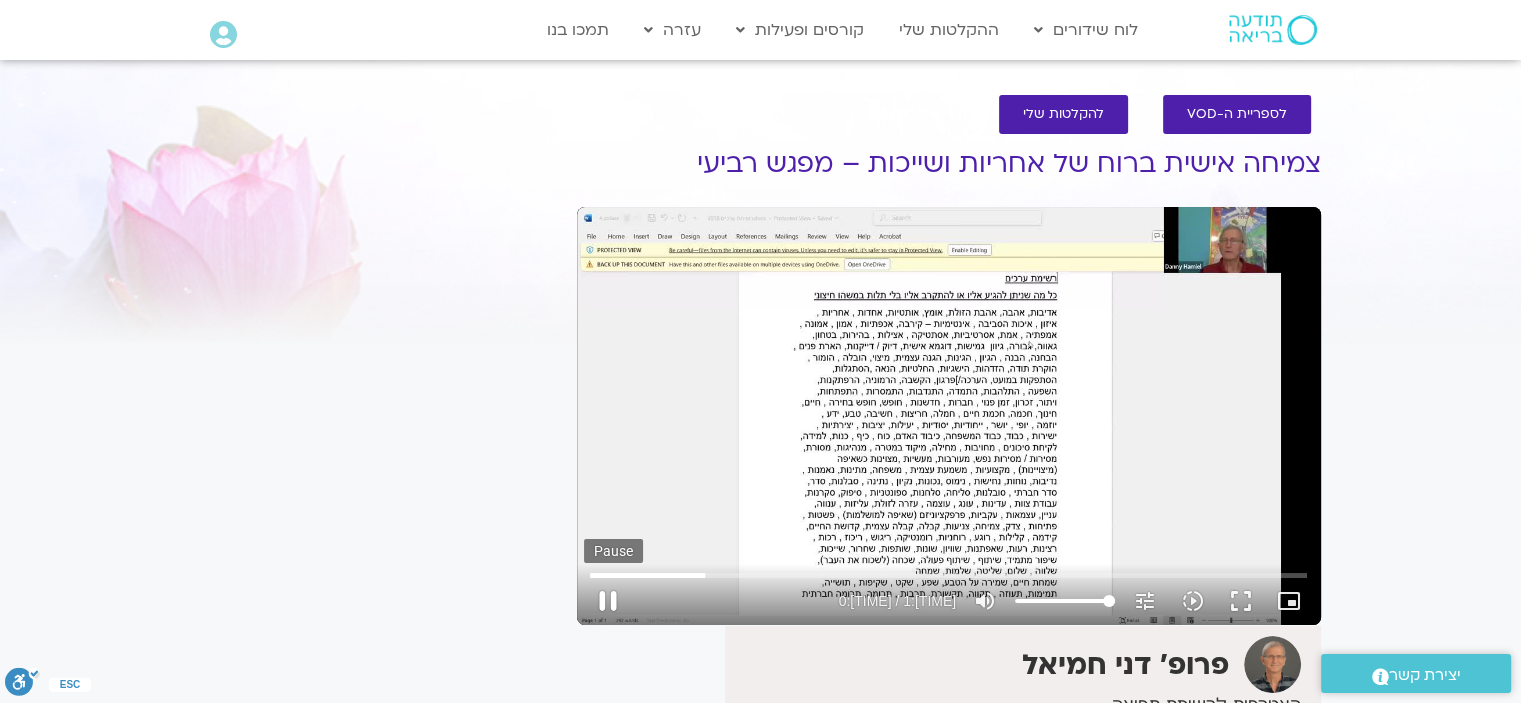 click on "pause" at bounding box center (608, 601) 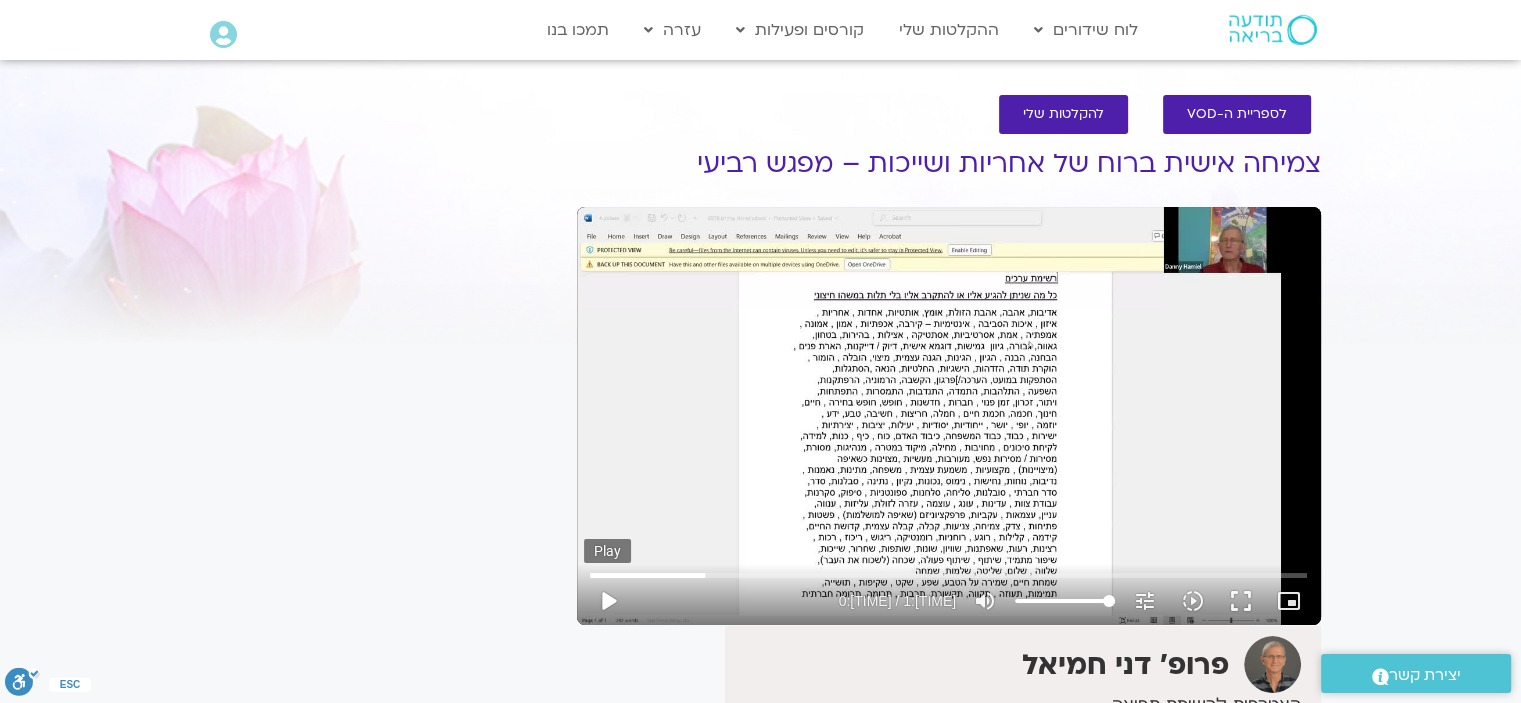 click on "play_arrow" at bounding box center [608, 601] 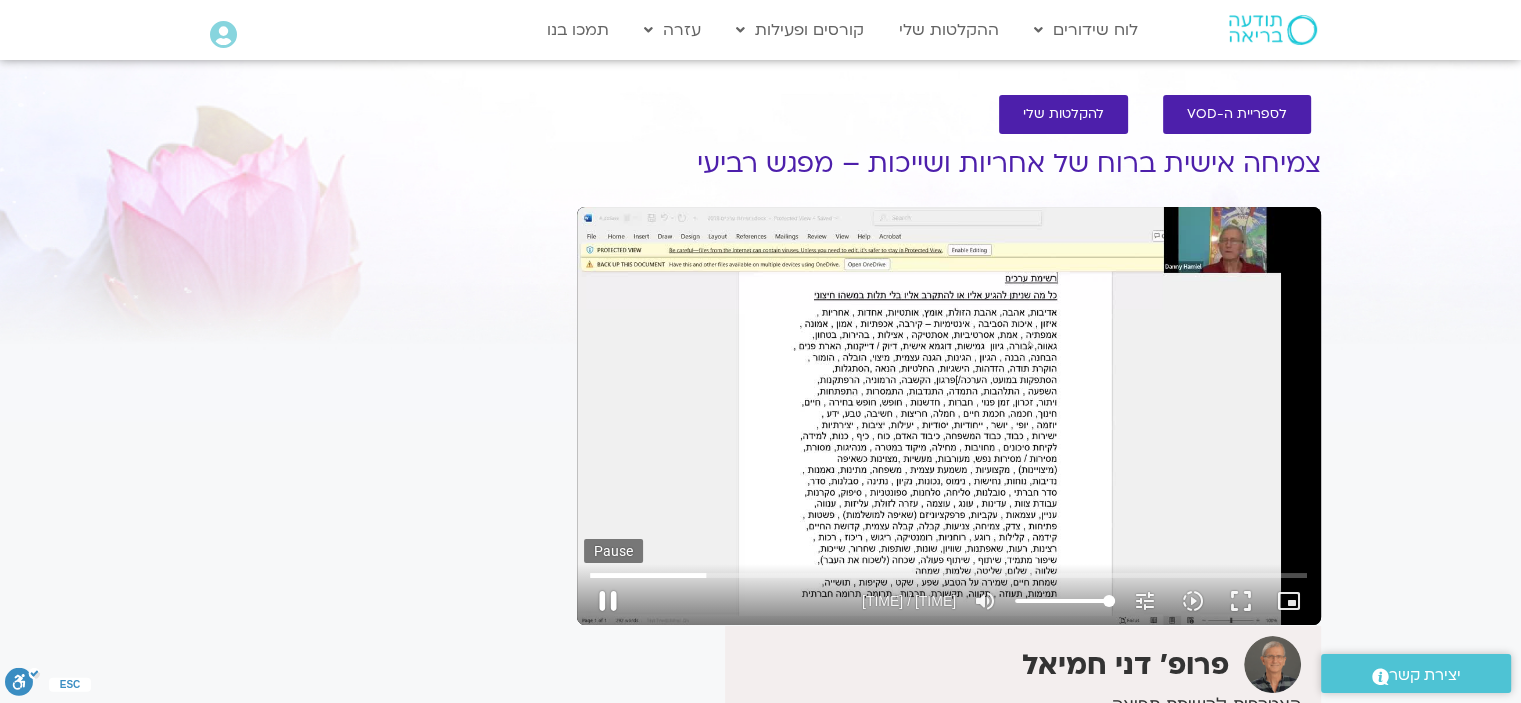 click on "pause" at bounding box center (608, 601) 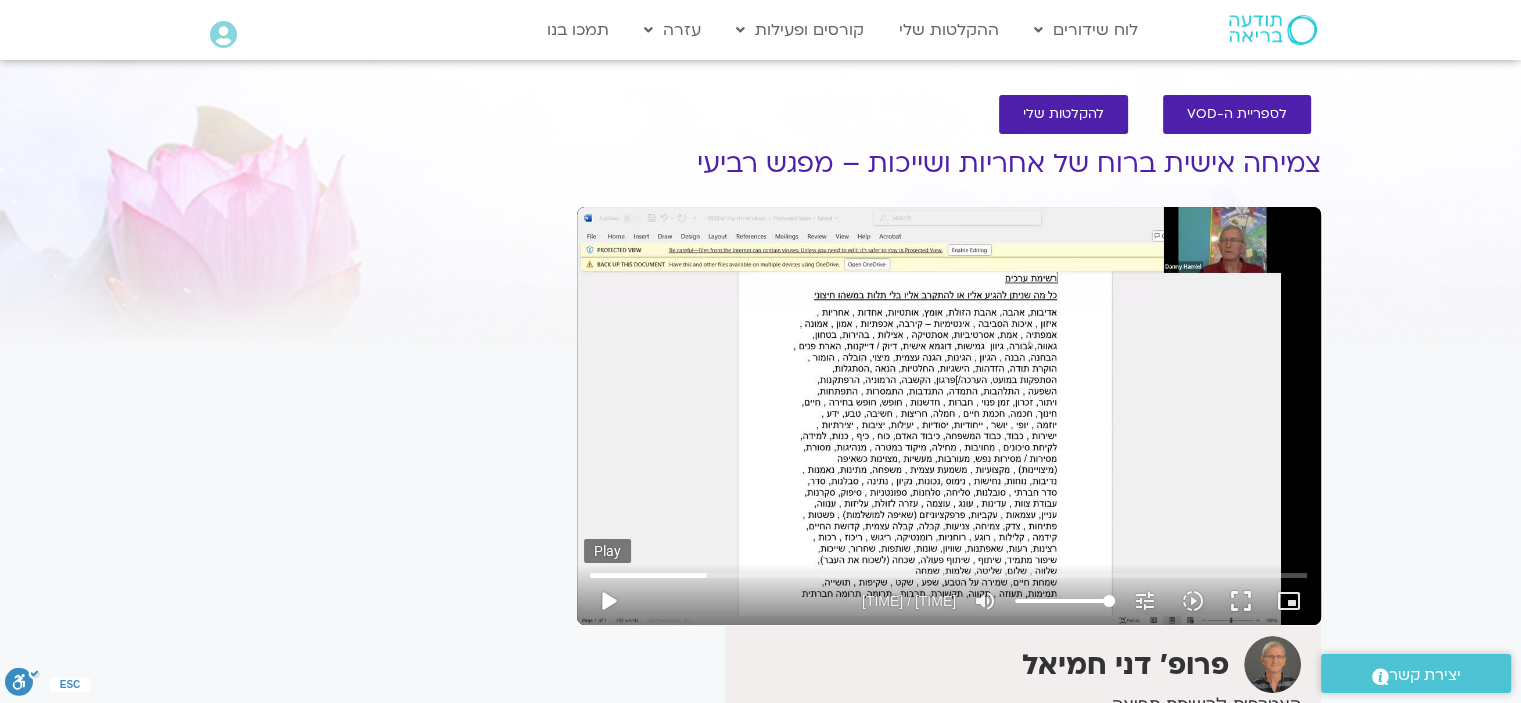 click on "play_arrow" at bounding box center (608, 601) 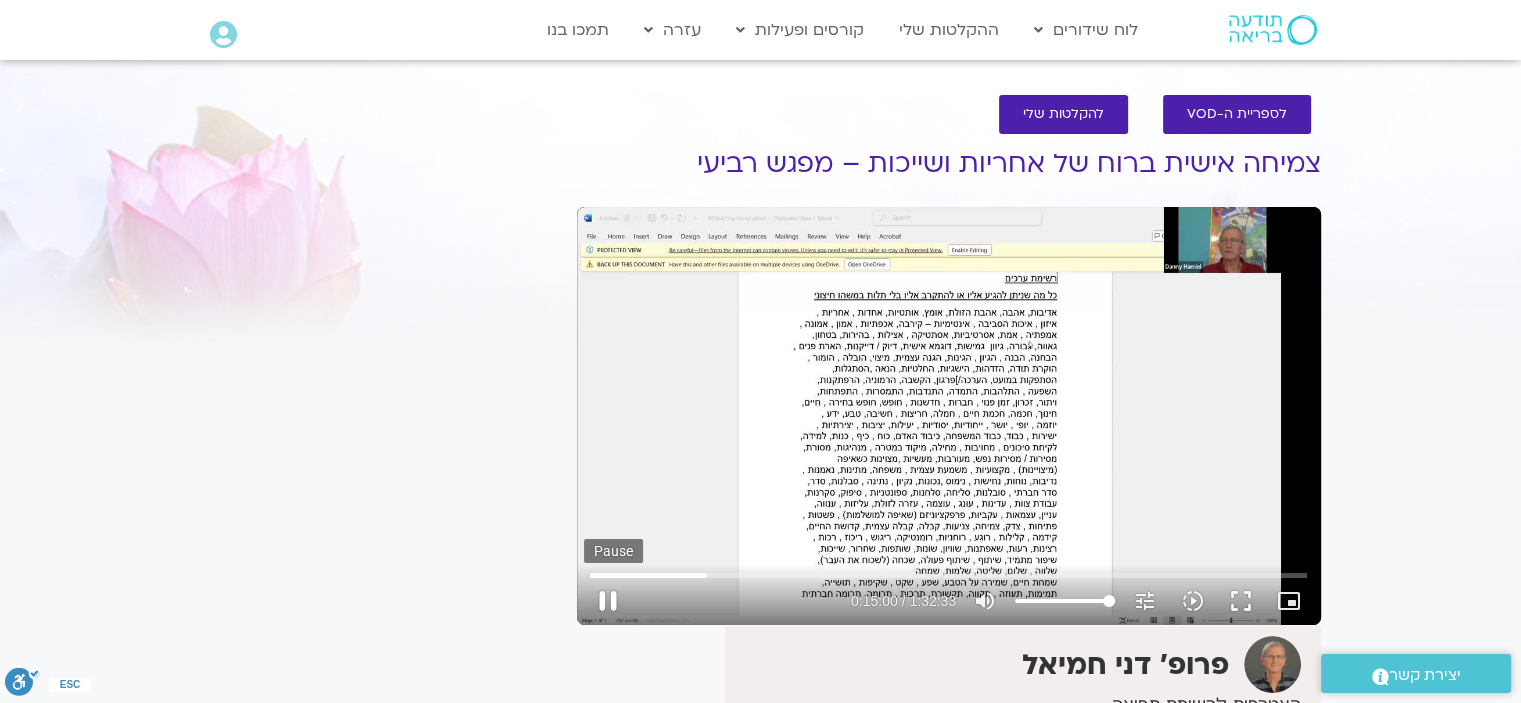 click on "pause" at bounding box center (608, 601) 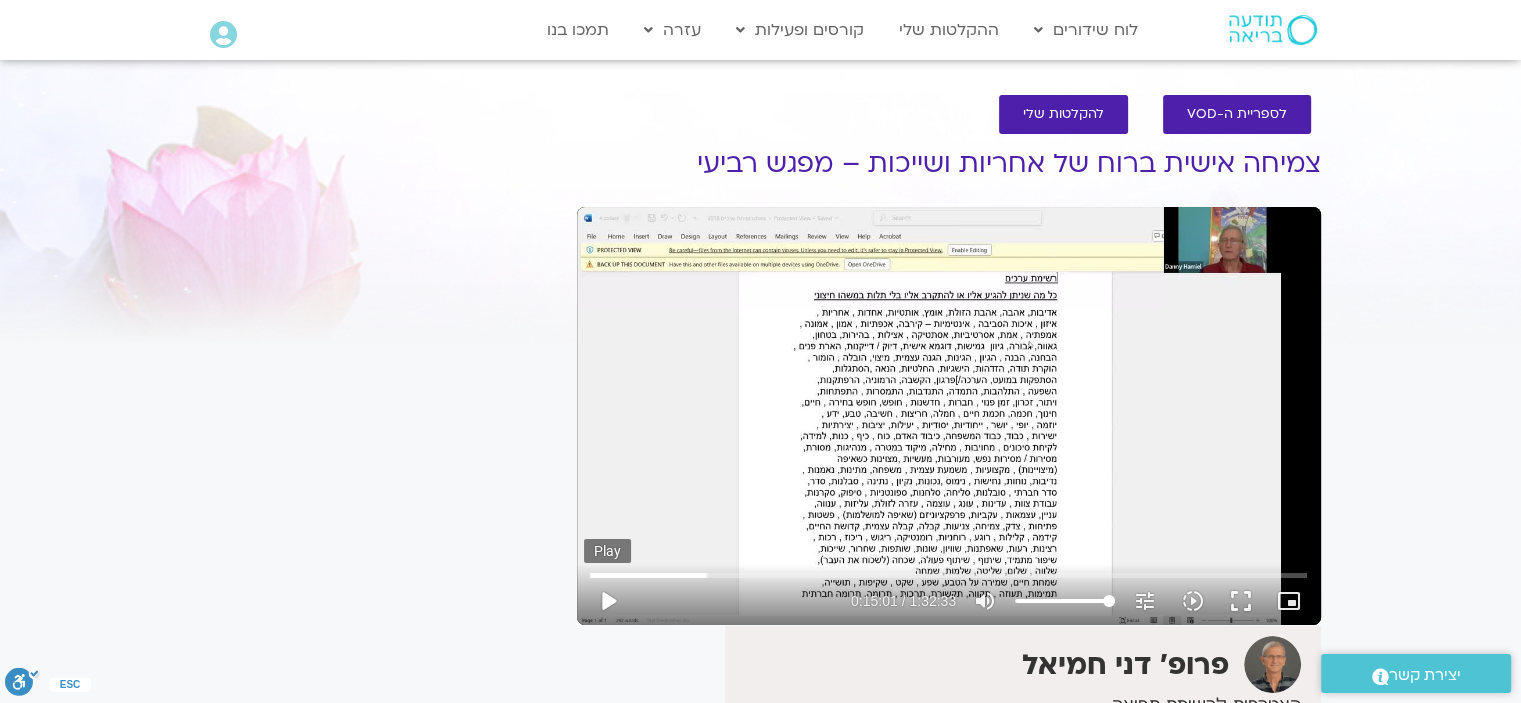 click on "play_arrow" at bounding box center [608, 601] 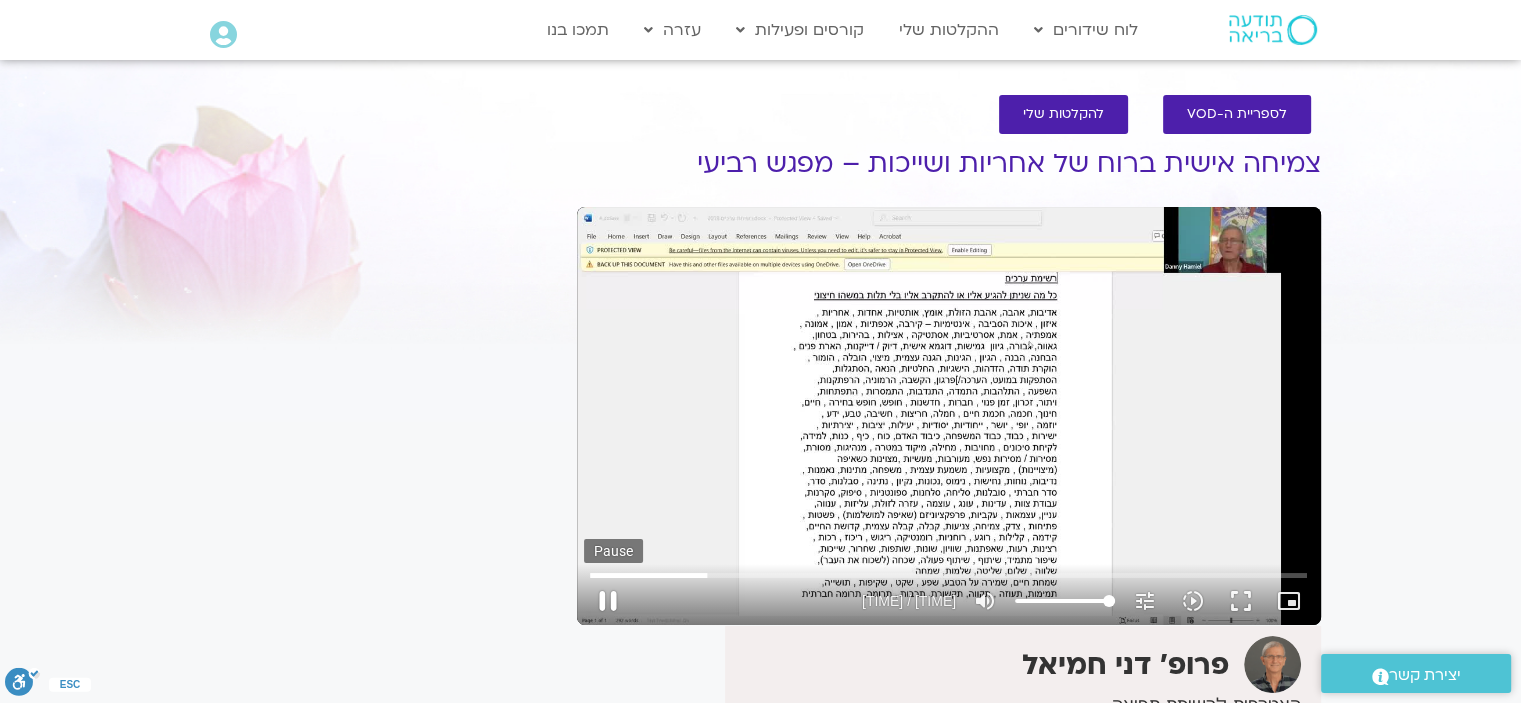 click on "pause" at bounding box center [608, 601] 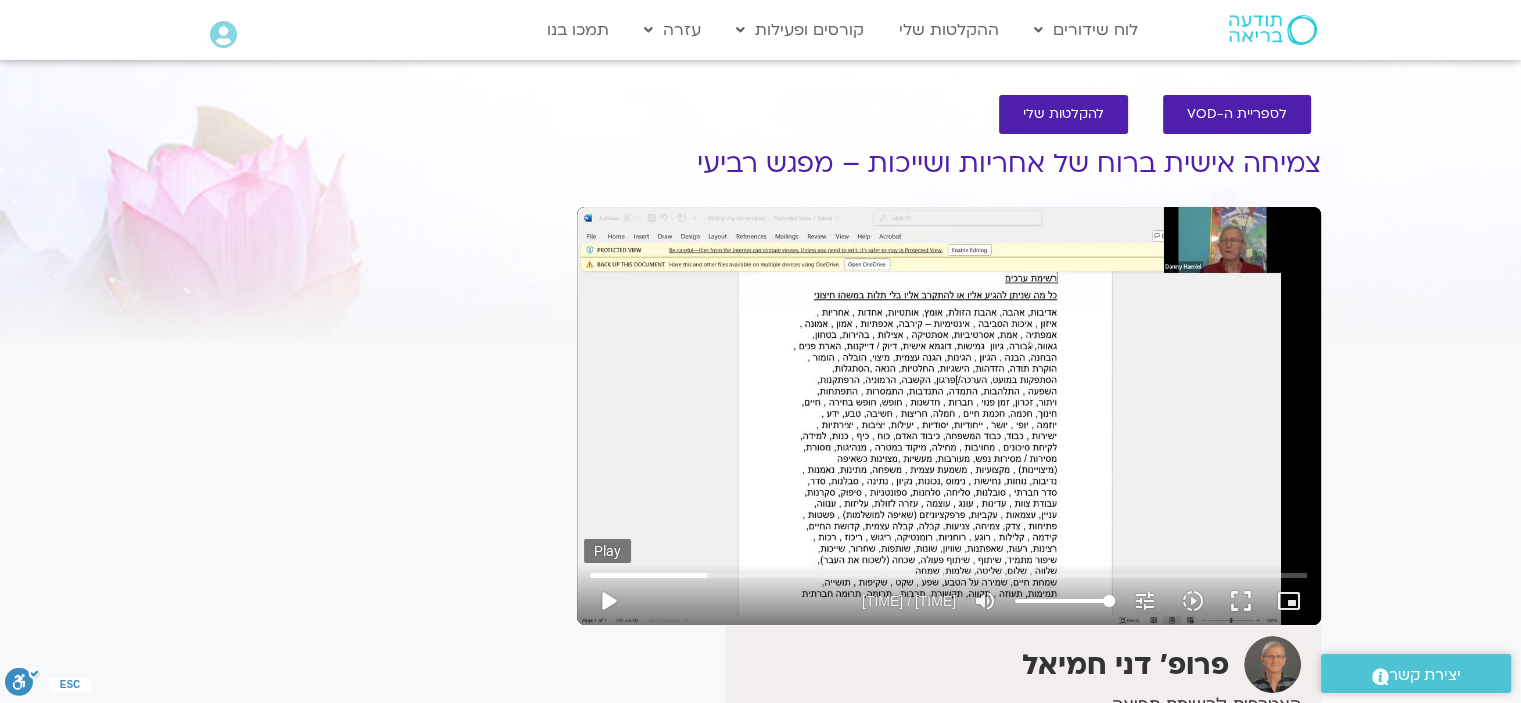 click on "play_arrow" at bounding box center [608, 601] 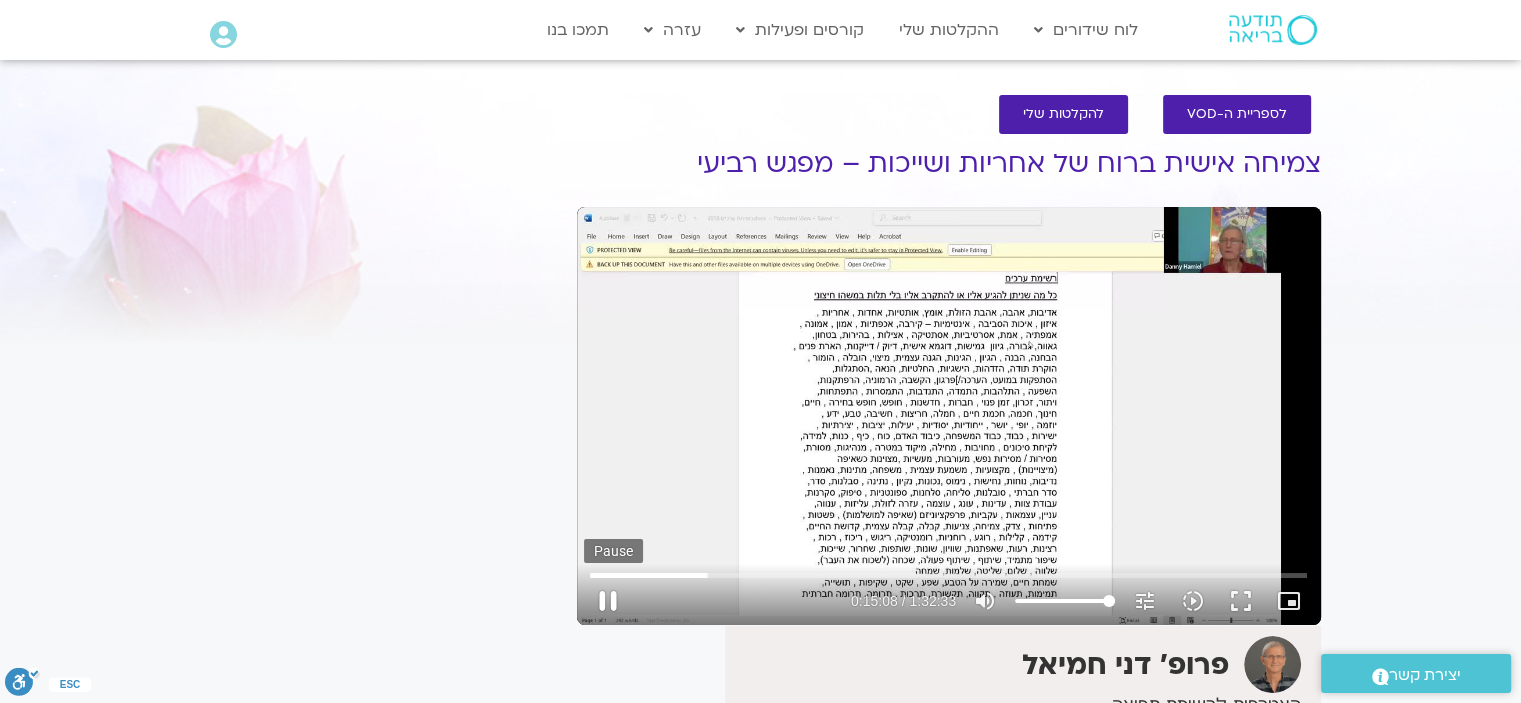click on "pause" at bounding box center [608, 601] 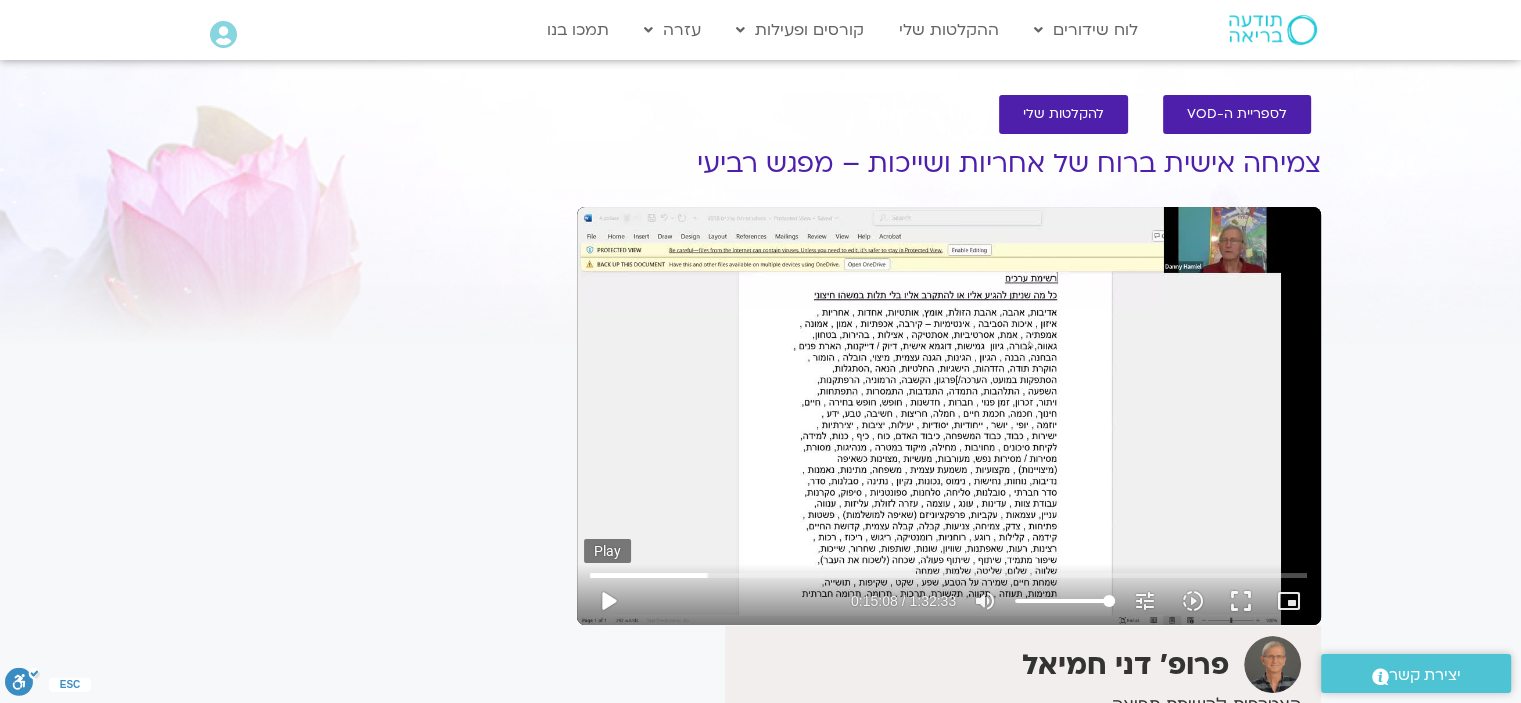 click on "play_arrow" at bounding box center (608, 601) 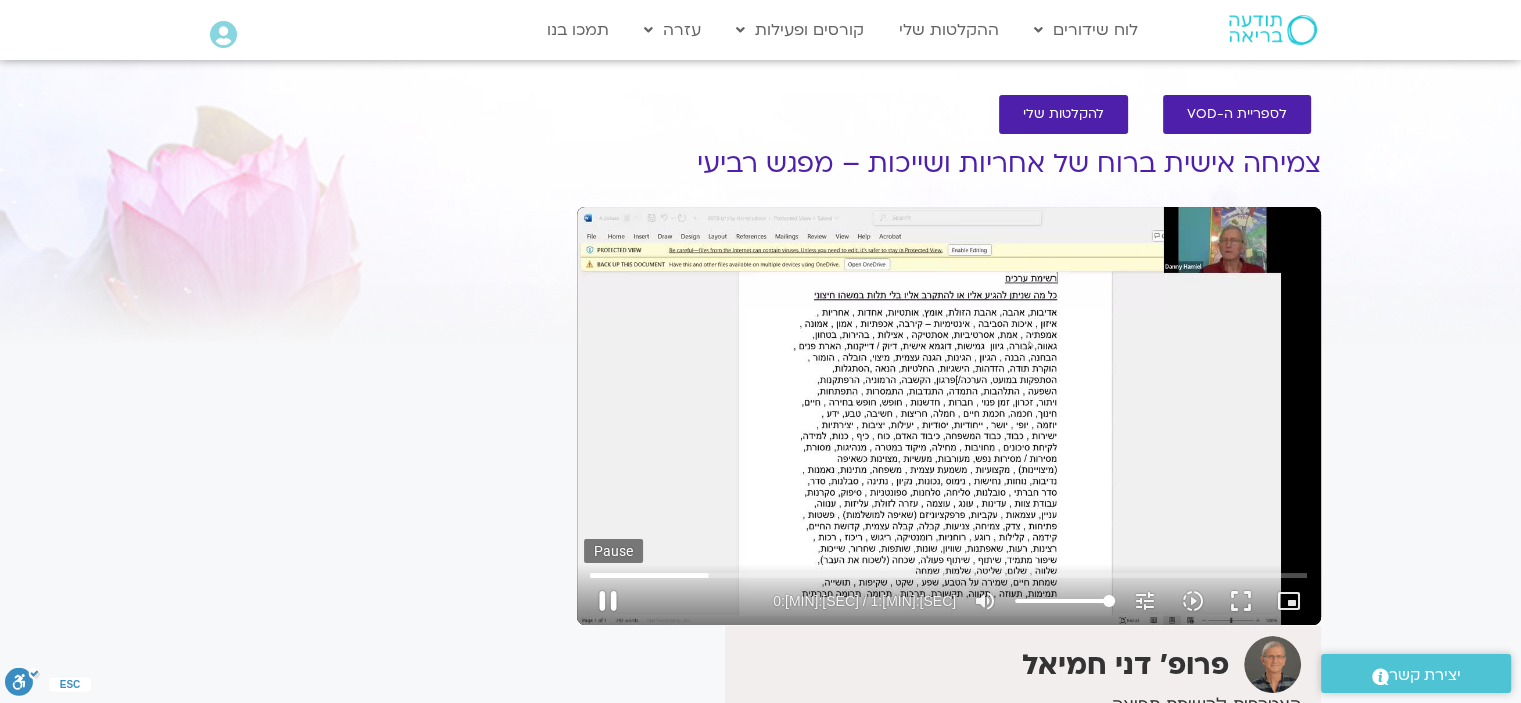 click on "pause" at bounding box center (608, 601) 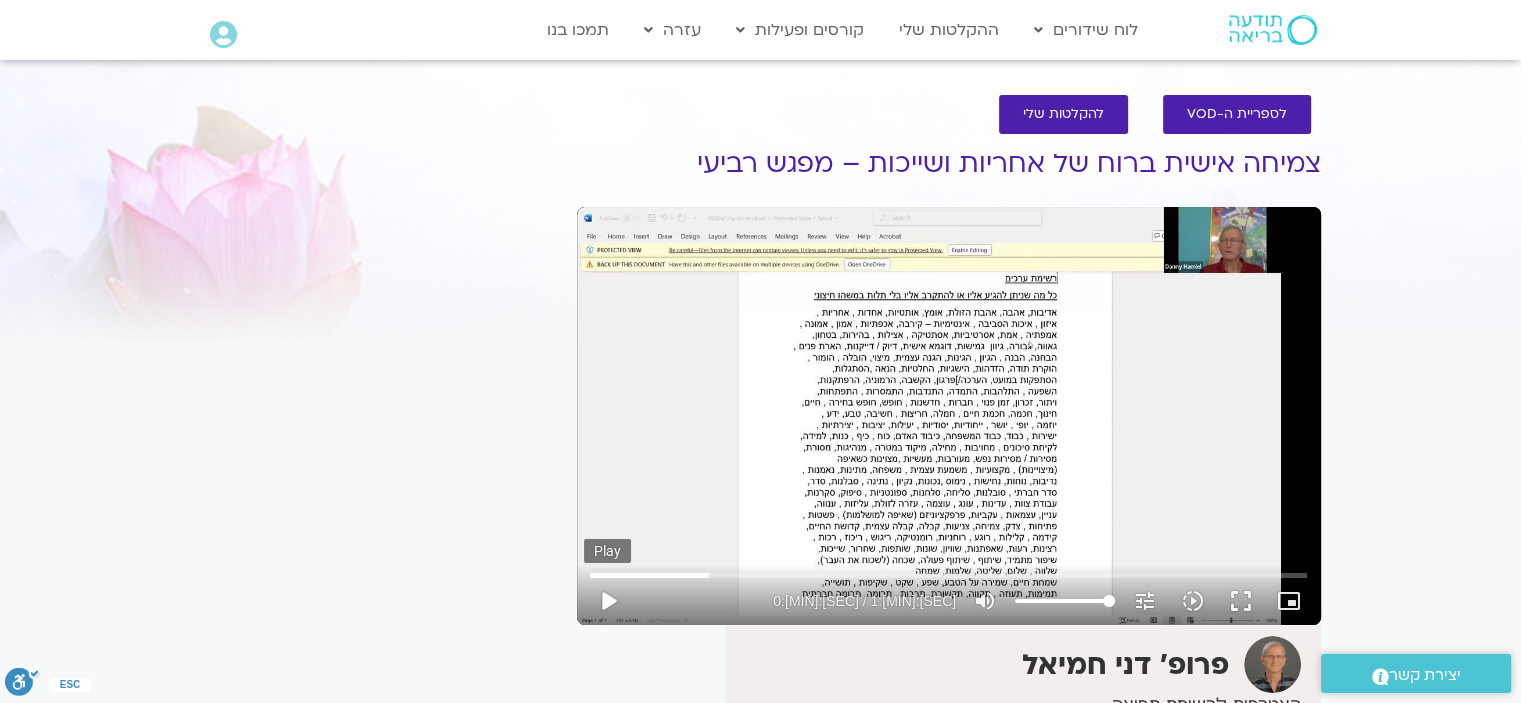 click on "play_arrow" at bounding box center (608, 601) 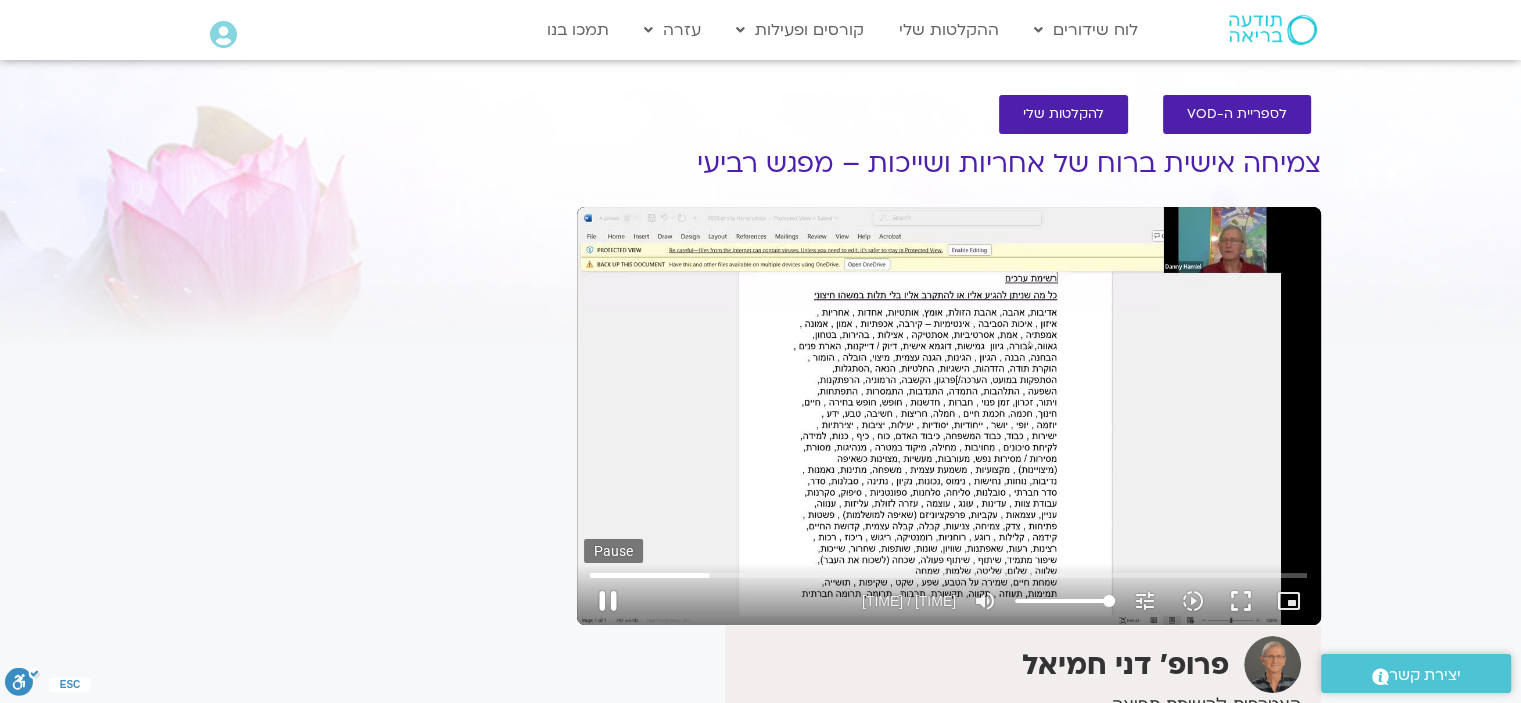 click on "pause" at bounding box center (608, 601) 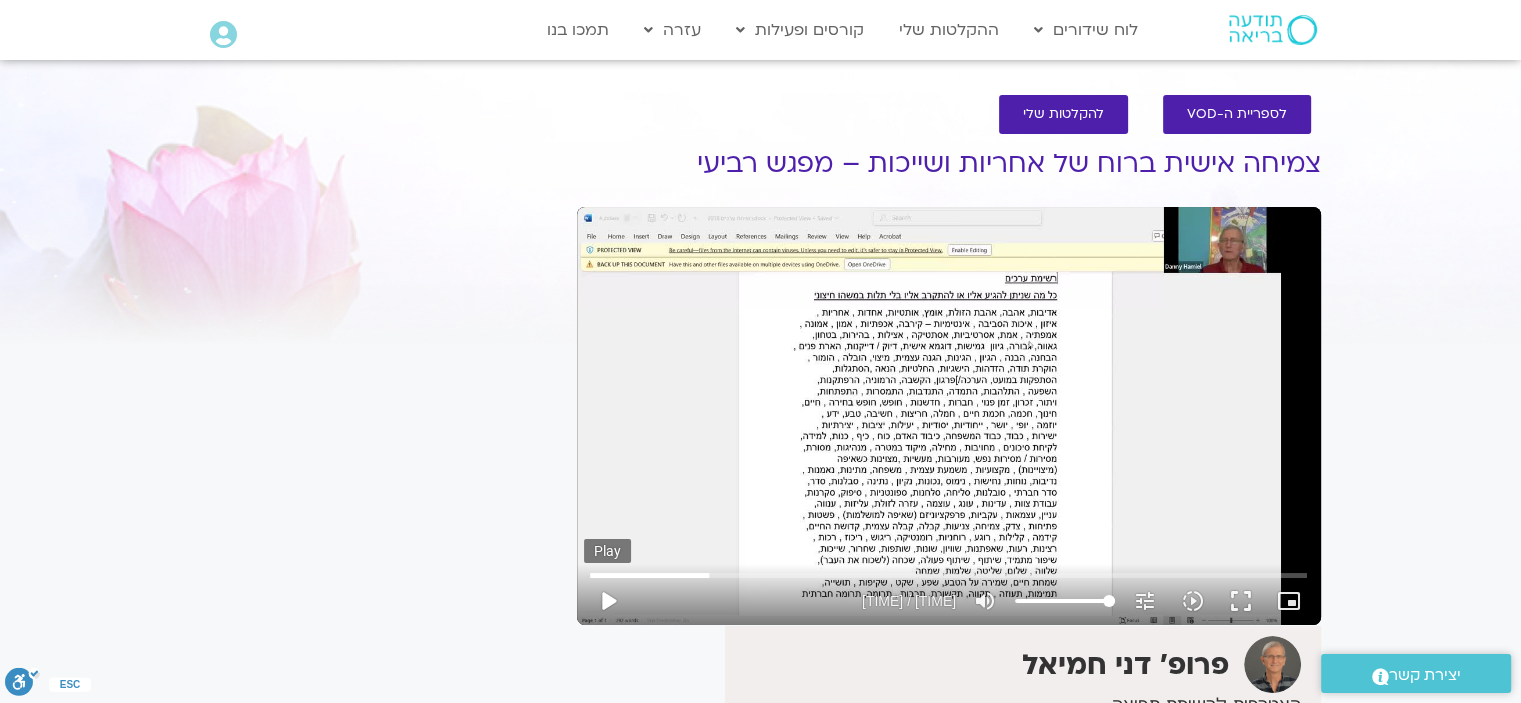 click on "play_arrow" at bounding box center (608, 601) 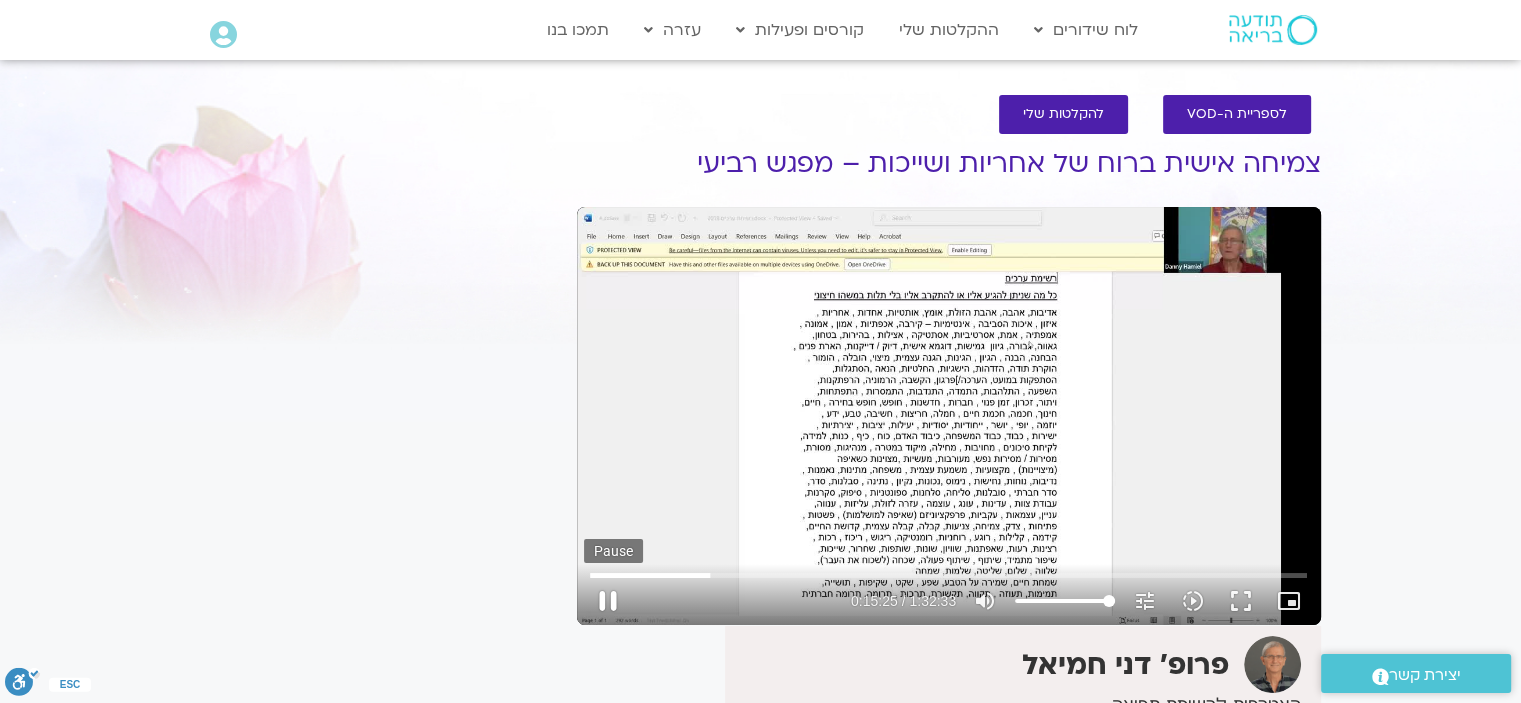 click on "pause" at bounding box center (608, 601) 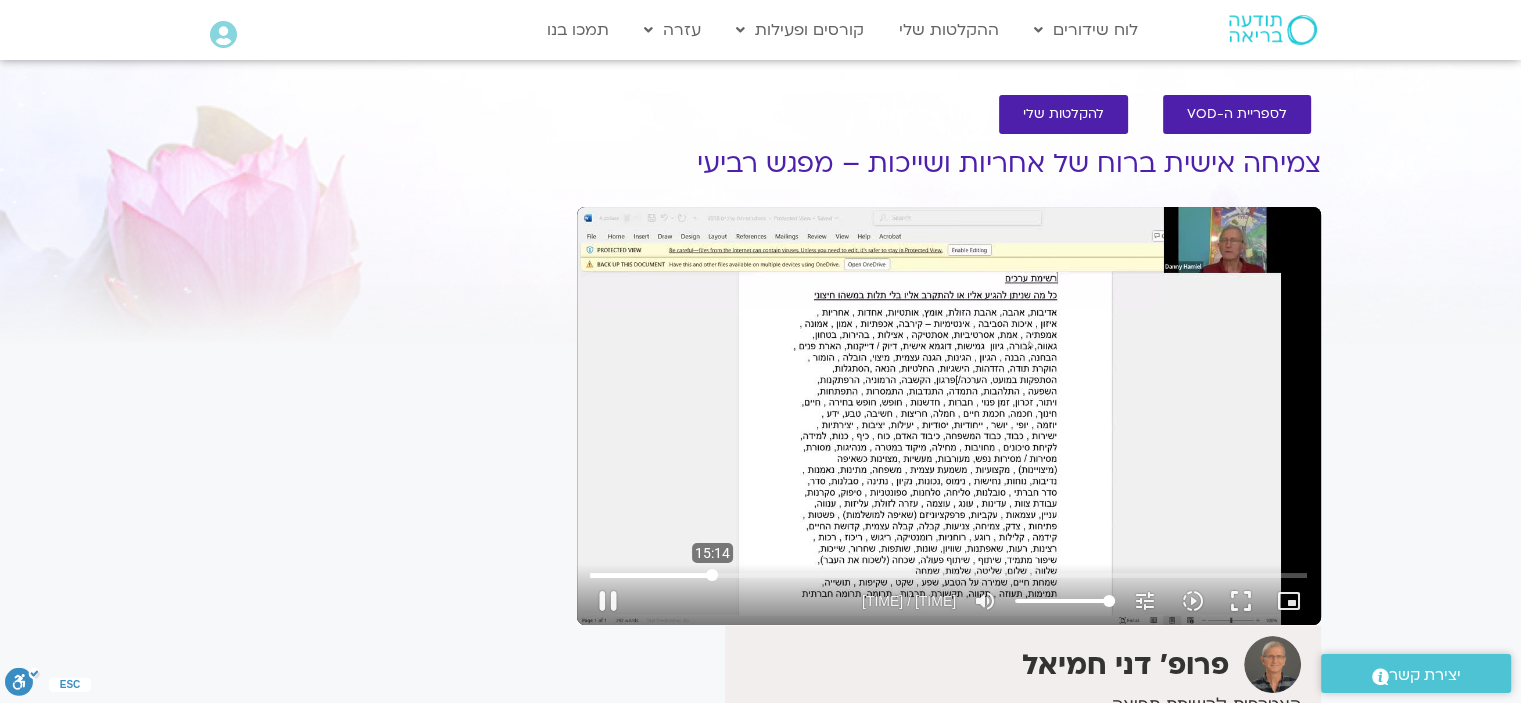 click at bounding box center (948, 575) 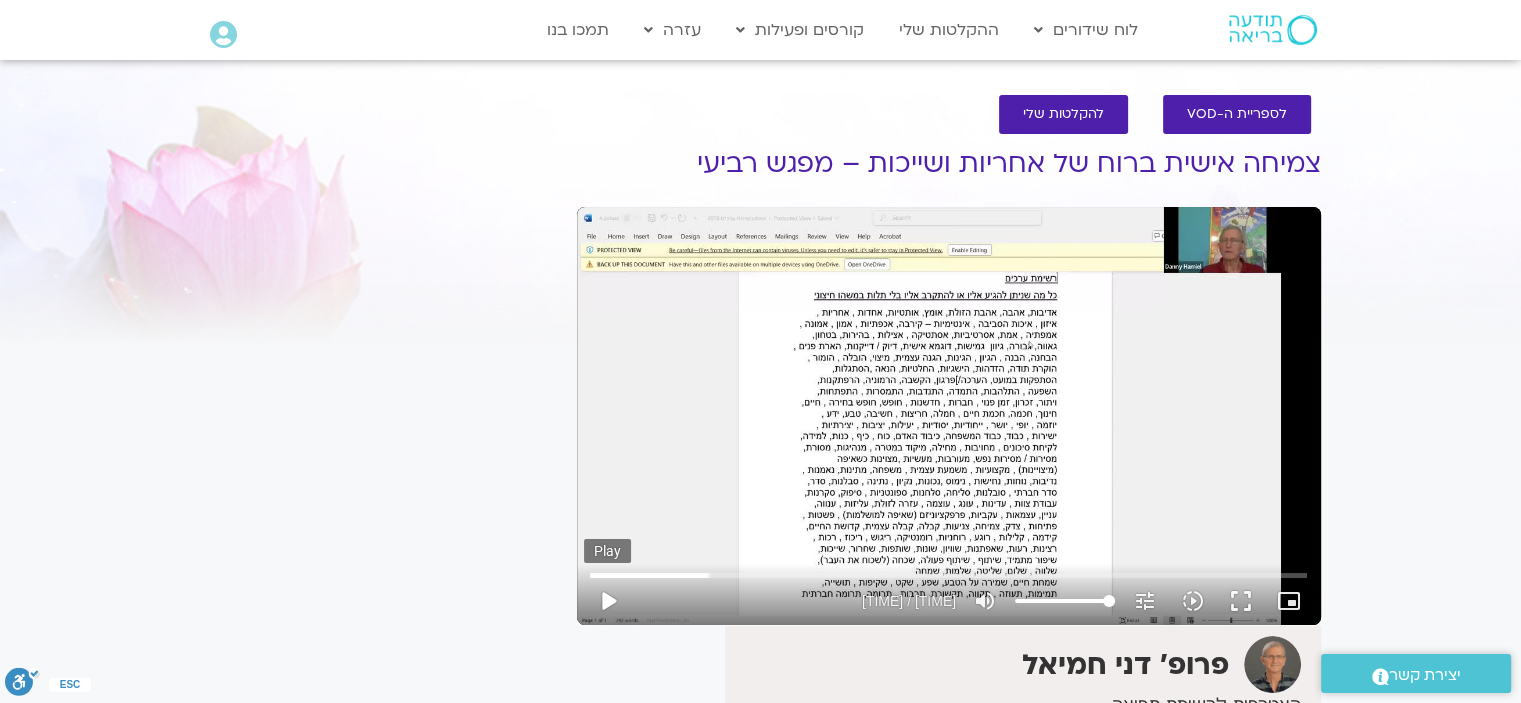 click on "play_arrow" at bounding box center (608, 601) 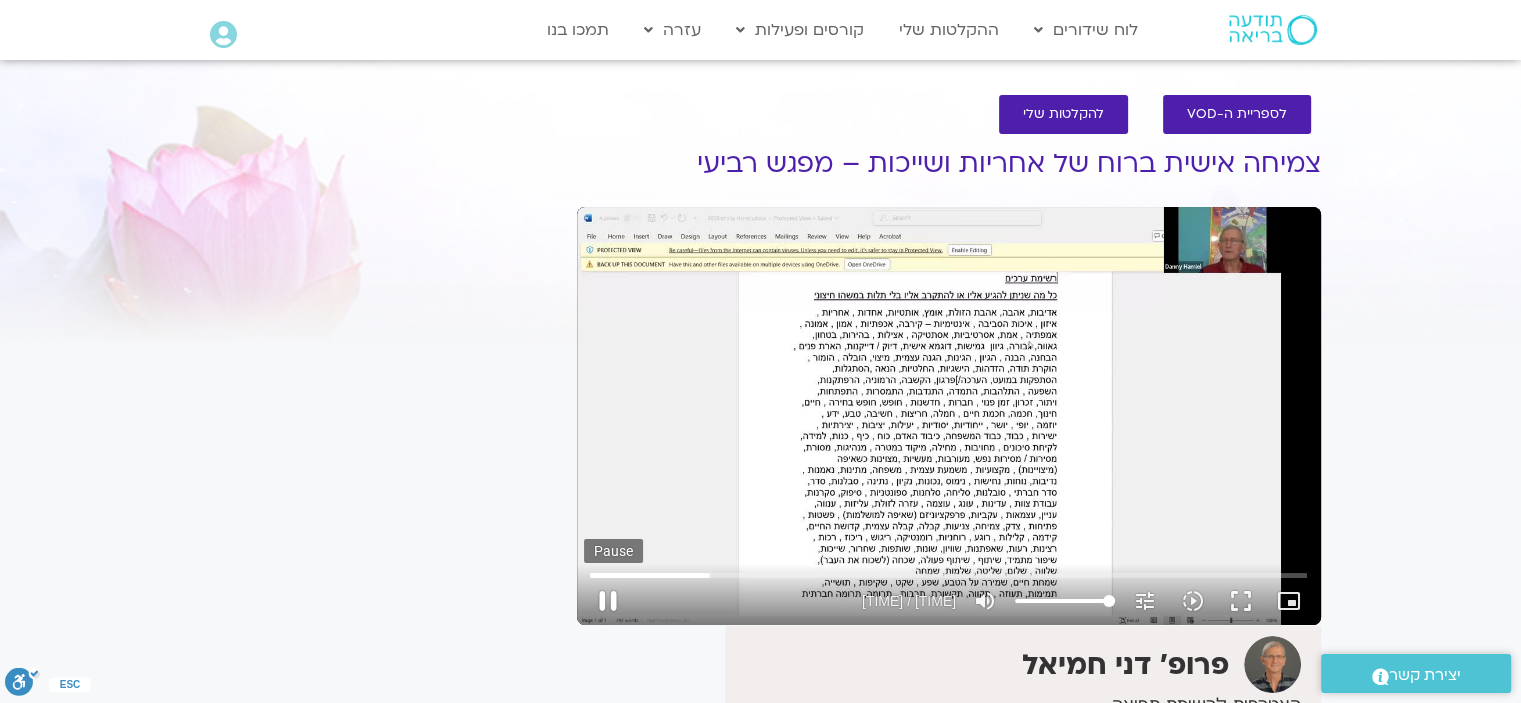 click on "pause" at bounding box center [608, 601] 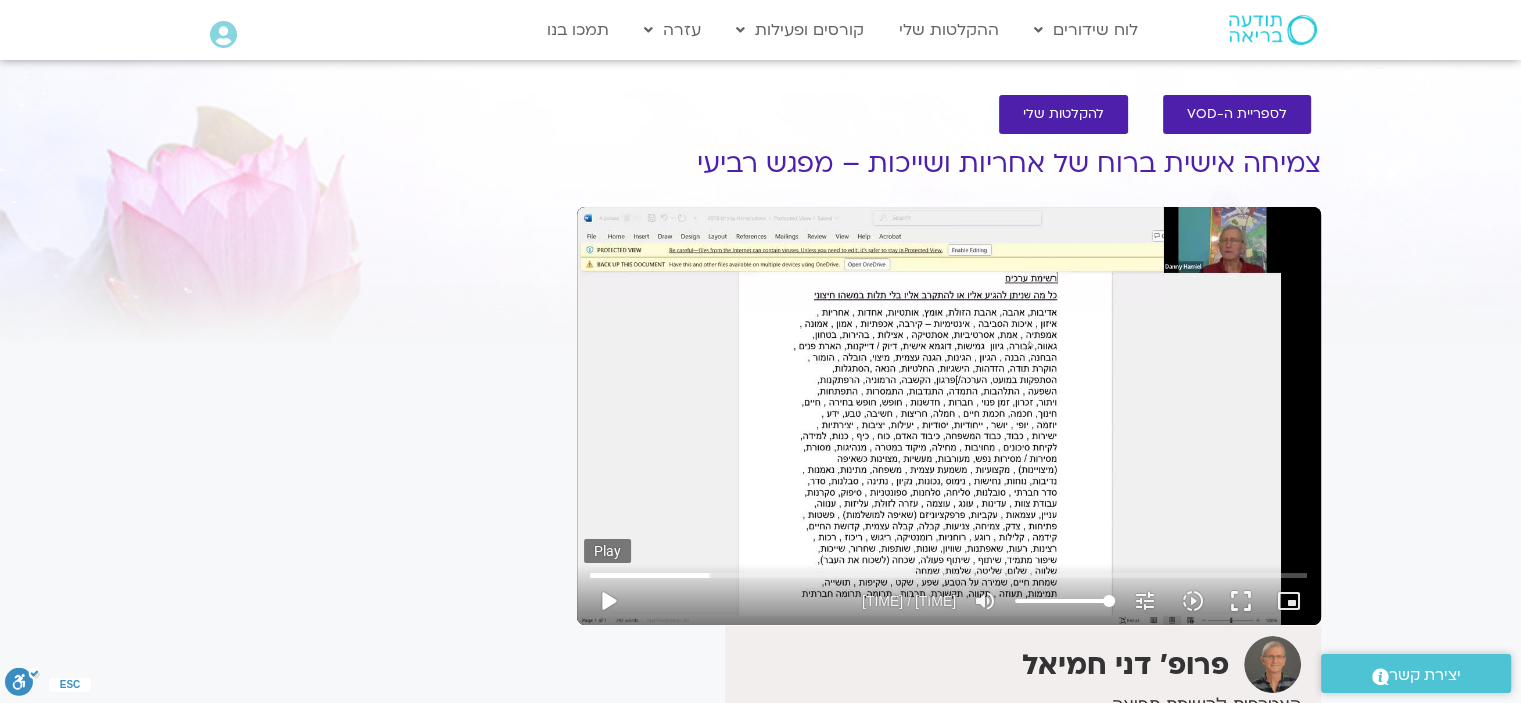 click on "play_arrow" at bounding box center [608, 601] 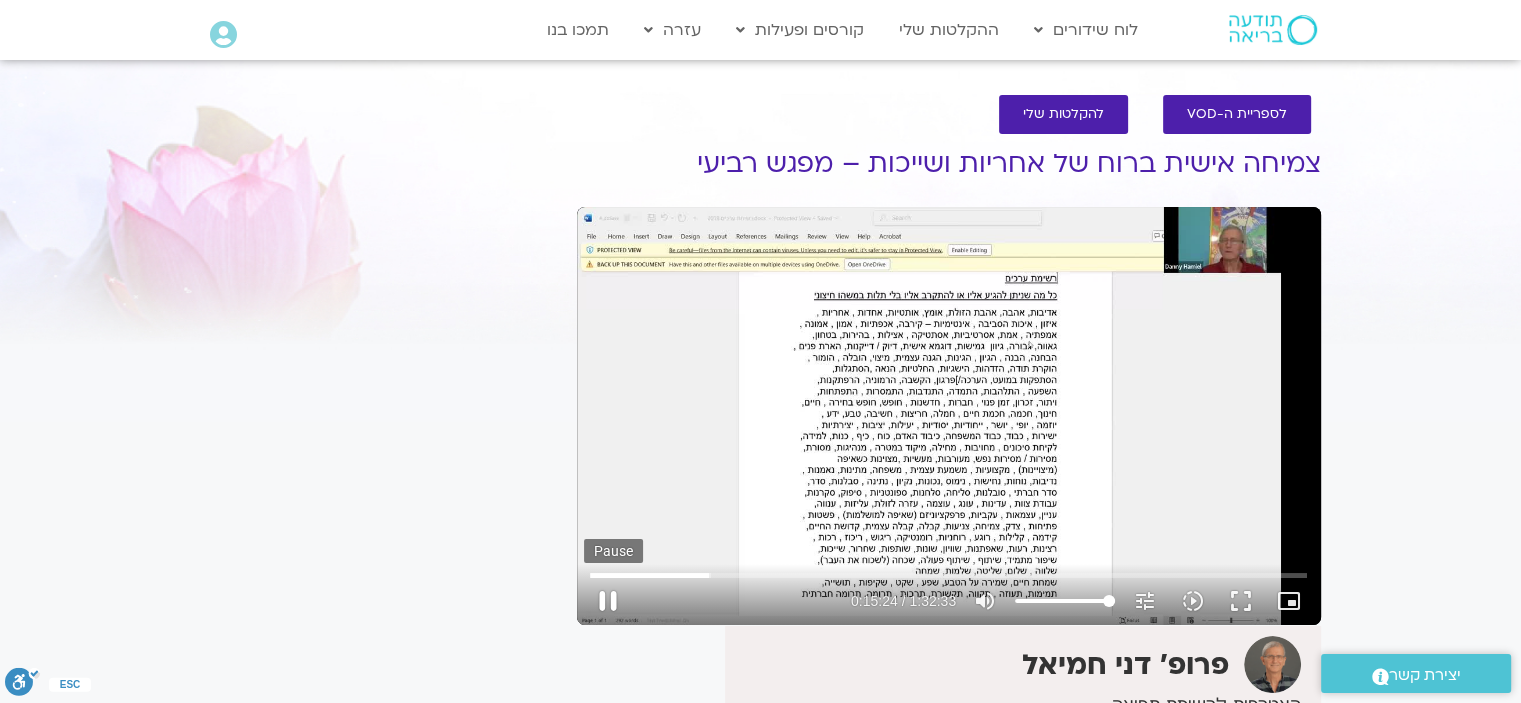click on "pause" at bounding box center [608, 601] 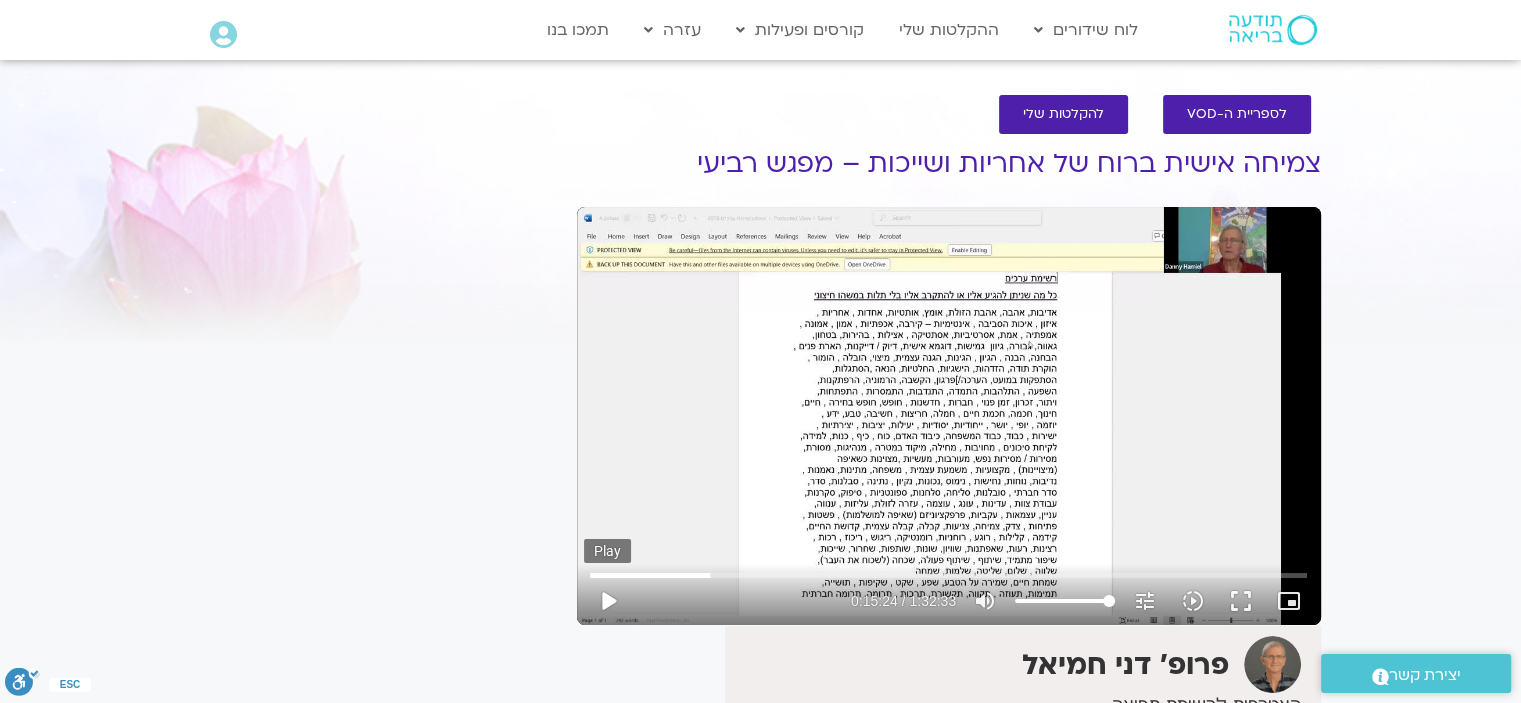 click on "play_arrow" at bounding box center [608, 601] 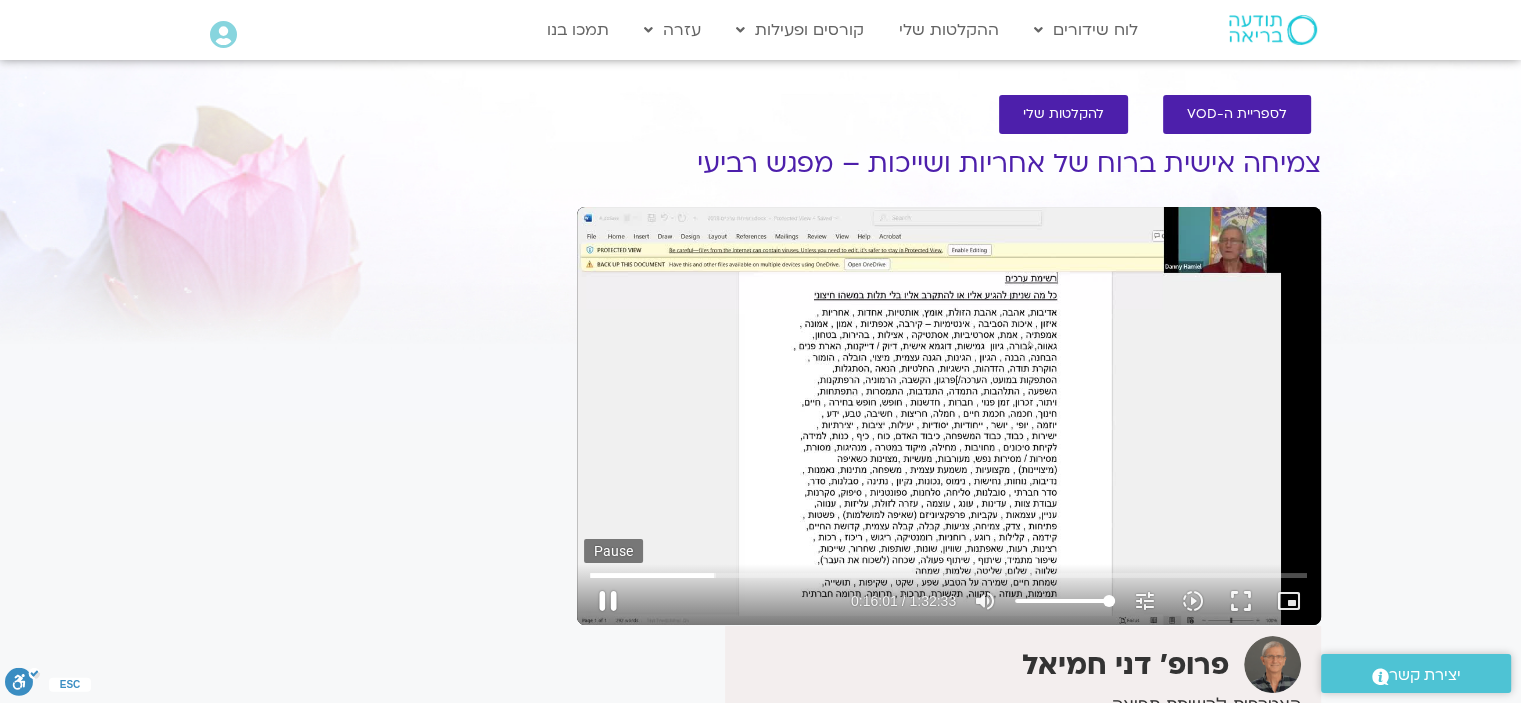 click on "pause" at bounding box center (608, 601) 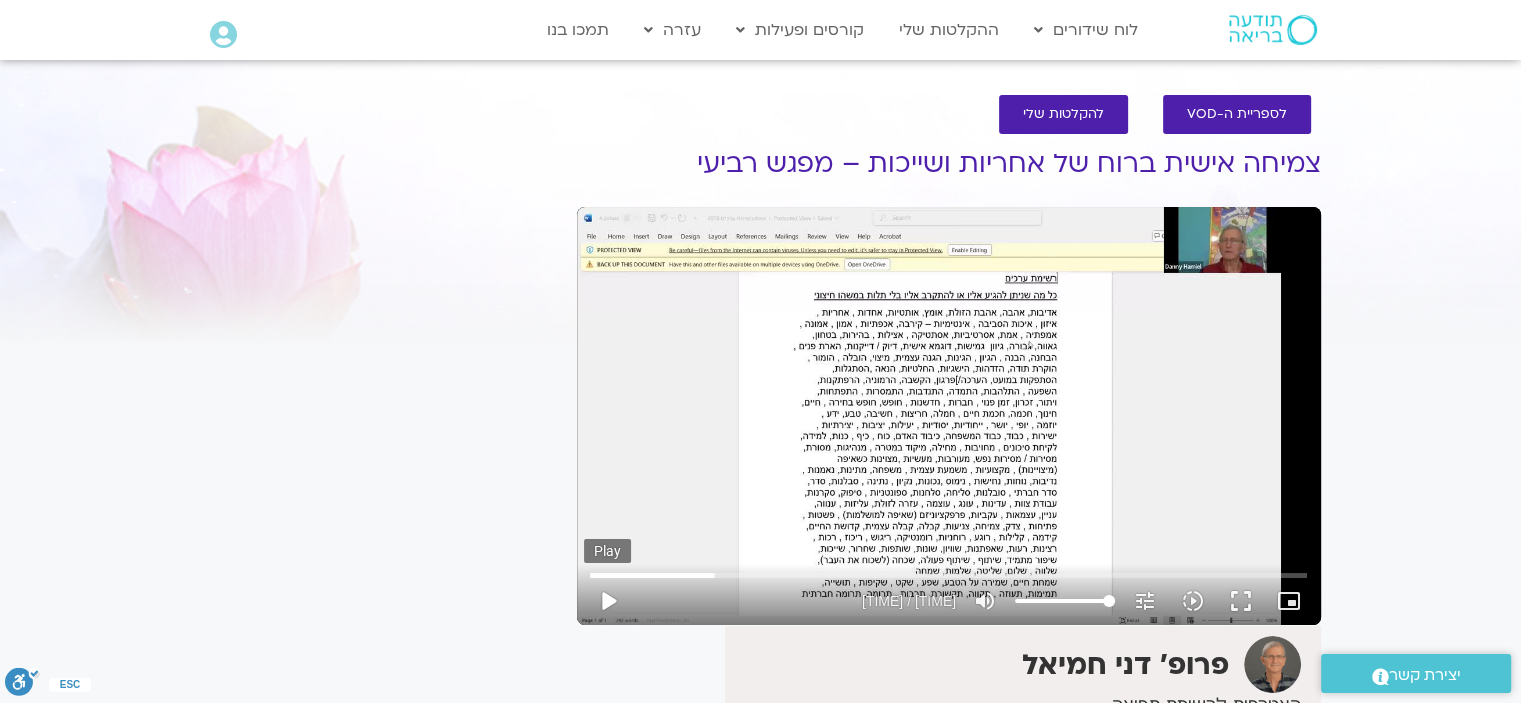 click on "play_arrow" at bounding box center (608, 601) 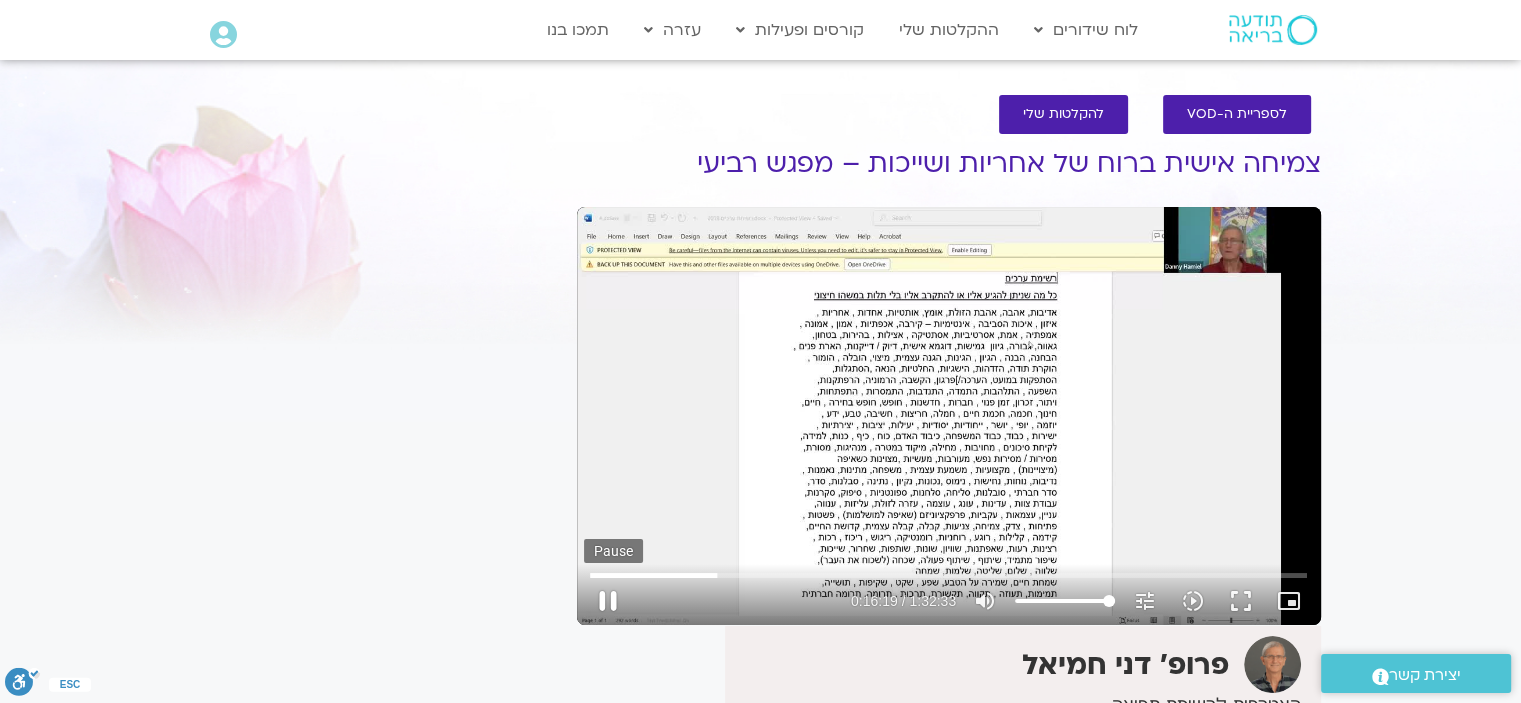 click on "pause" at bounding box center (608, 601) 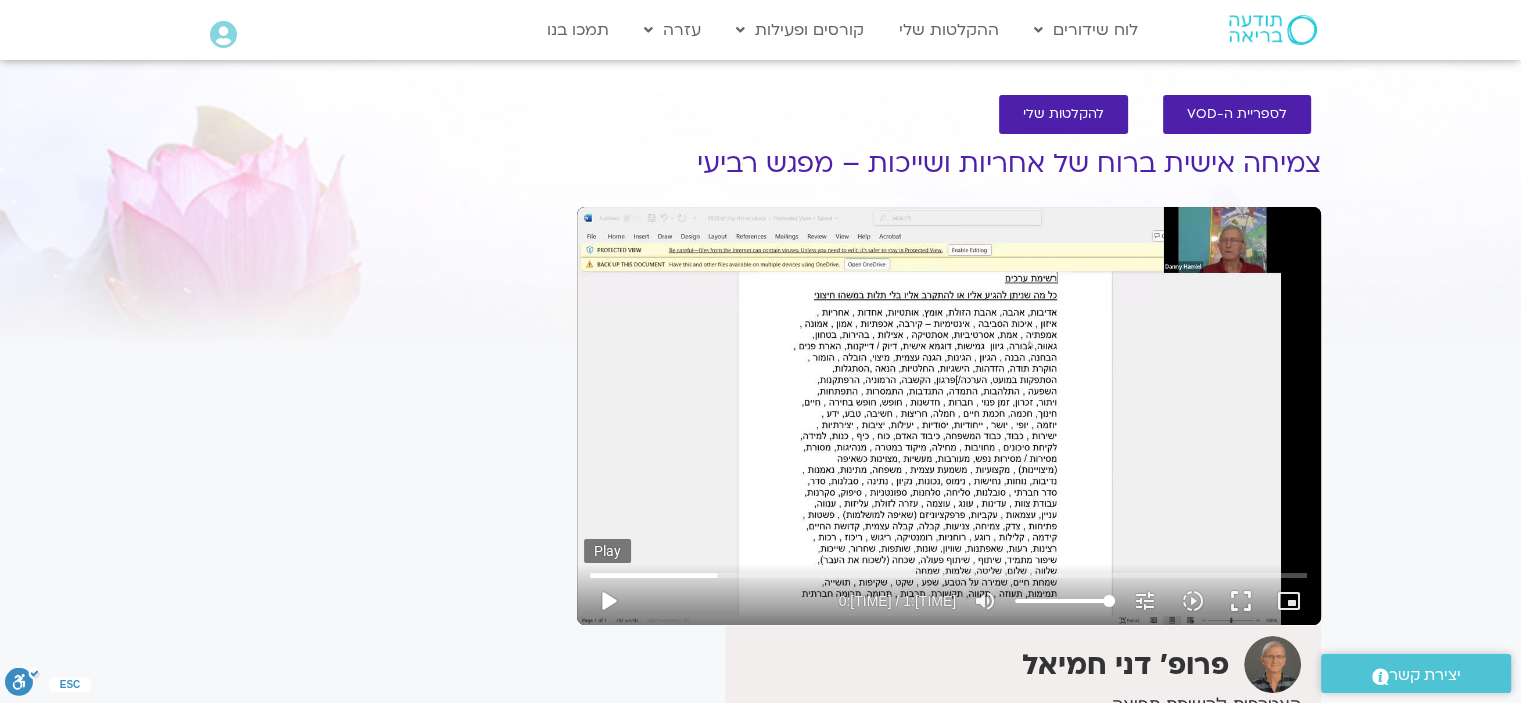 click on "play_arrow" at bounding box center [608, 601] 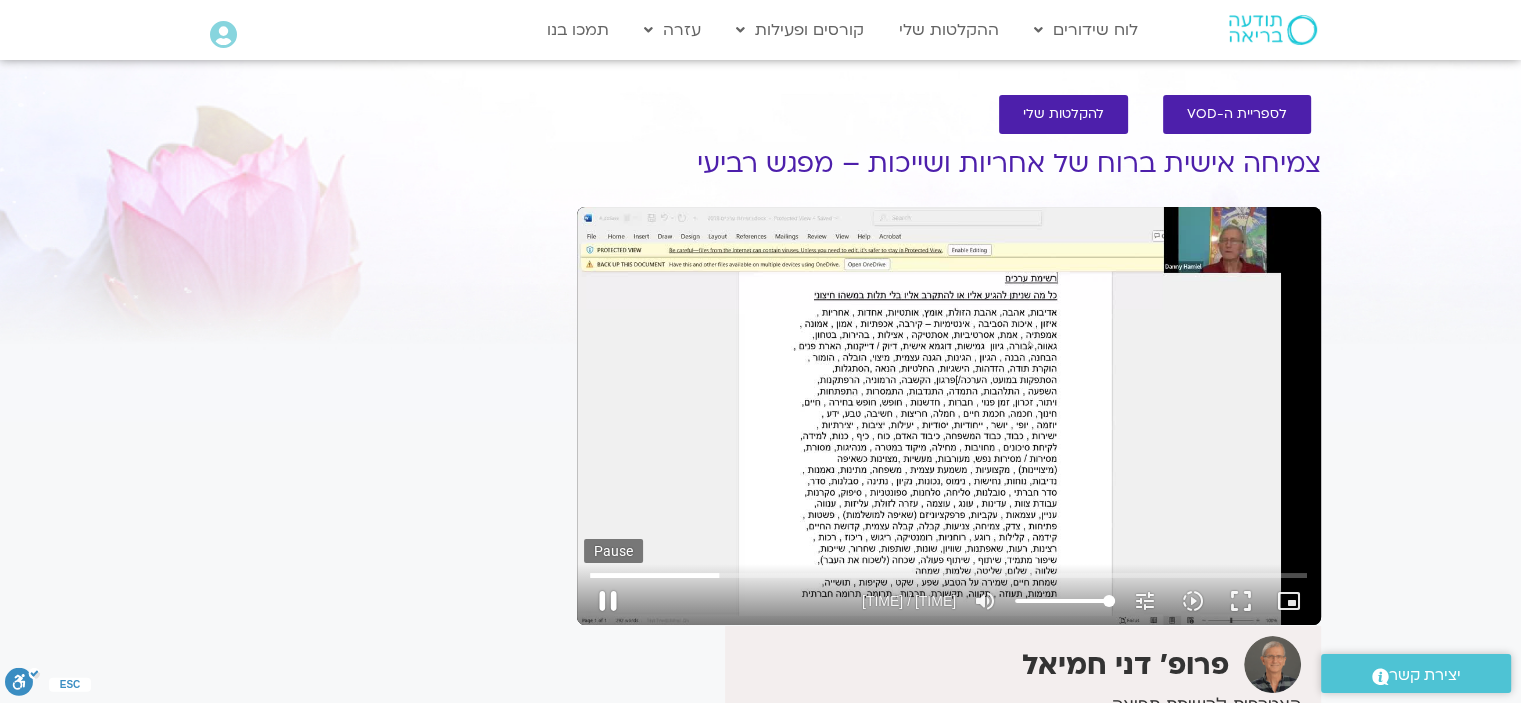 click on "pause" at bounding box center [608, 601] 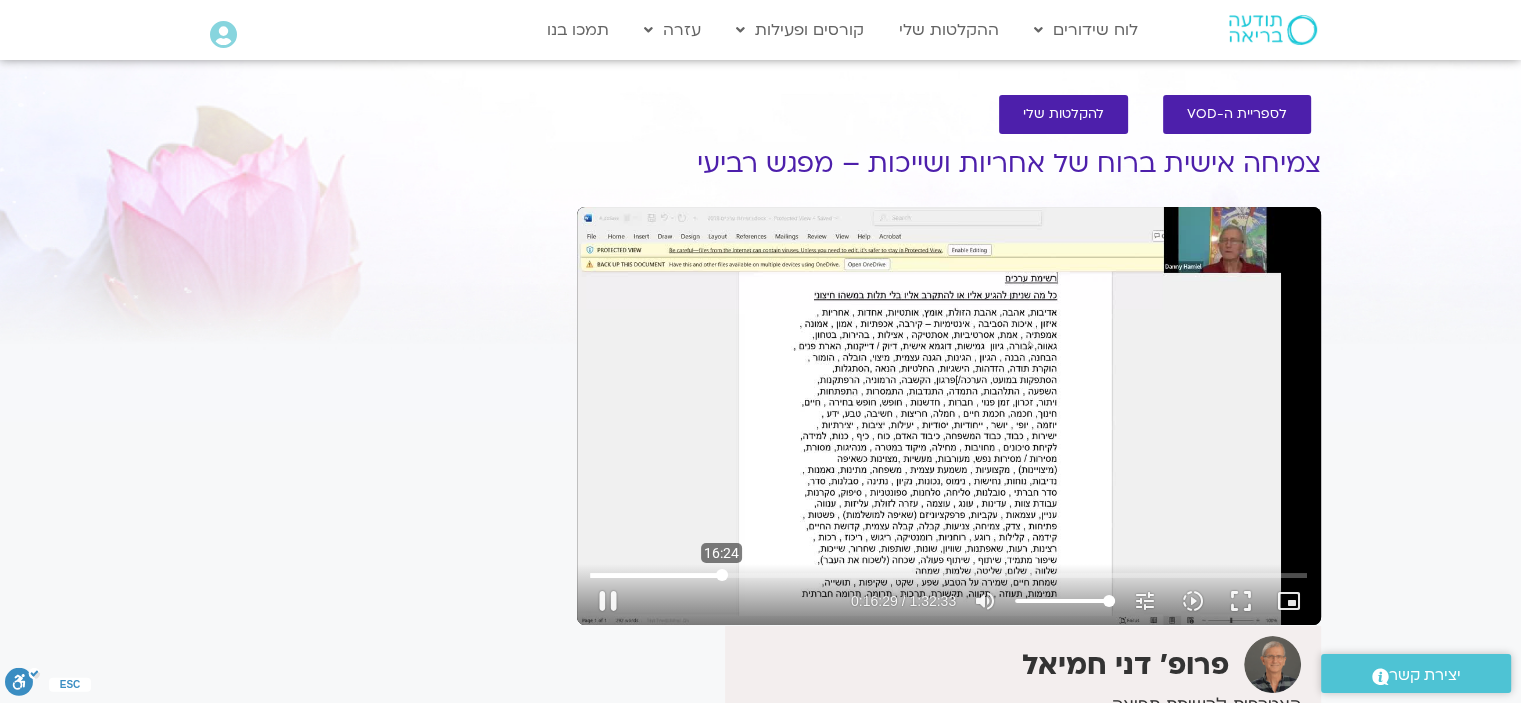click at bounding box center (948, 575) 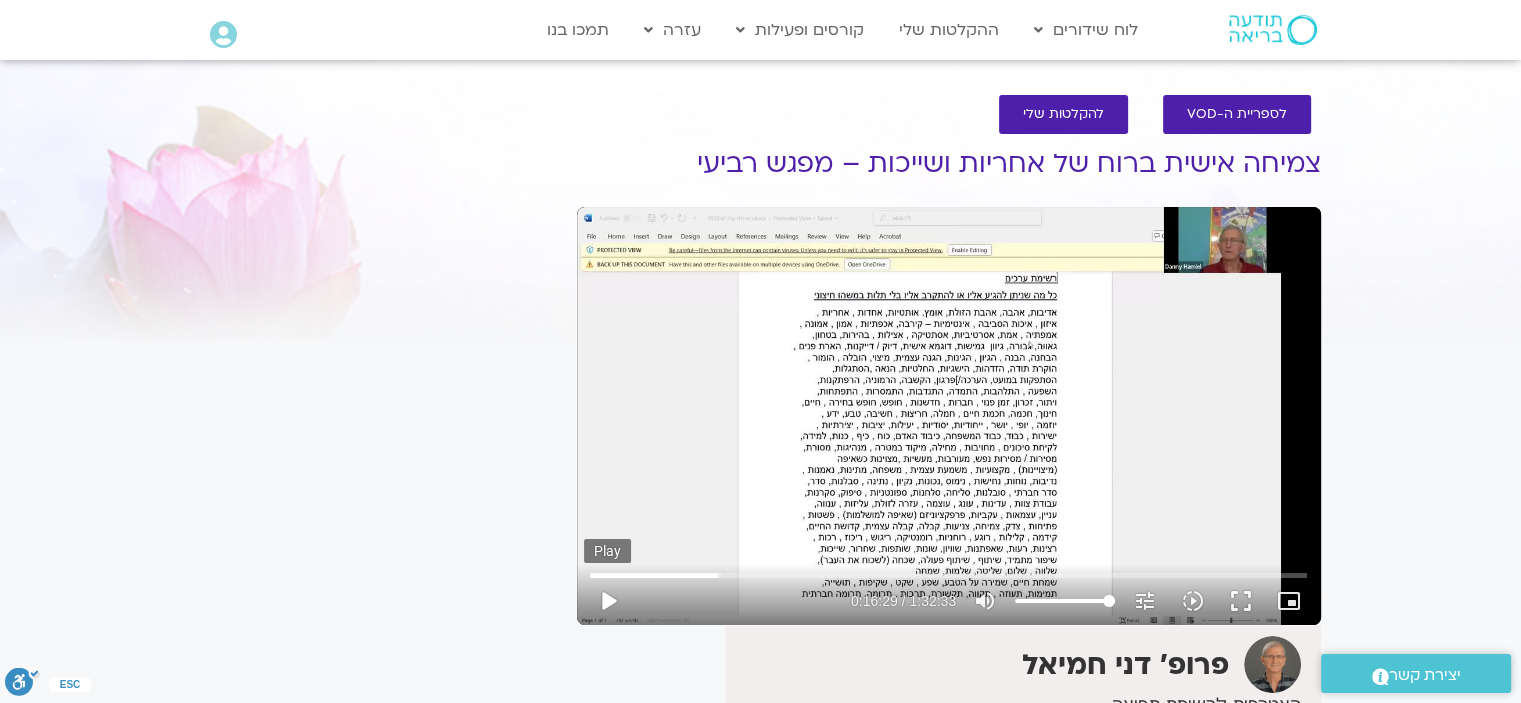 click on "play_arrow" at bounding box center (608, 601) 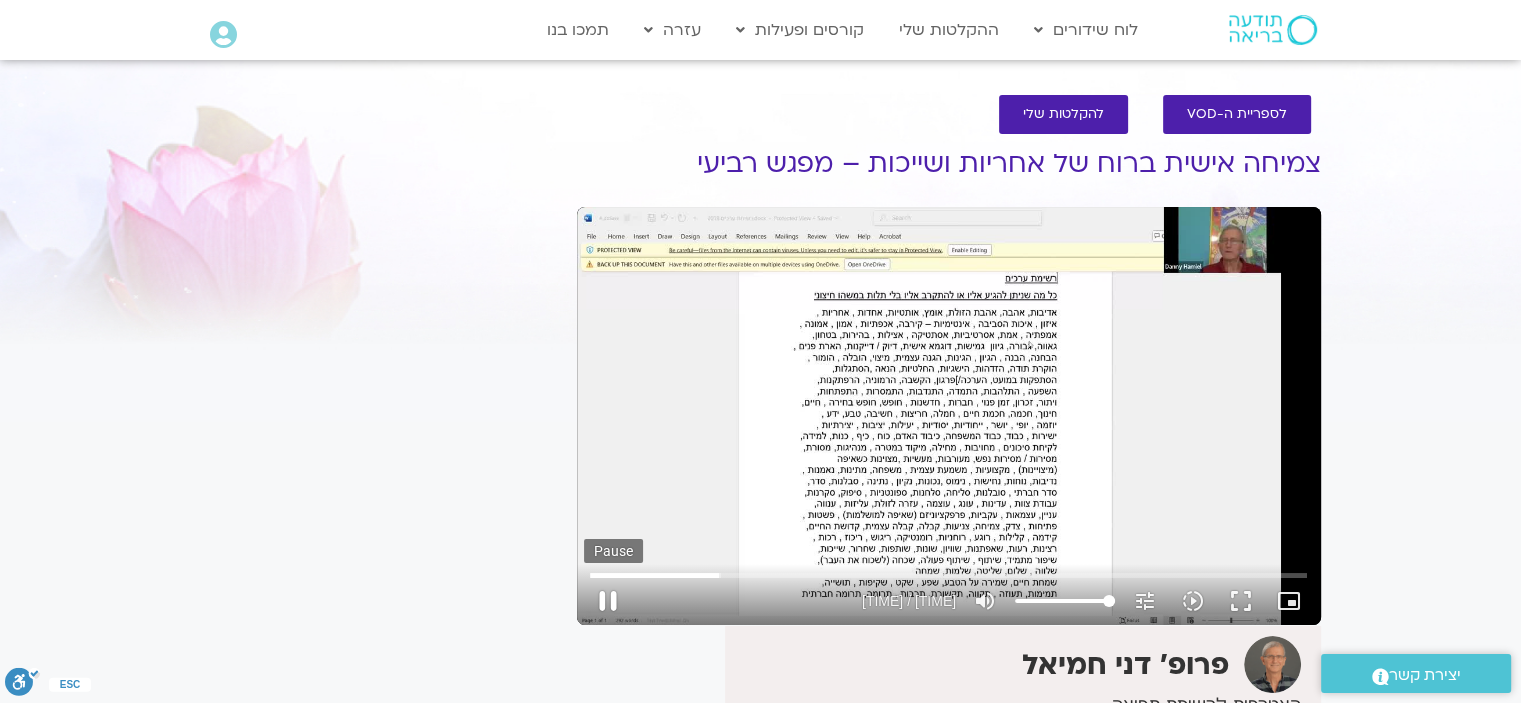 click on "pause" at bounding box center [608, 601] 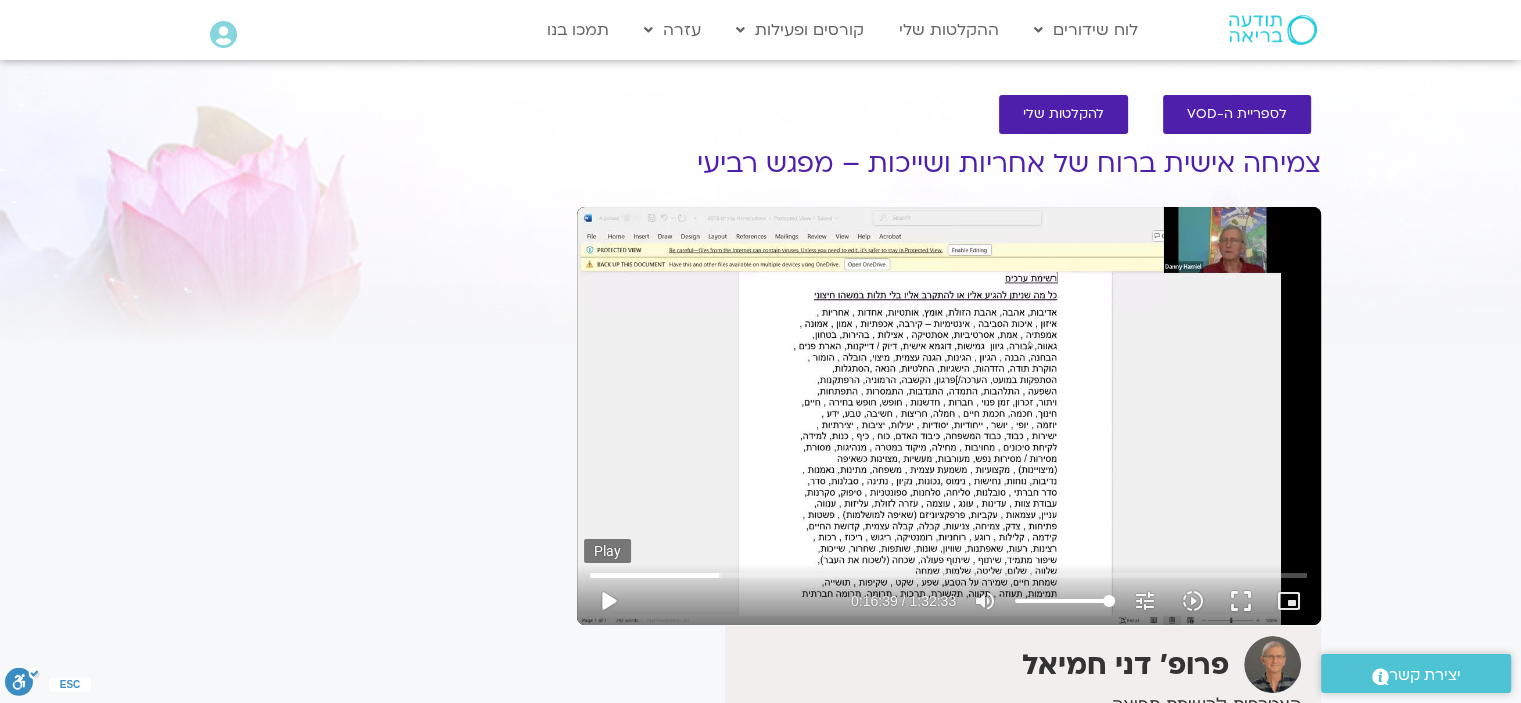 click on "play_arrow" at bounding box center [608, 601] 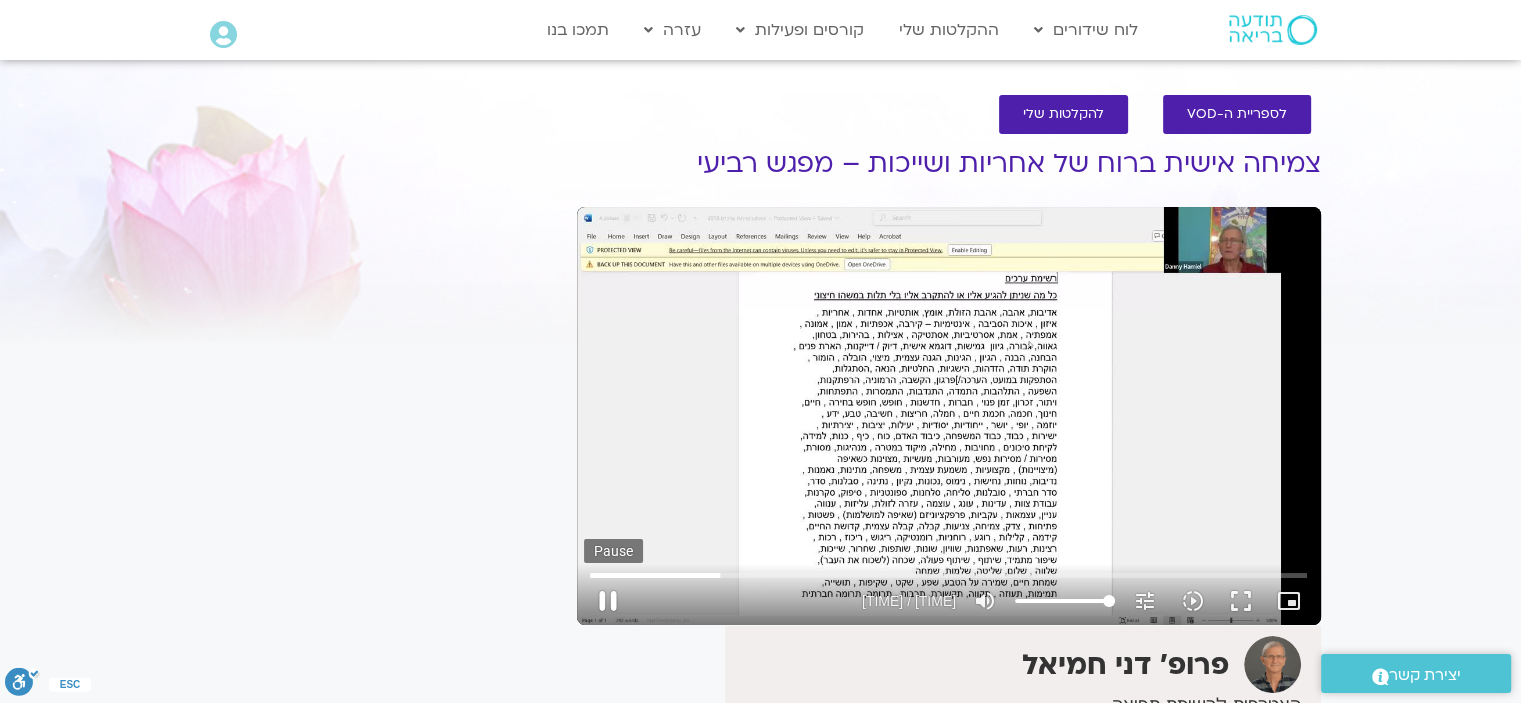 click on "pause" at bounding box center (608, 601) 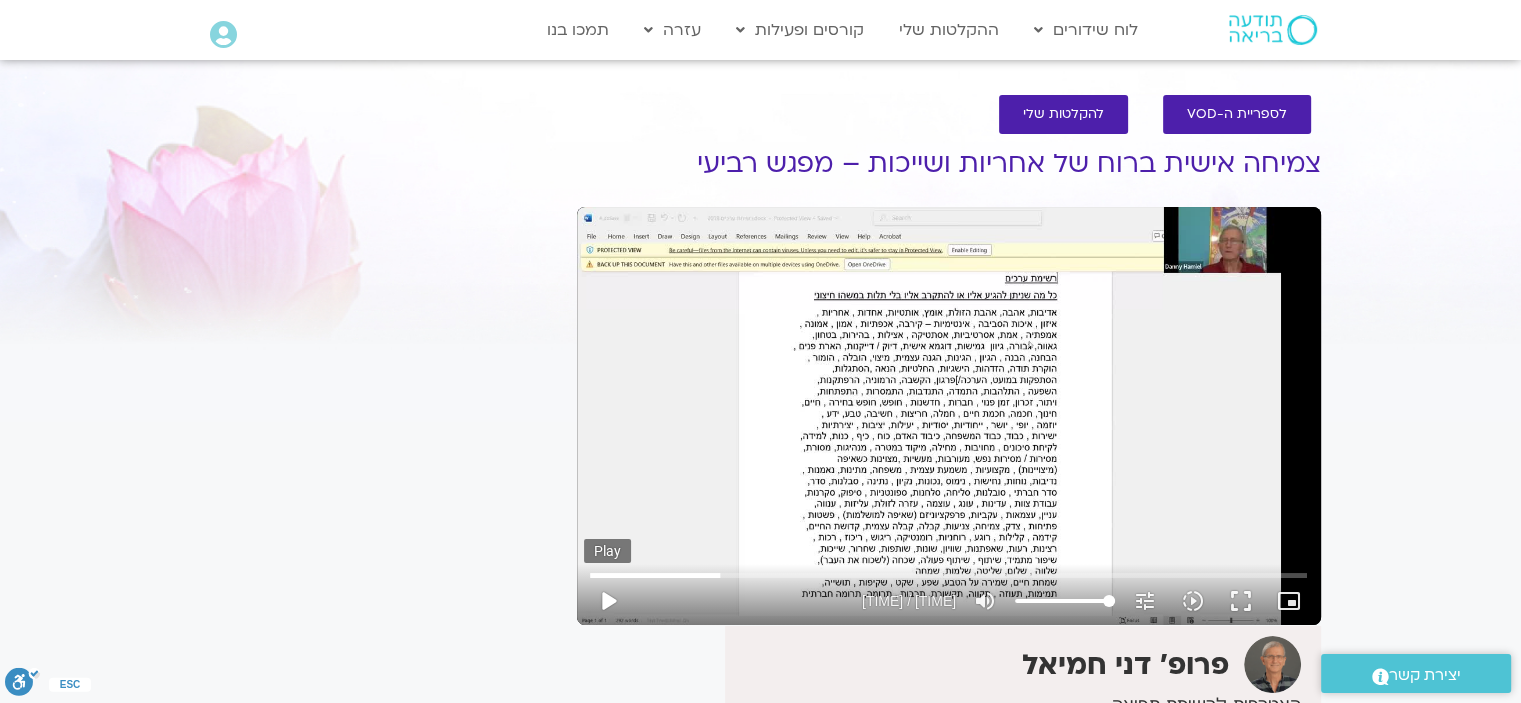 click on "play_arrow" at bounding box center [608, 601] 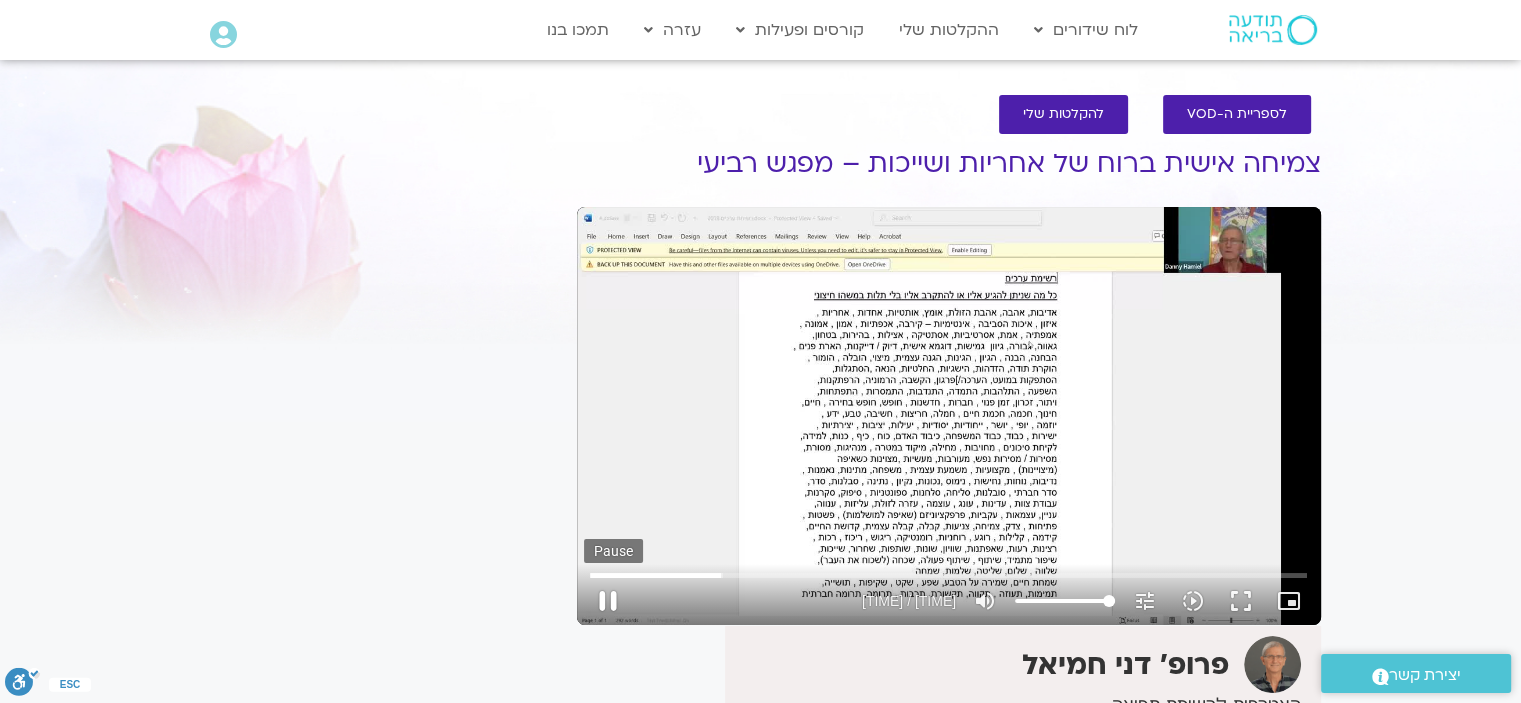 click on "pause" at bounding box center [608, 601] 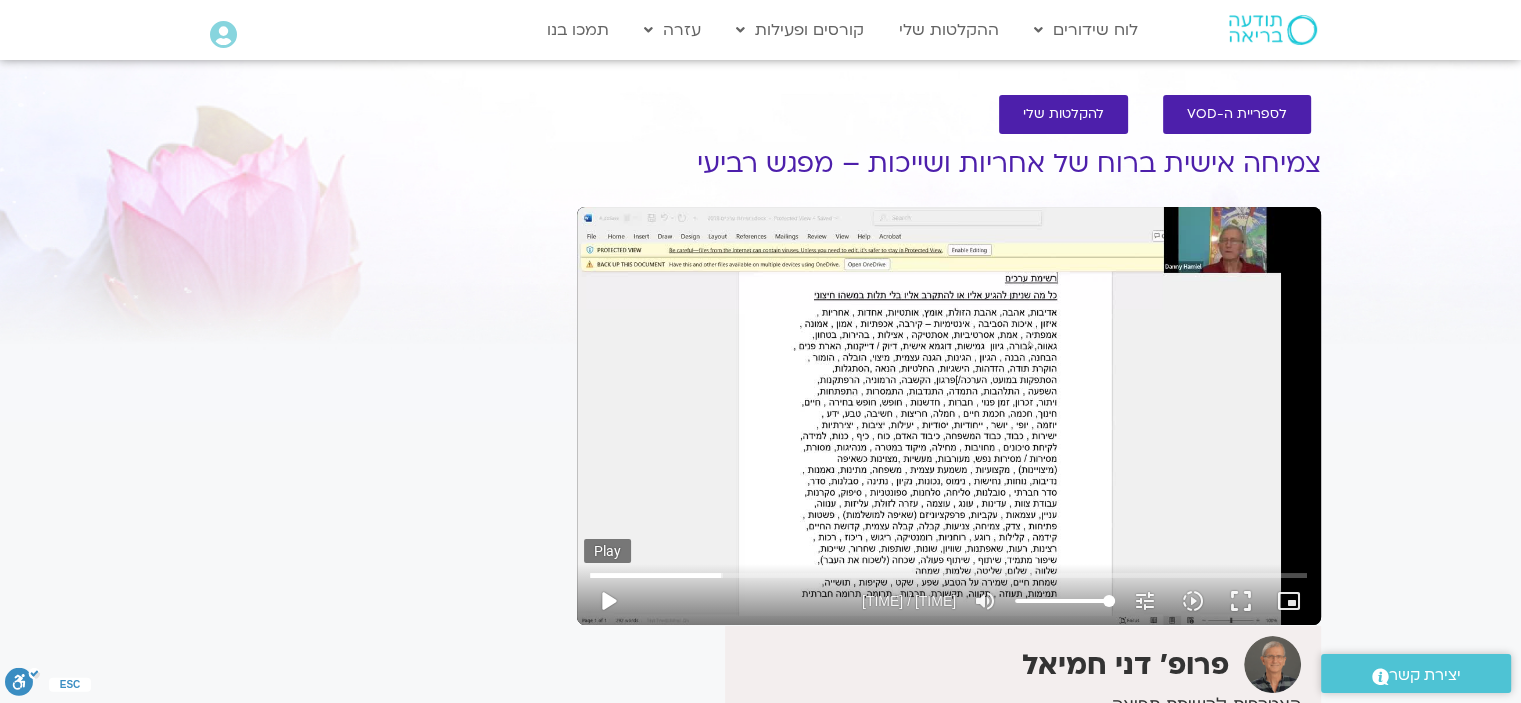 click on "play_arrow" at bounding box center (608, 601) 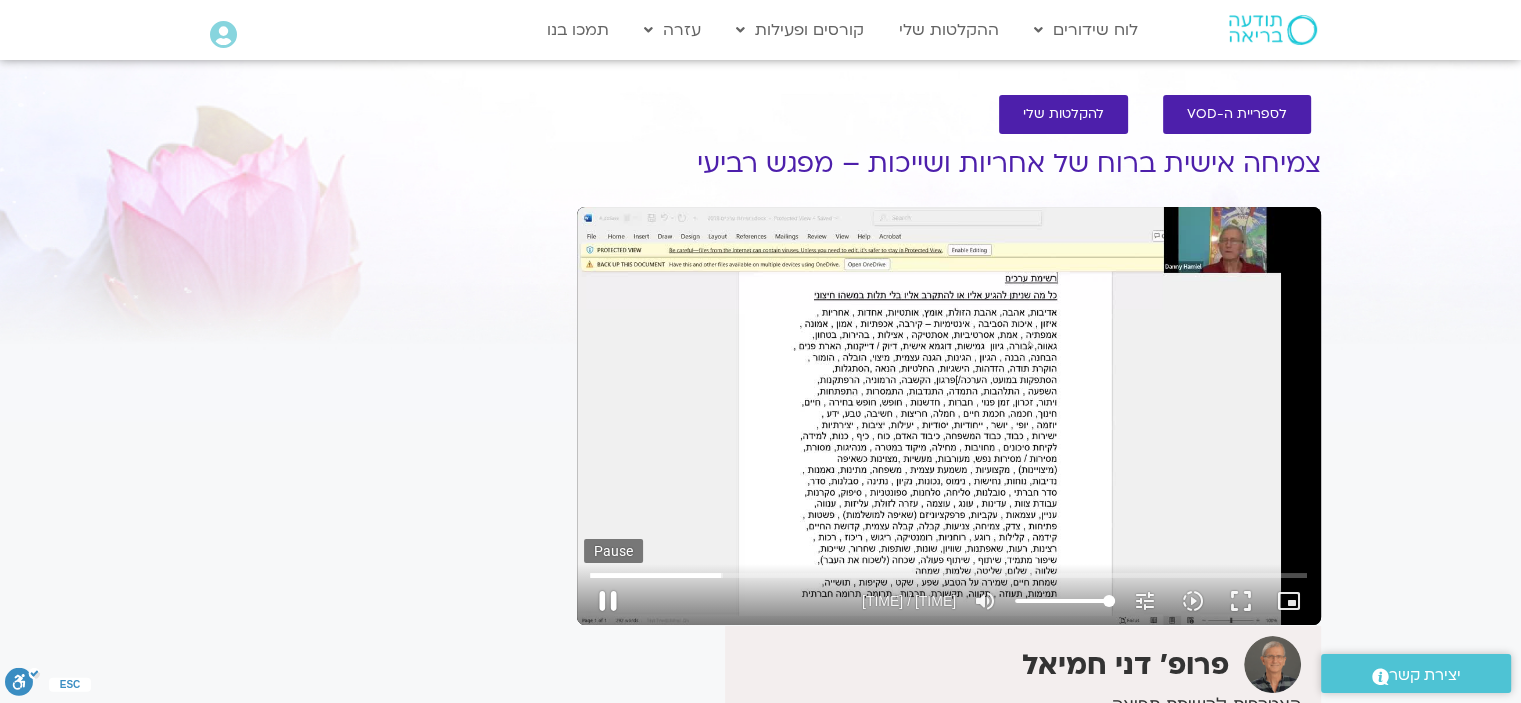 click on "pause" at bounding box center [608, 601] 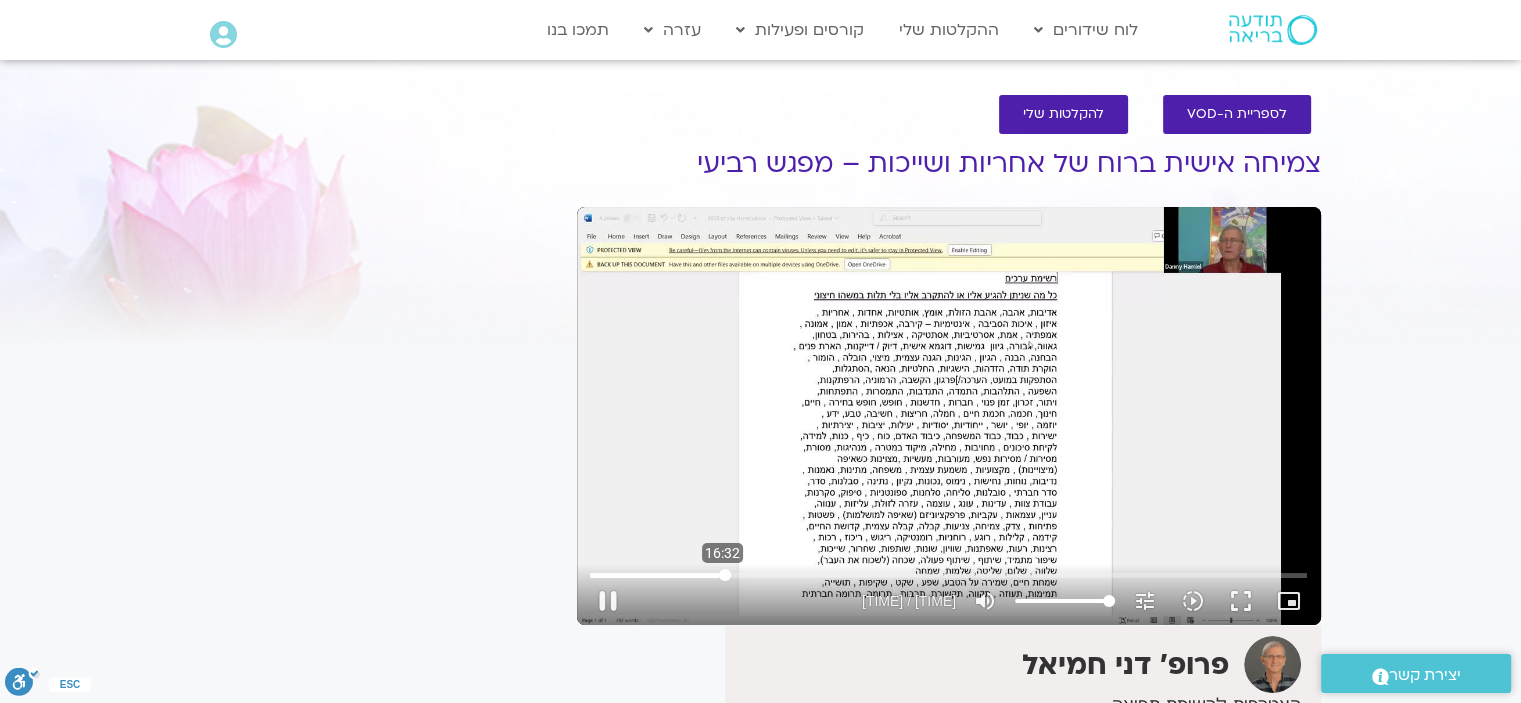 click at bounding box center (948, 575) 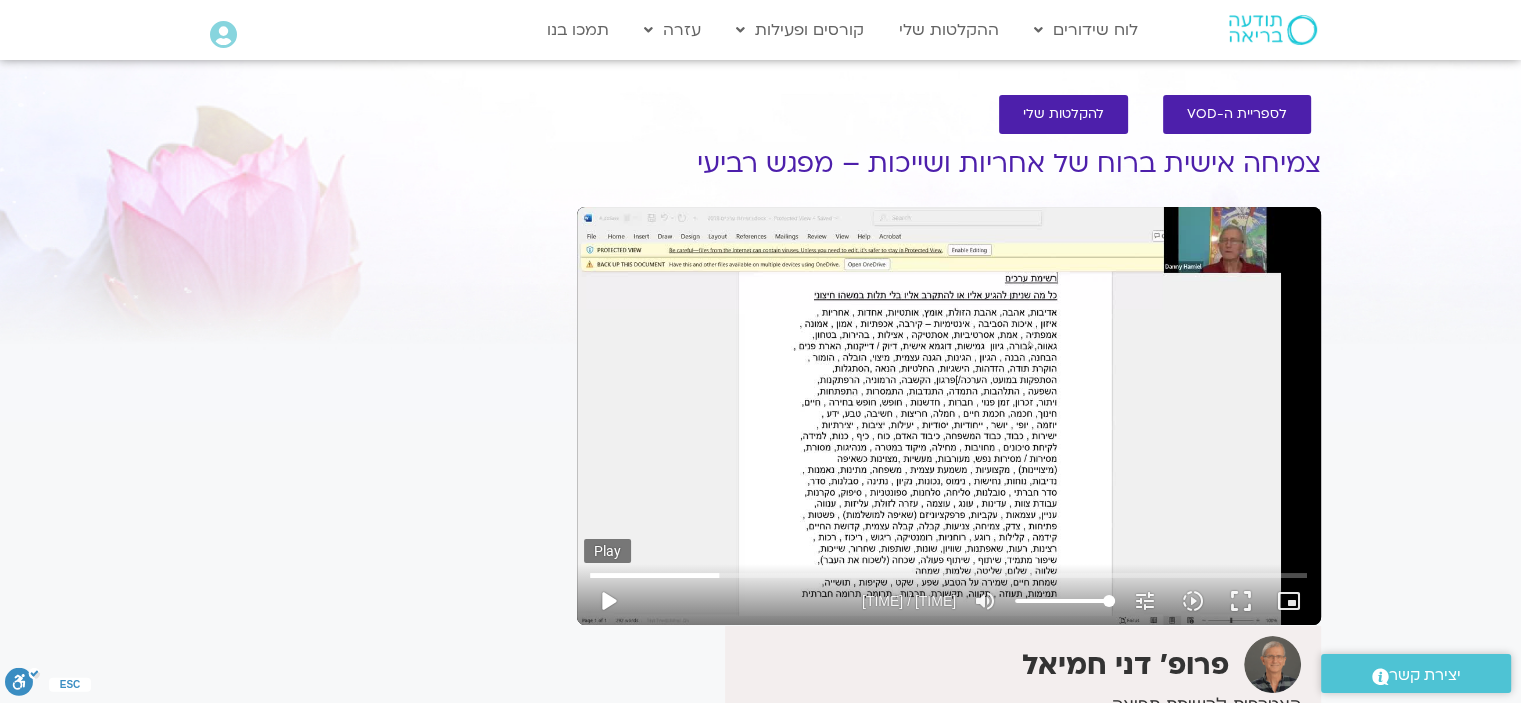 click on "play_arrow" at bounding box center (608, 601) 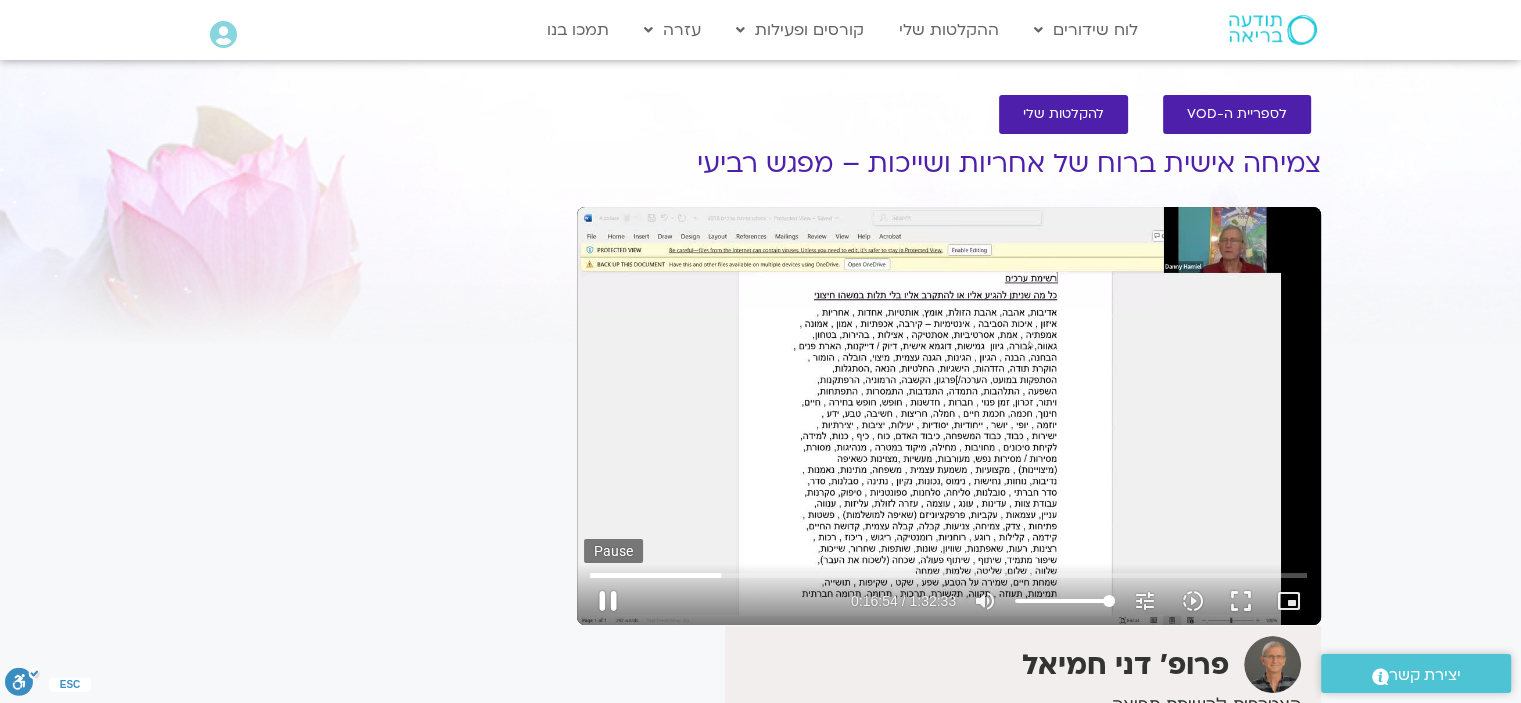 click on "pause" at bounding box center [608, 601] 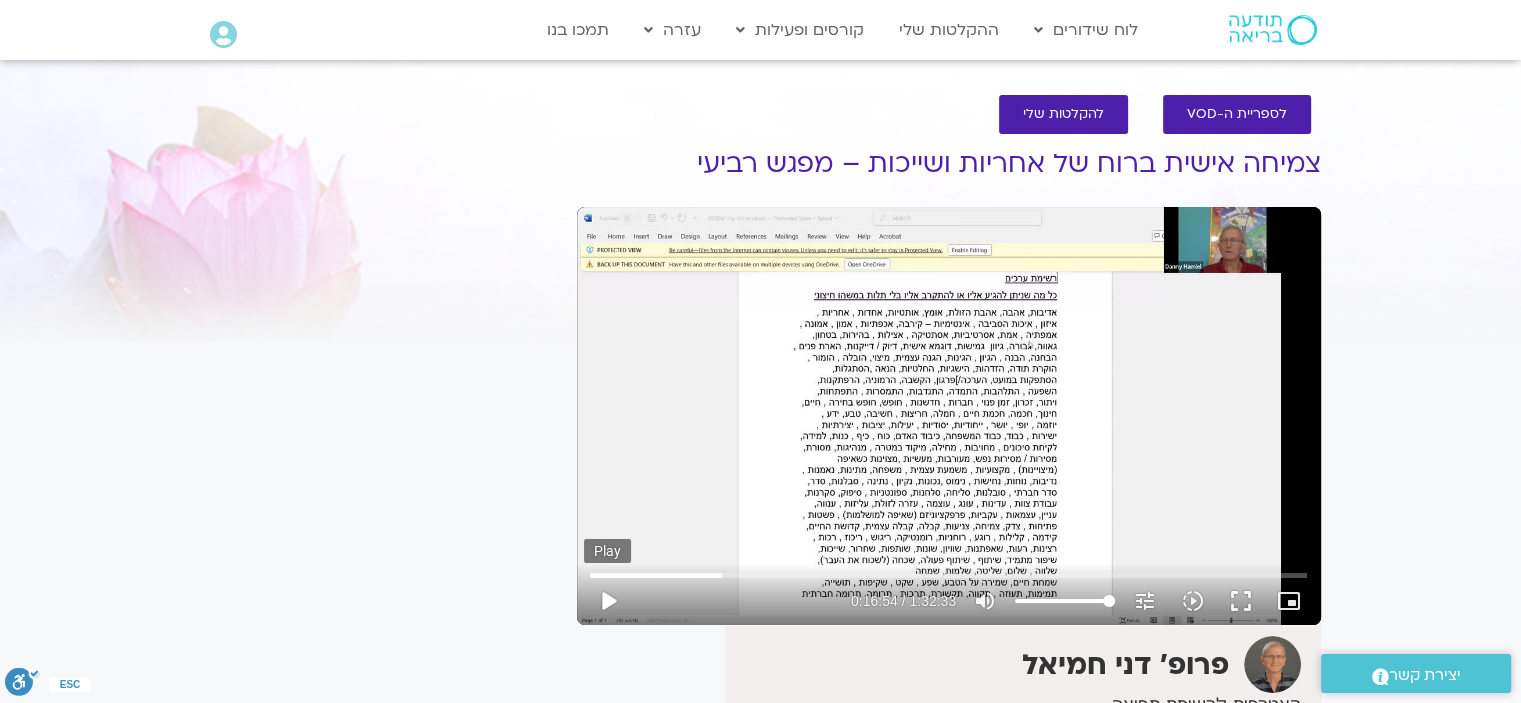 click on "play_arrow" at bounding box center [608, 601] 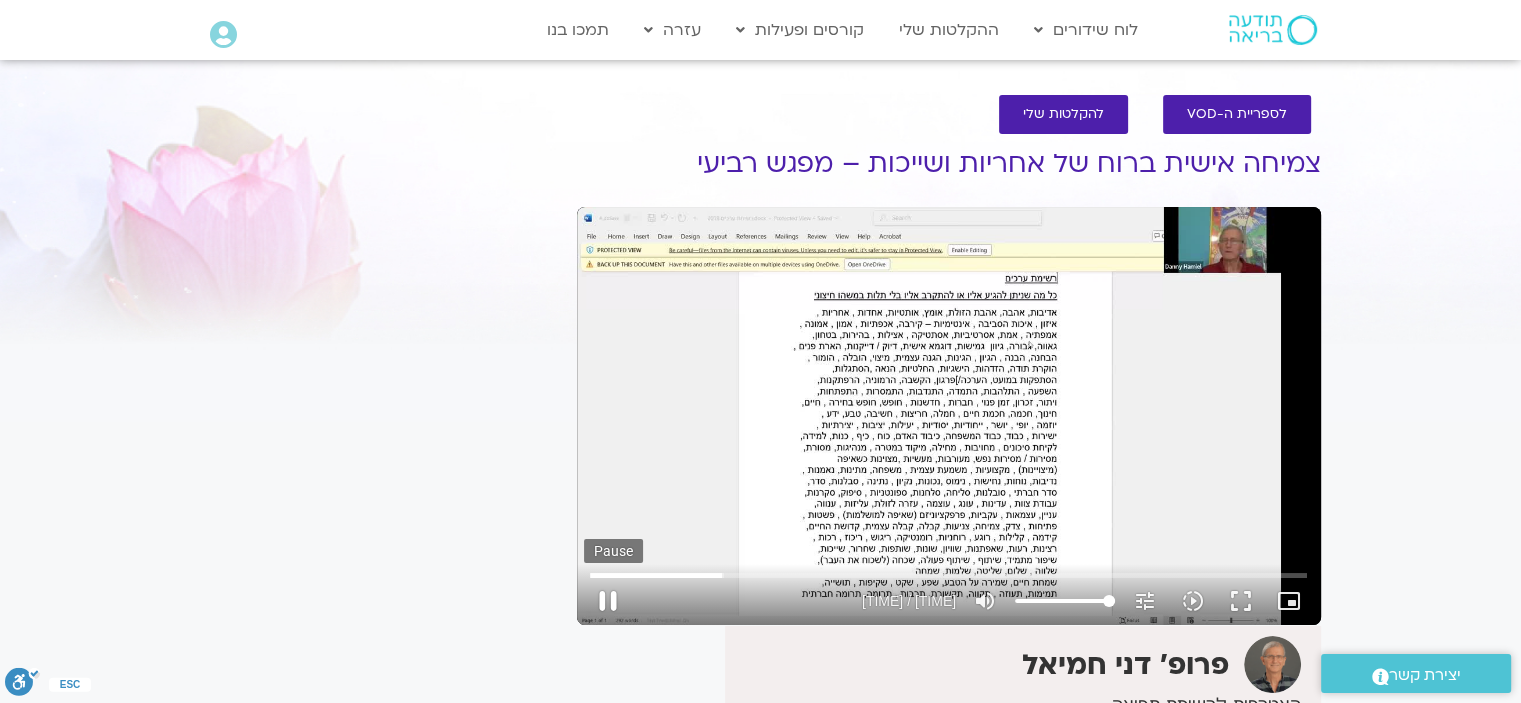 click on "pause" at bounding box center (608, 601) 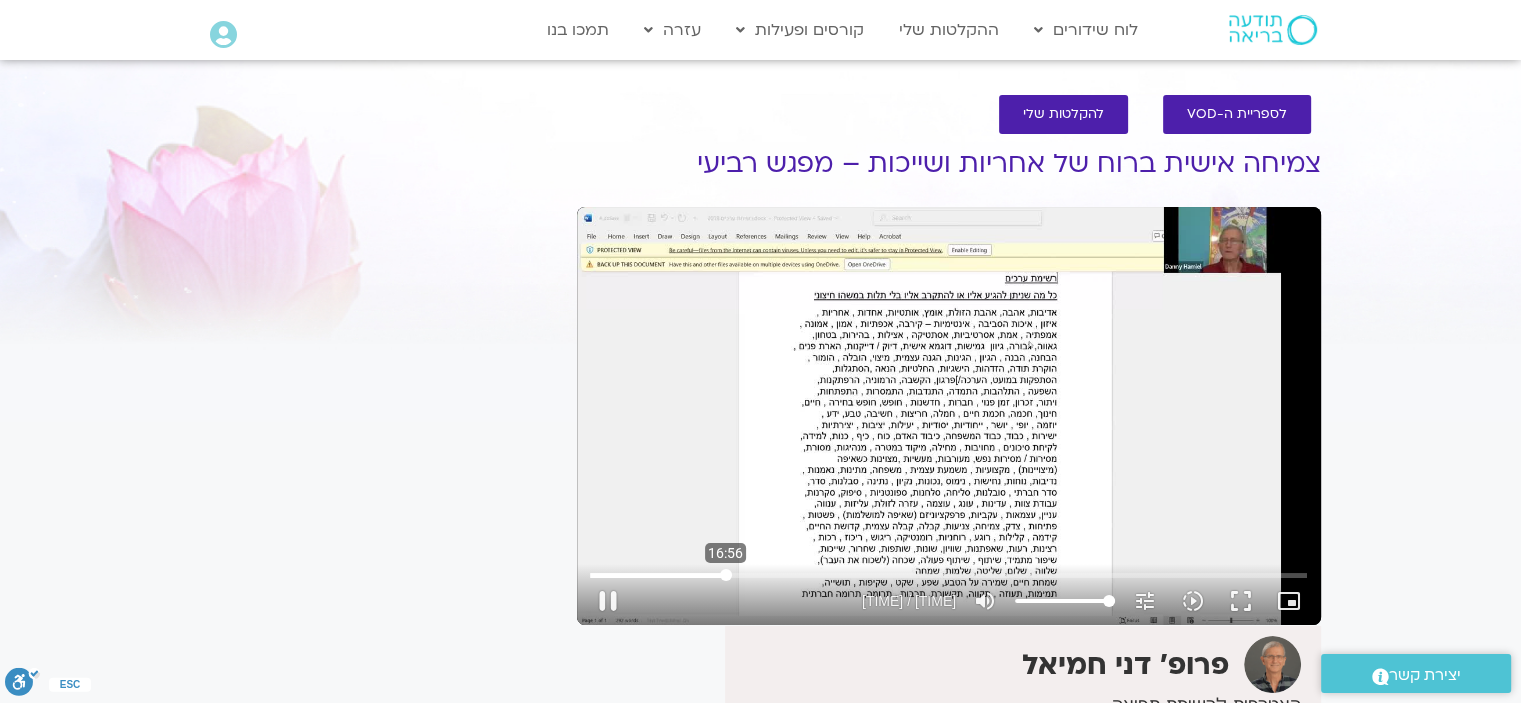 click at bounding box center [948, 575] 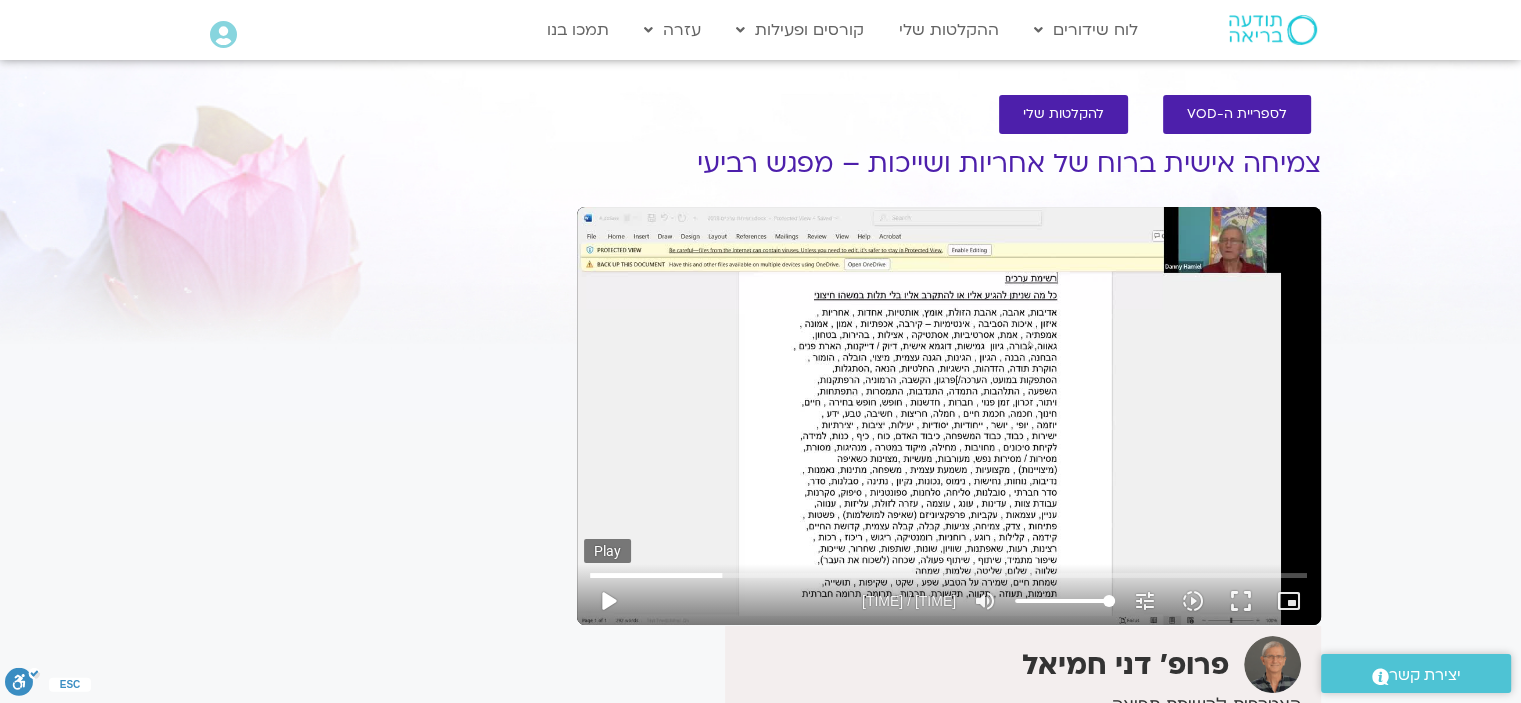 click on "play_arrow" at bounding box center (608, 601) 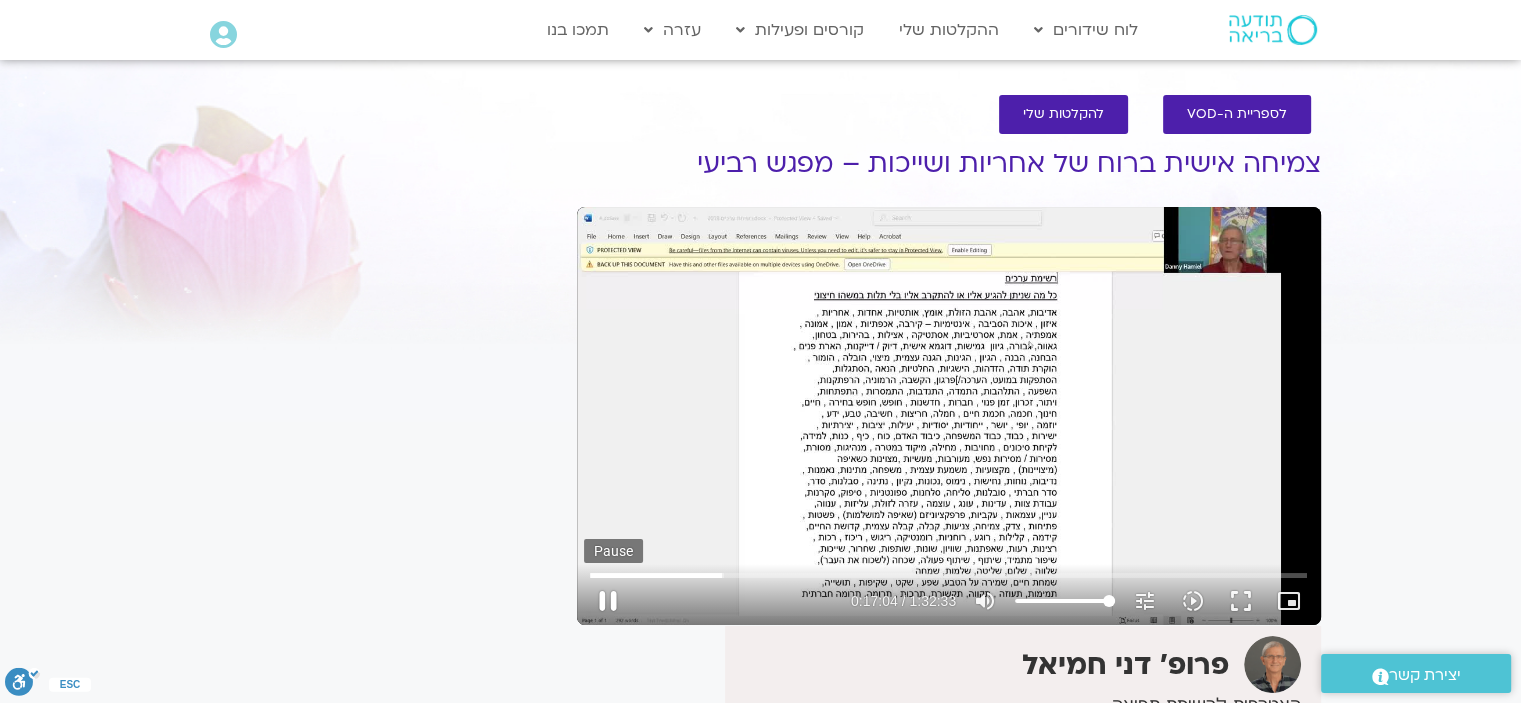 click on "pause" at bounding box center [608, 601] 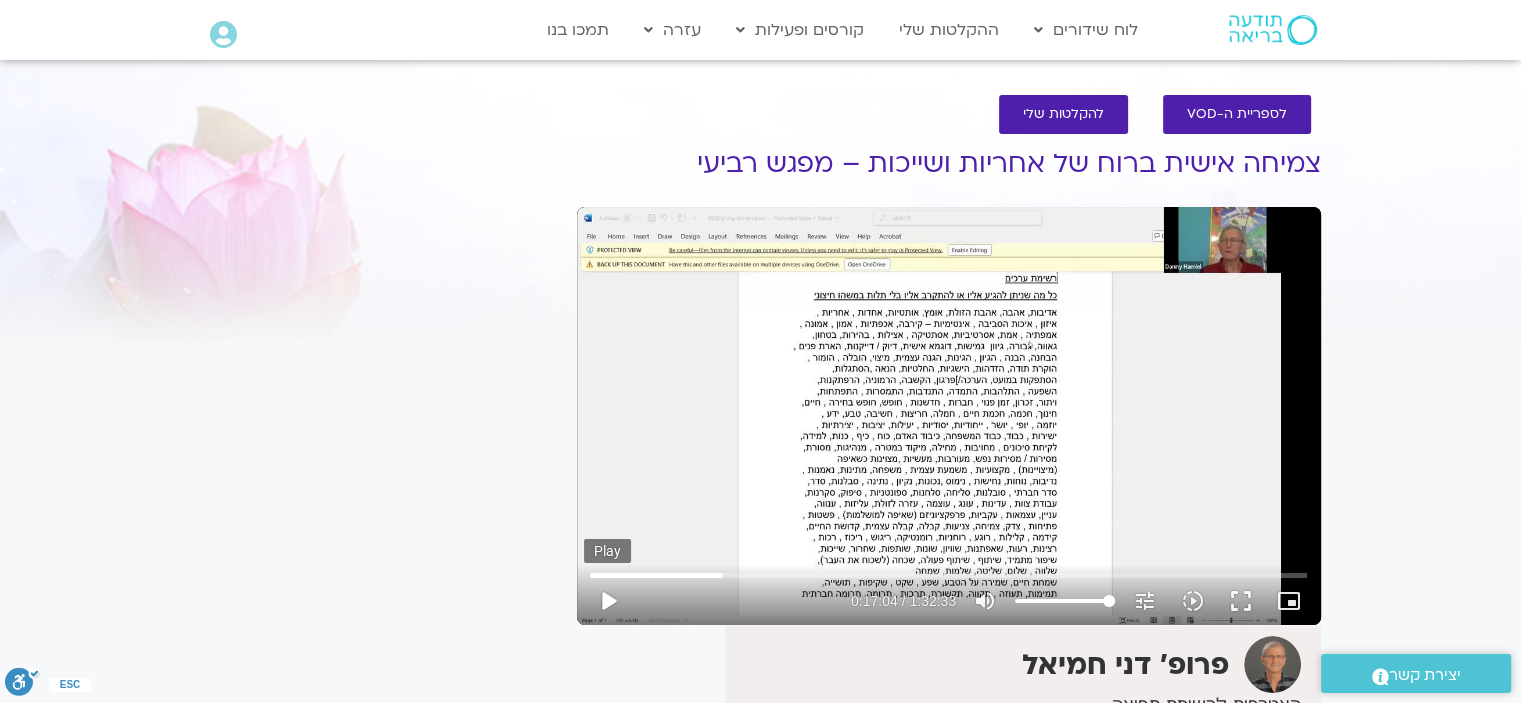 click on "play_arrow" at bounding box center [608, 601] 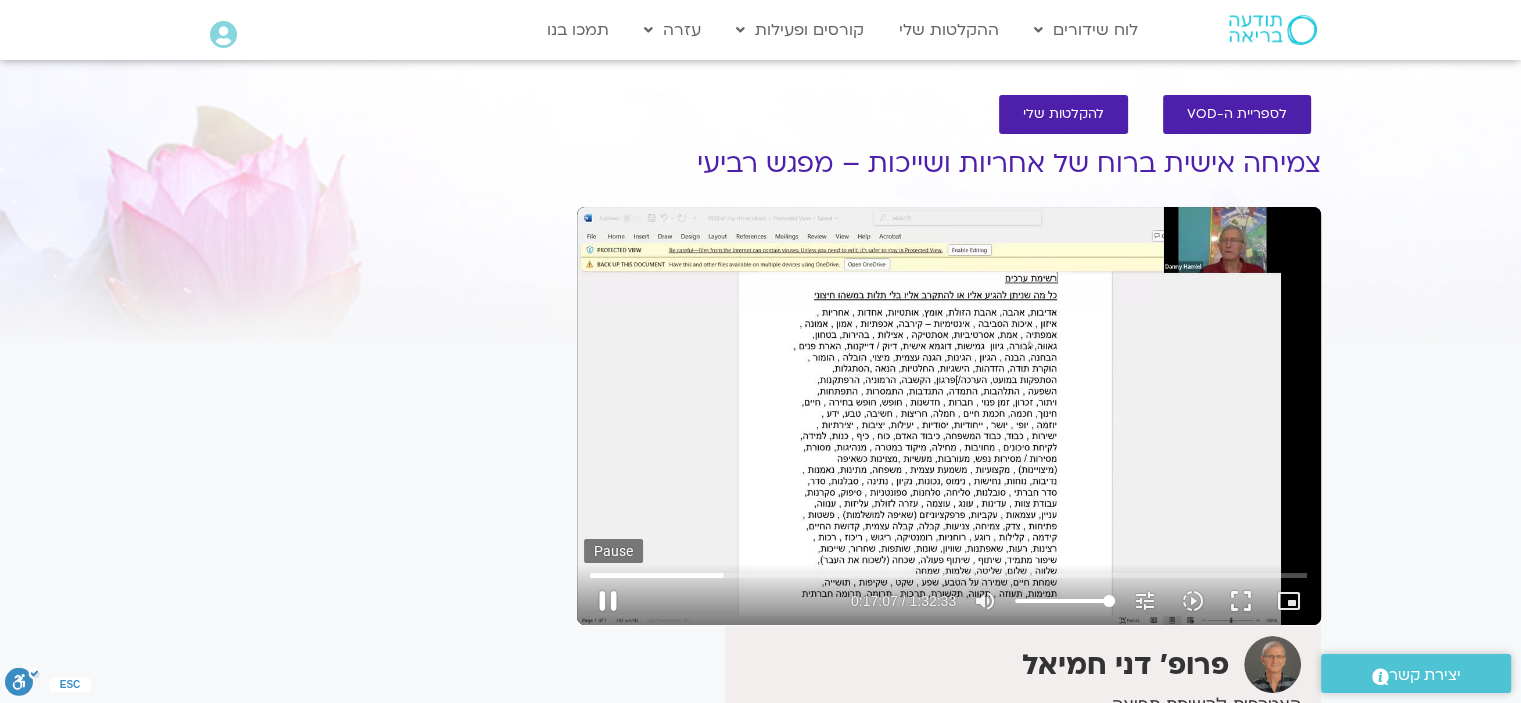 click on "pause" at bounding box center [608, 601] 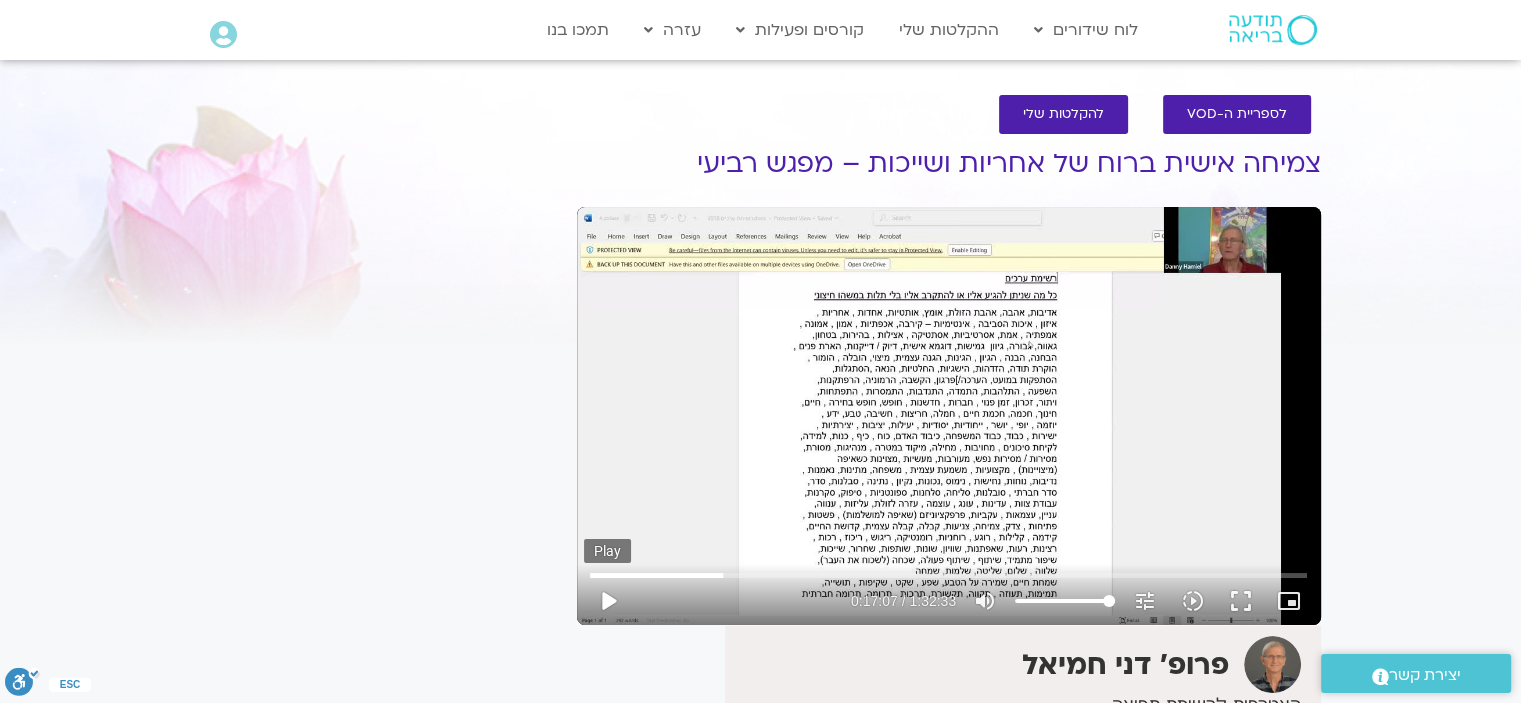click on "play_arrow" at bounding box center (608, 601) 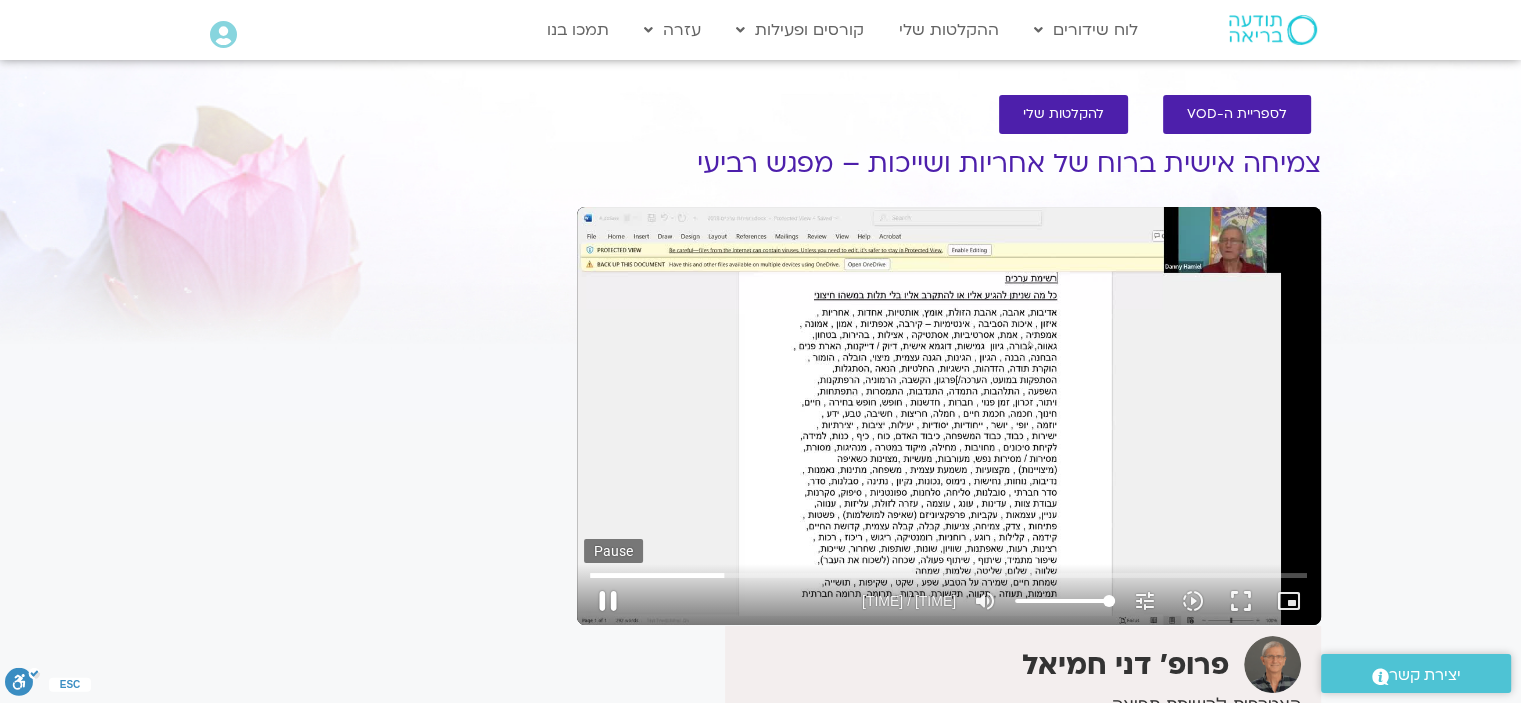 click on "pause" at bounding box center [608, 601] 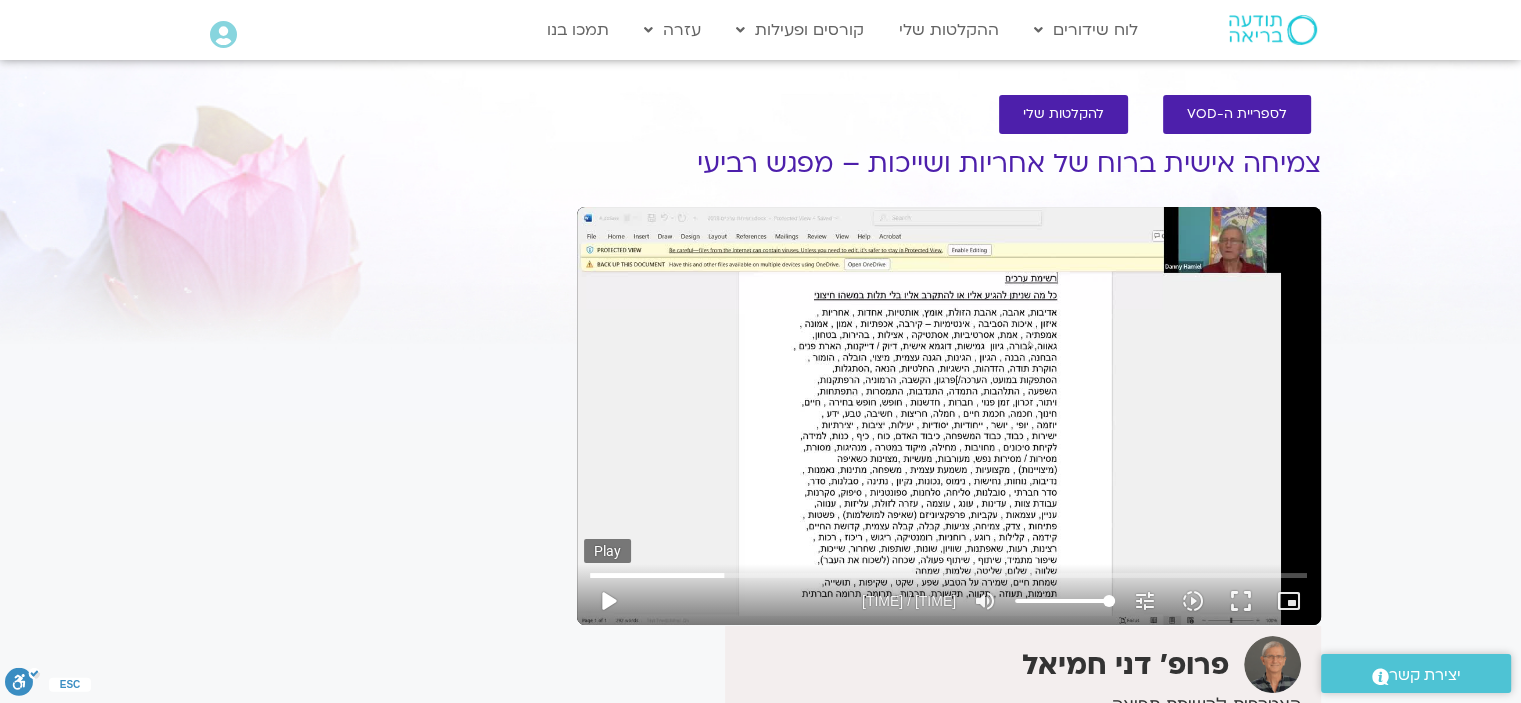 click on "play_arrow" at bounding box center (608, 601) 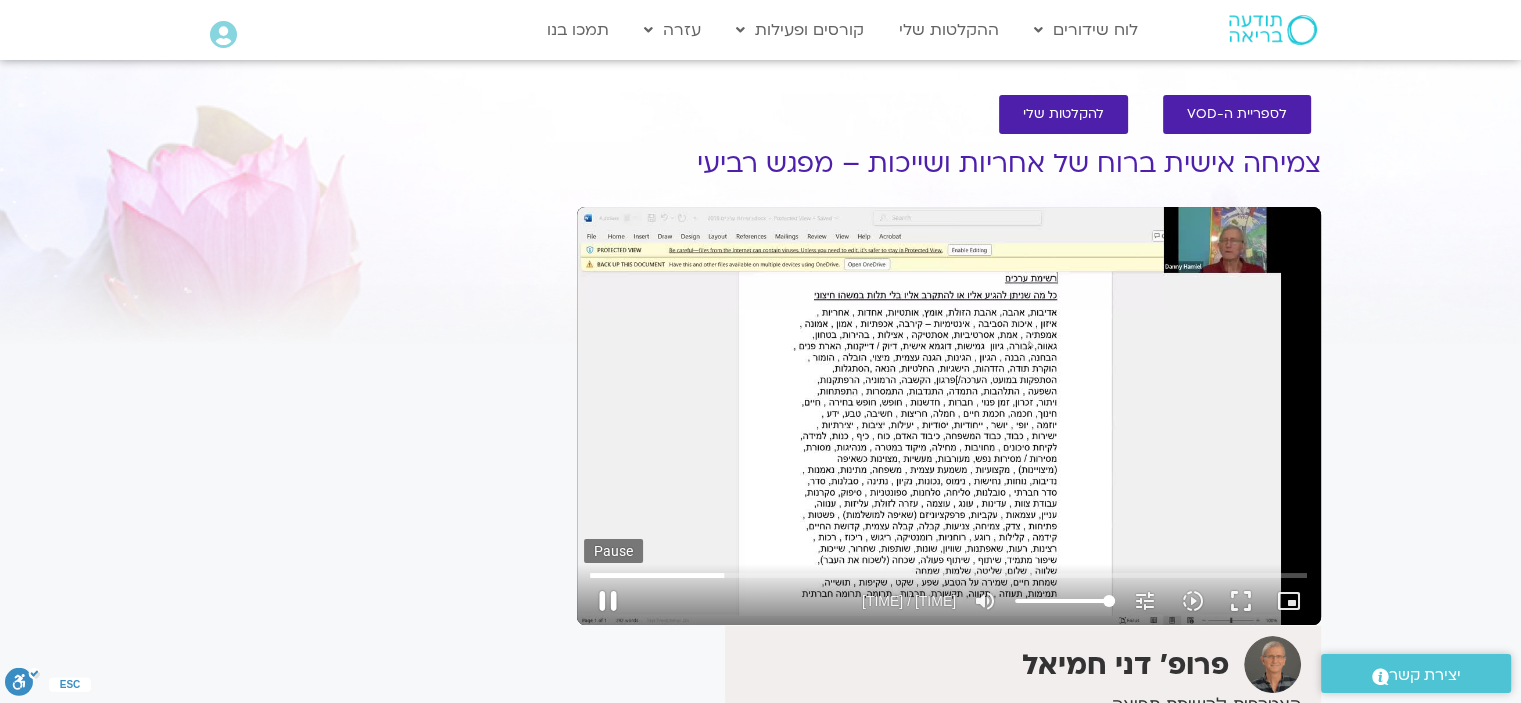 click on "pause" at bounding box center [608, 601] 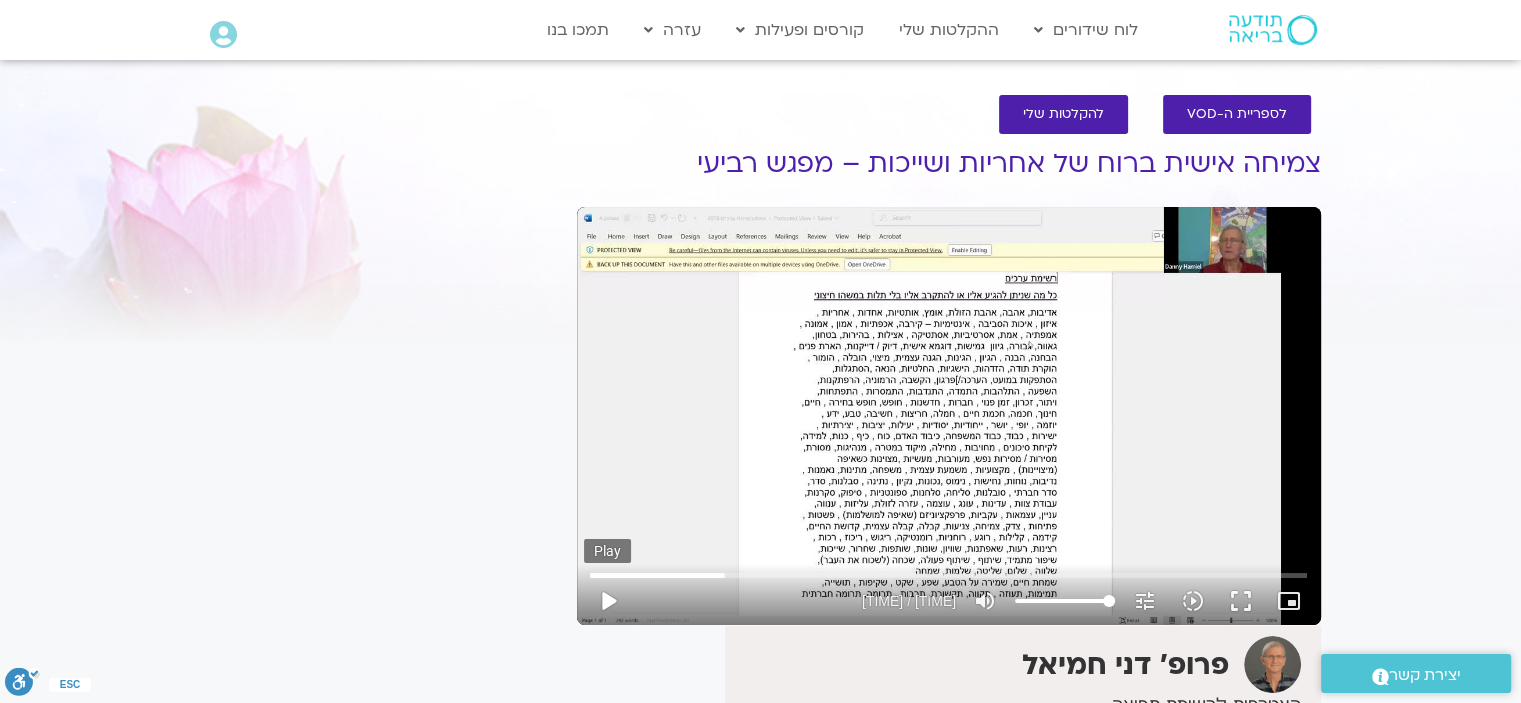 click on "play_arrow" at bounding box center [608, 601] 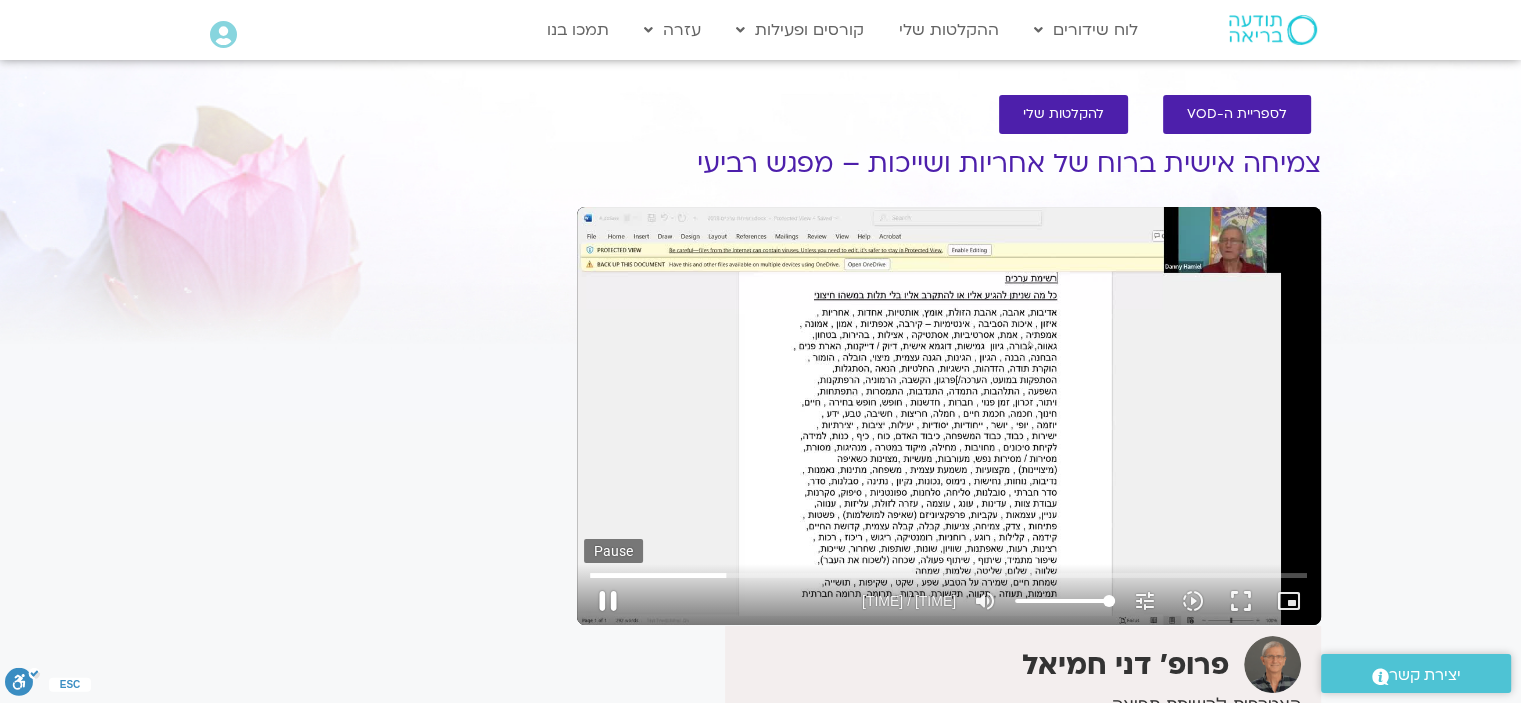 click on "pause" at bounding box center [608, 601] 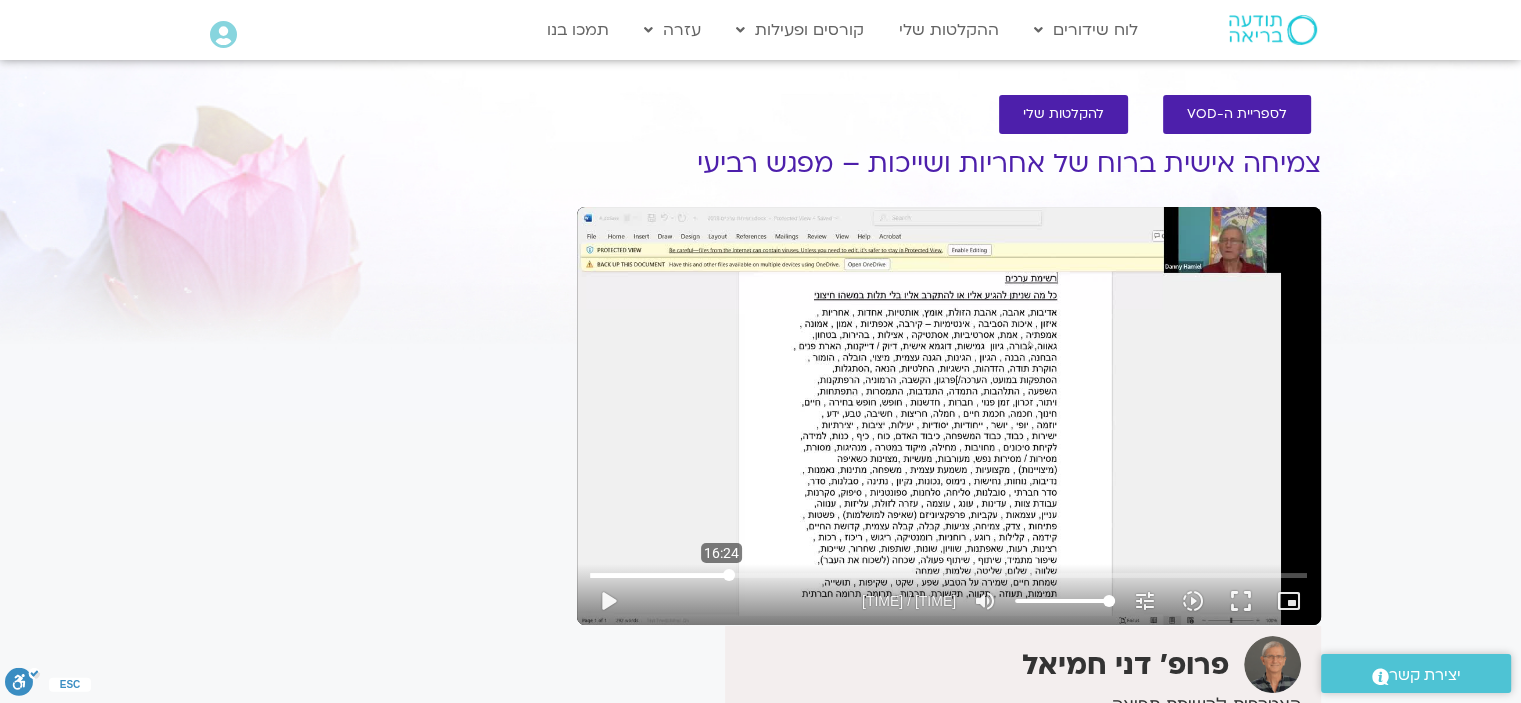 click at bounding box center [948, 575] 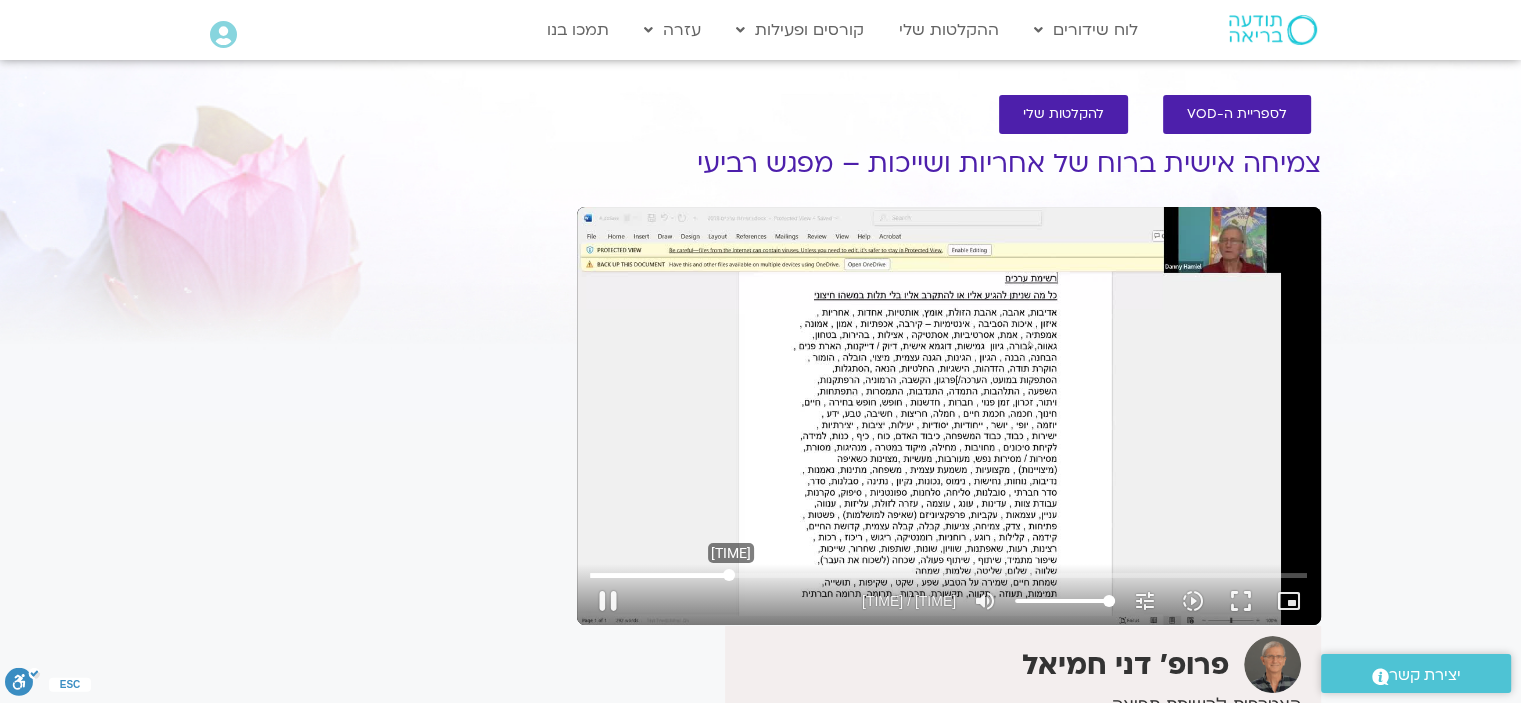 click at bounding box center [948, 575] 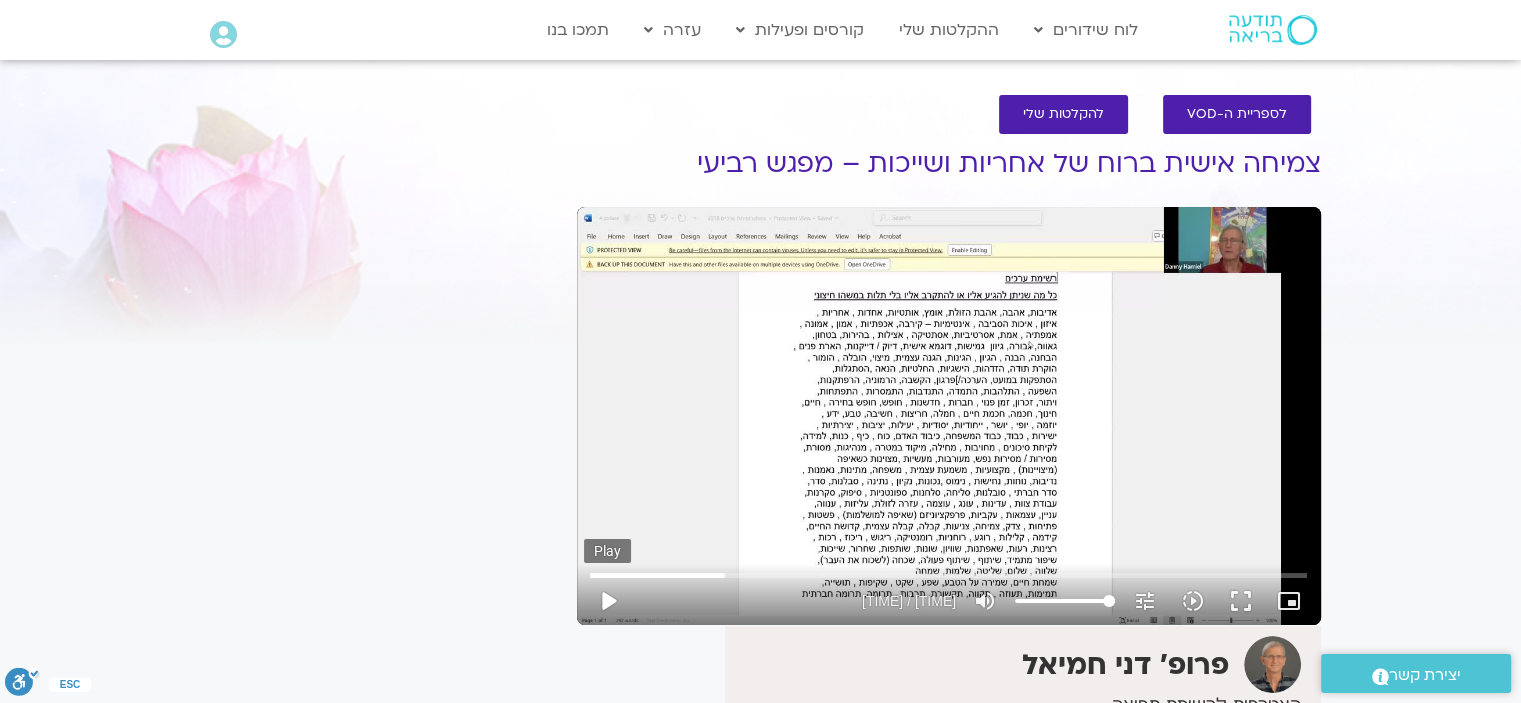 click on "play_arrow" at bounding box center (608, 601) 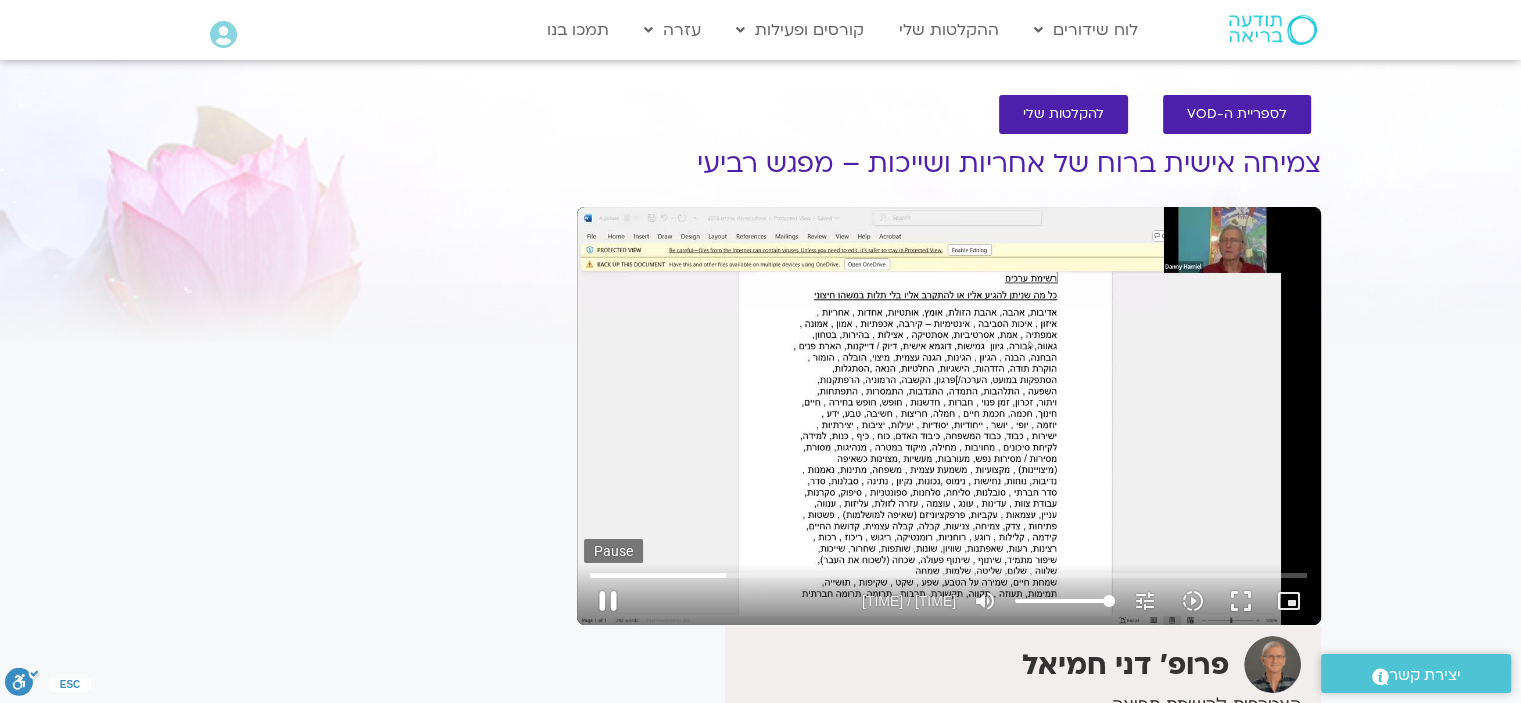 click on "pause" at bounding box center [608, 601] 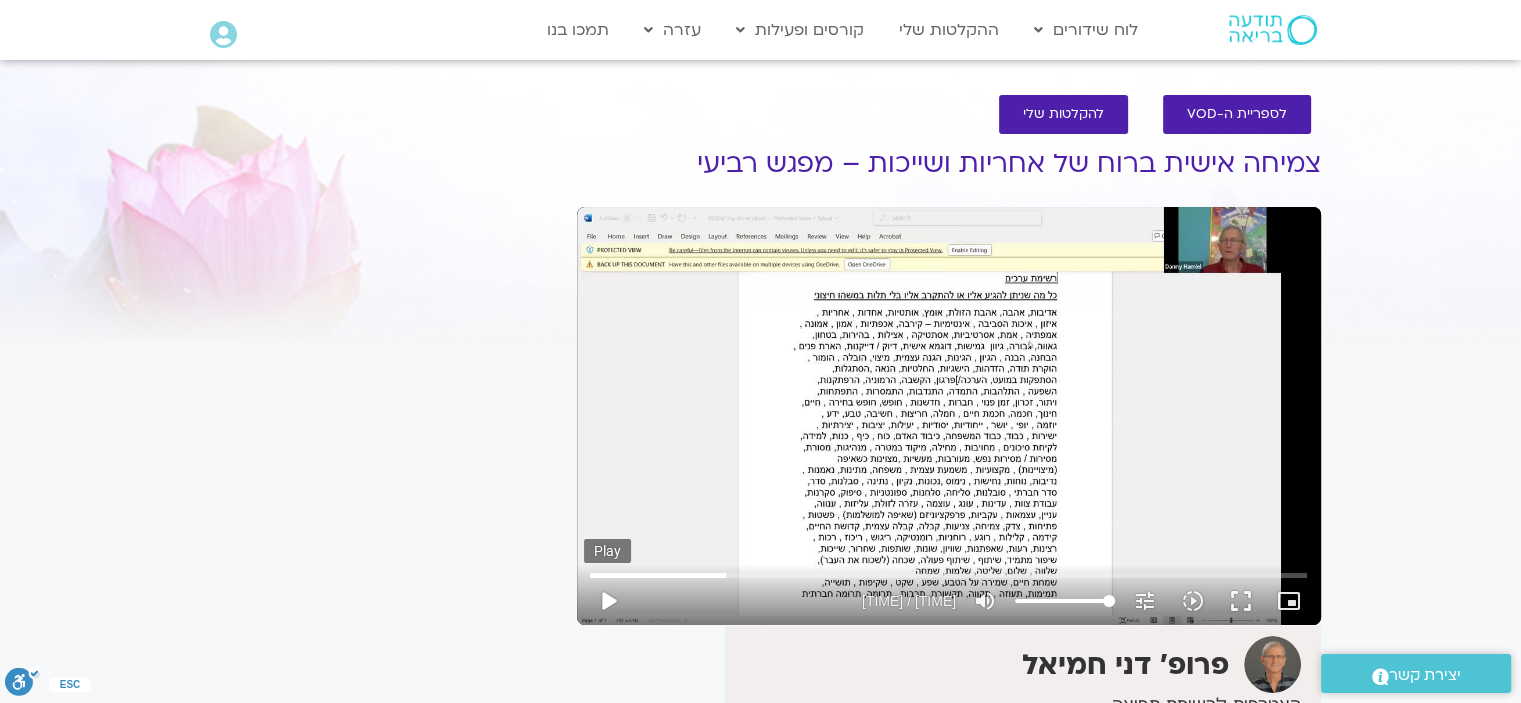 click on "play_arrow" at bounding box center [608, 601] 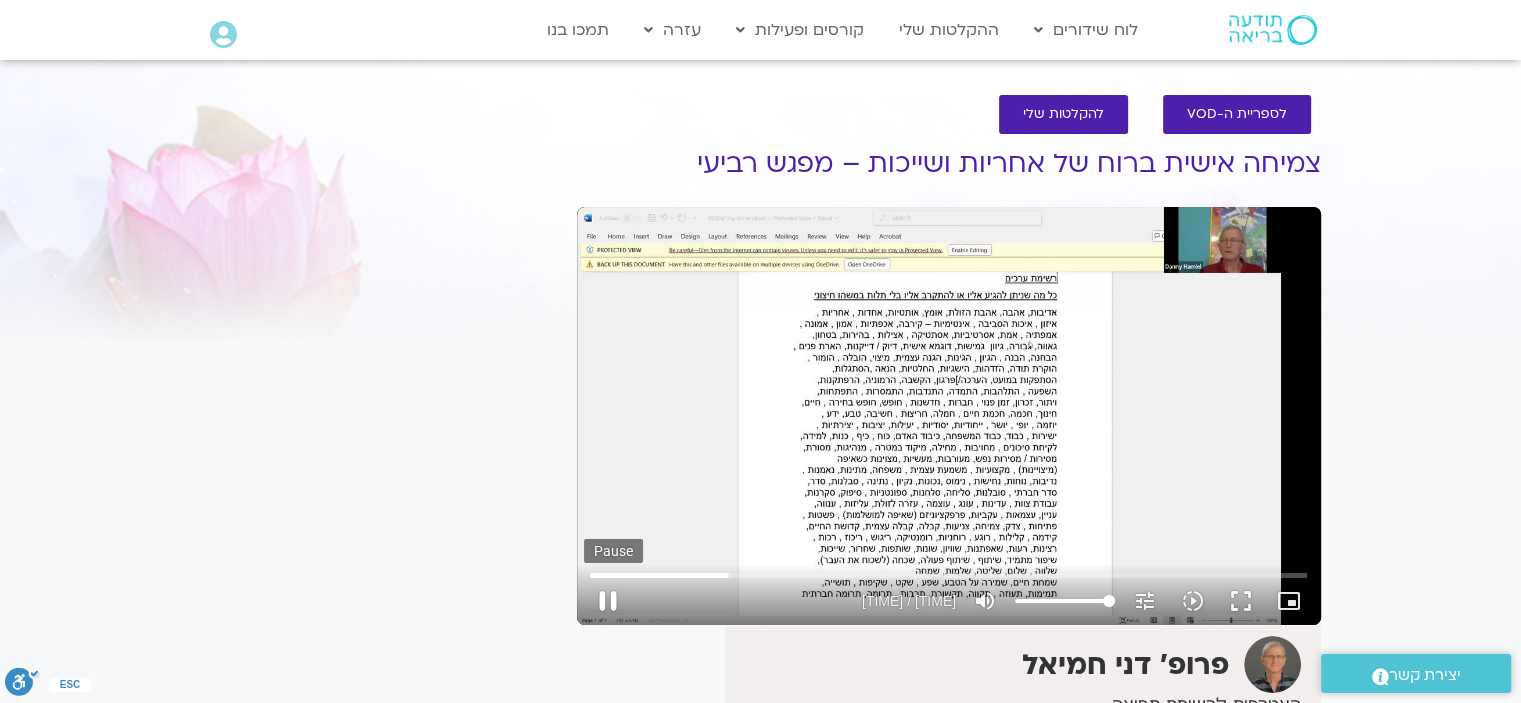 click on "pause" at bounding box center (608, 601) 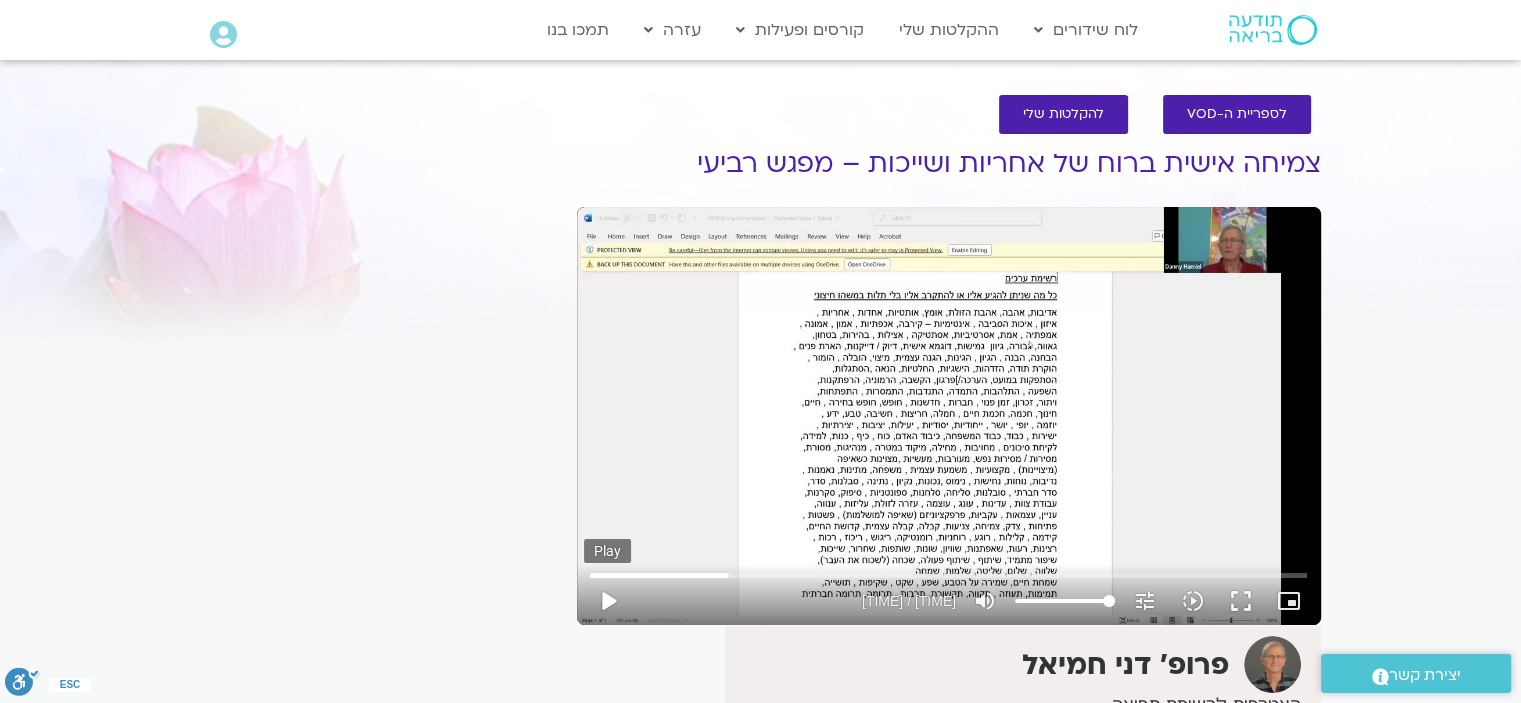 click on "play_arrow" at bounding box center [608, 601] 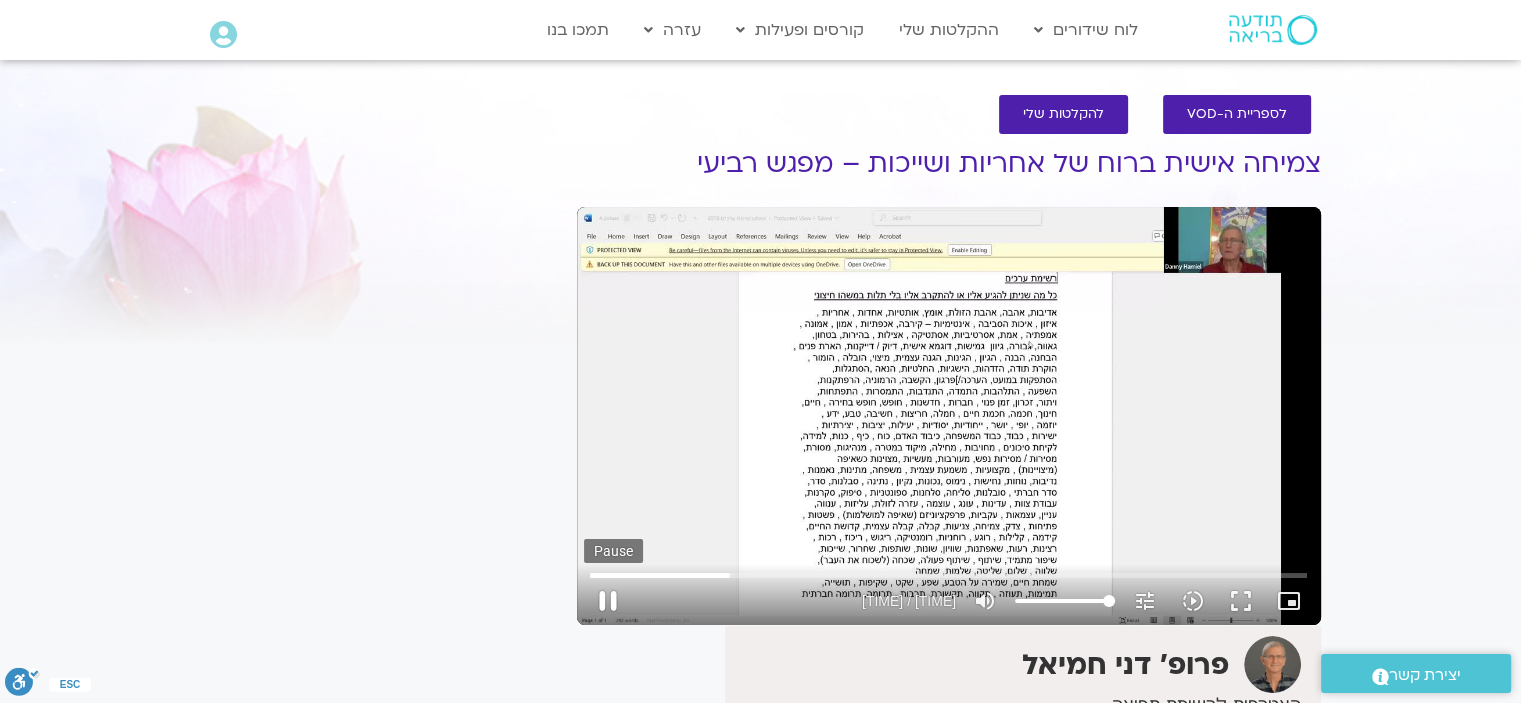 click on "pause" at bounding box center [608, 601] 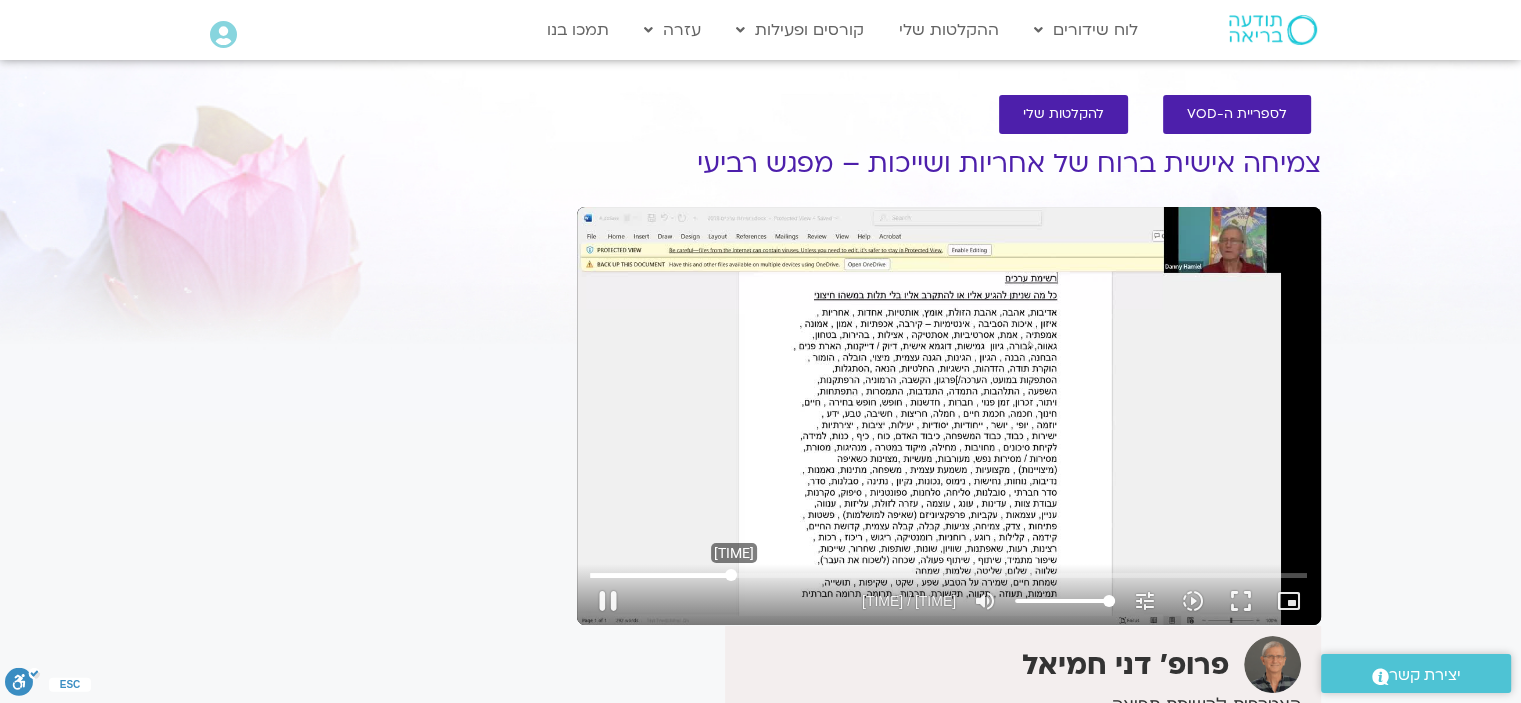 click at bounding box center [948, 575] 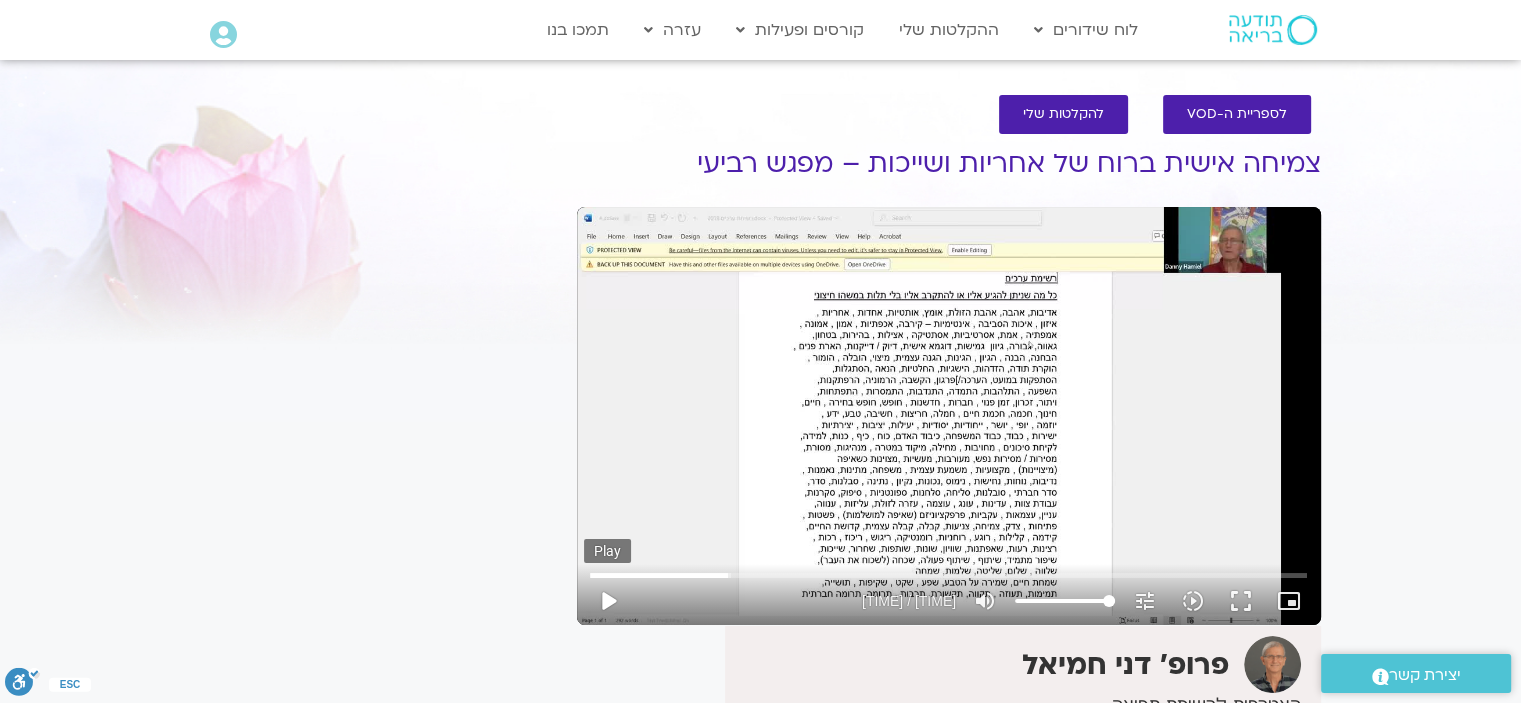 click on "play_arrow" at bounding box center (608, 601) 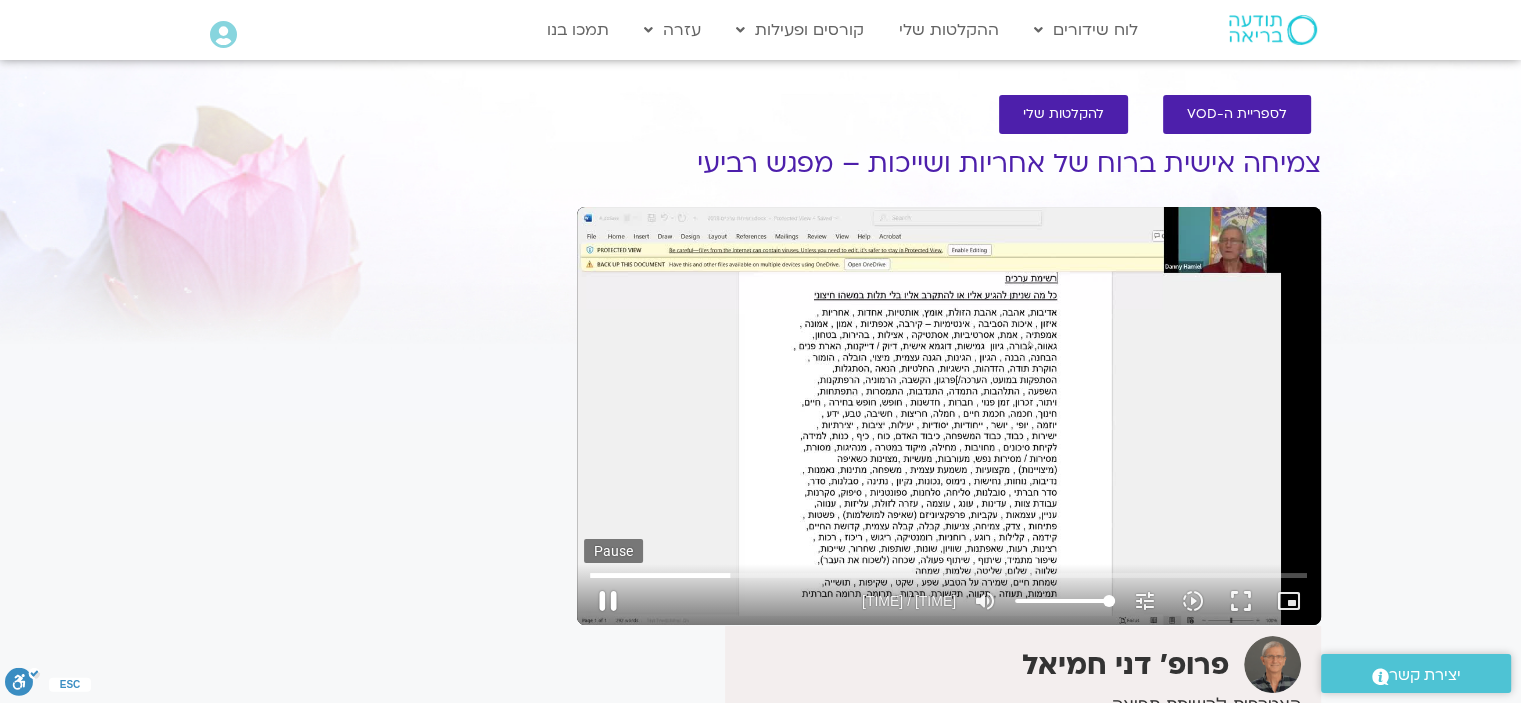 click on "pause" at bounding box center [608, 601] 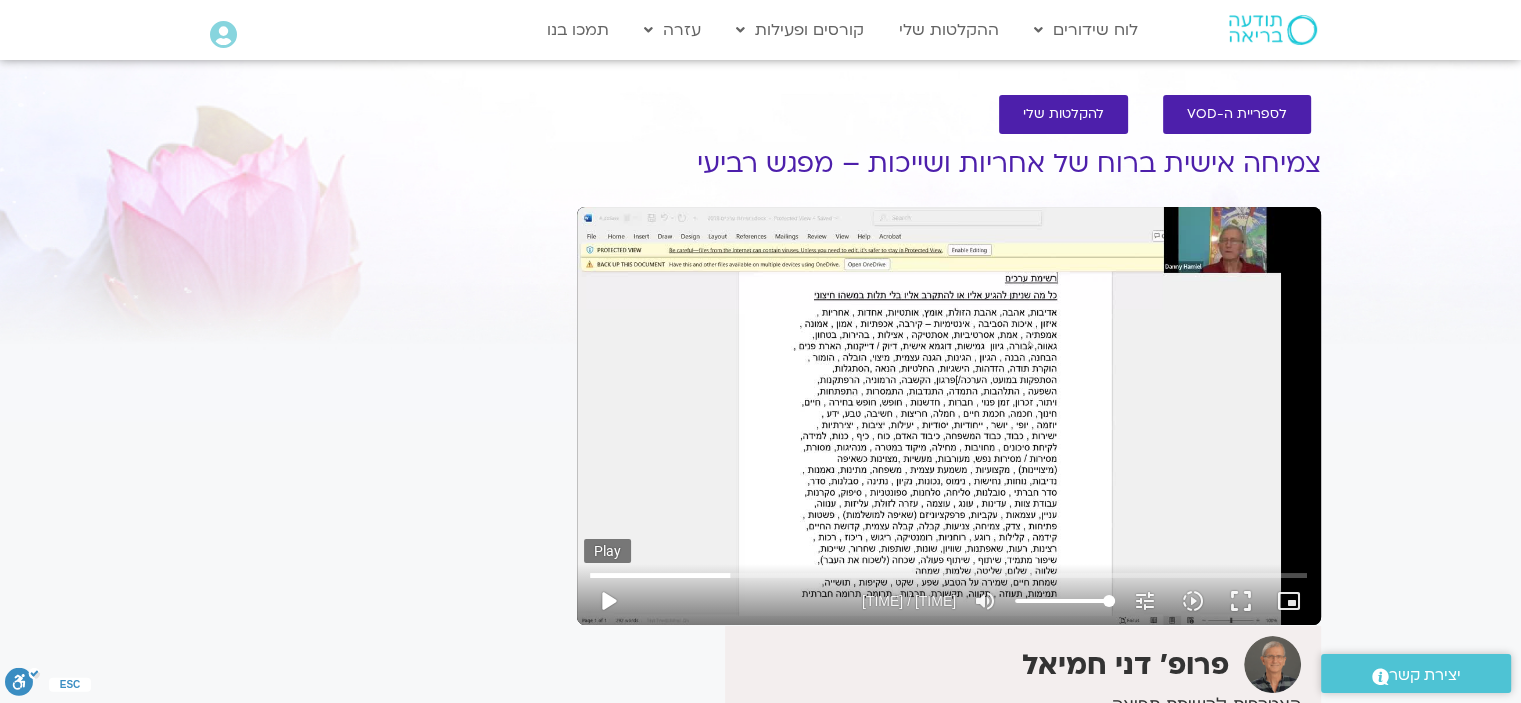 click on "play_arrow" at bounding box center (608, 601) 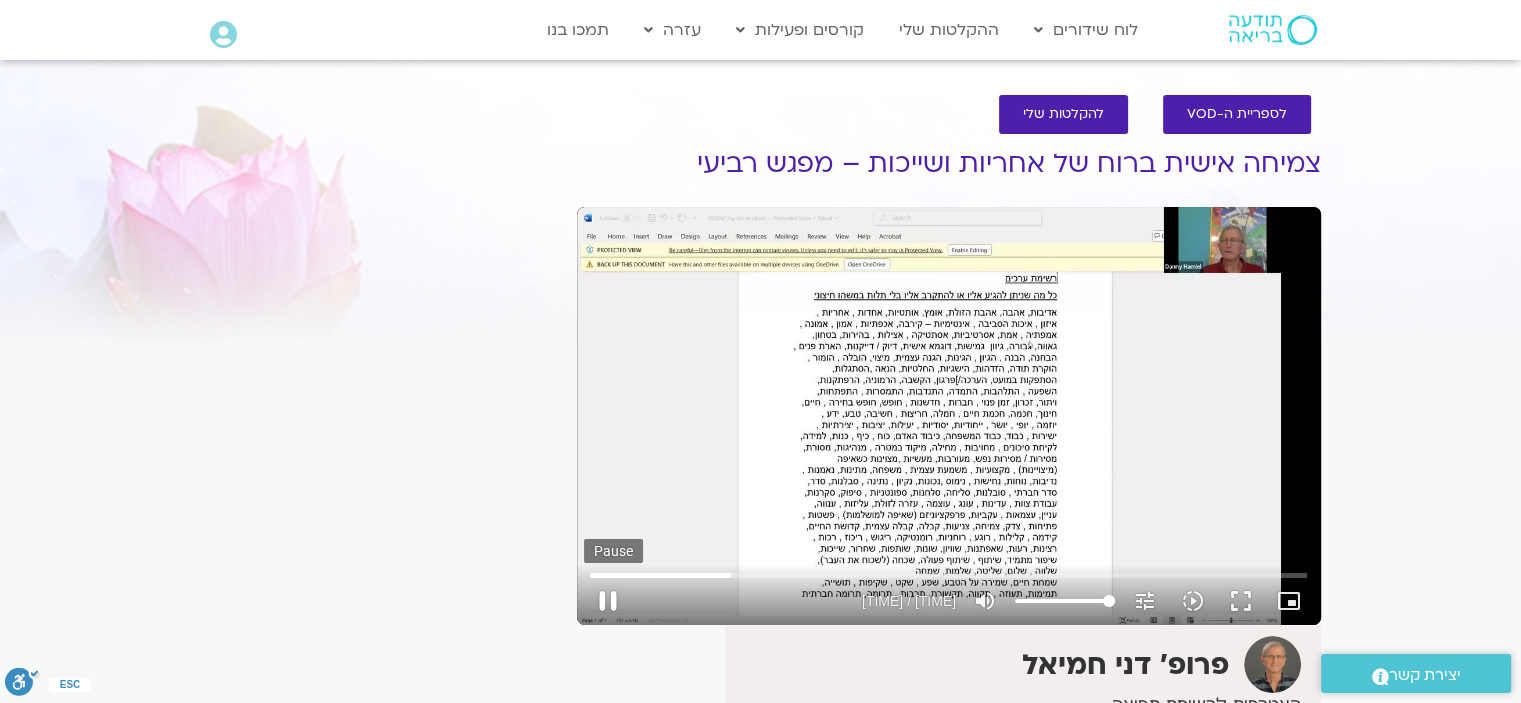 click on "pause" at bounding box center (608, 601) 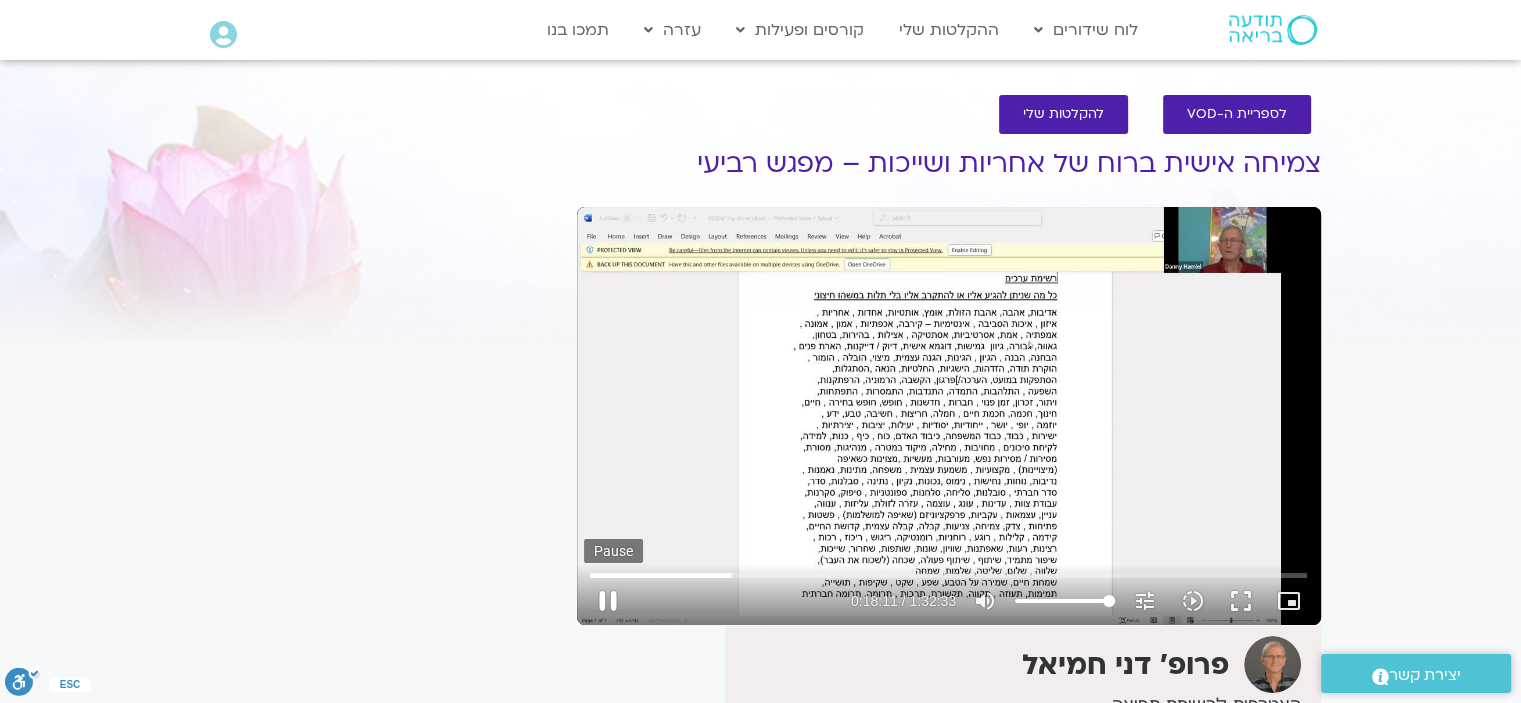 click on "pause" at bounding box center [608, 601] 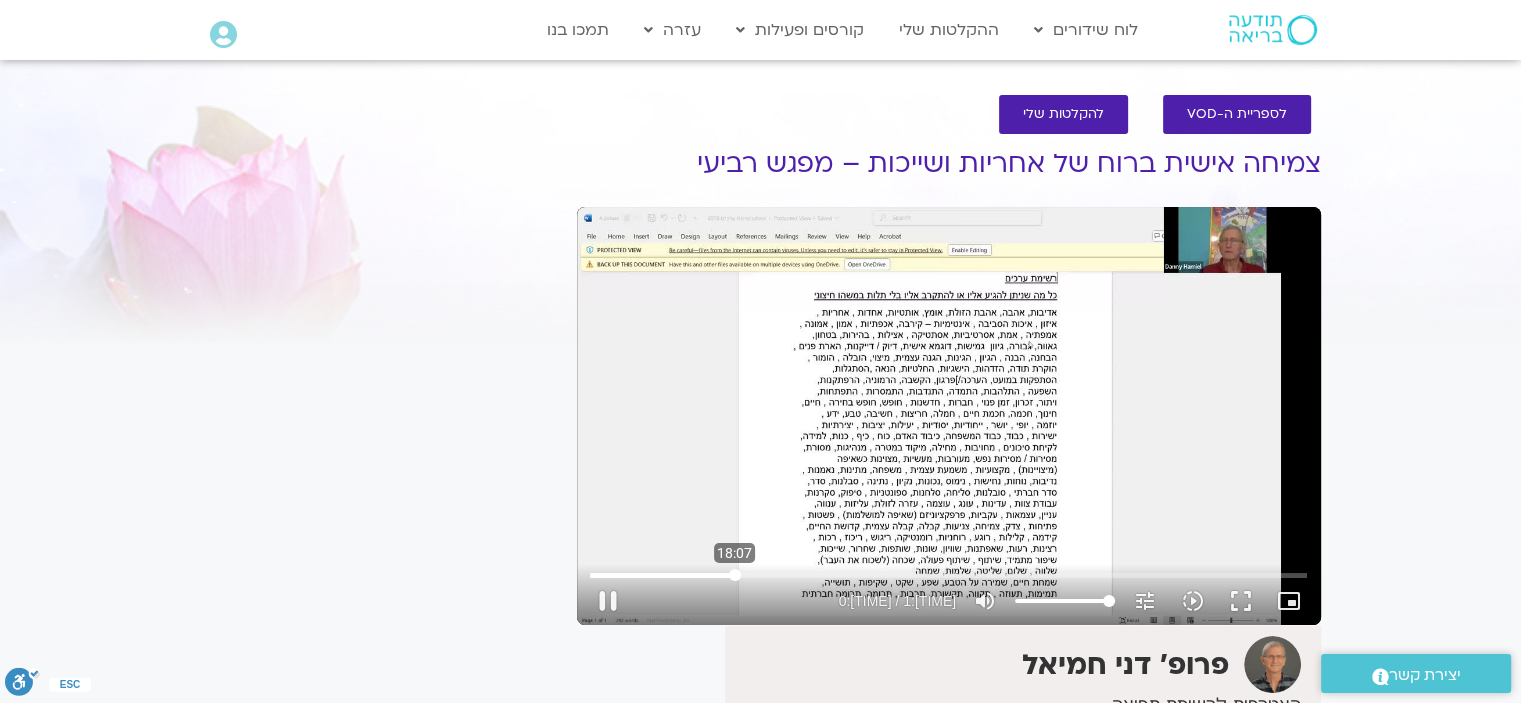 click at bounding box center (948, 575) 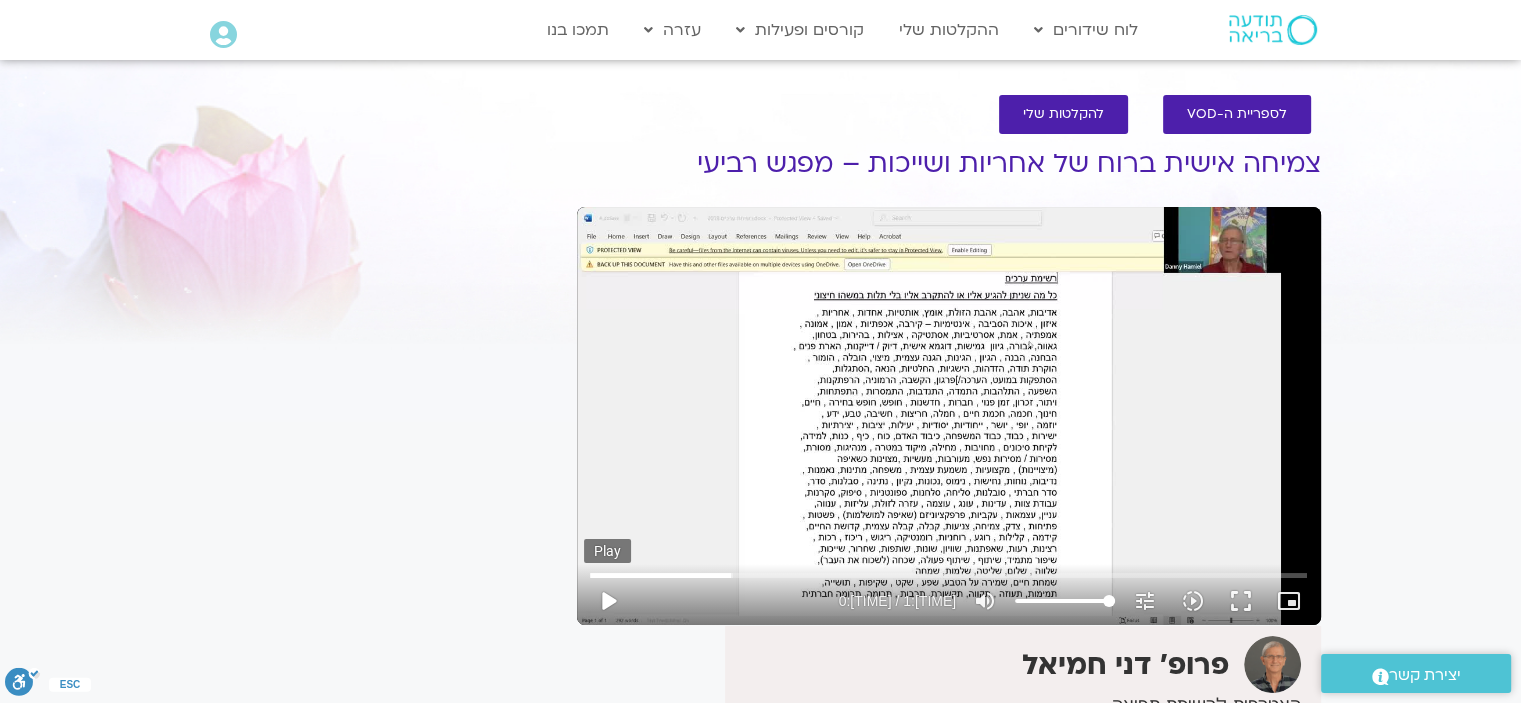 click on "play_arrow" at bounding box center (608, 601) 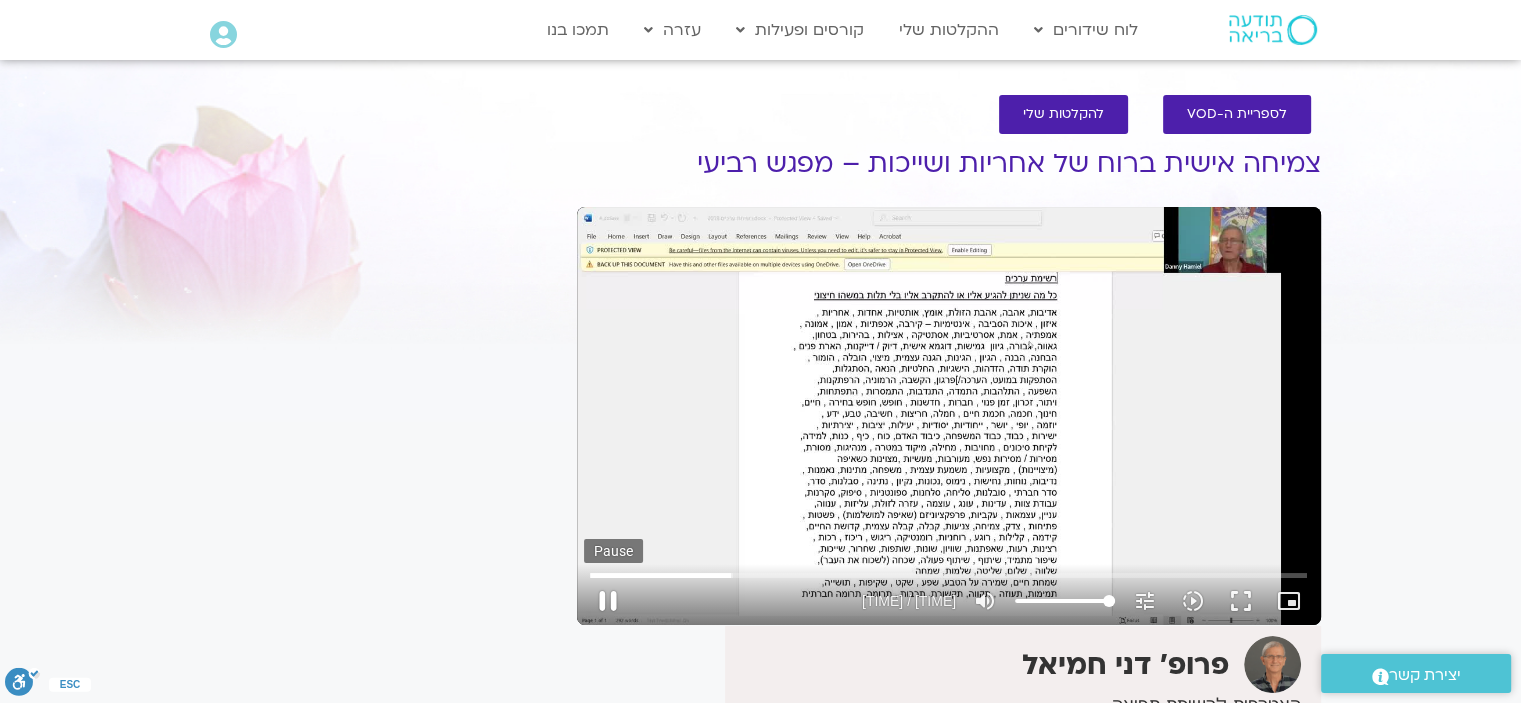 click on "pause" at bounding box center [608, 601] 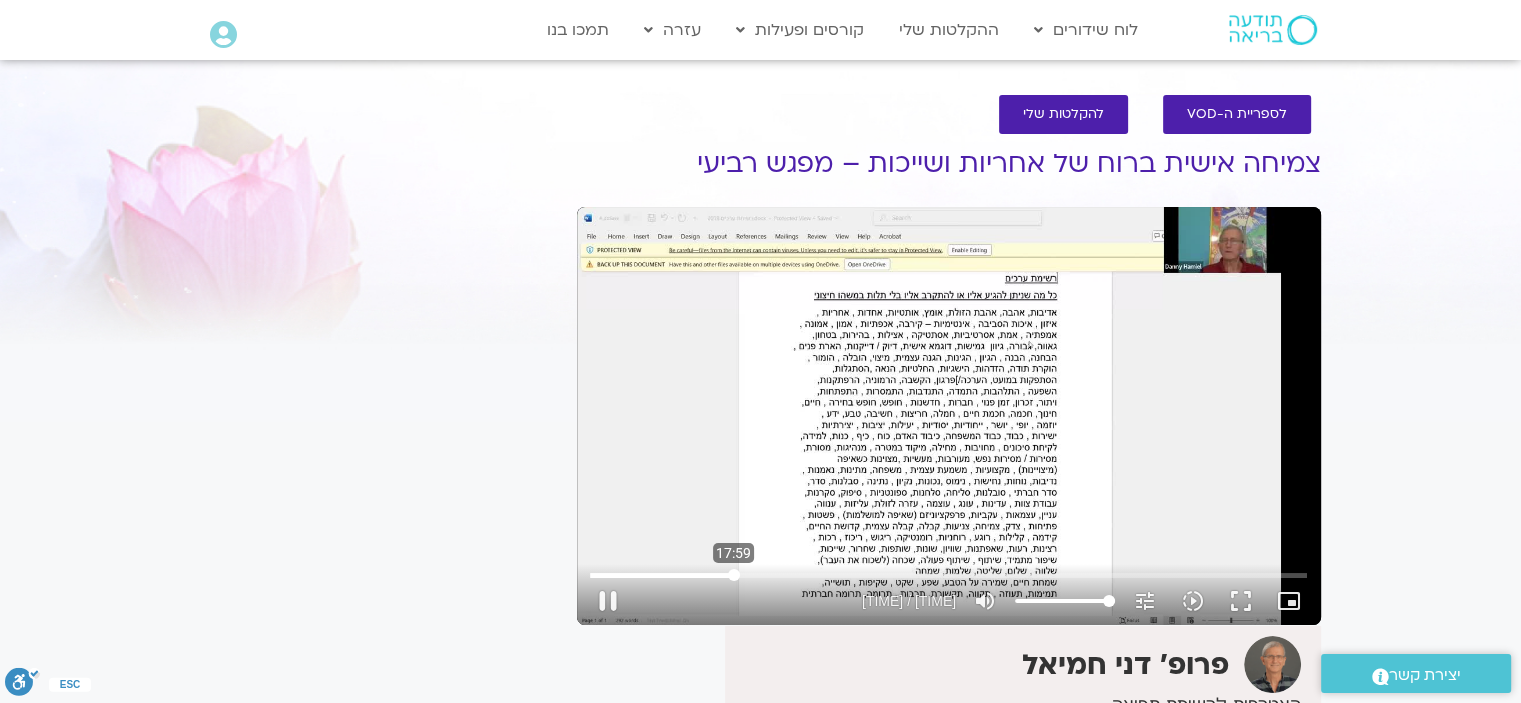 click at bounding box center [948, 575] 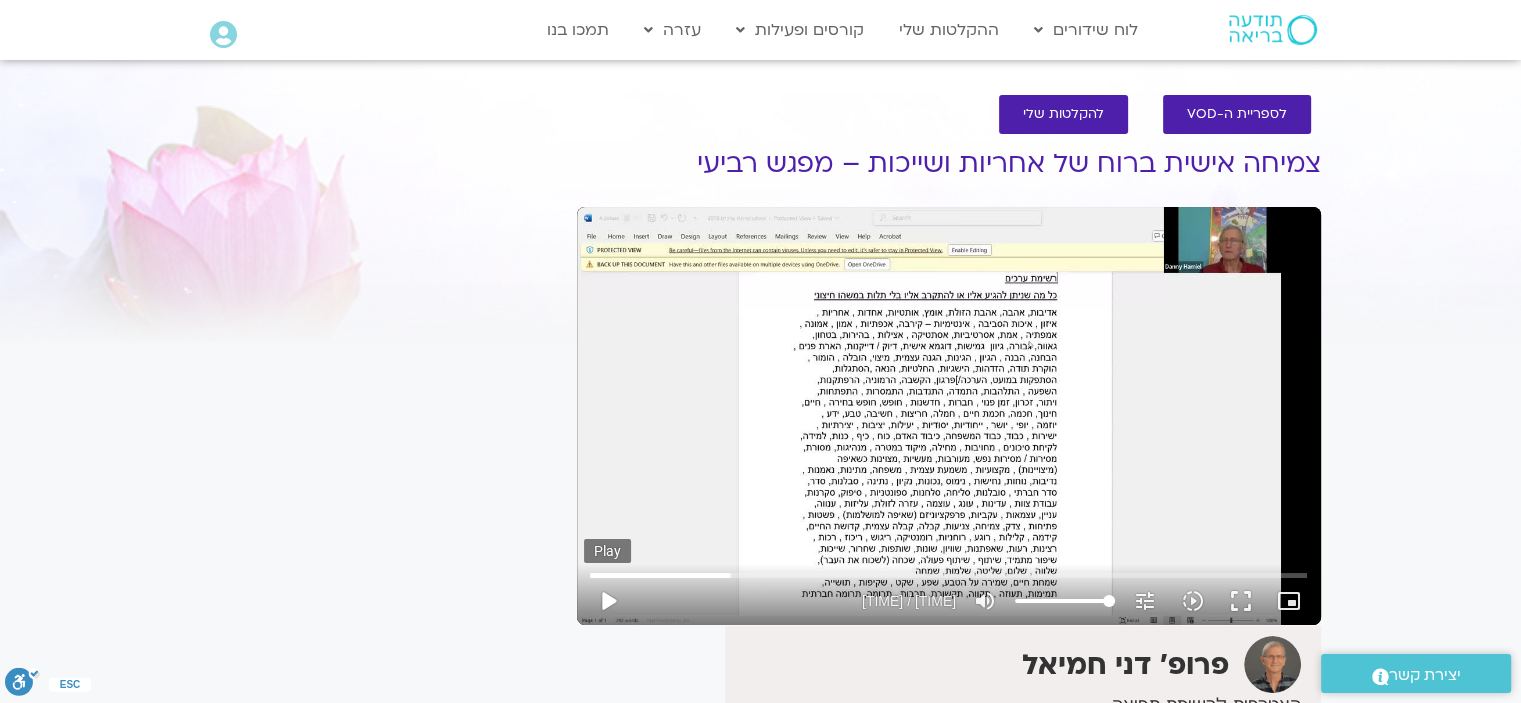 click on "play_arrow" at bounding box center (608, 601) 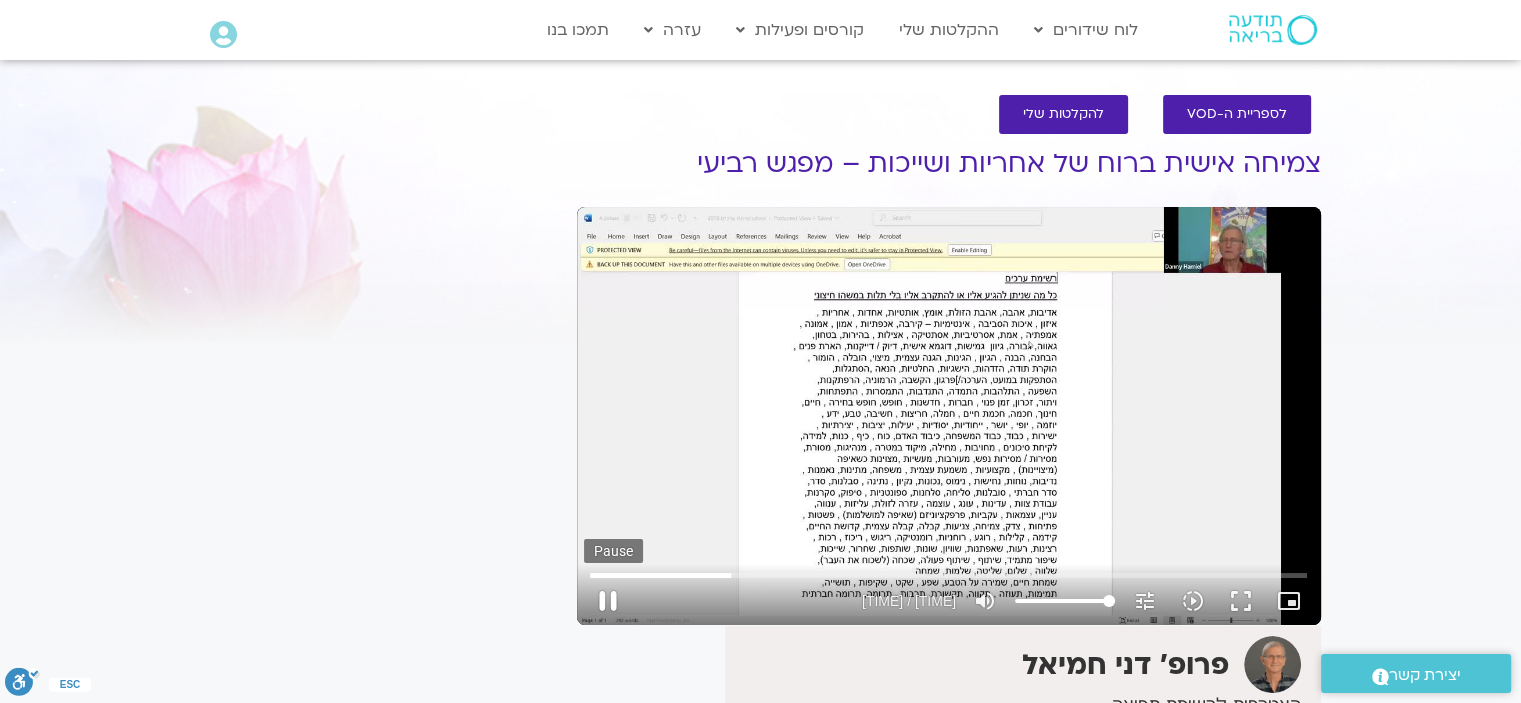 click on "pause" at bounding box center (608, 601) 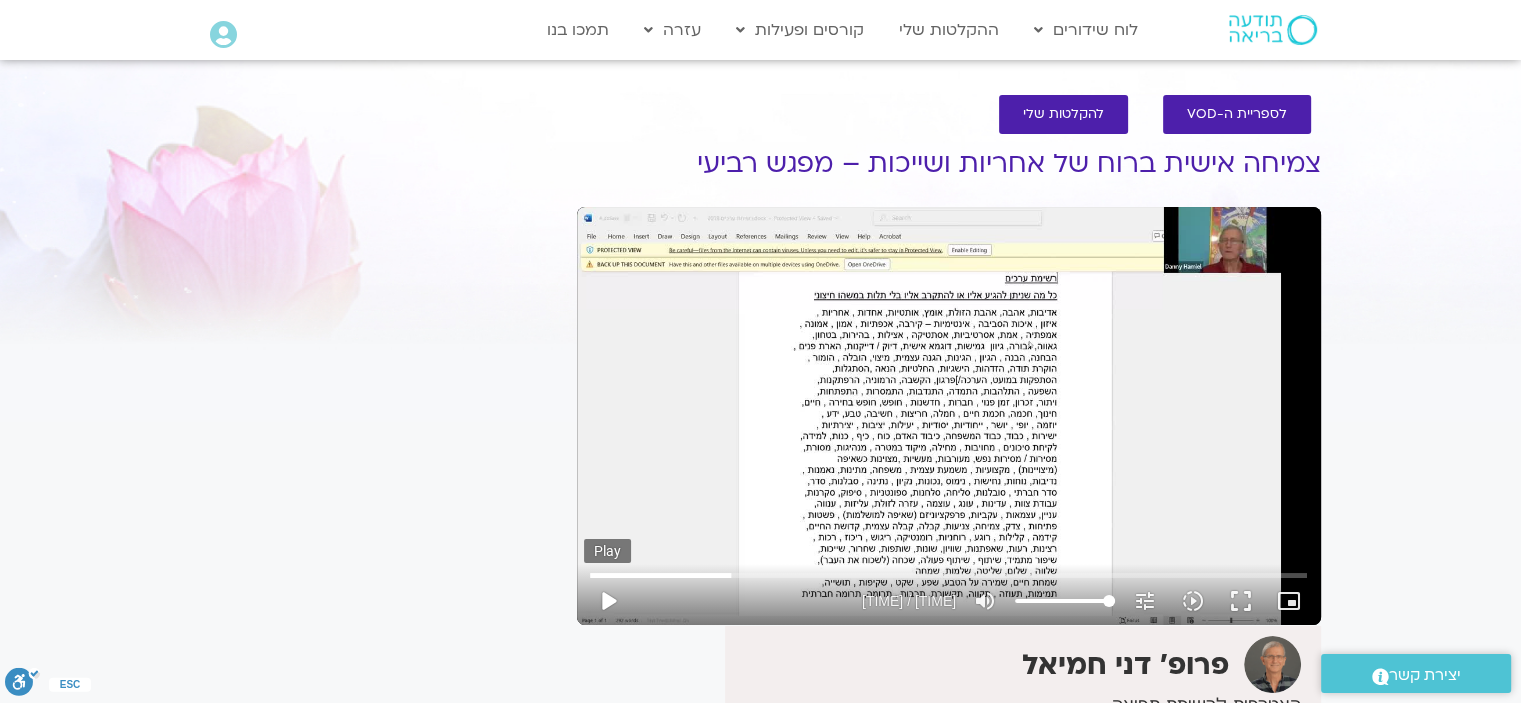 click on "play_arrow" at bounding box center (608, 601) 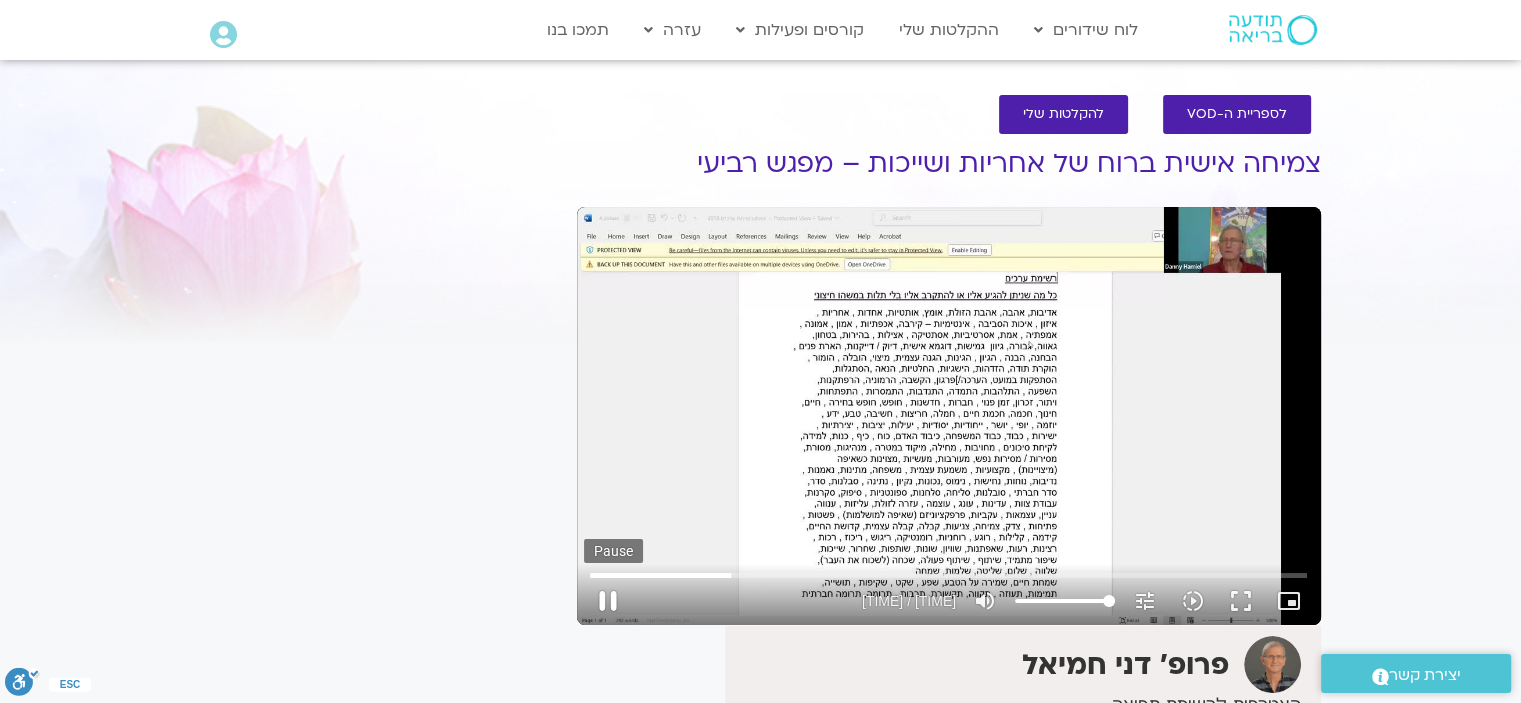 click on "pause" at bounding box center (608, 601) 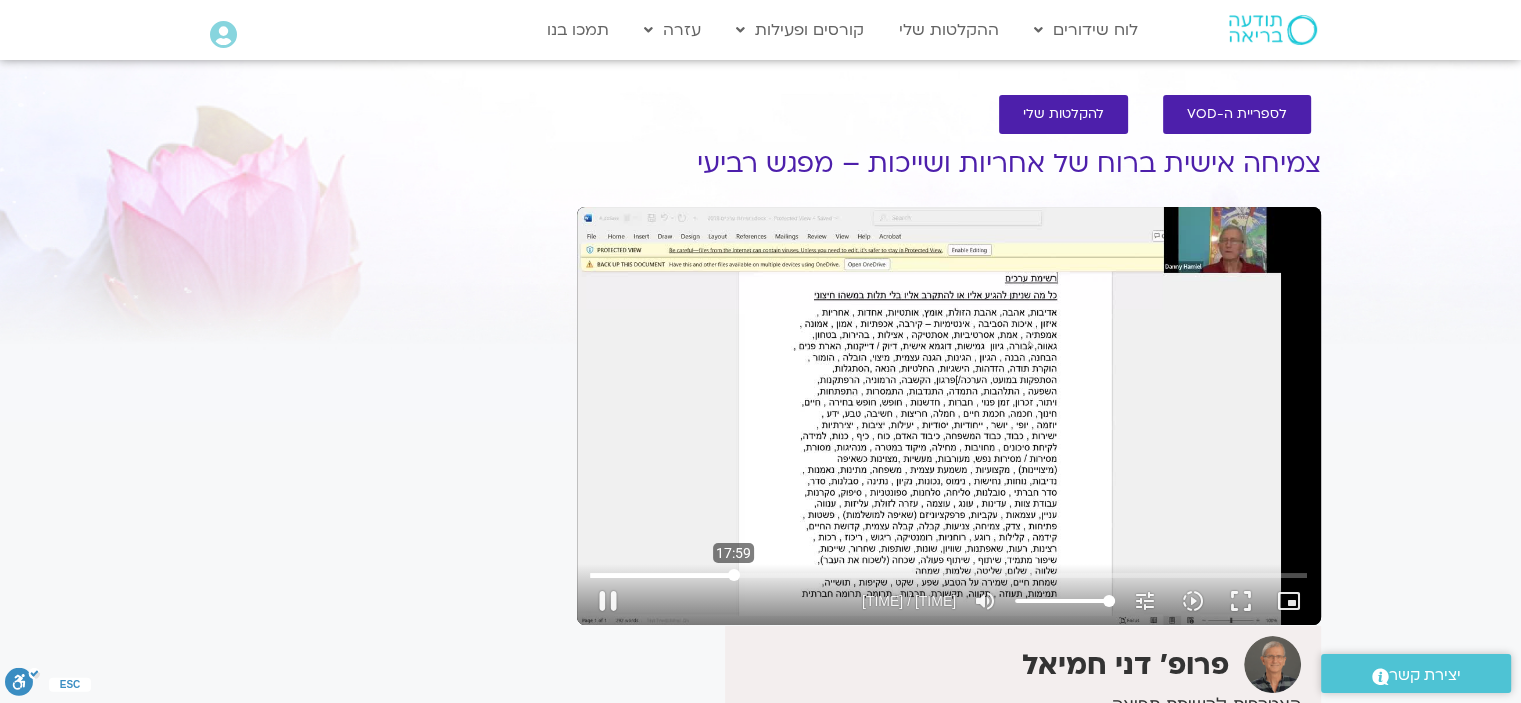 click at bounding box center (948, 575) 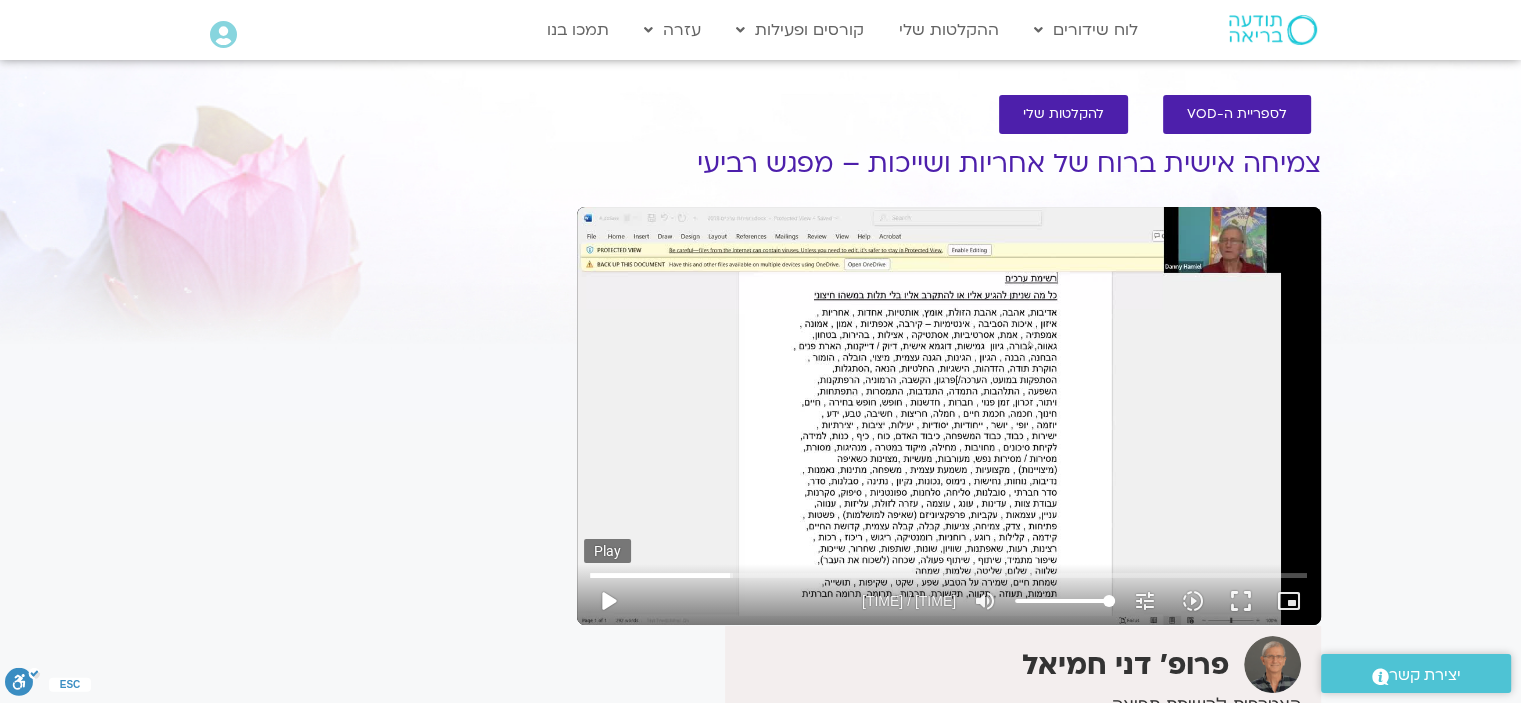 click on "play_arrow" at bounding box center (608, 601) 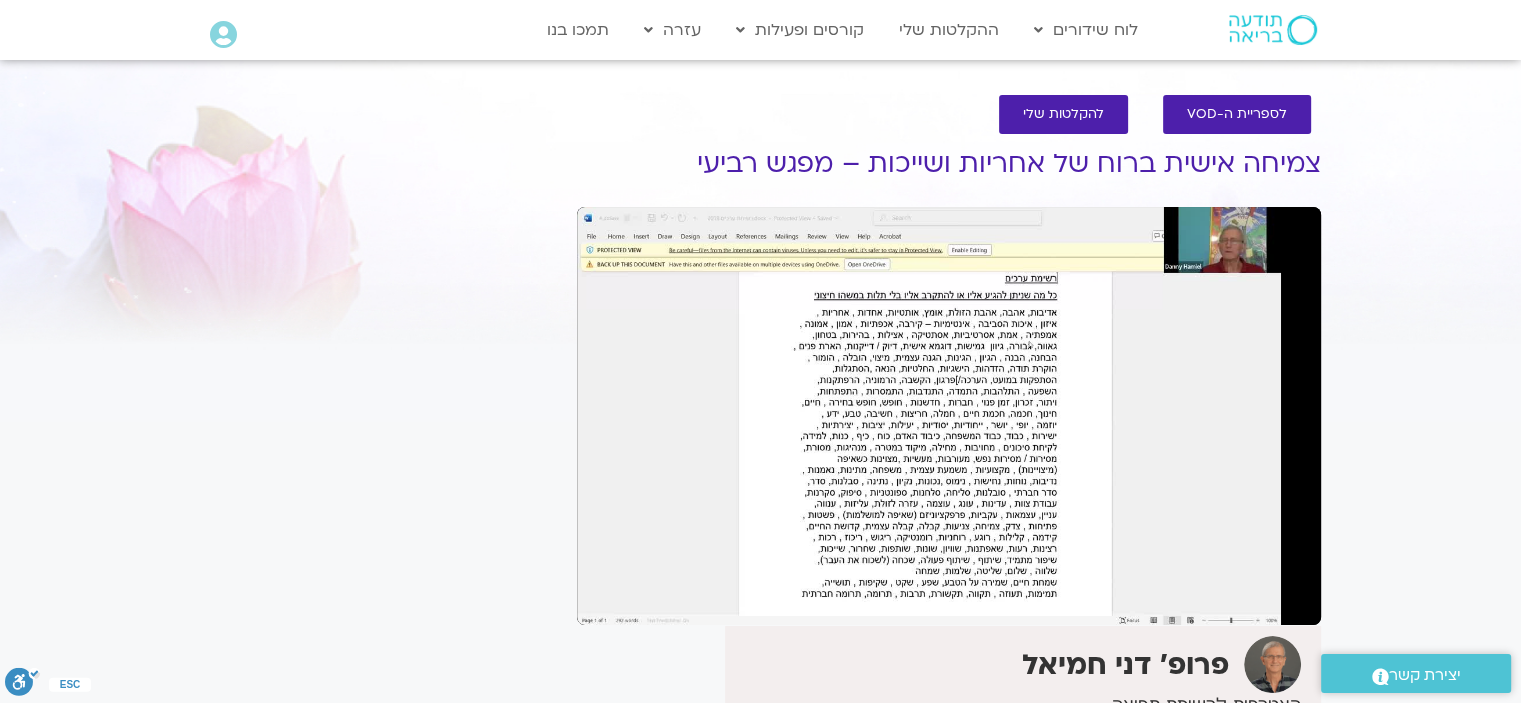 click on "pause" at bounding box center (608, 601) 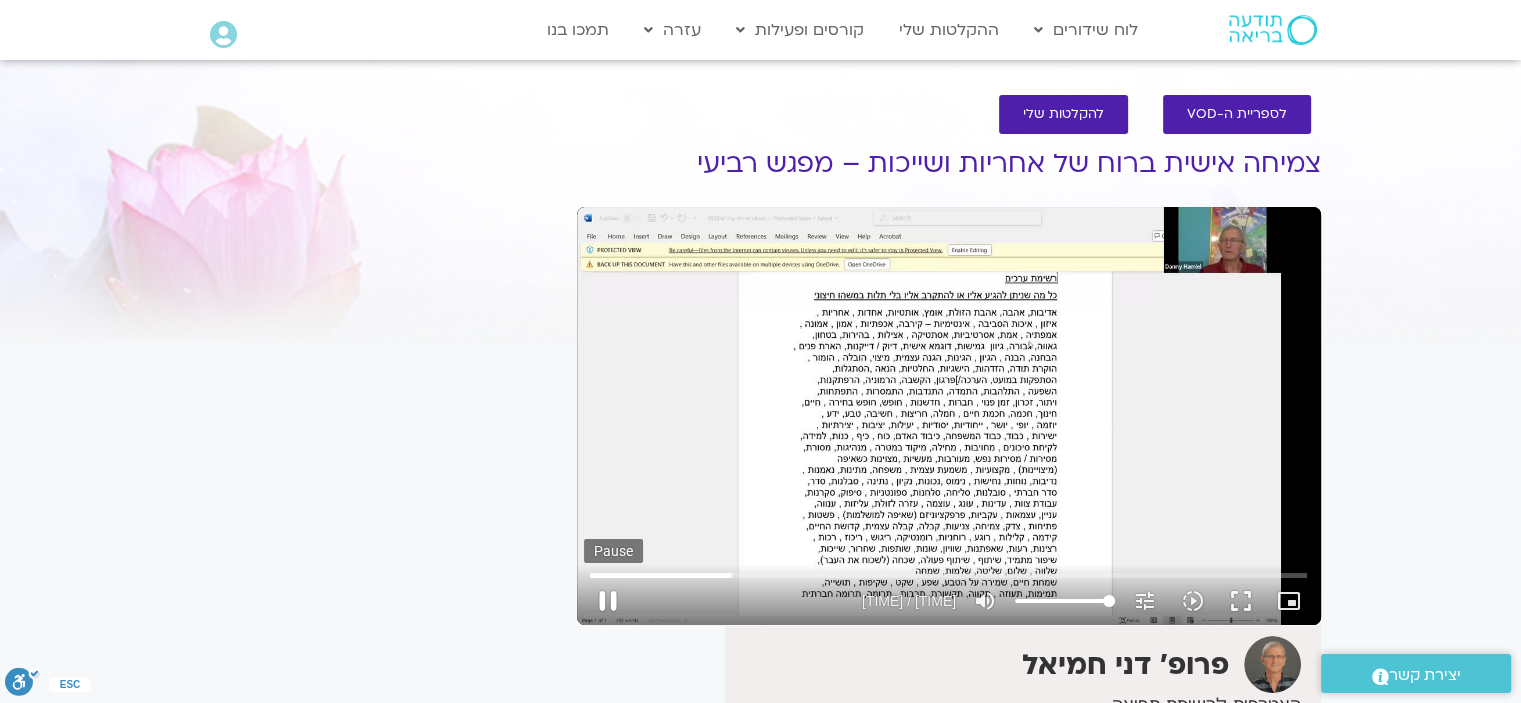 click on "pause" at bounding box center [608, 601] 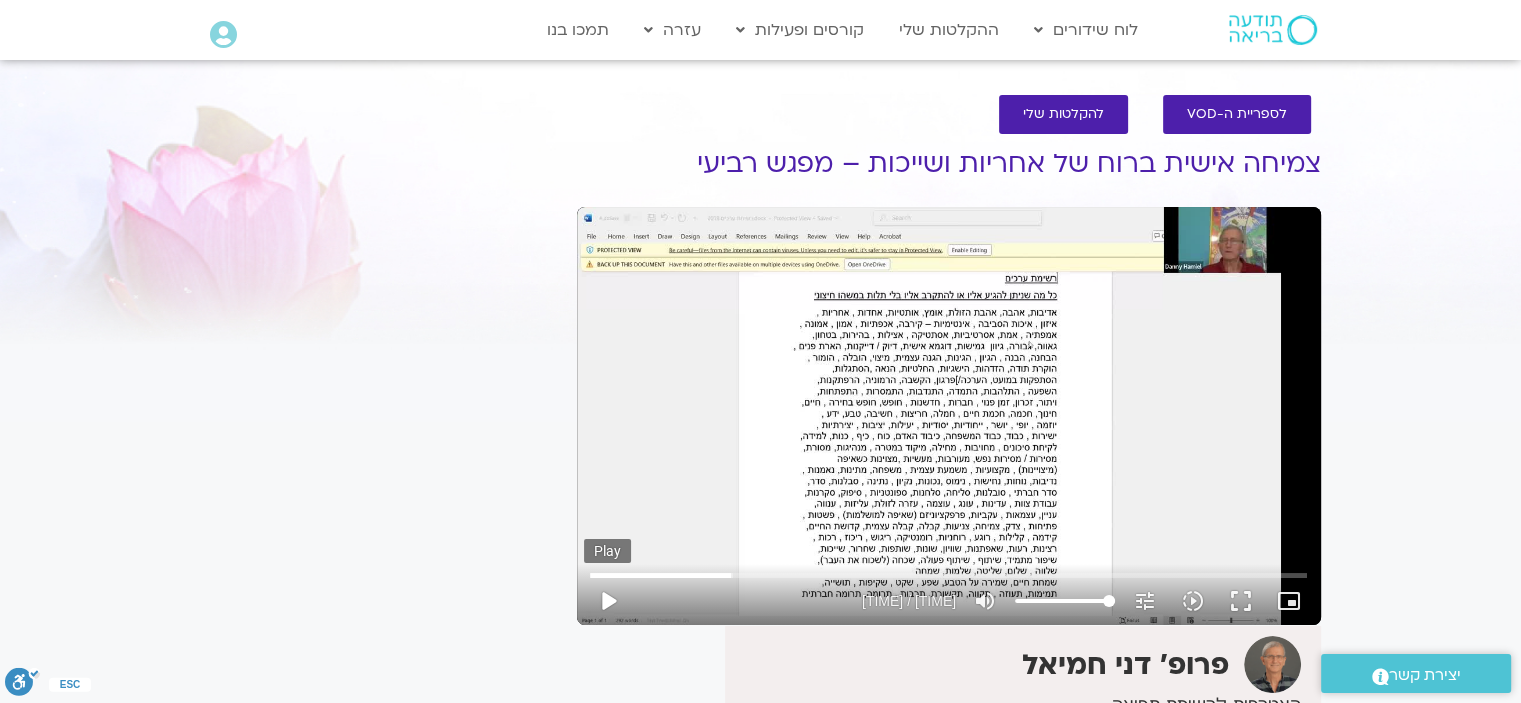 click on "play_arrow" at bounding box center [608, 601] 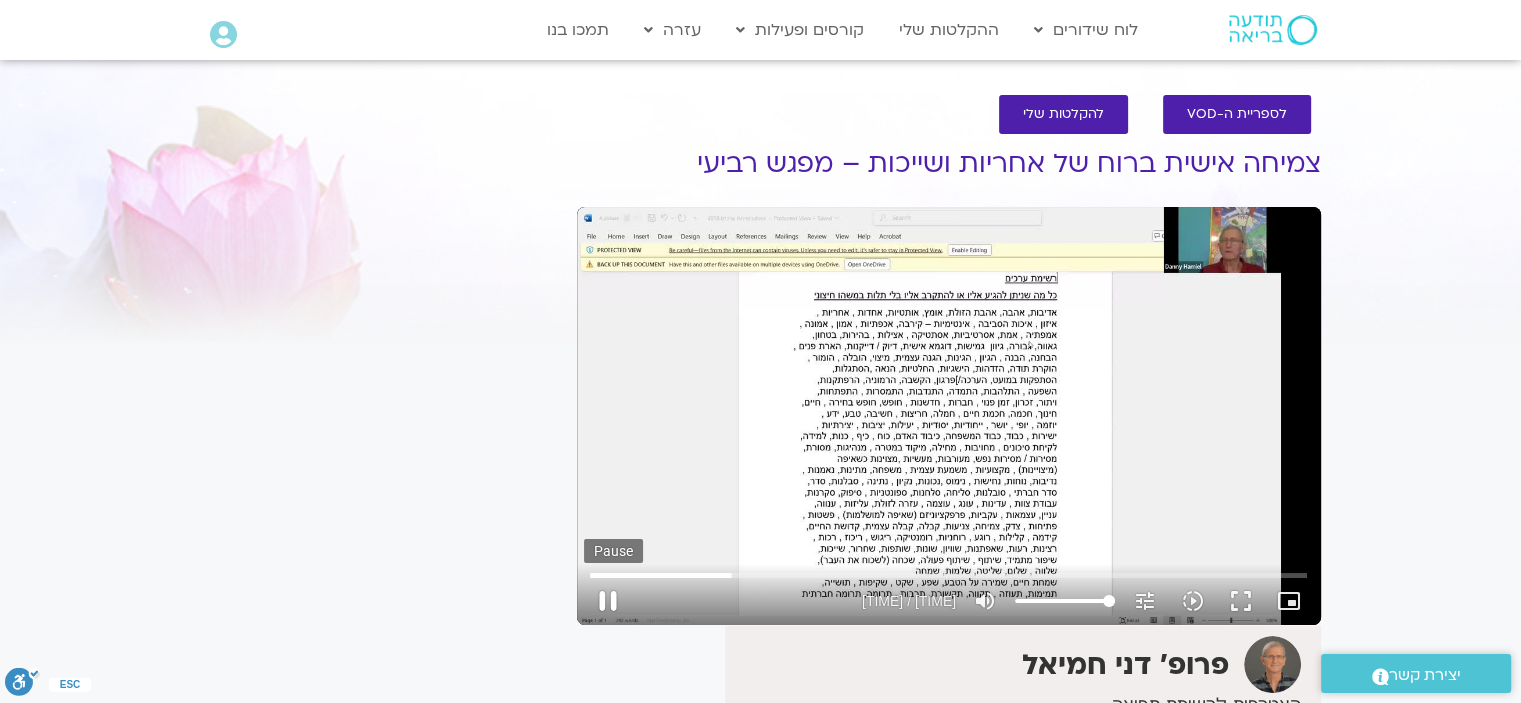 click on "pause" at bounding box center [608, 601] 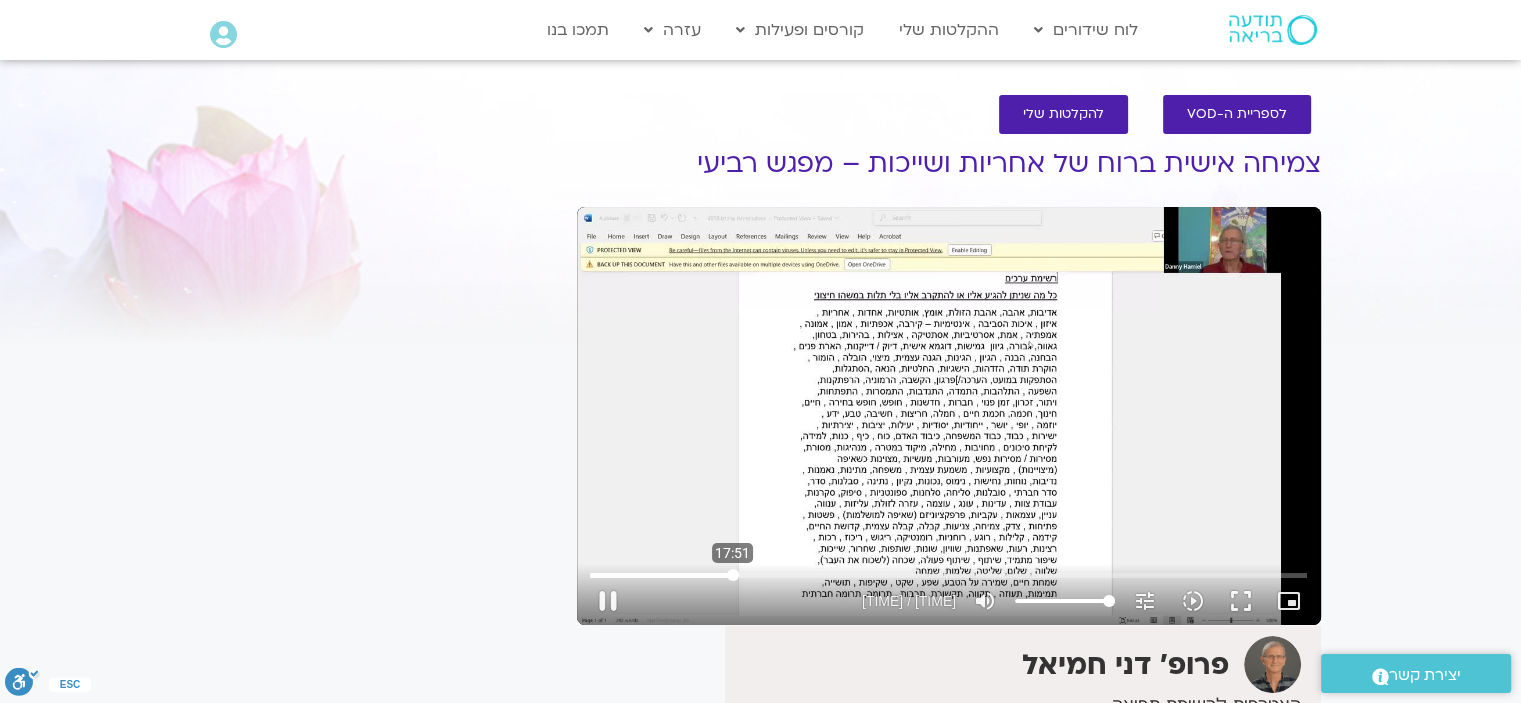 click at bounding box center (948, 575) 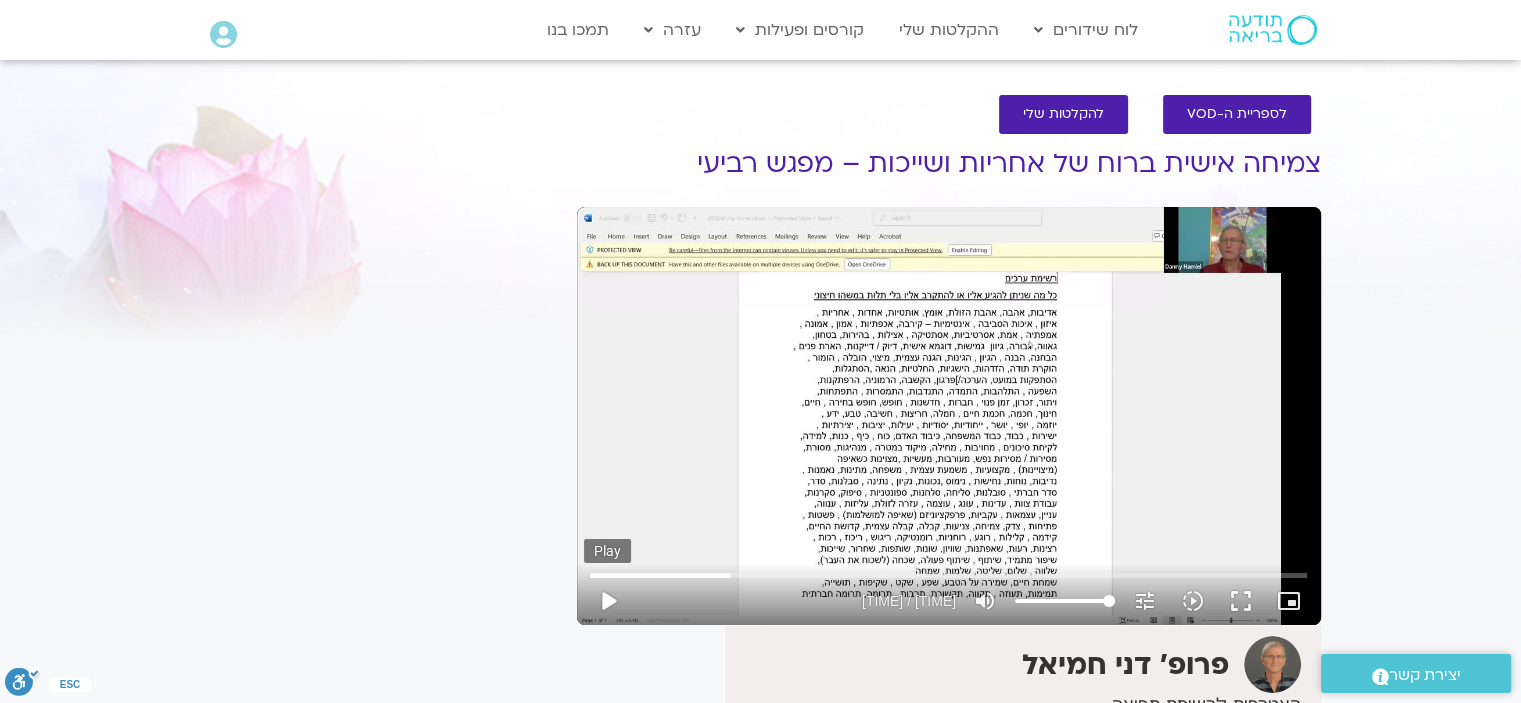click on "play_arrow" at bounding box center [608, 601] 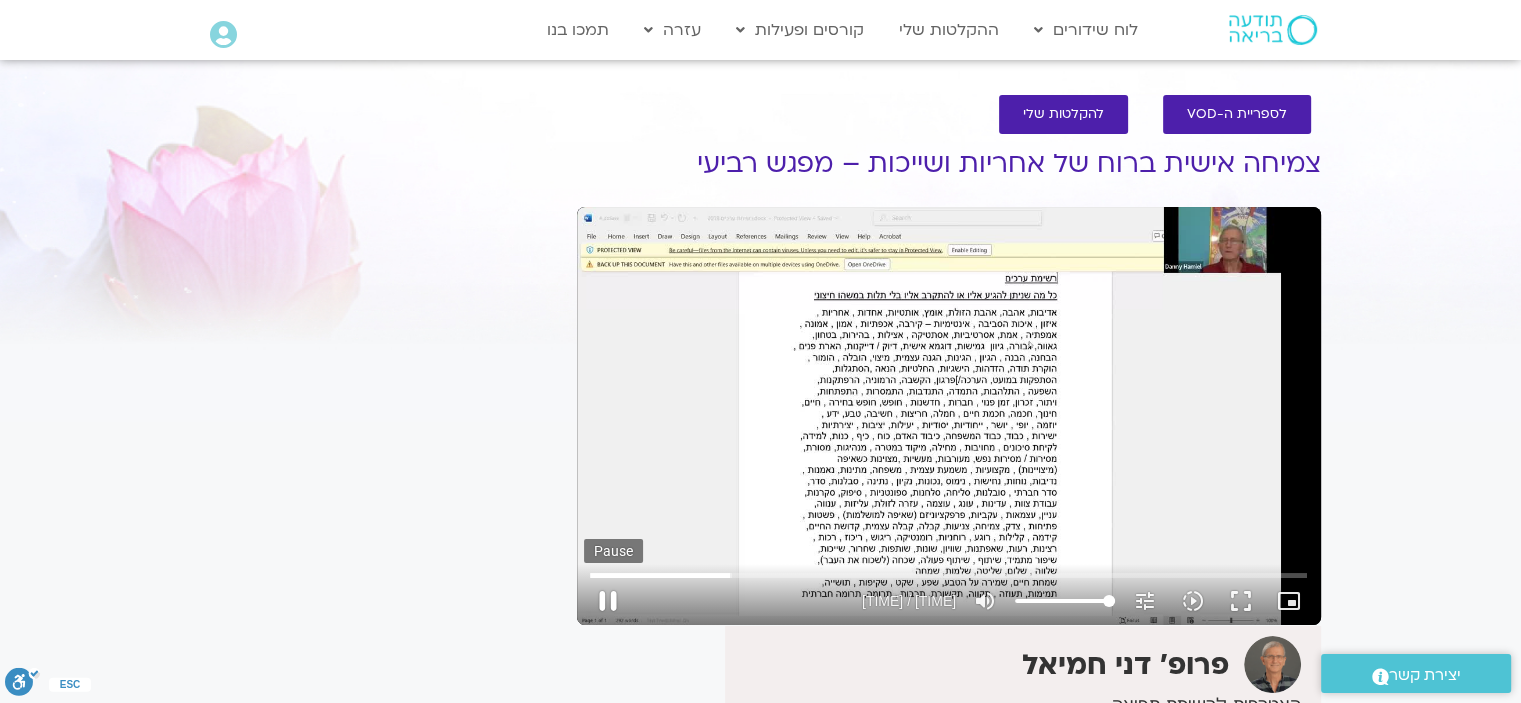 click on "pause" at bounding box center [608, 601] 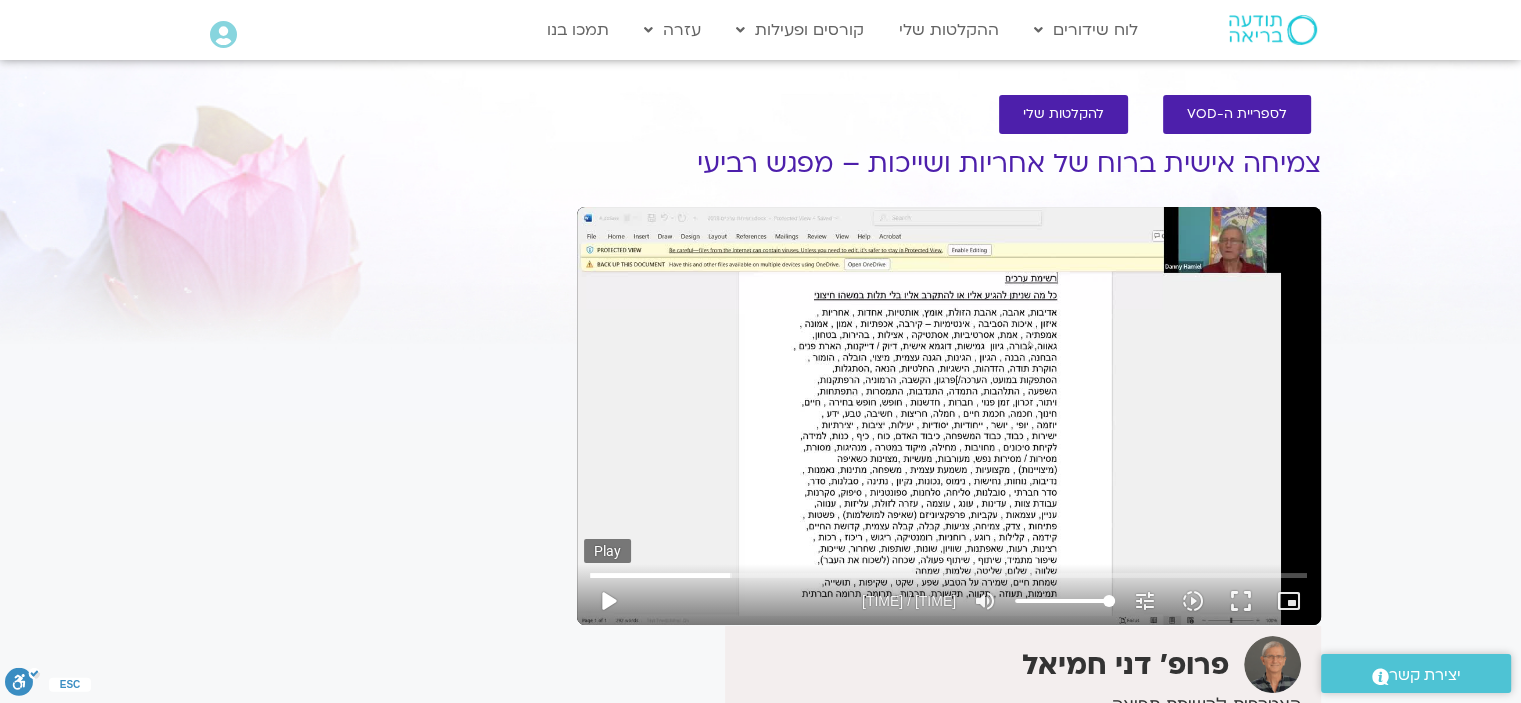 click on "play_arrow" at bounding box center [608, 601] 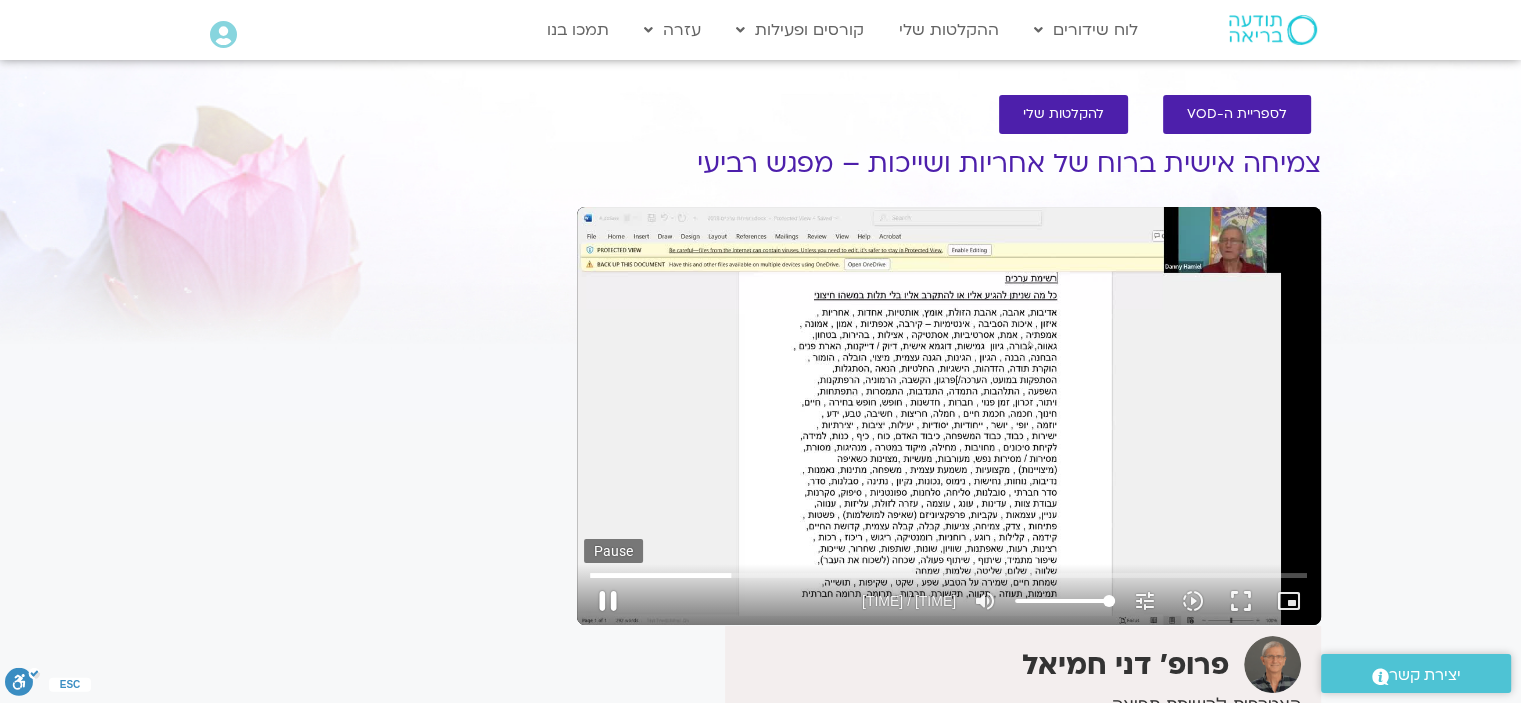click on "pause" at bounding box center [608, 601] 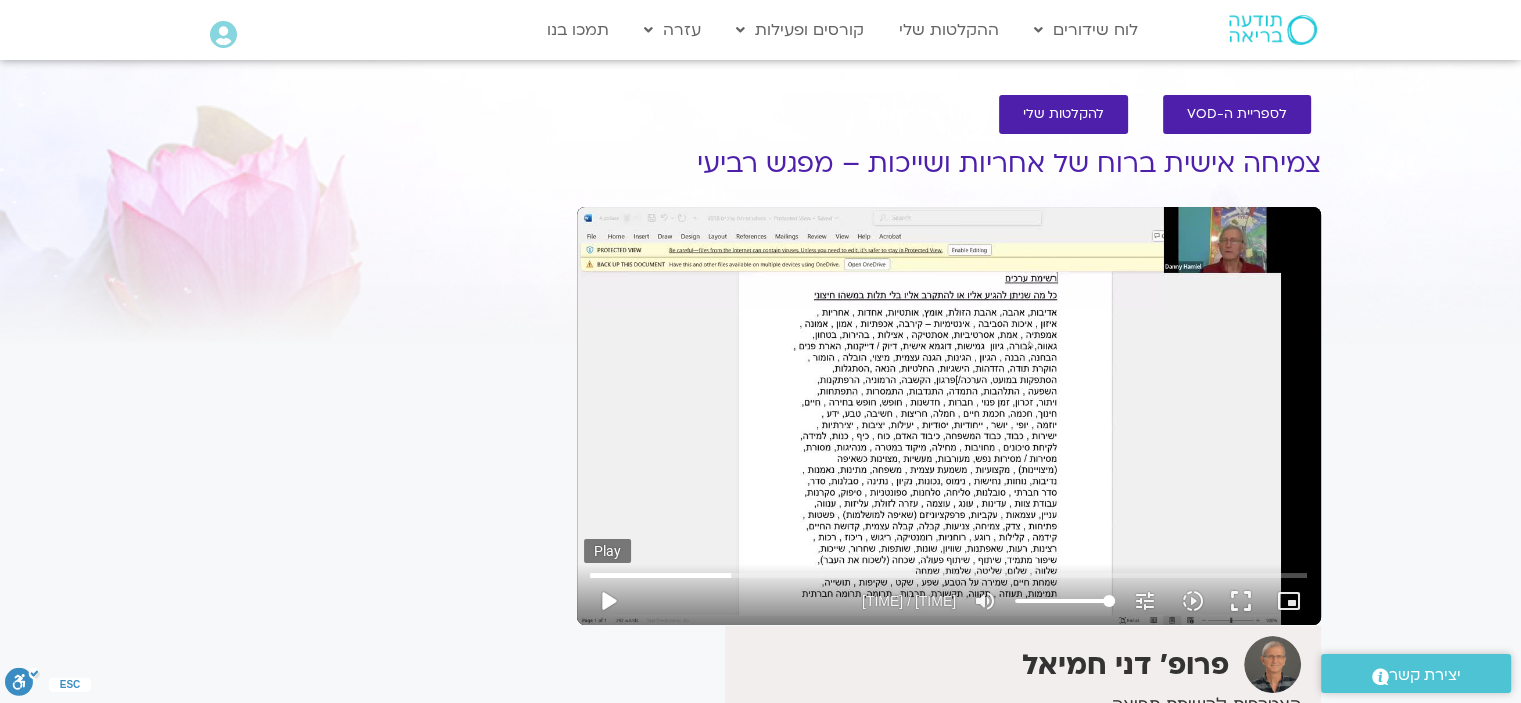click on "play_arrow" at bounding box center [608, 601] 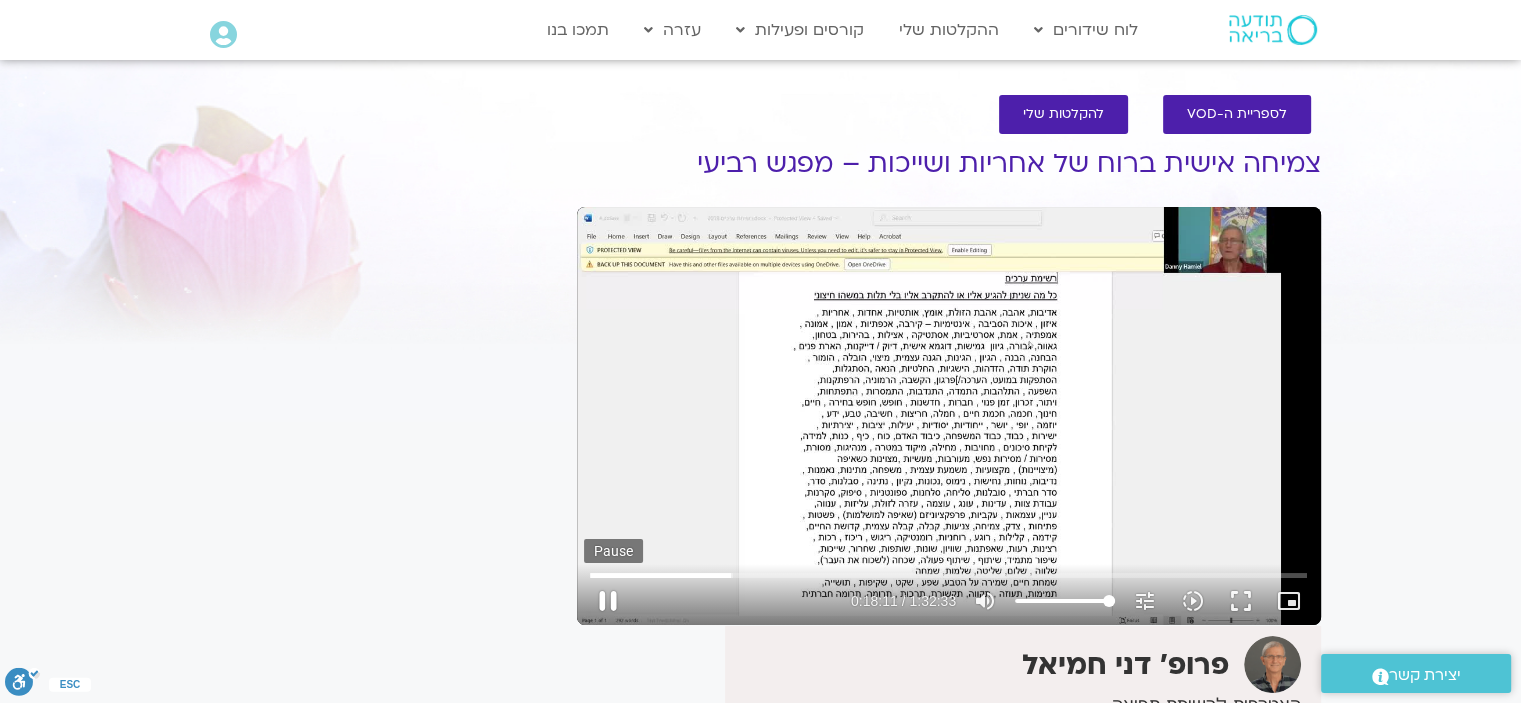 click on "pause" at bounding box center [608, 601] 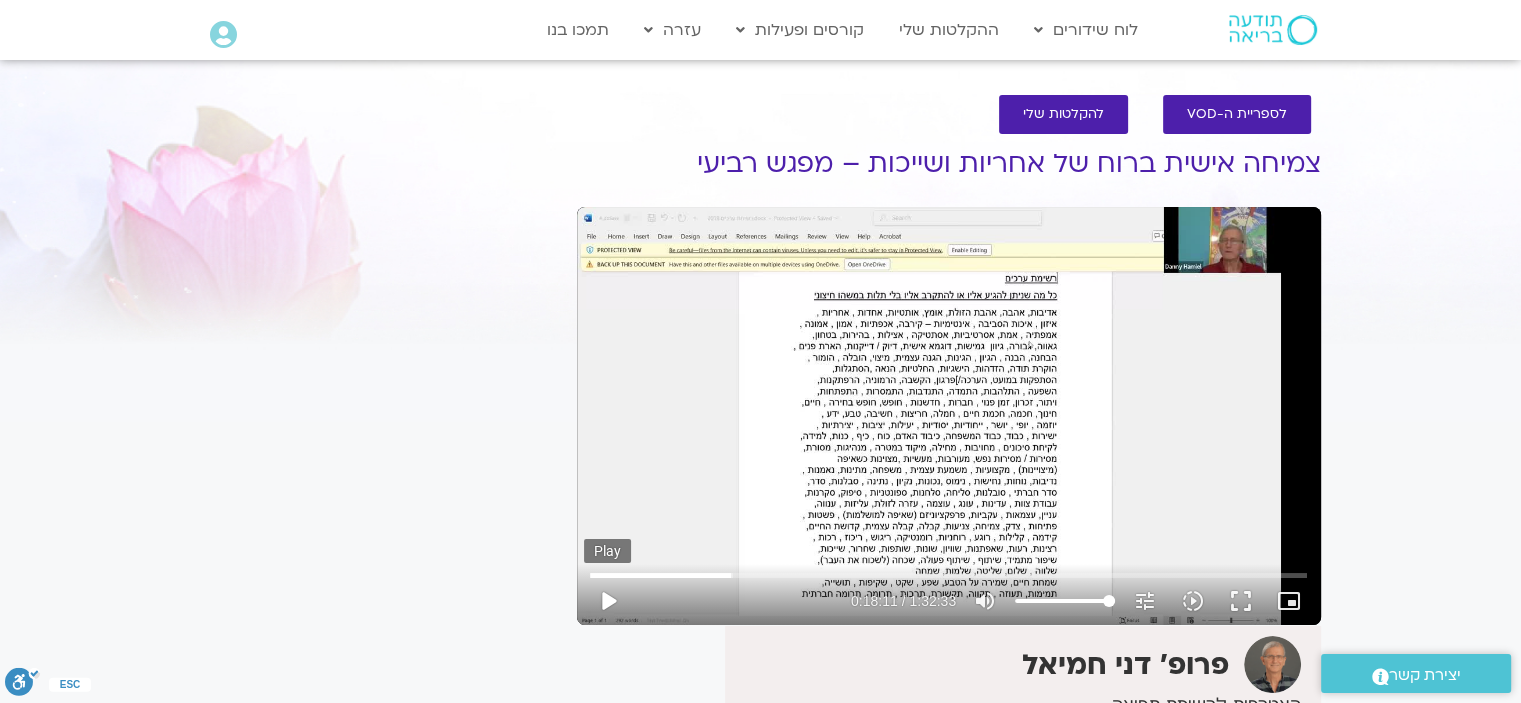 click on "play_arrow" at bounding box center (608, 601) 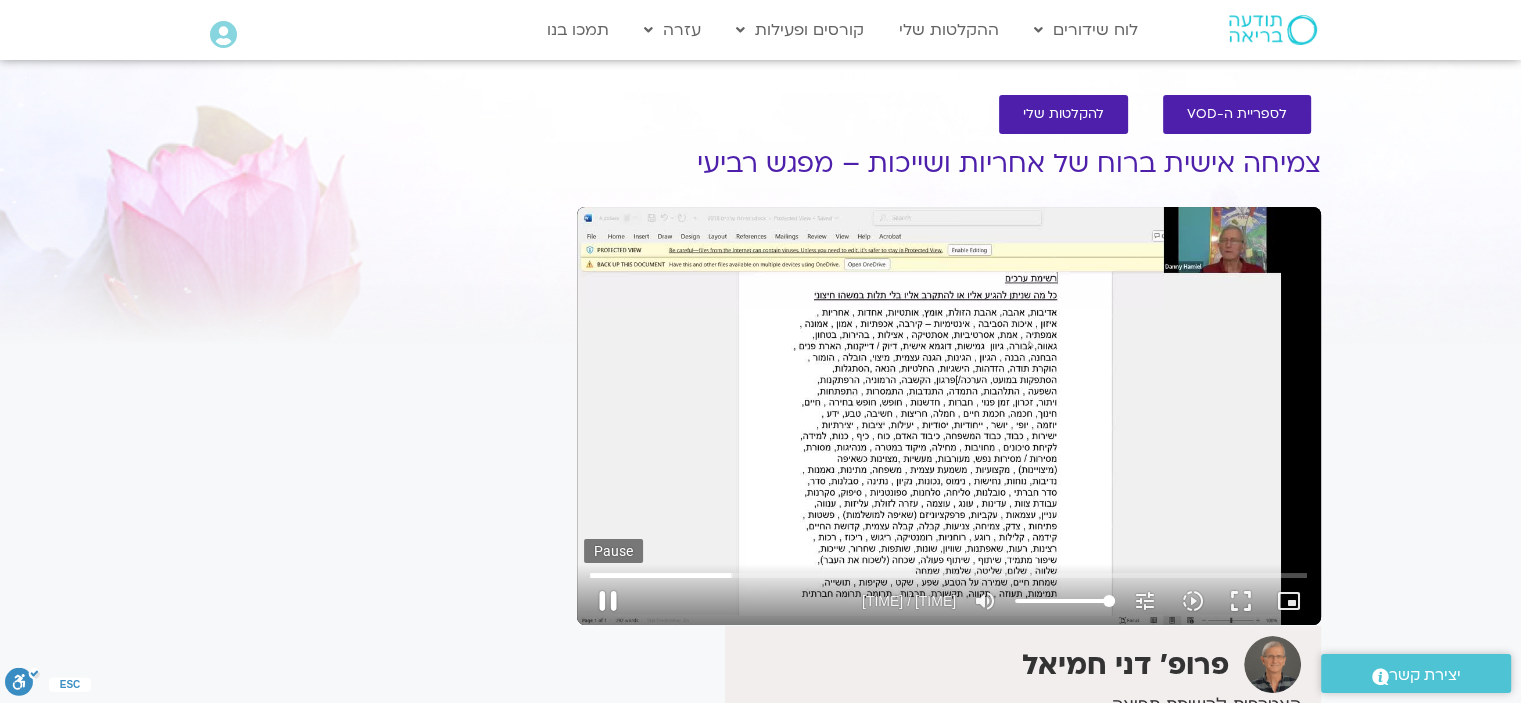 click on "pause" at bounding box center [608, 601] 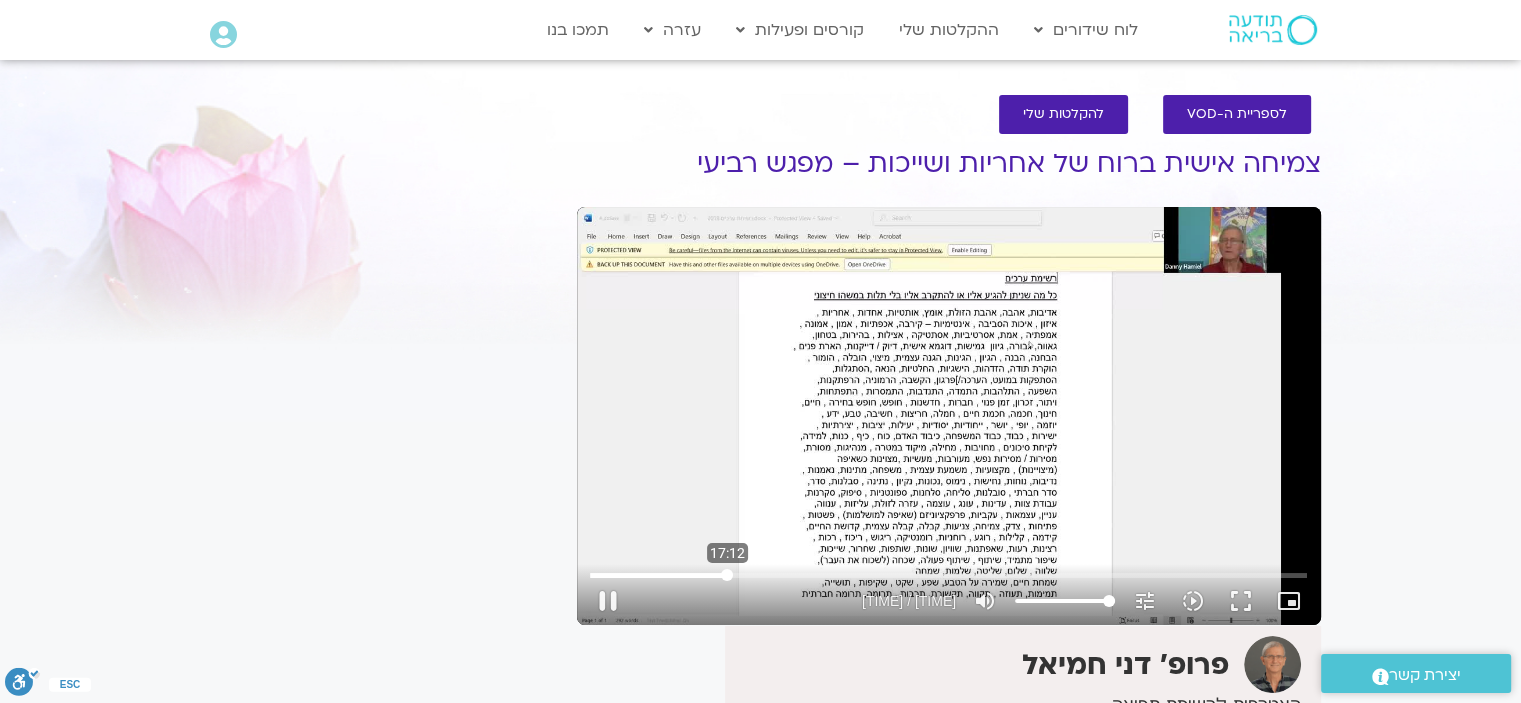 click at bounding box center [948, 575] 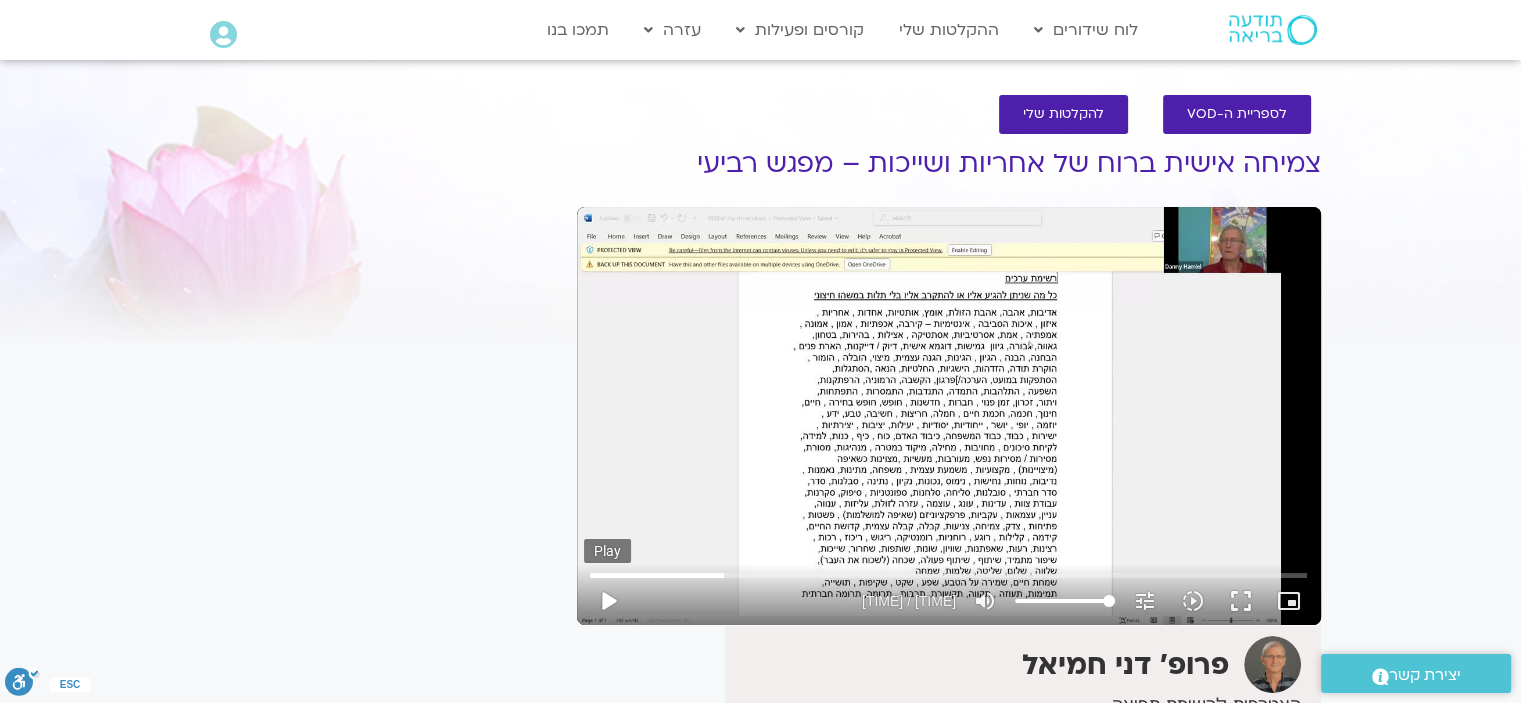 click on "play_arrow" at bounding box center [608, 601] 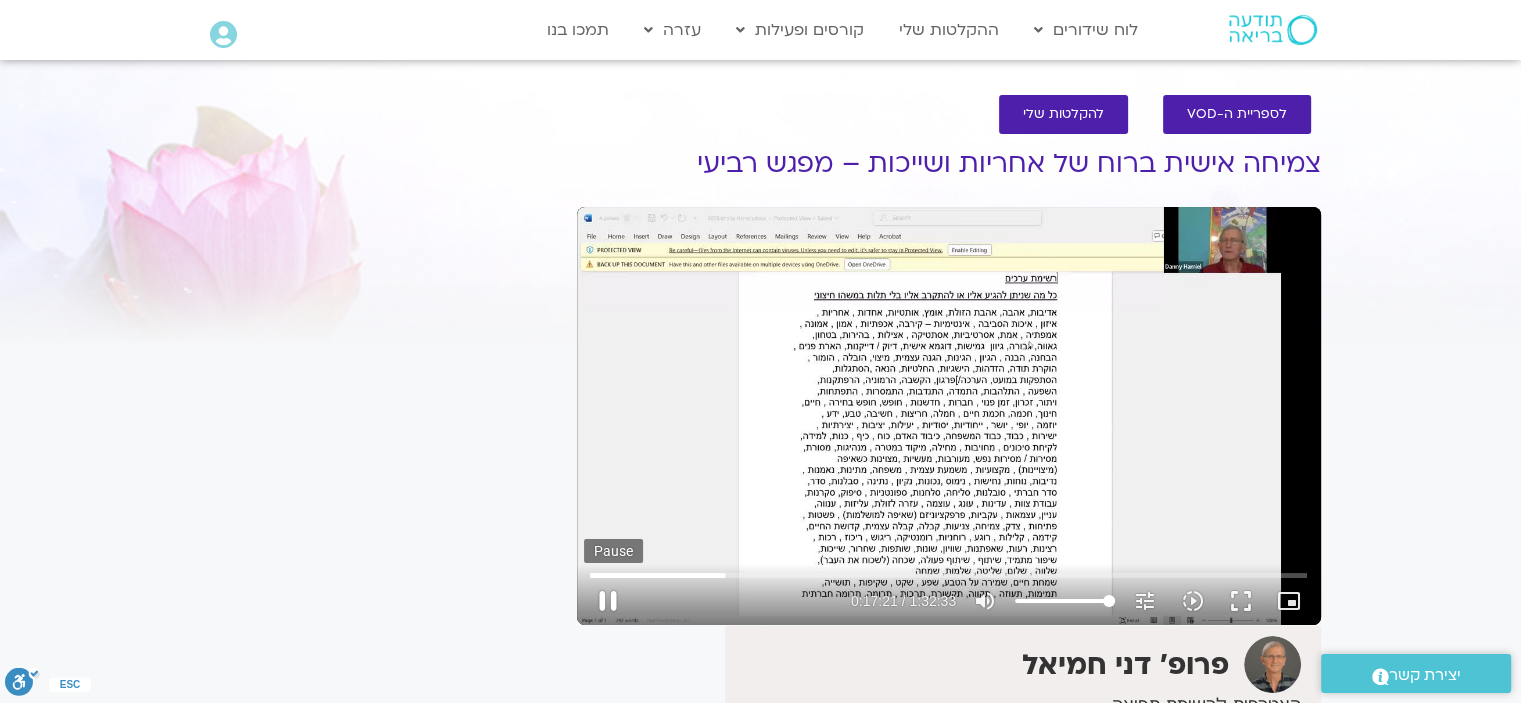 click on "pause" at bounding box center (608, 601) 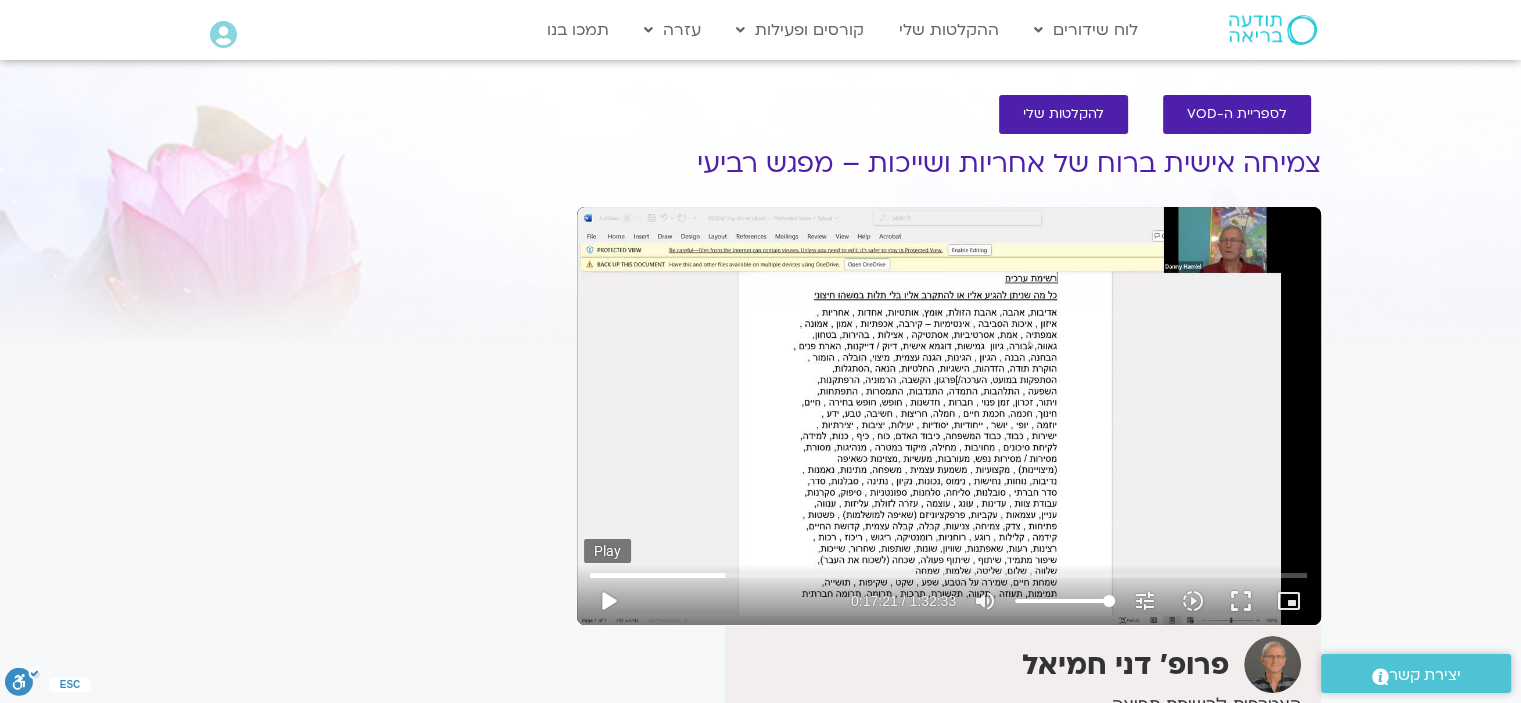 click on "play_arrow" at bounding box center [608, 601] 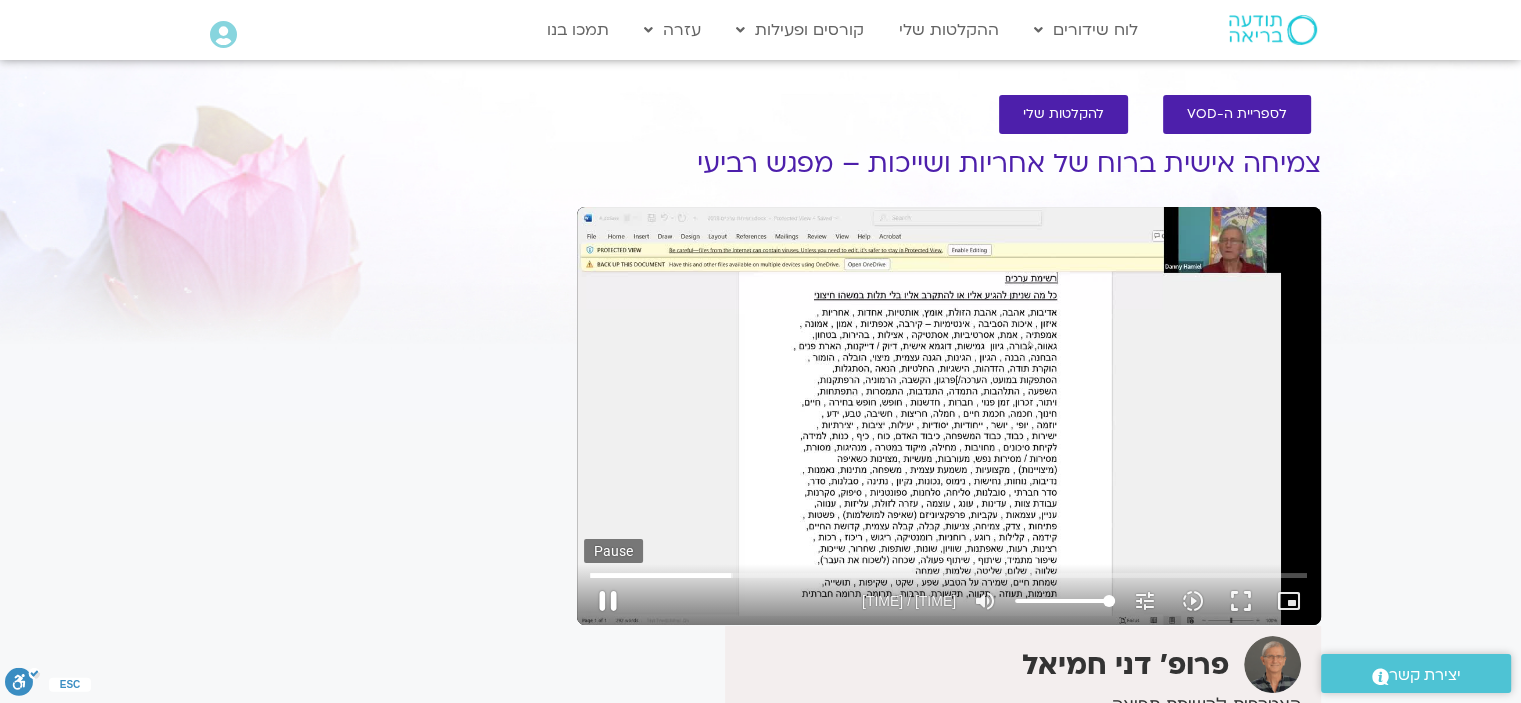 click on "pause" at bounding box center (608, 601) 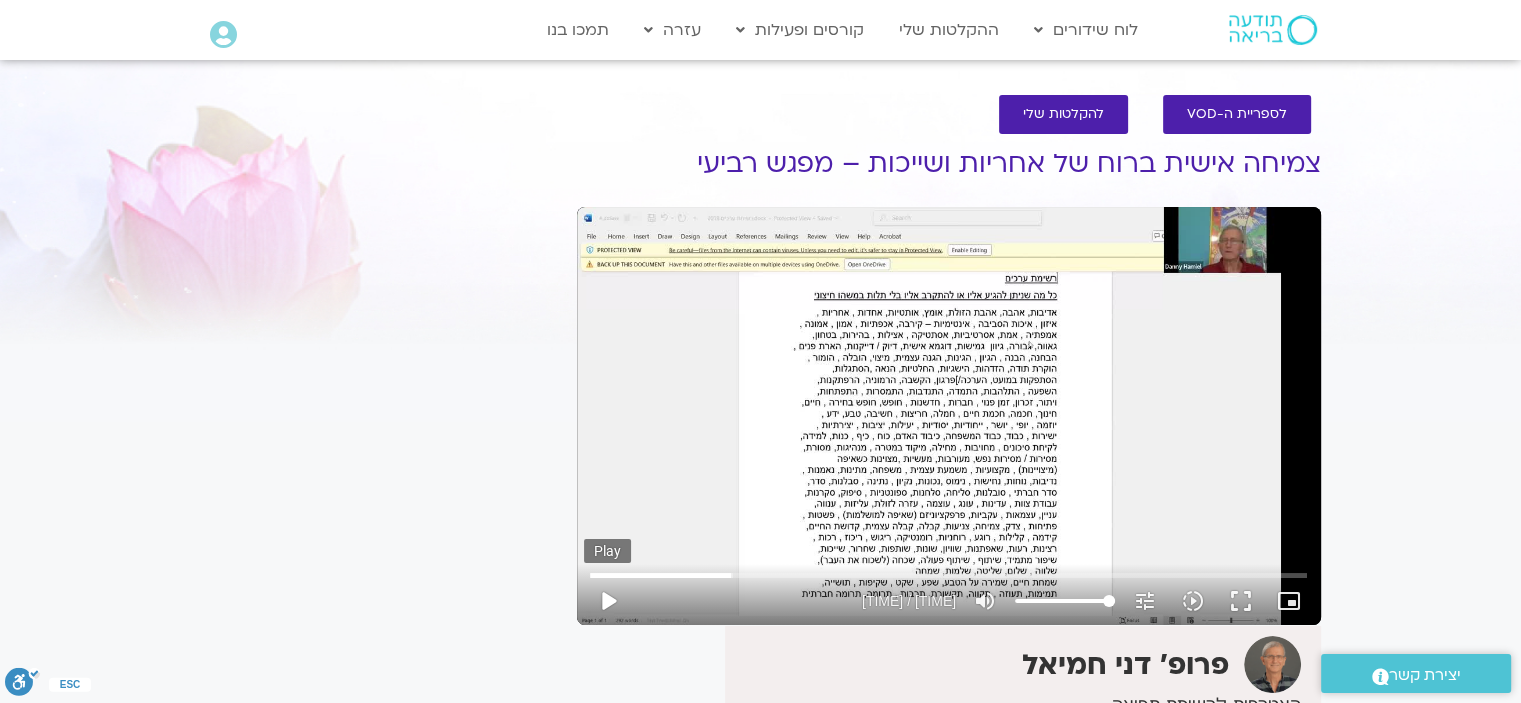 click on "play_arrow" at bounding box center (608, 601) 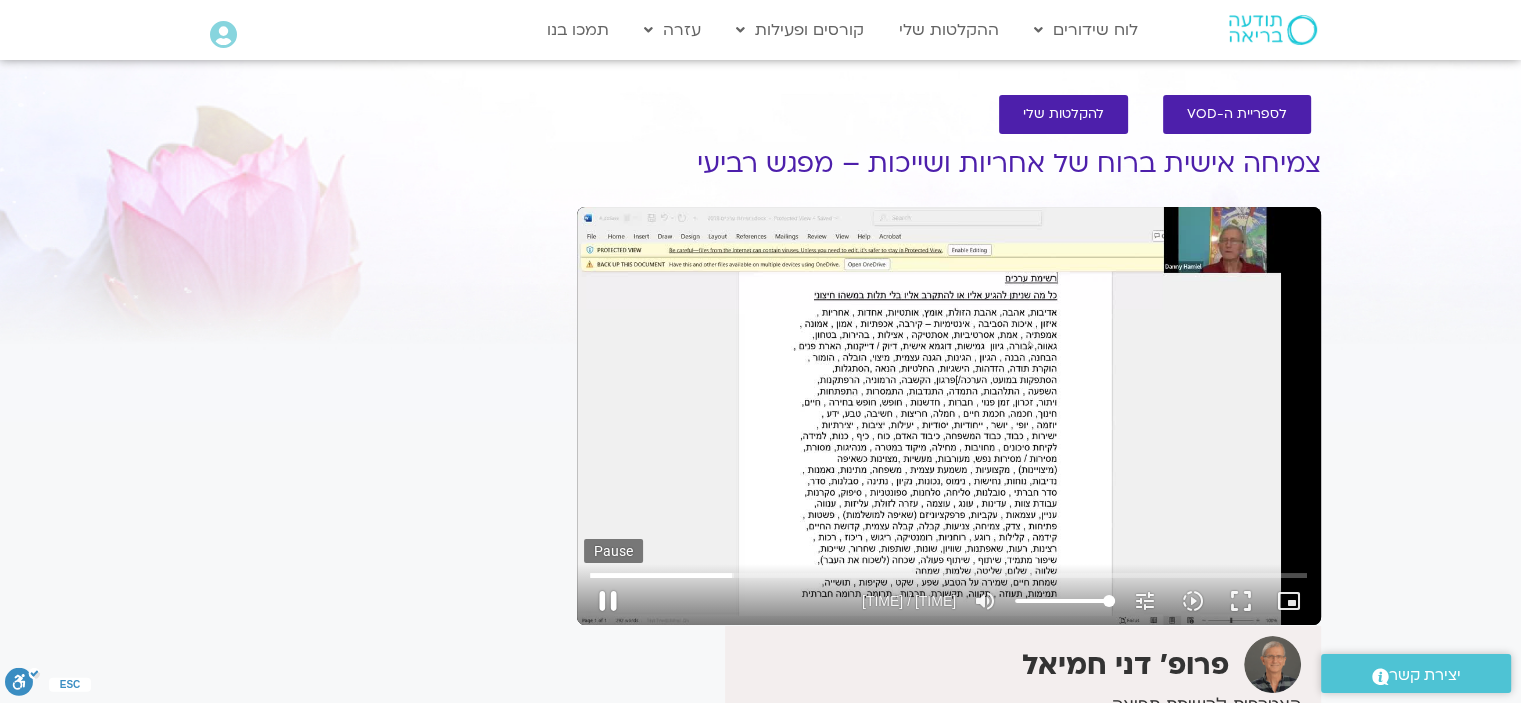 click on "pause" at bounding box center [608, 601] 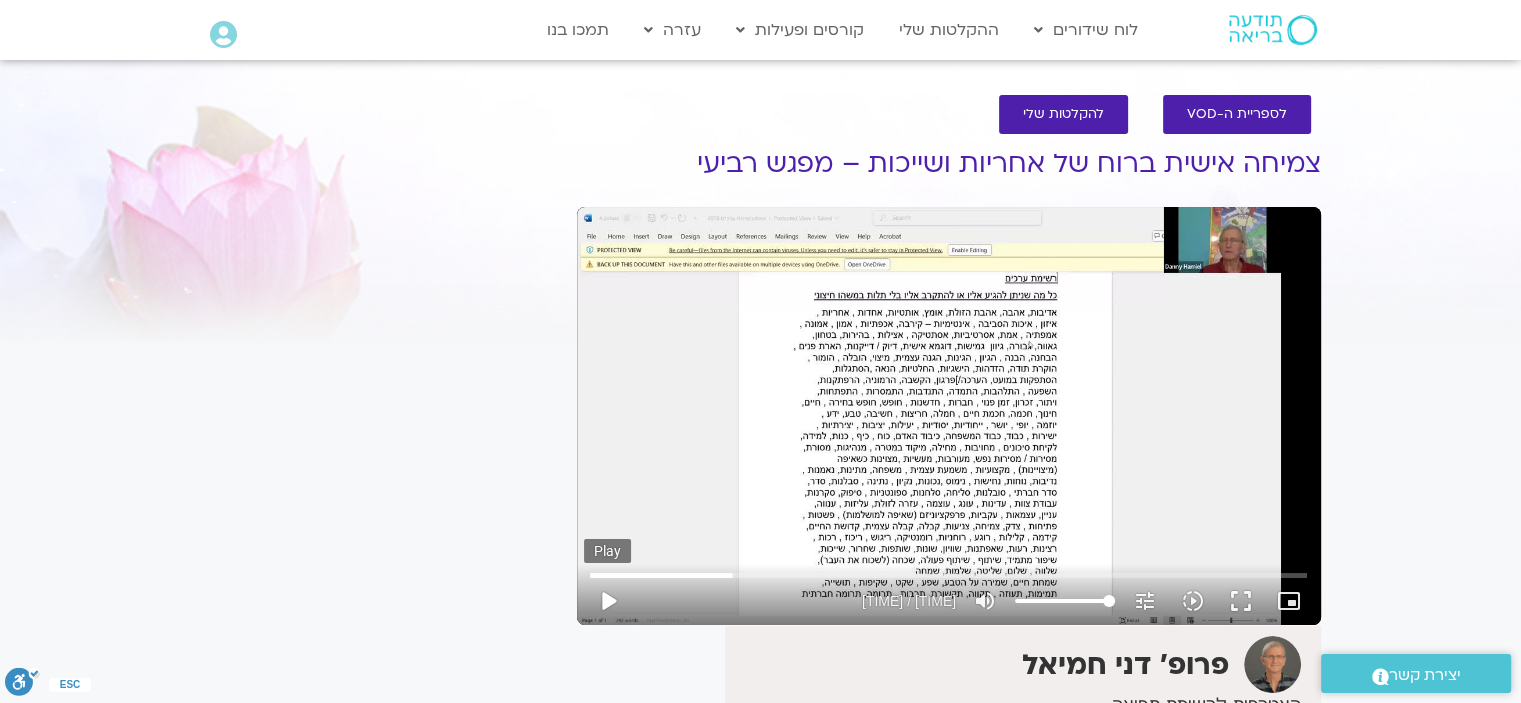 click on "play_arrow" at bounding box center (608, 601) 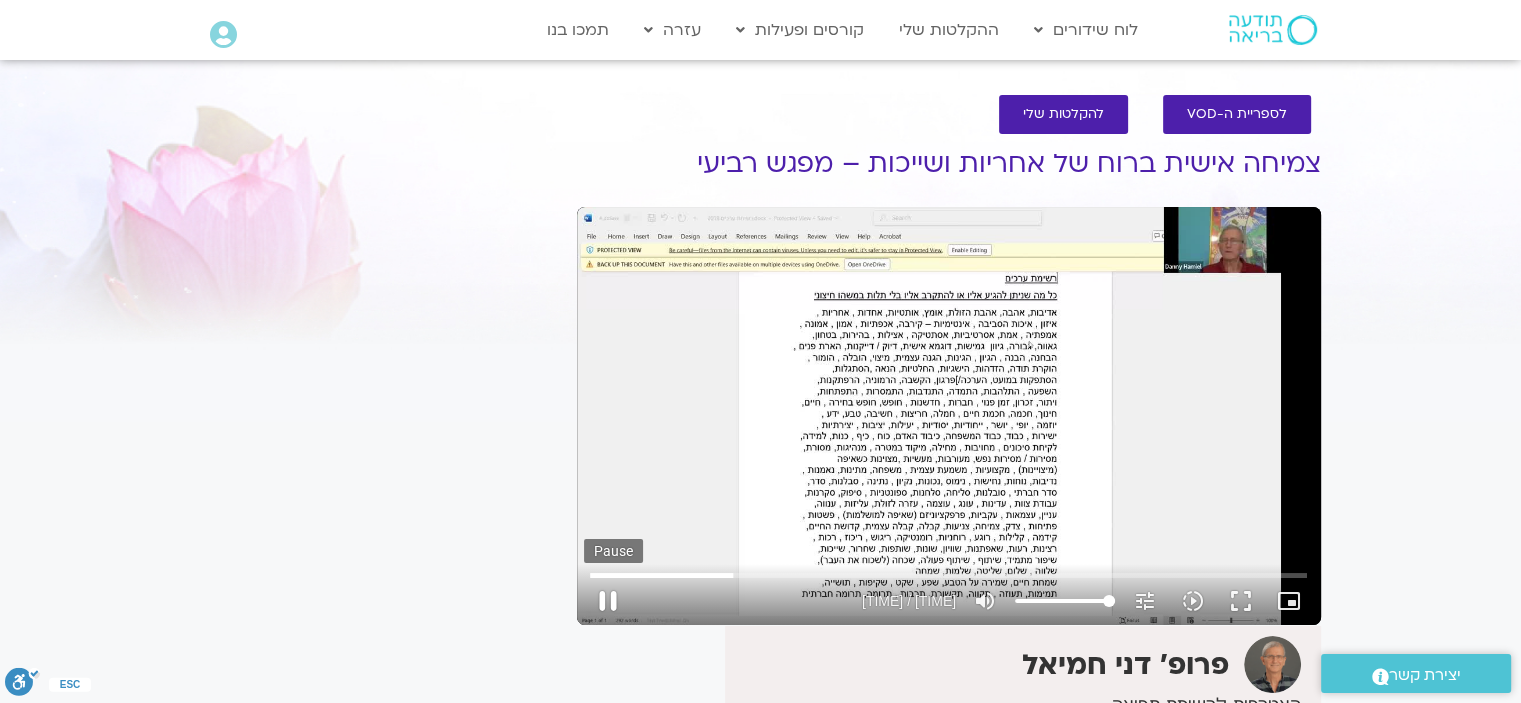 click on "pause" at bounding box center (608, 601) 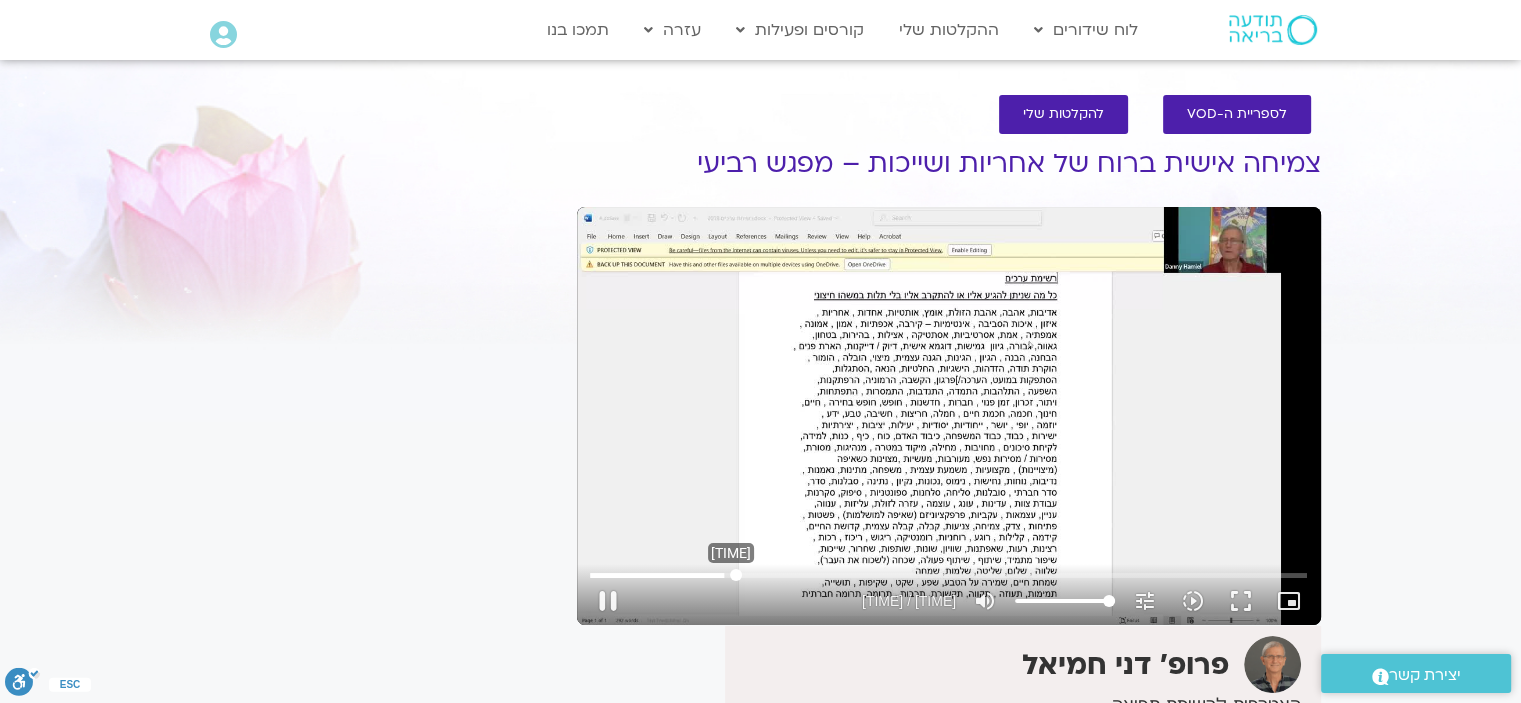 click at bounding box center (948, 575) 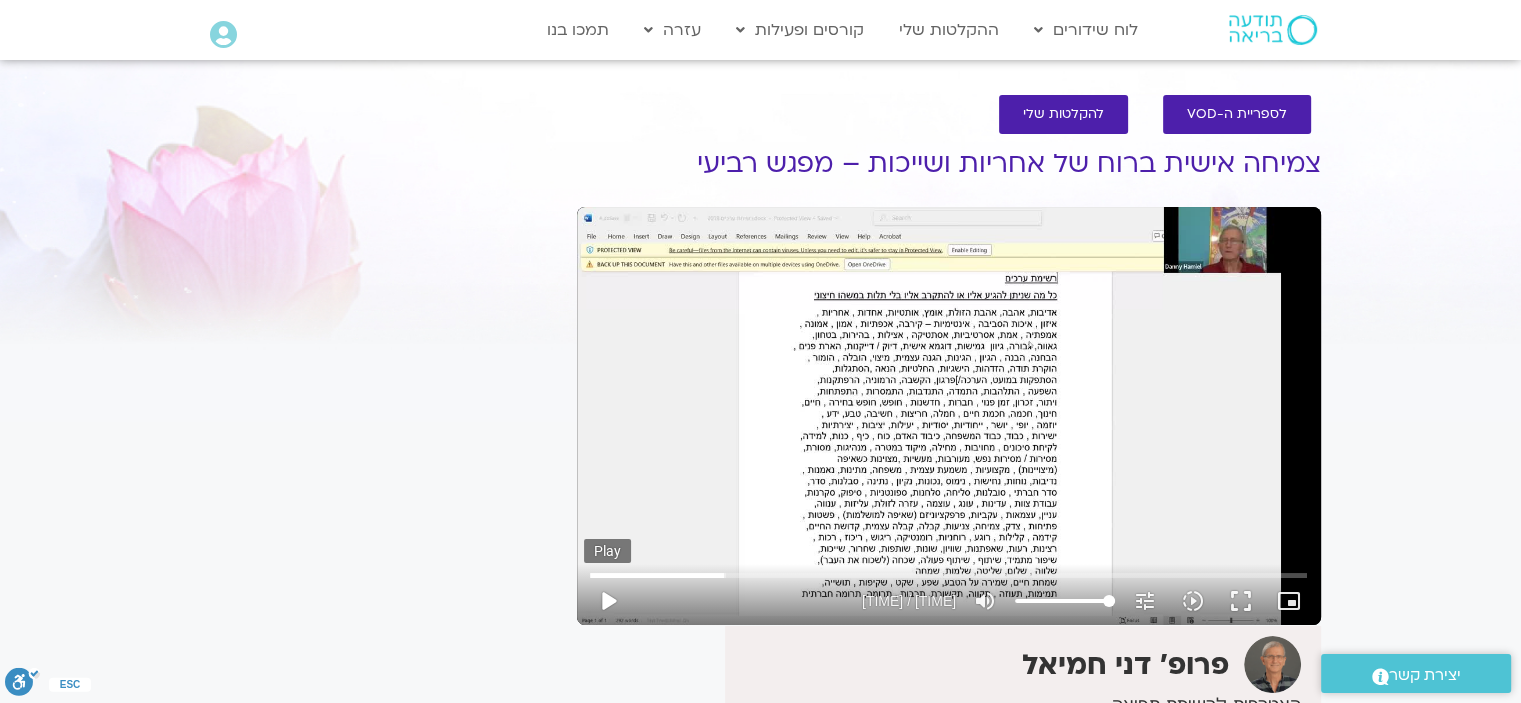 click on "play_arrow" at bounding box center [608, 601] 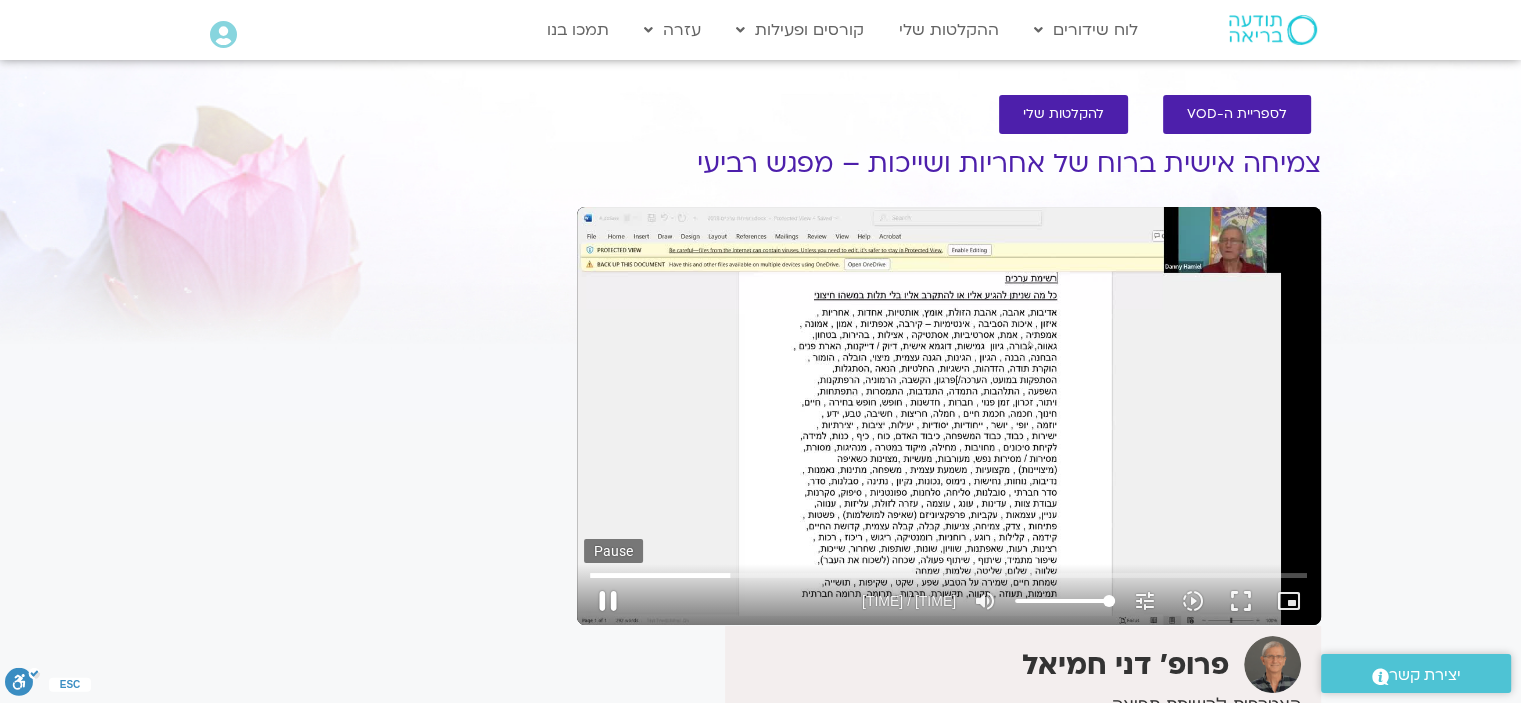 click on "pause" at bounding box center (608, 601) 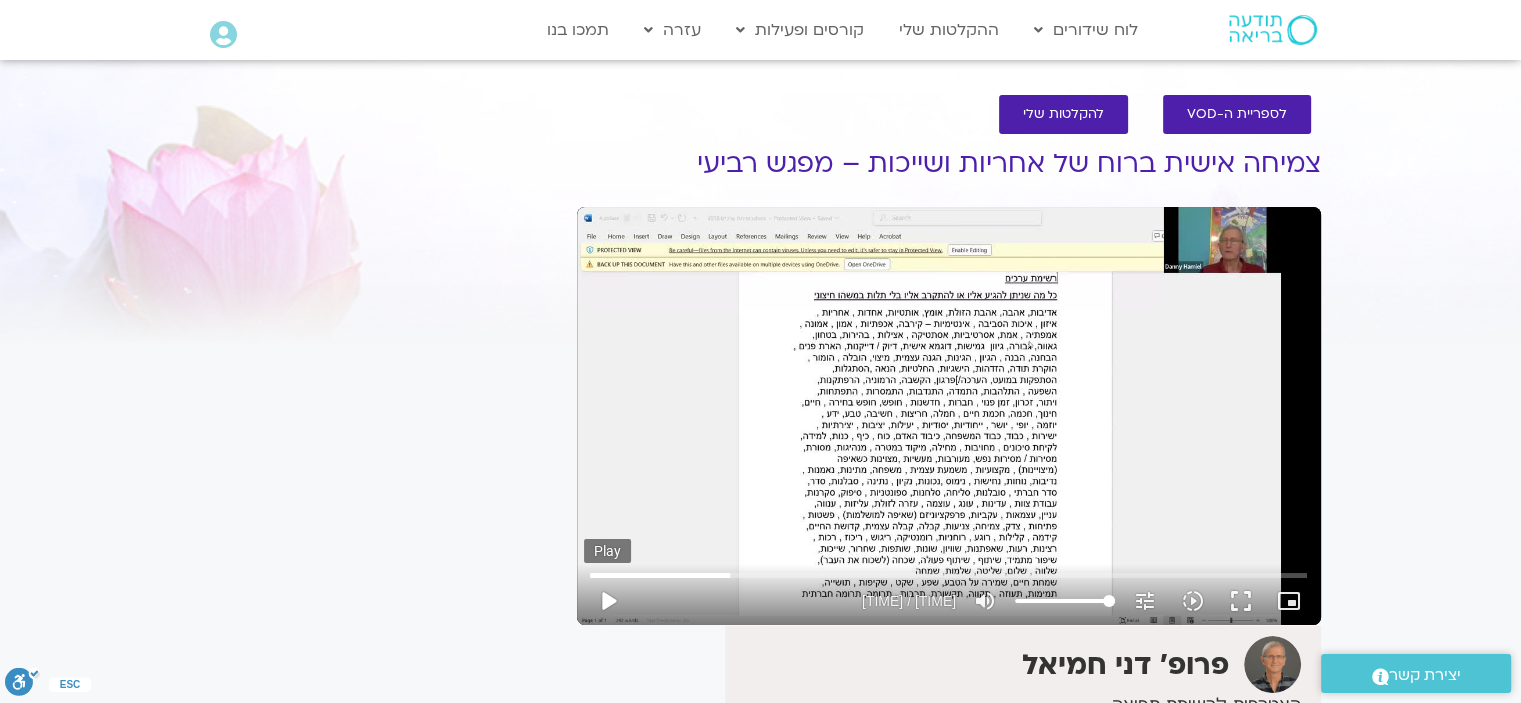 click on "play_arrow" at bounding box center (608, 601) 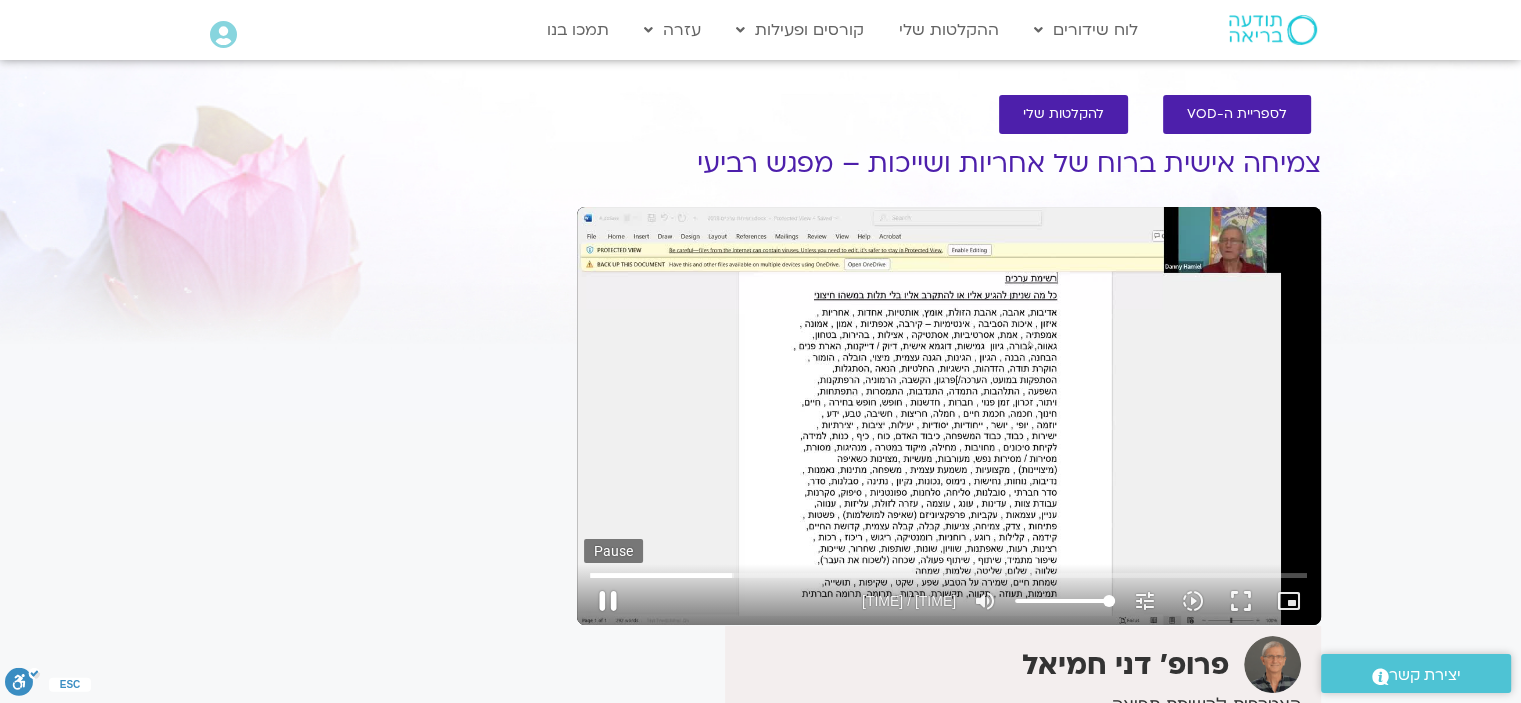 click on "pause" at bounding box center (608, 601) 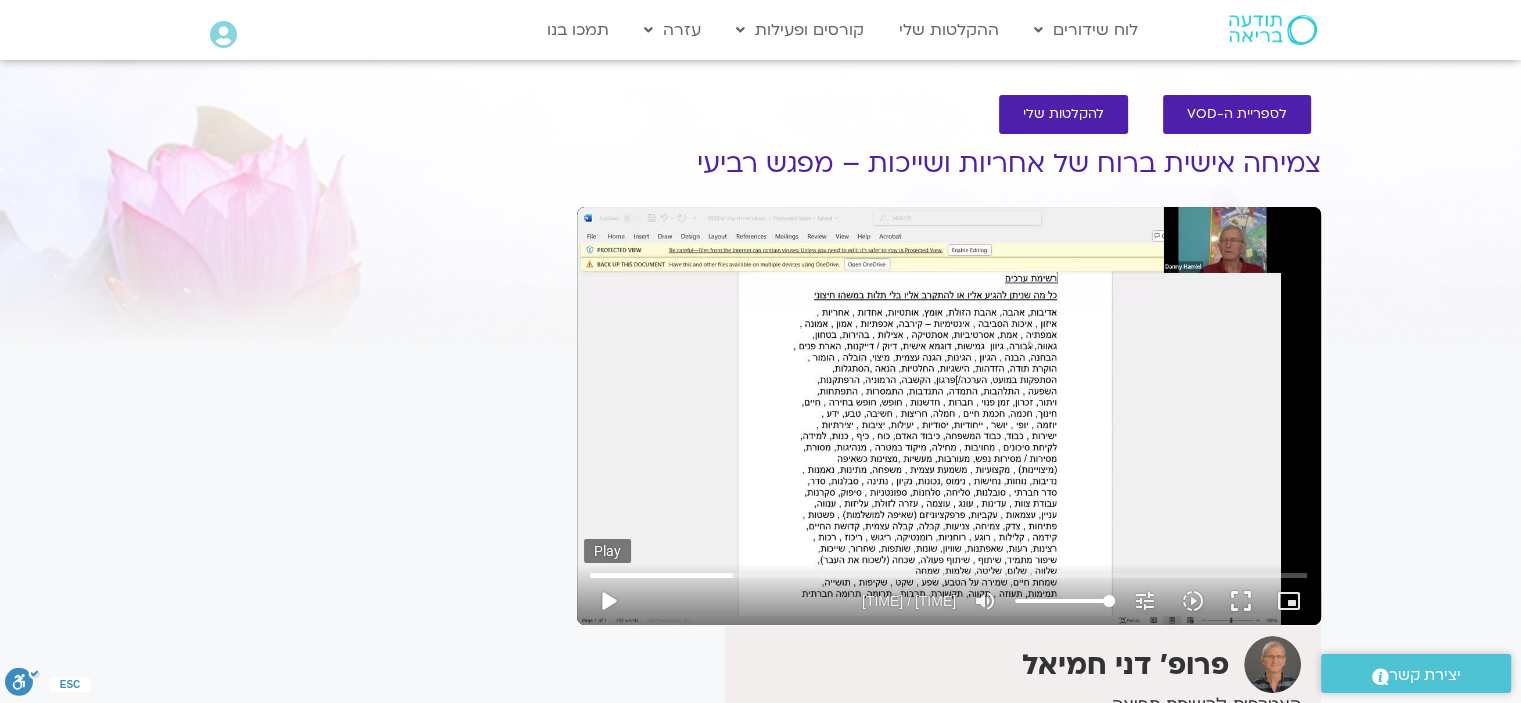 click on "play_arrow" at bounding box center (608, 601) 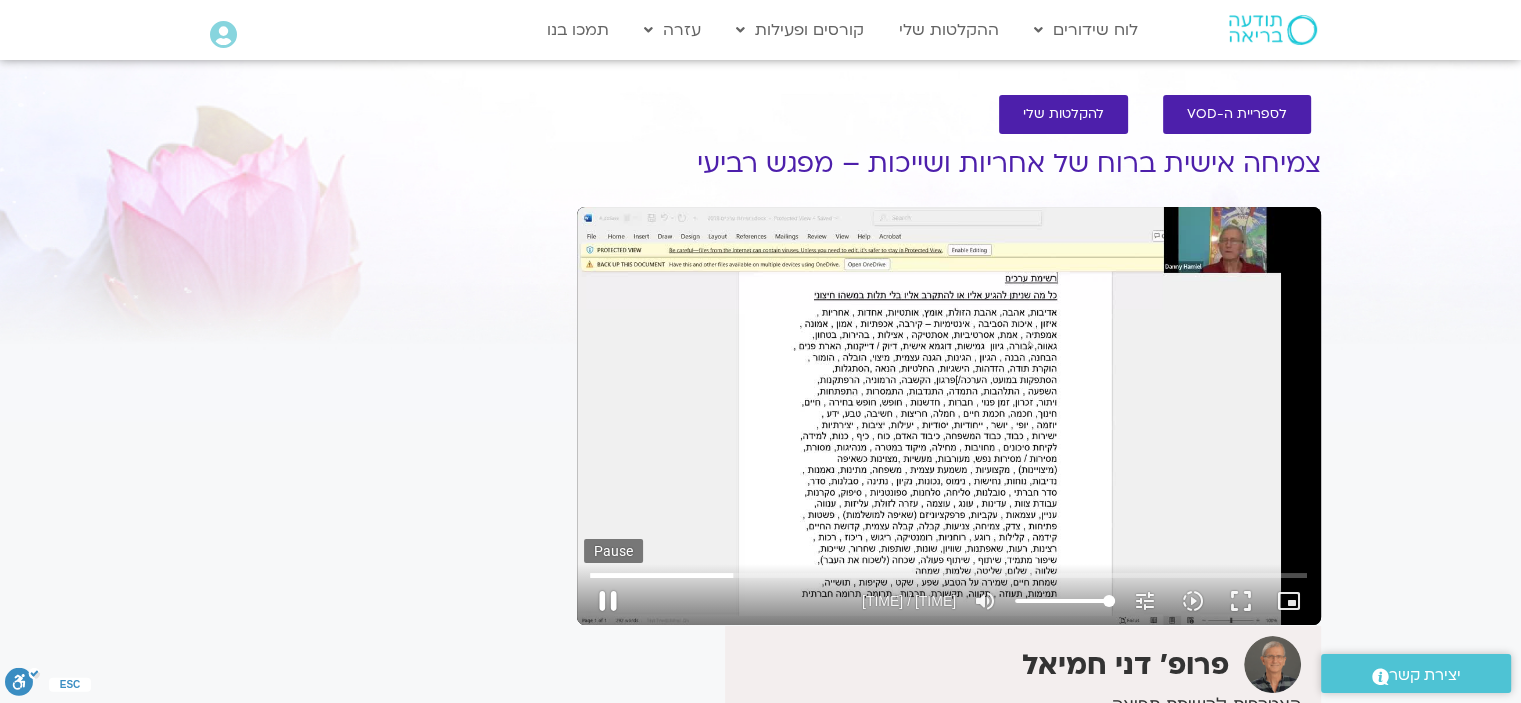 click on "pause" at bounding box center (608, 601) 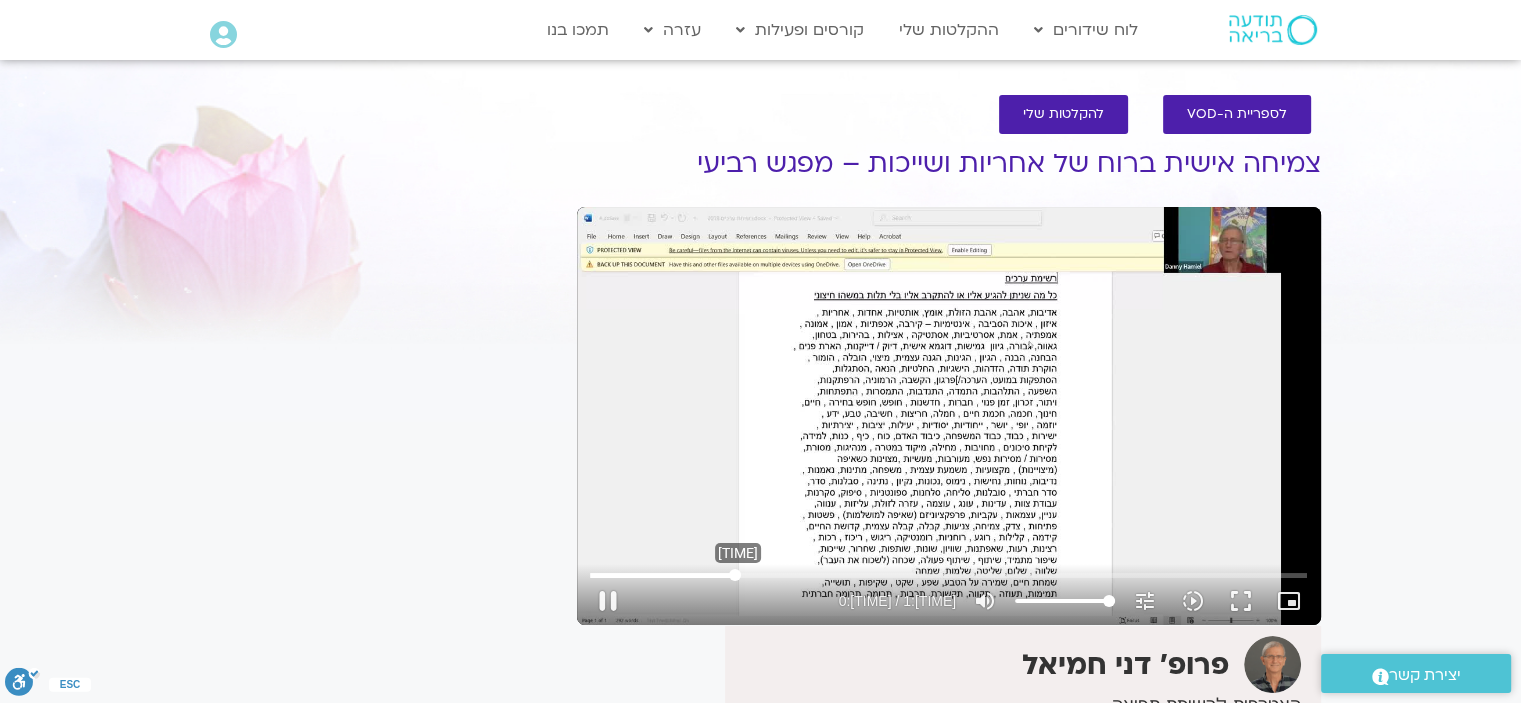 click at bounding box center (948, 575) 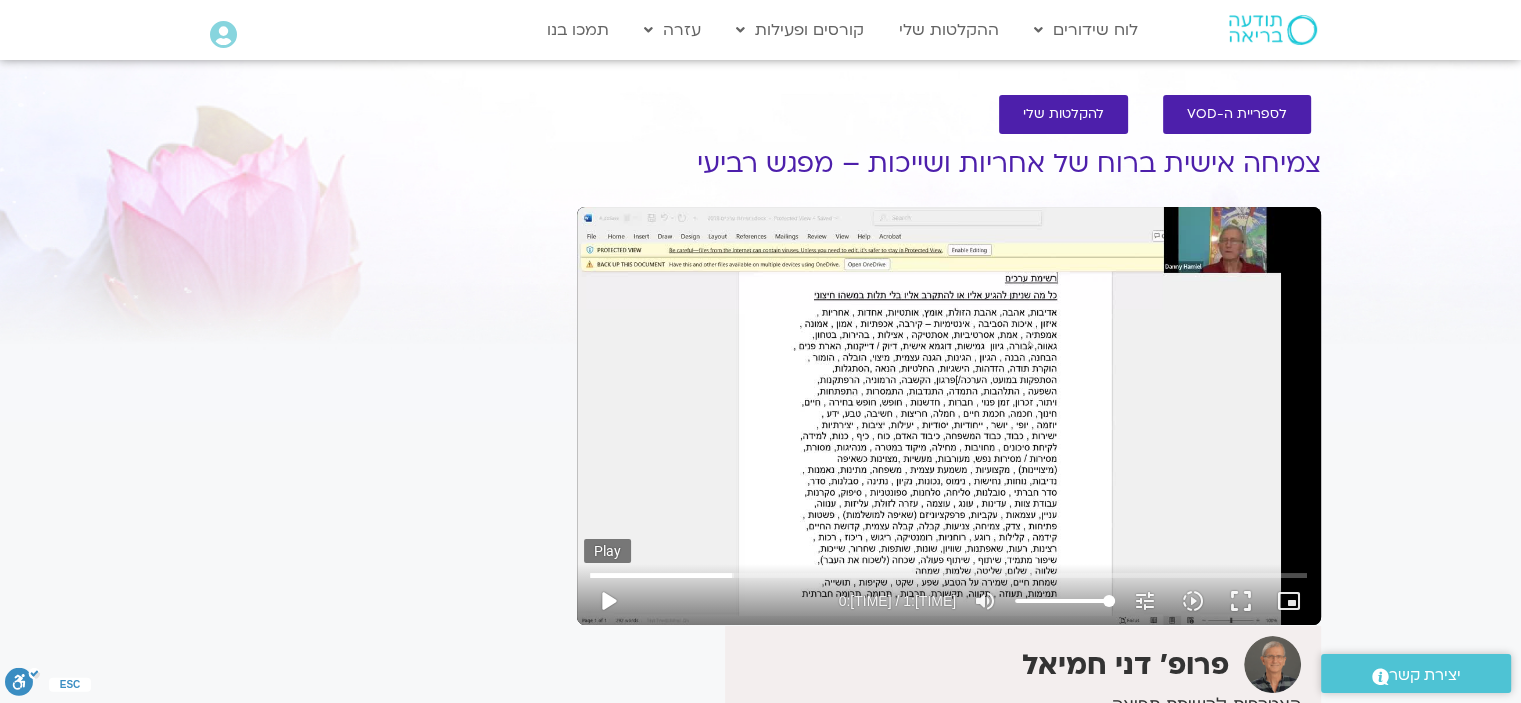 click on "play_arrow" at bounding box center [608, 601] 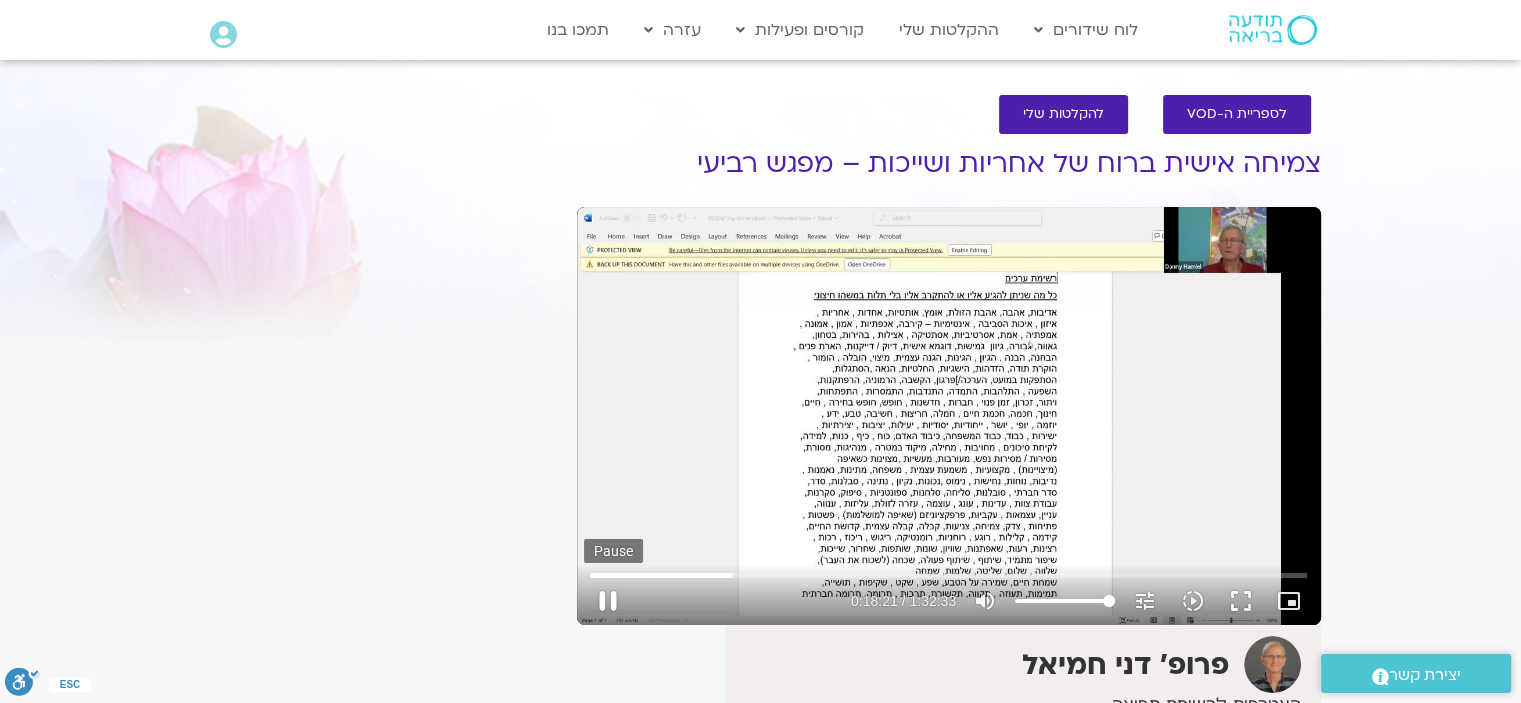 click on "pause" at bounding box center (608, 601) 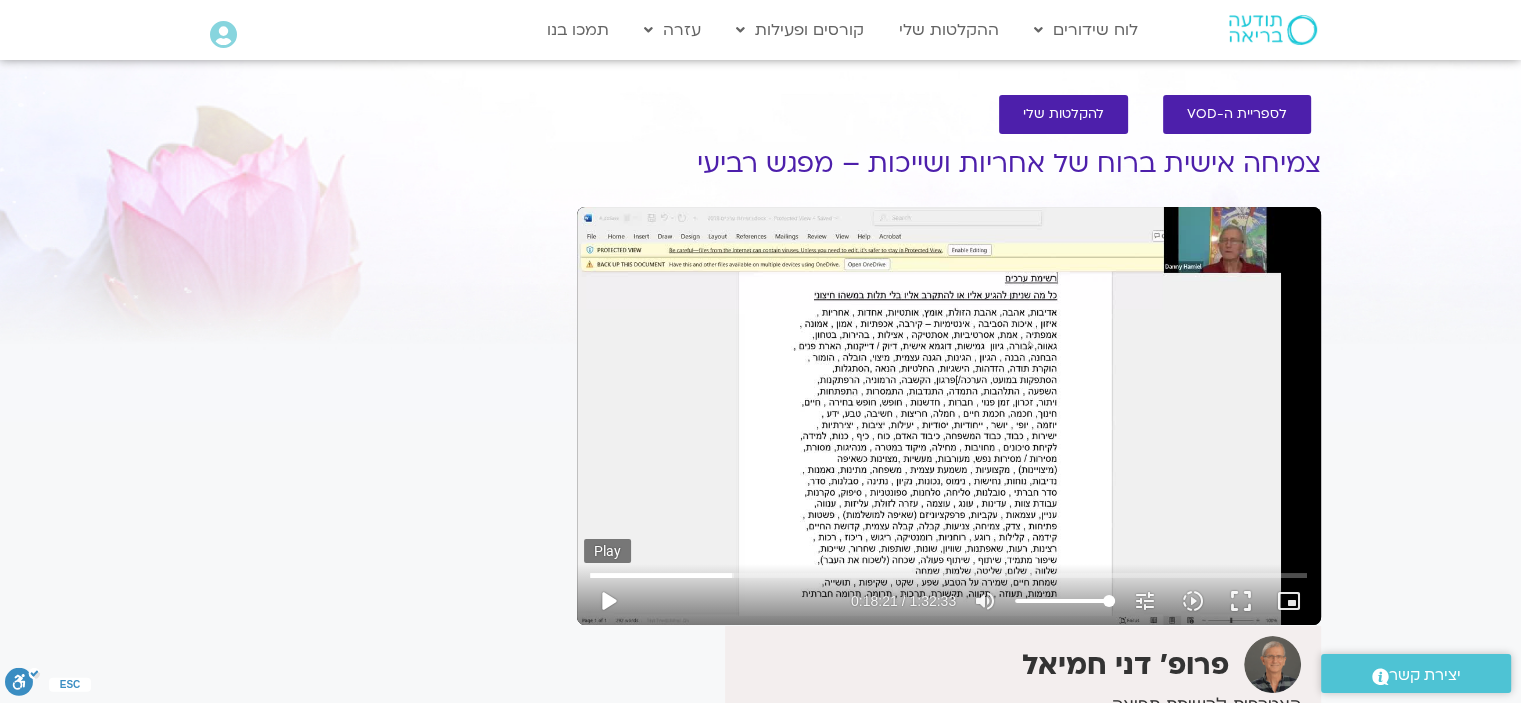 click on "play_arrow" at bounding box center (608, 601) 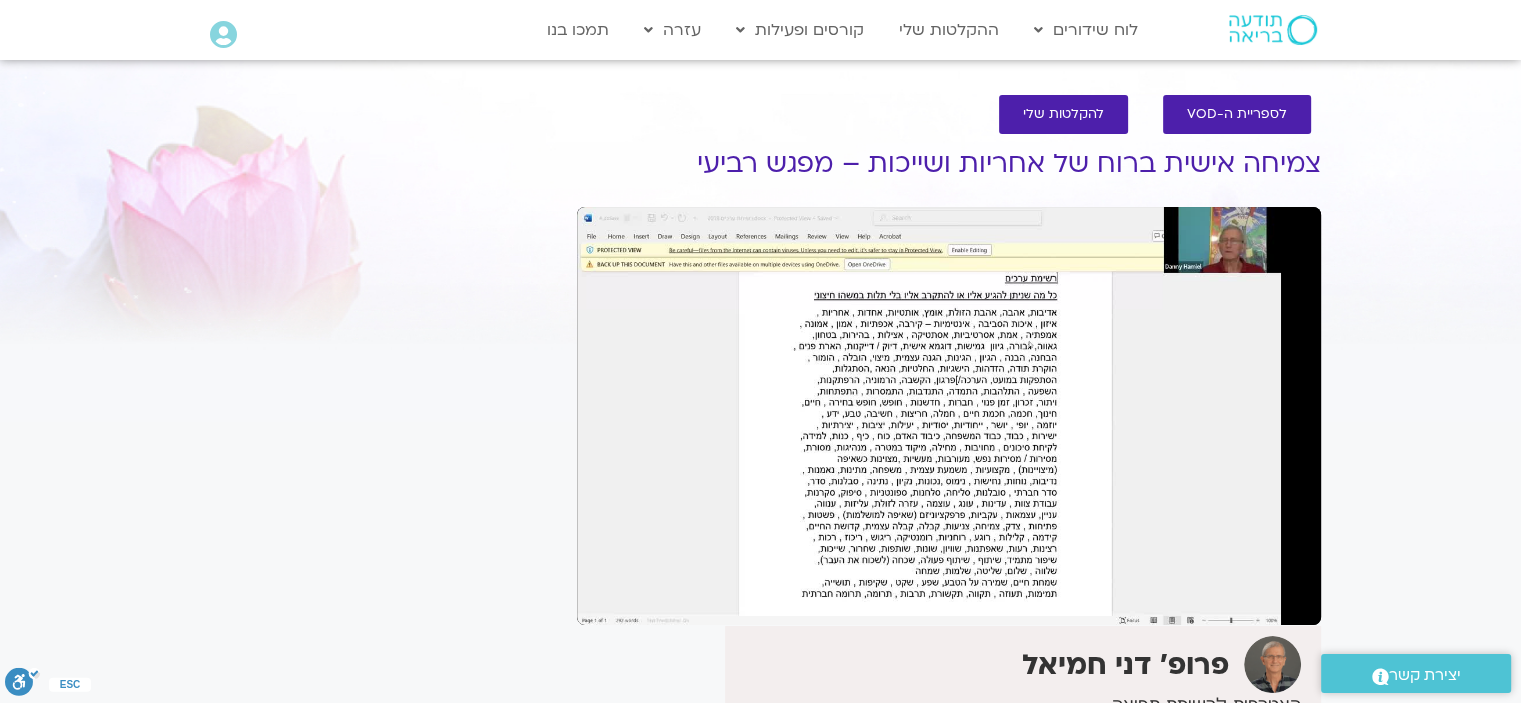 click on "pause" at bounding box center [608, 601] 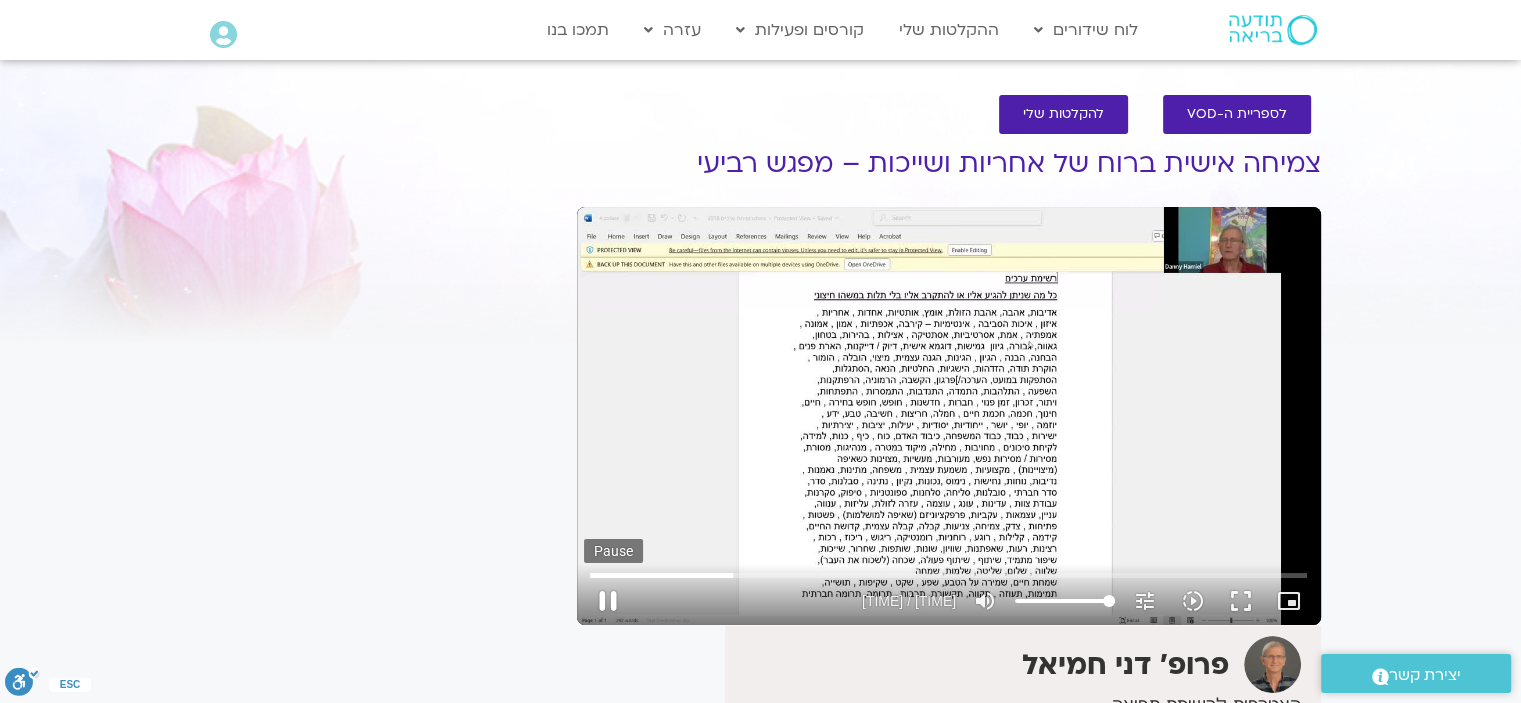 click on "pause" at bounding box center (608, 601) 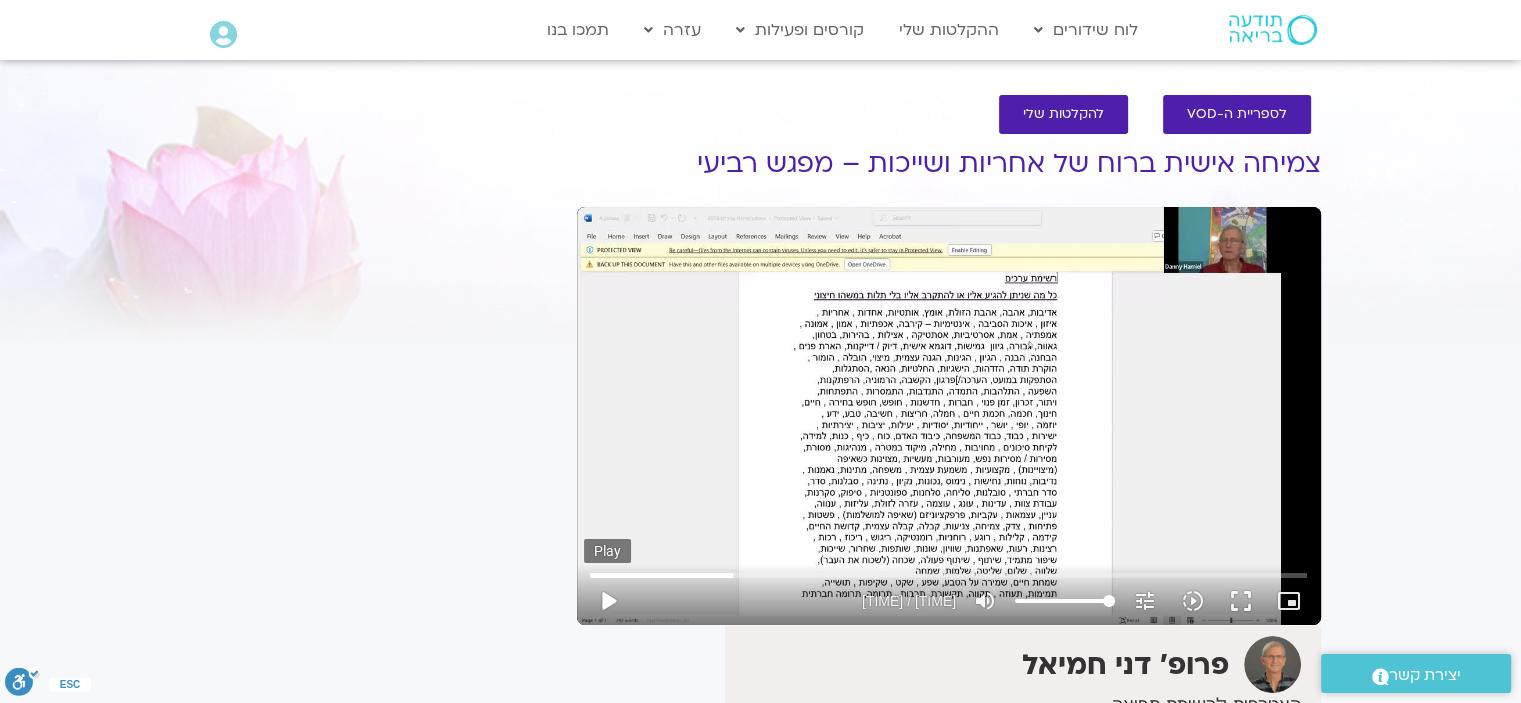 click on "play_arrow" at bounding box center (608, 601) 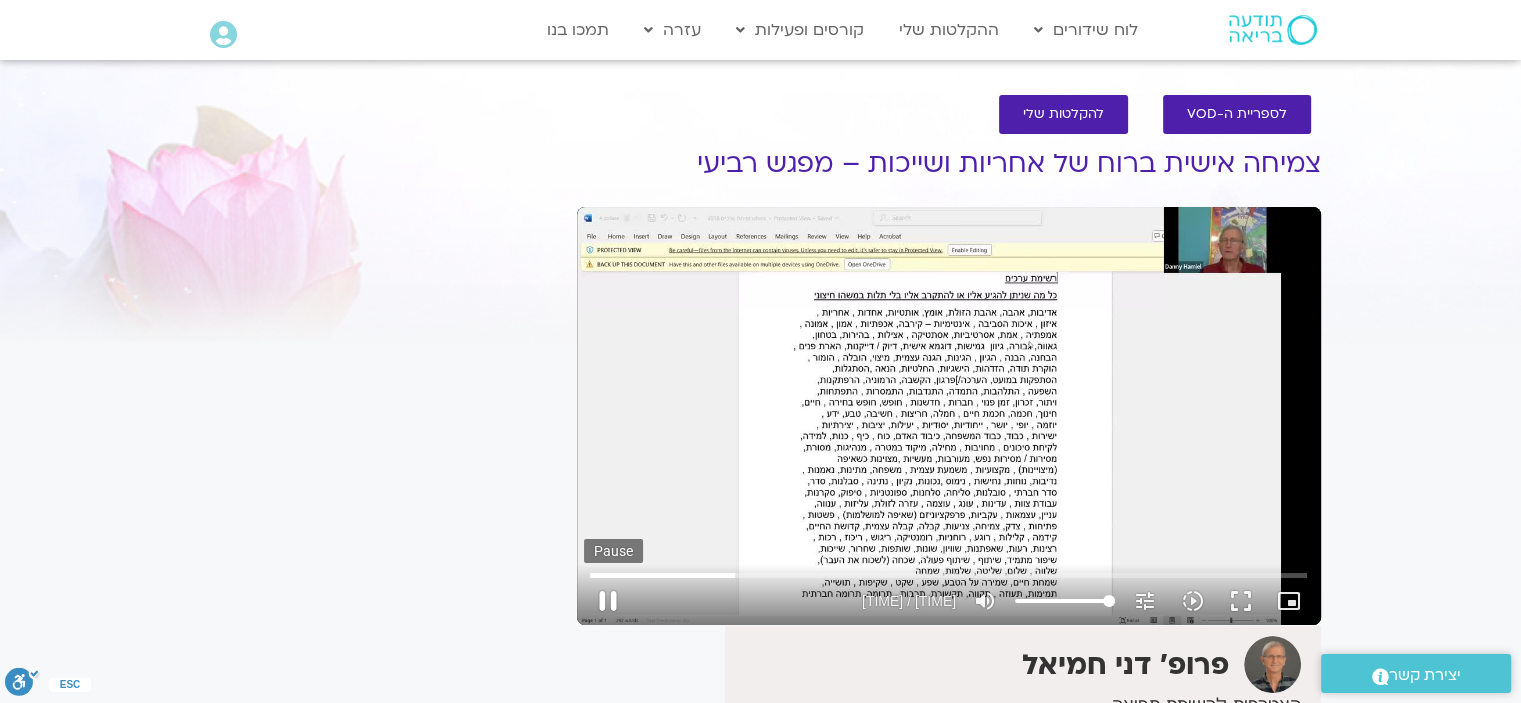 click on "pause" at bounding box center (608, 601) 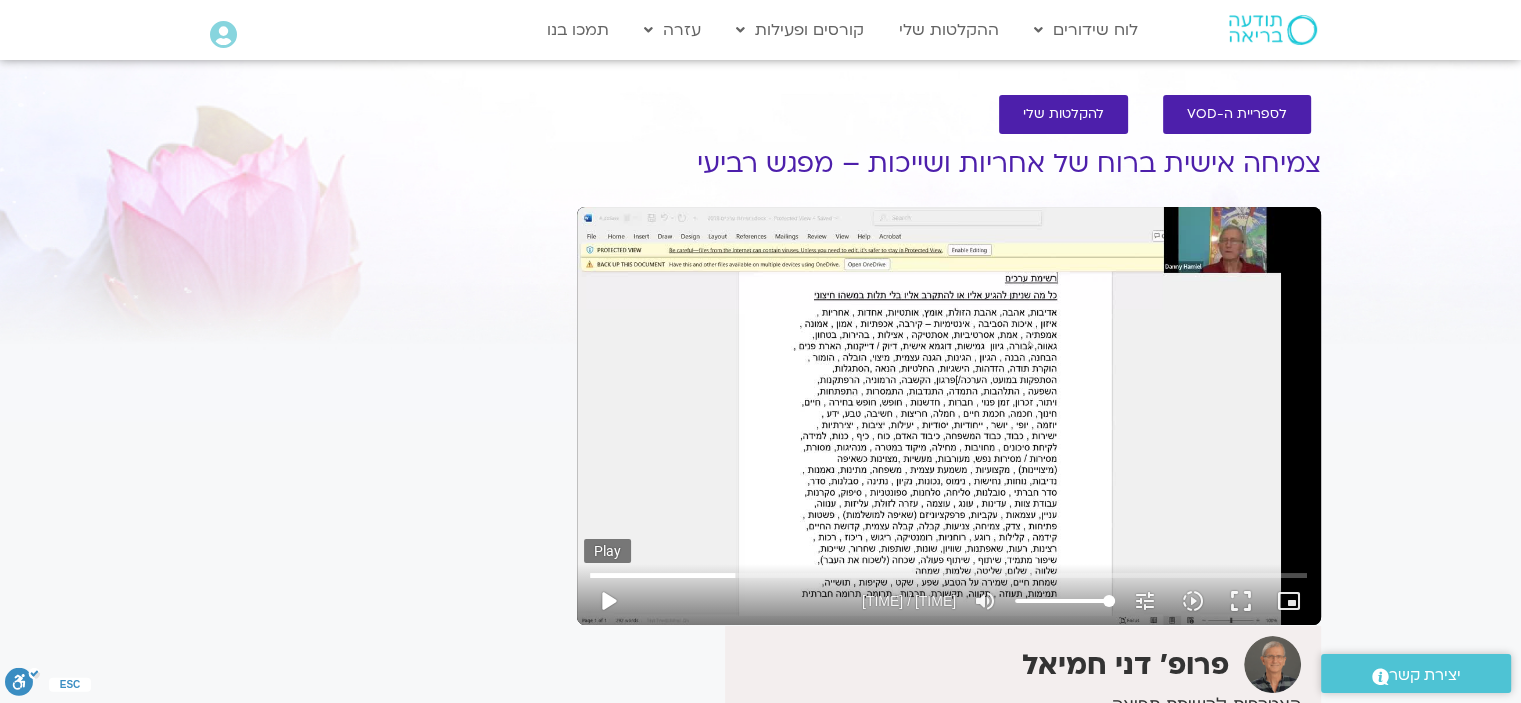 click on "play_arrow" at bounding box center (608, 601) 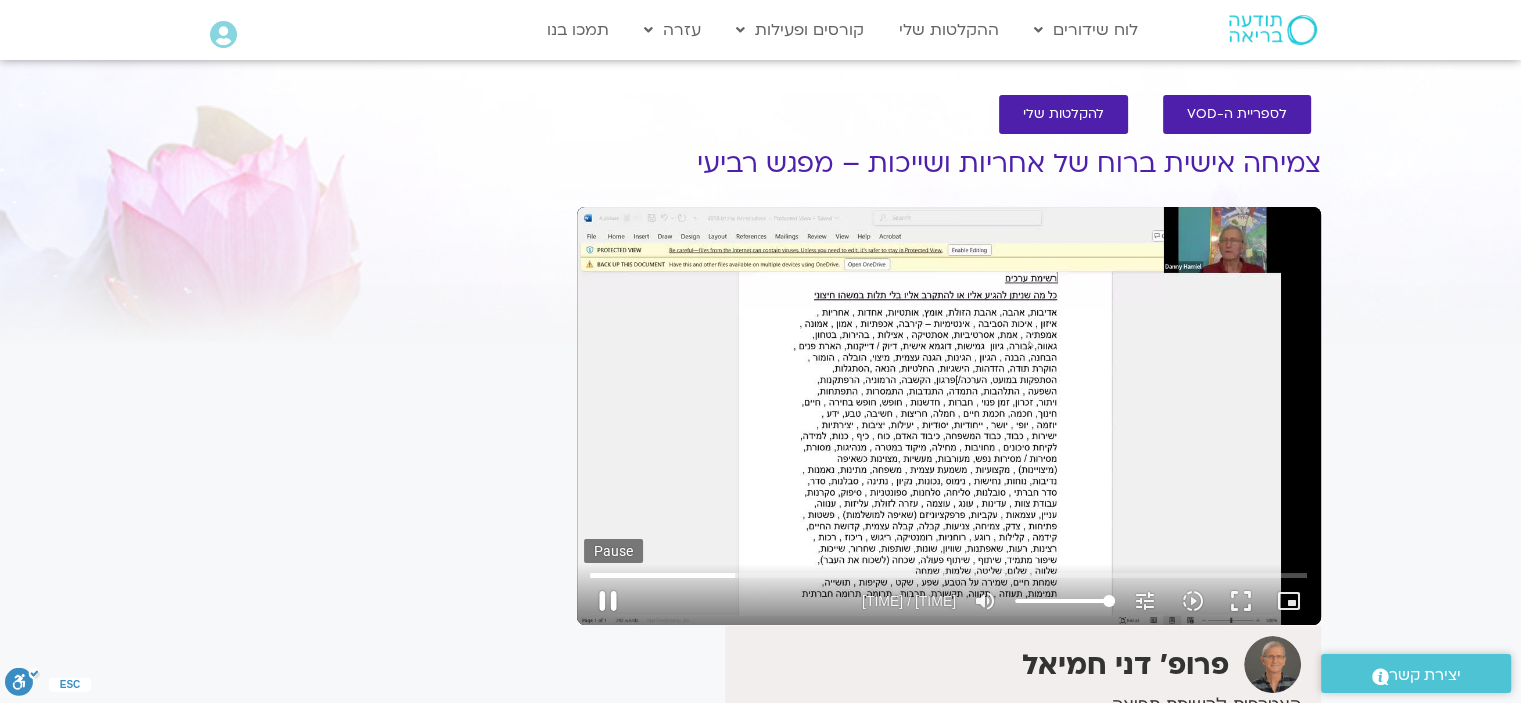 click on "pause" at bounding box center (608, 601) 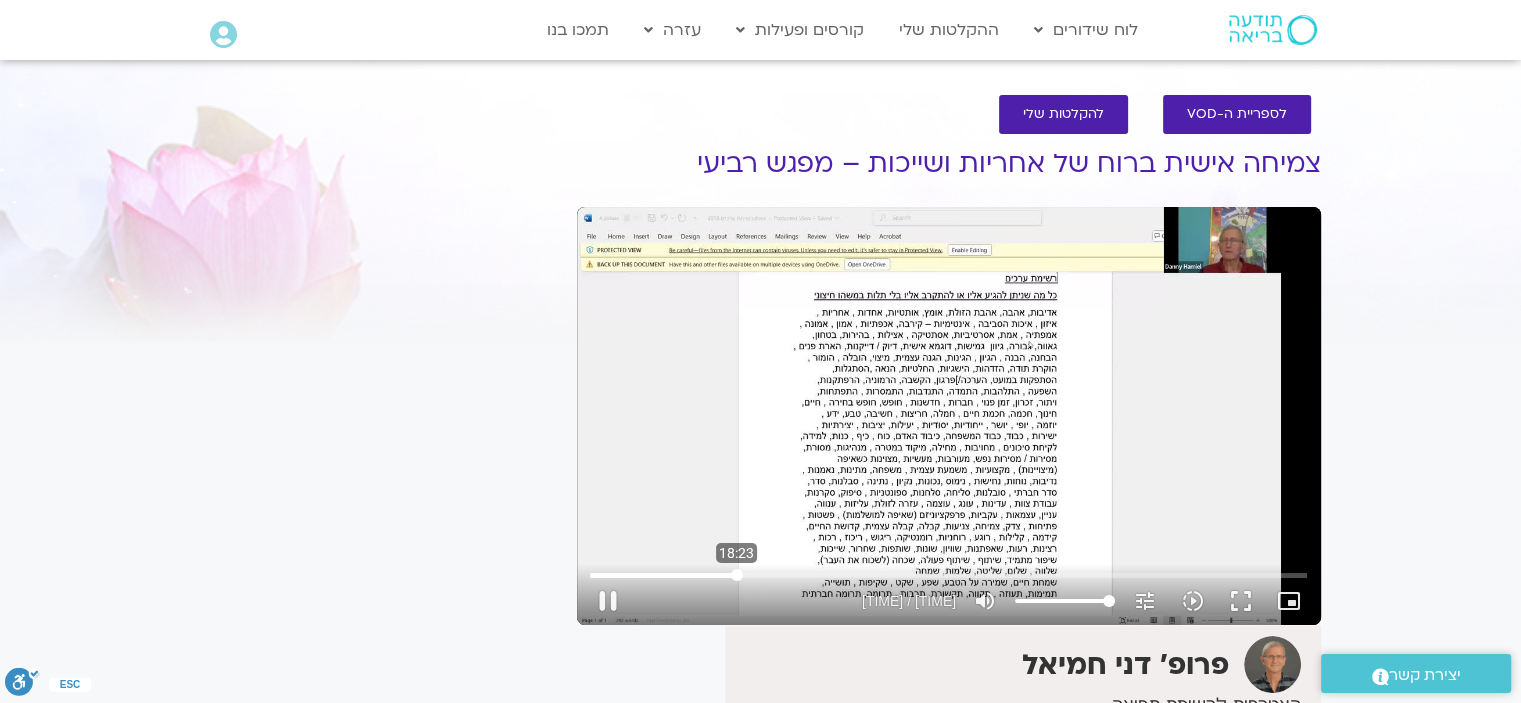 click at bounding box center [948, 575] 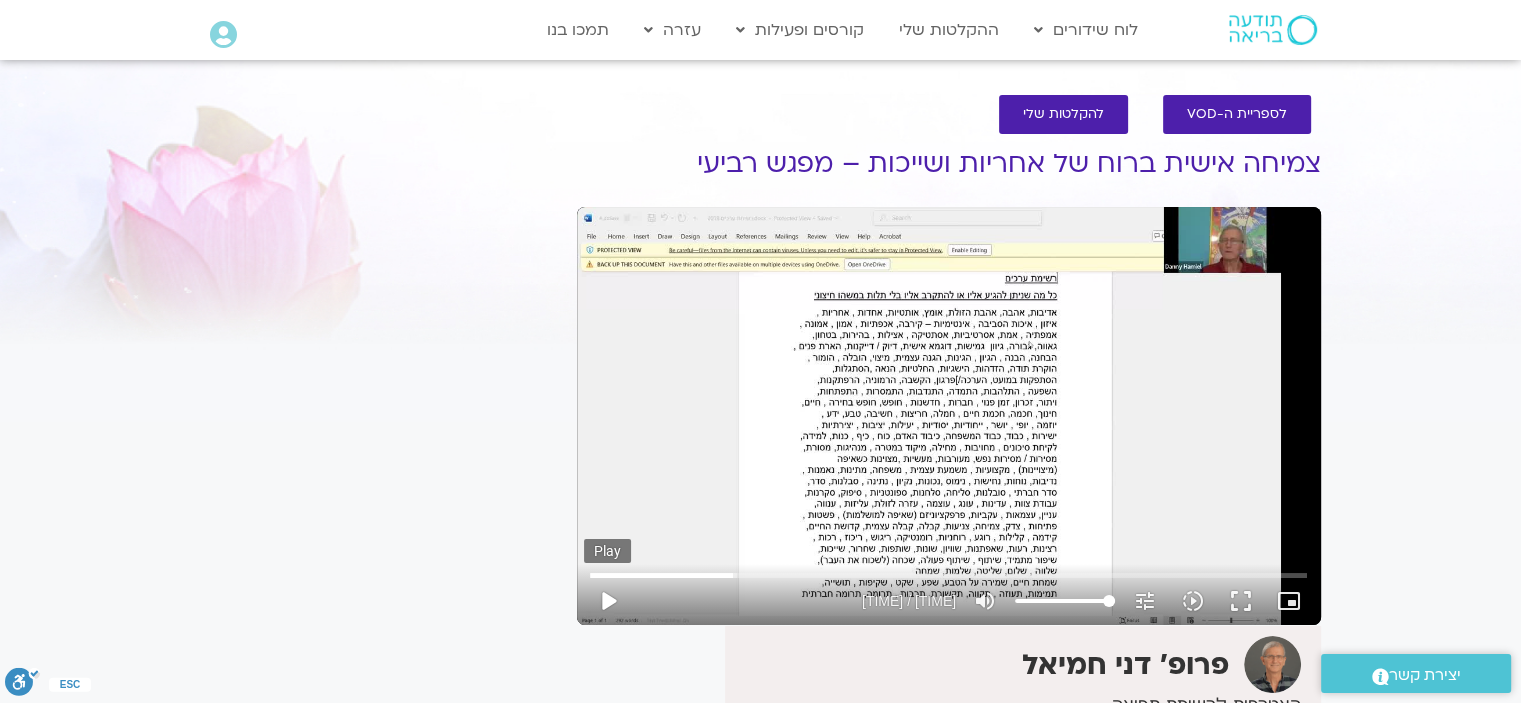 click on "play_arrow" at bounding box center (608, 601) 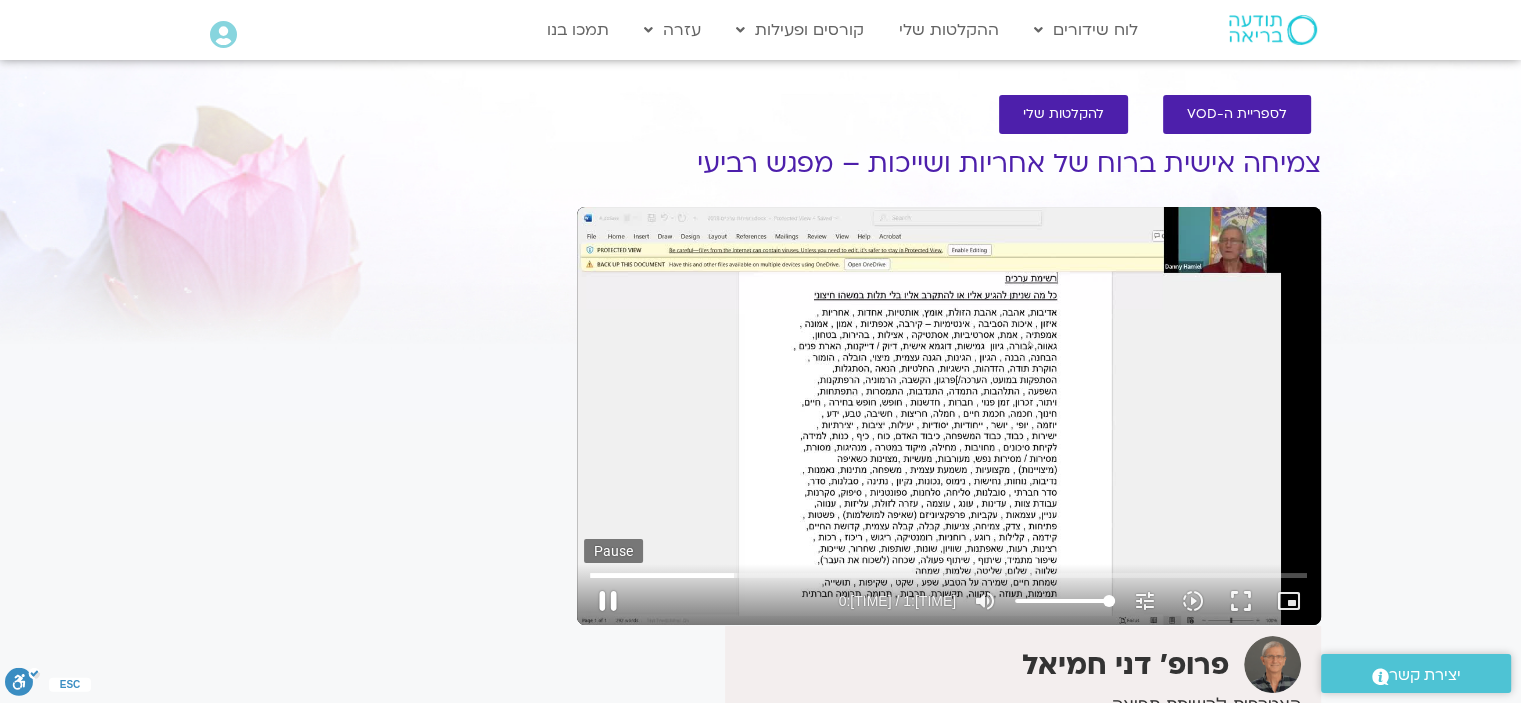 click on "pause" at bounding box center [608, 601] 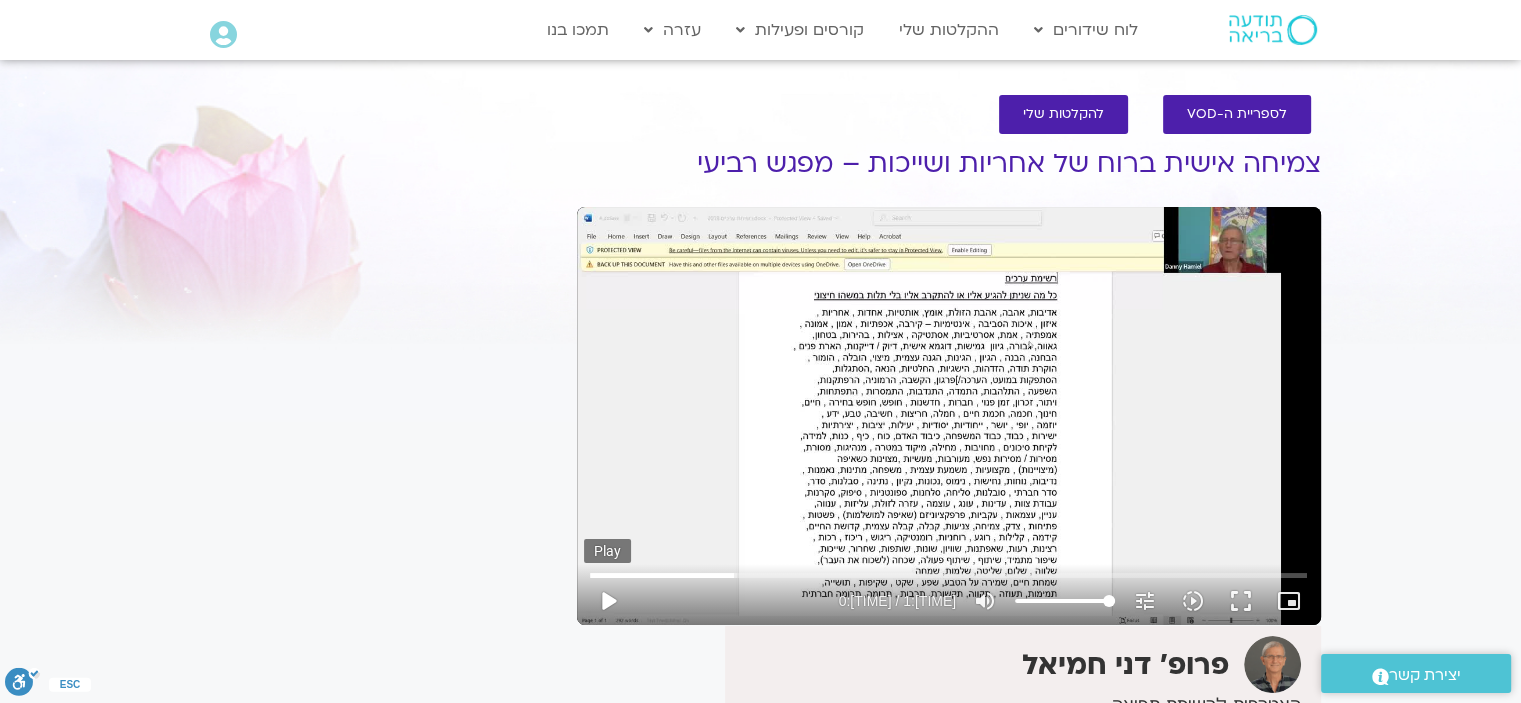 click on "play_arrow" at bounding box center (608, 601) 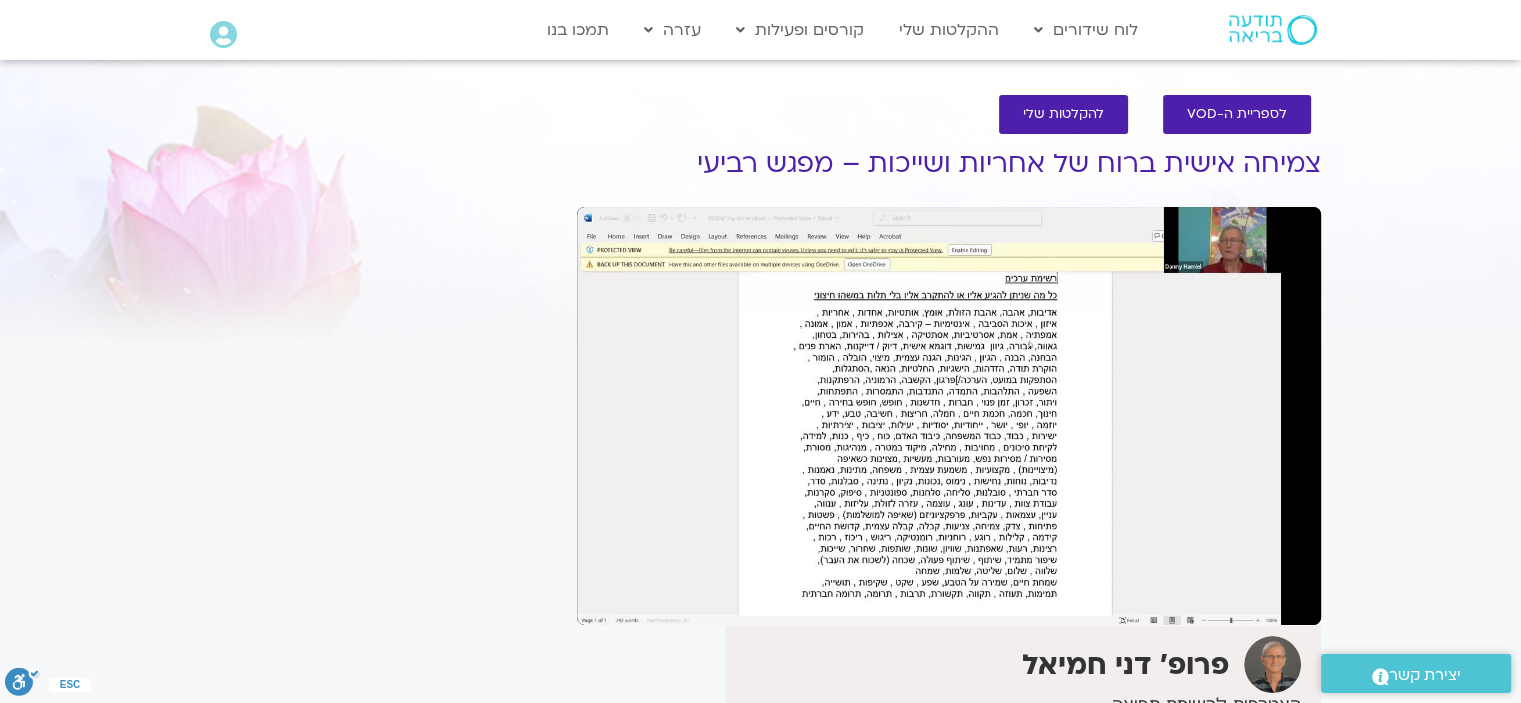 click on "pause" at bounding box center (608, 601) 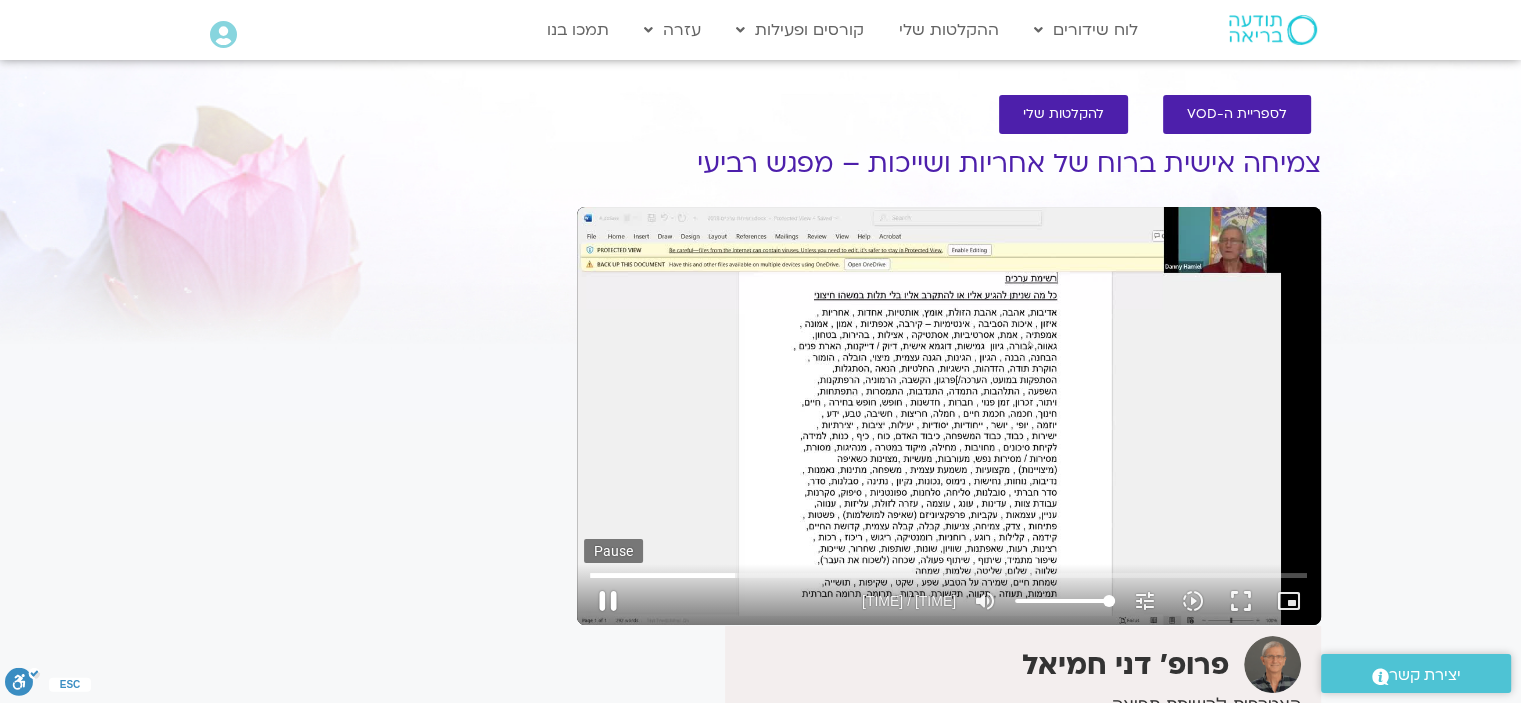 click on "pause" at bounding box center [608, 601] 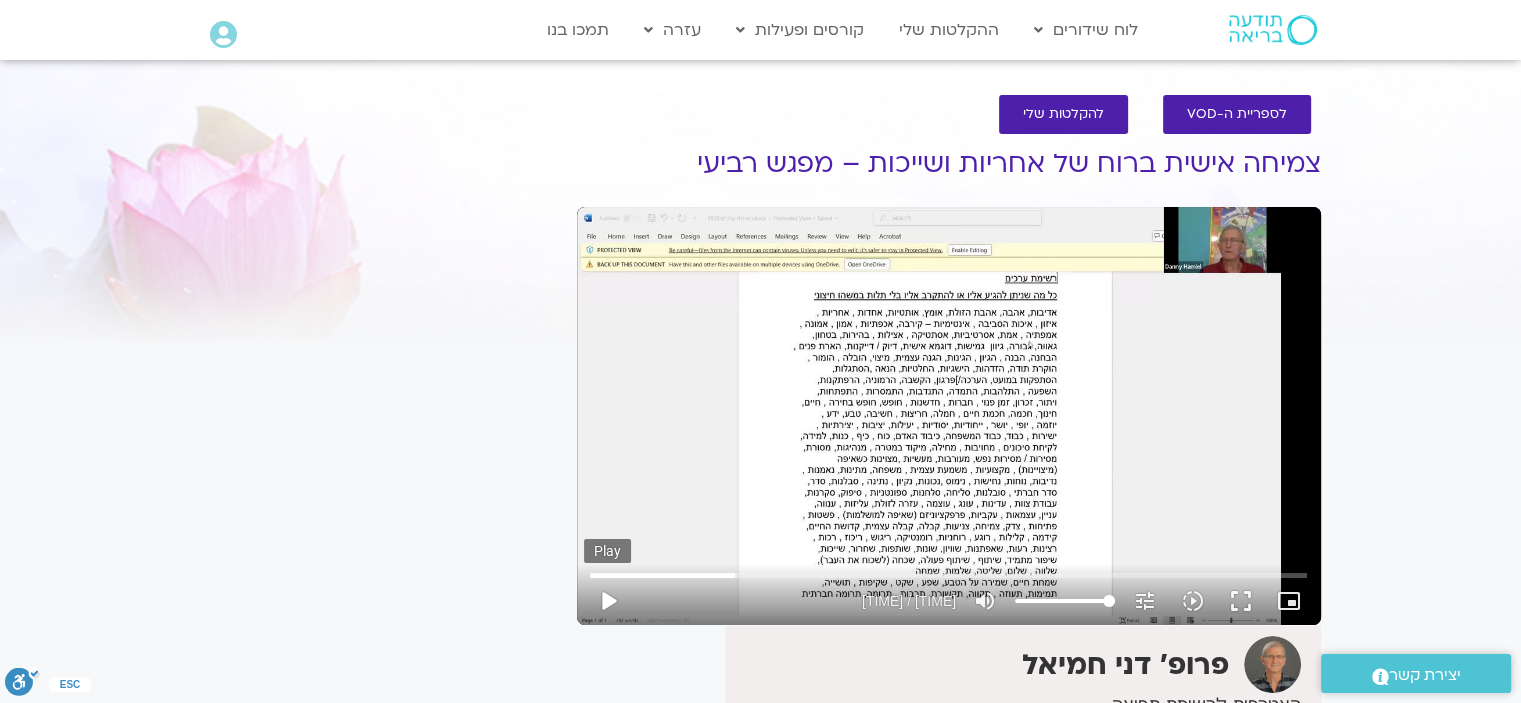 click on "play_arrow" at bounding box center [608, 601] 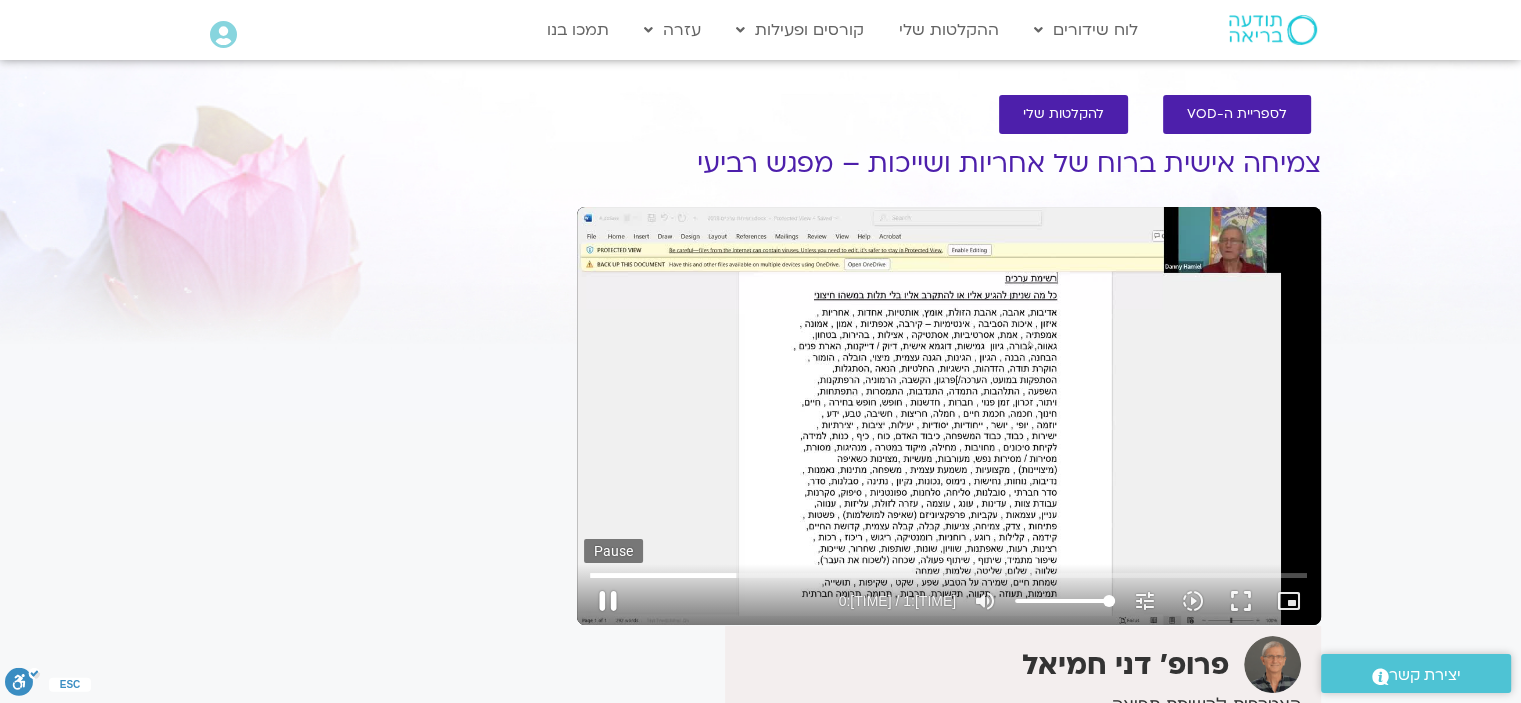click on "pause" at bounding box center (608, 601) 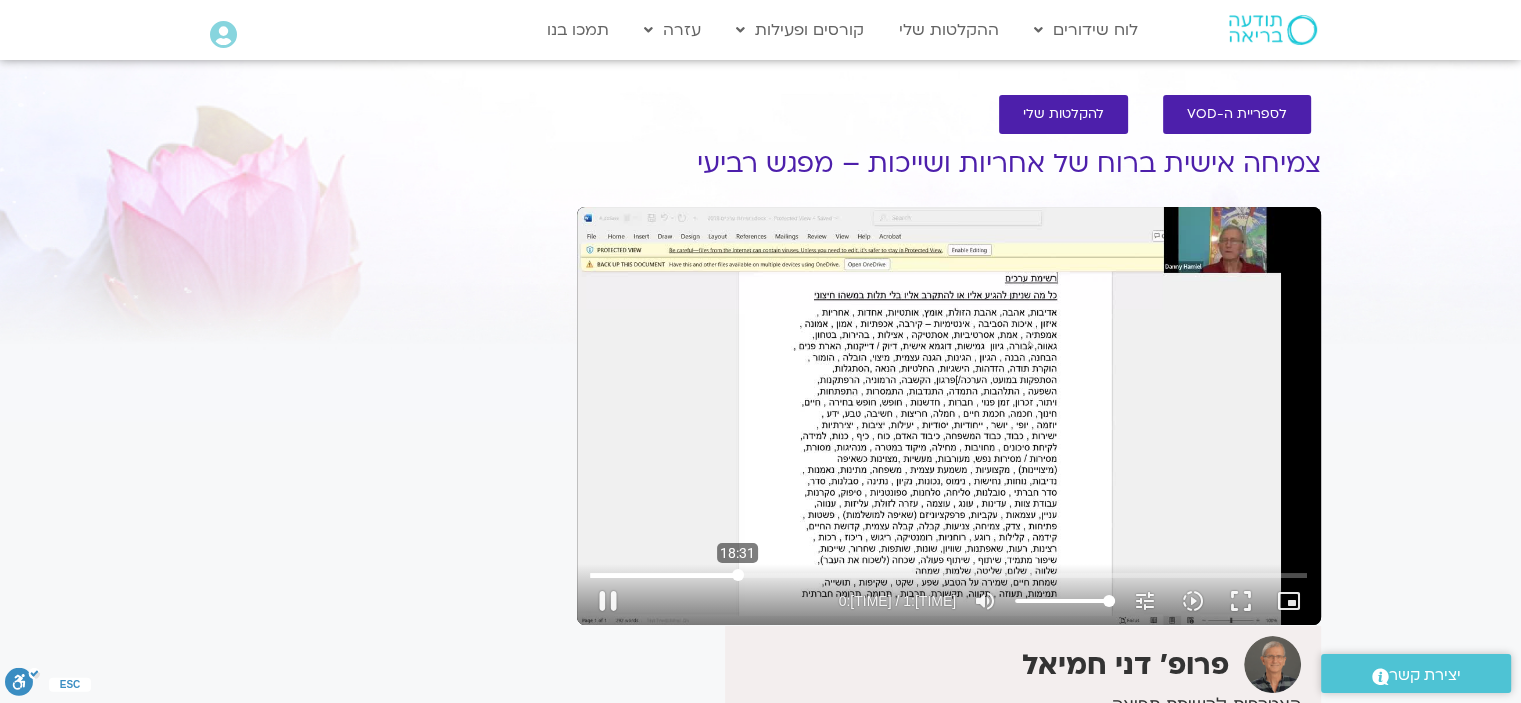 click at bounding box center [948, 575] 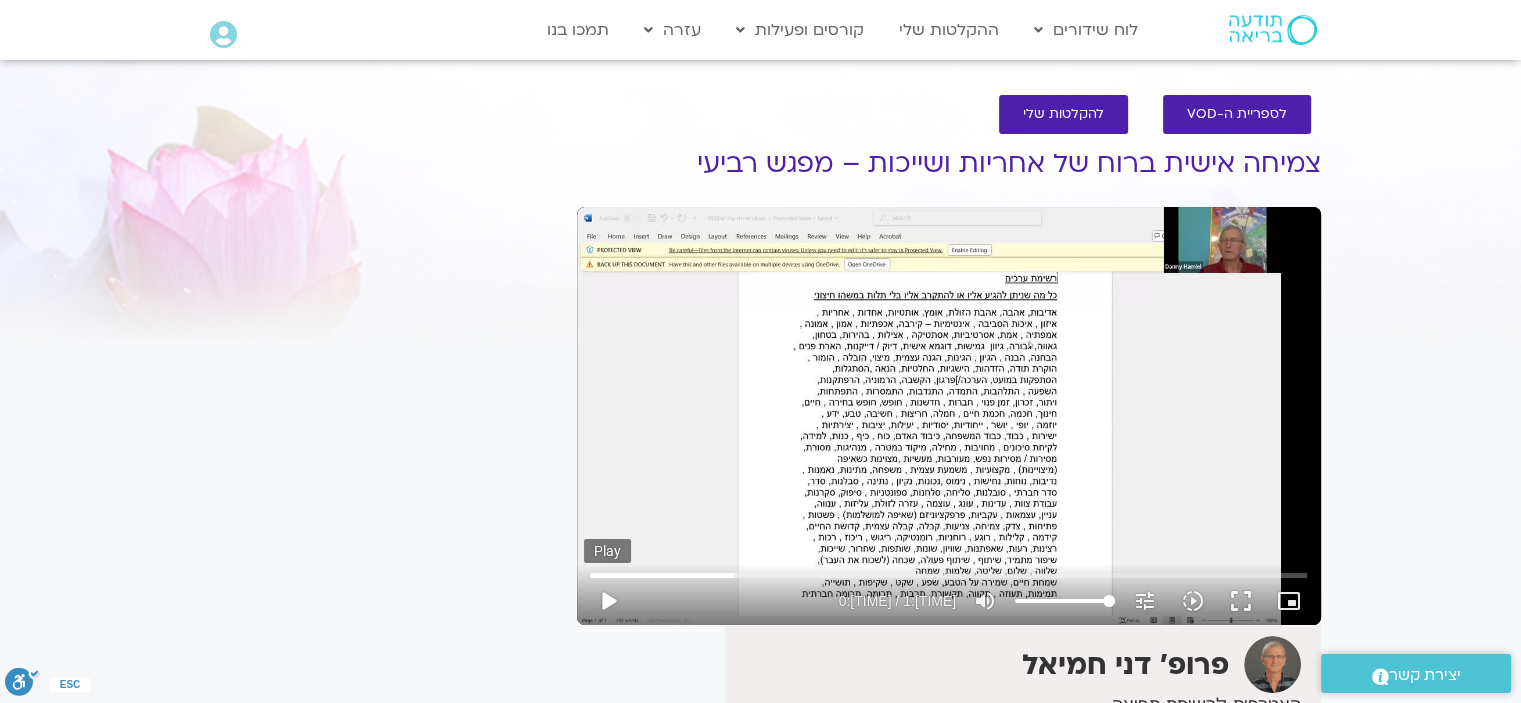 click on "play_arrow" at bounding box center [608, 601] 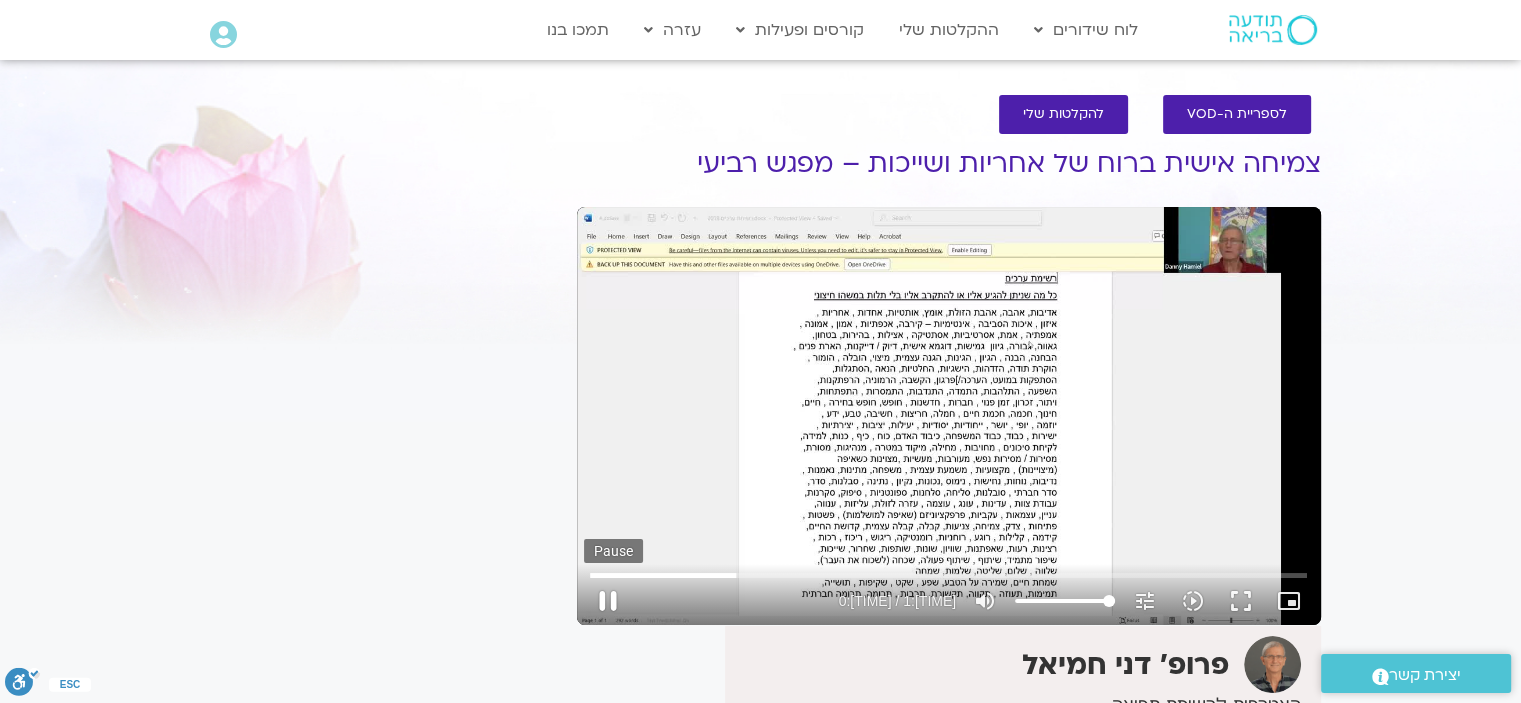 click on "pause" at bounding box center [608, 601] 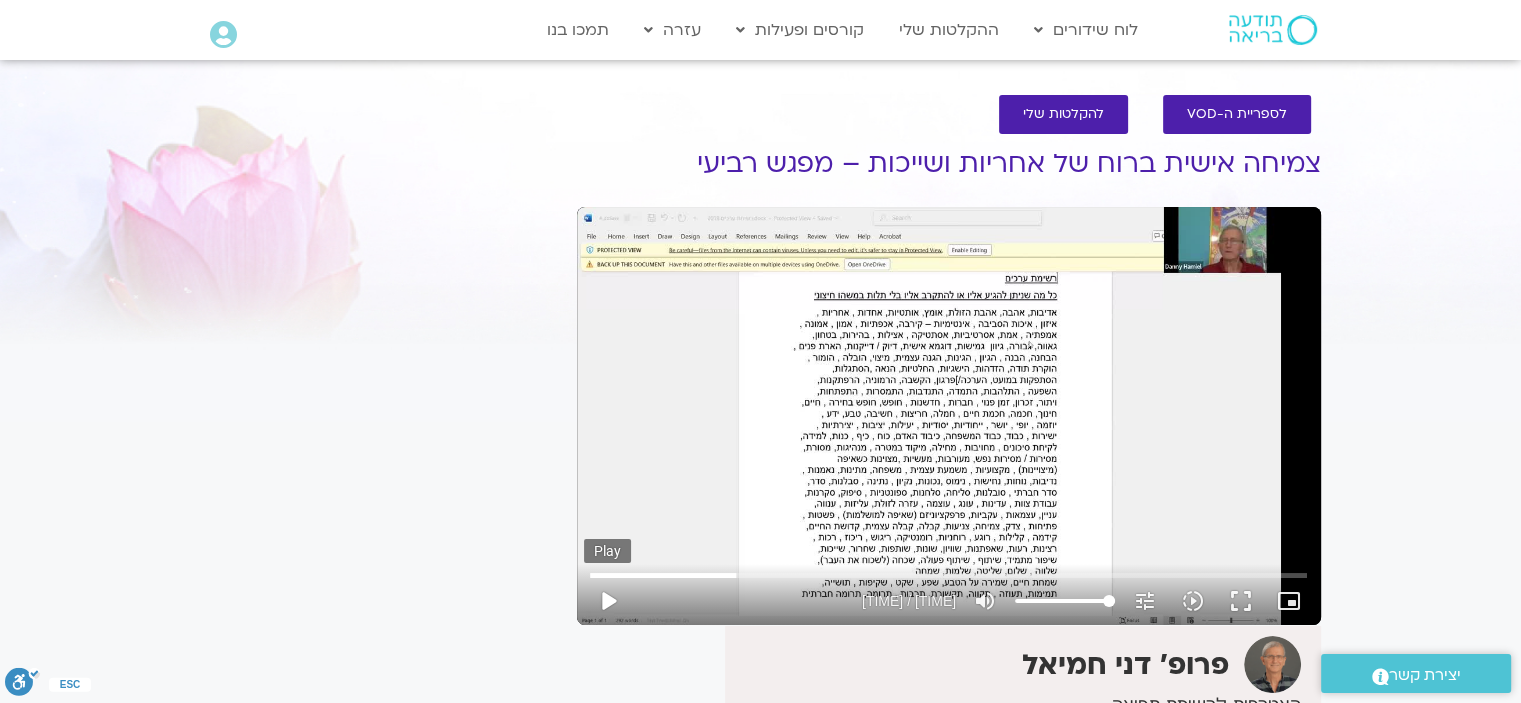 click on "play_arrow" at bounding box center [608, 601] 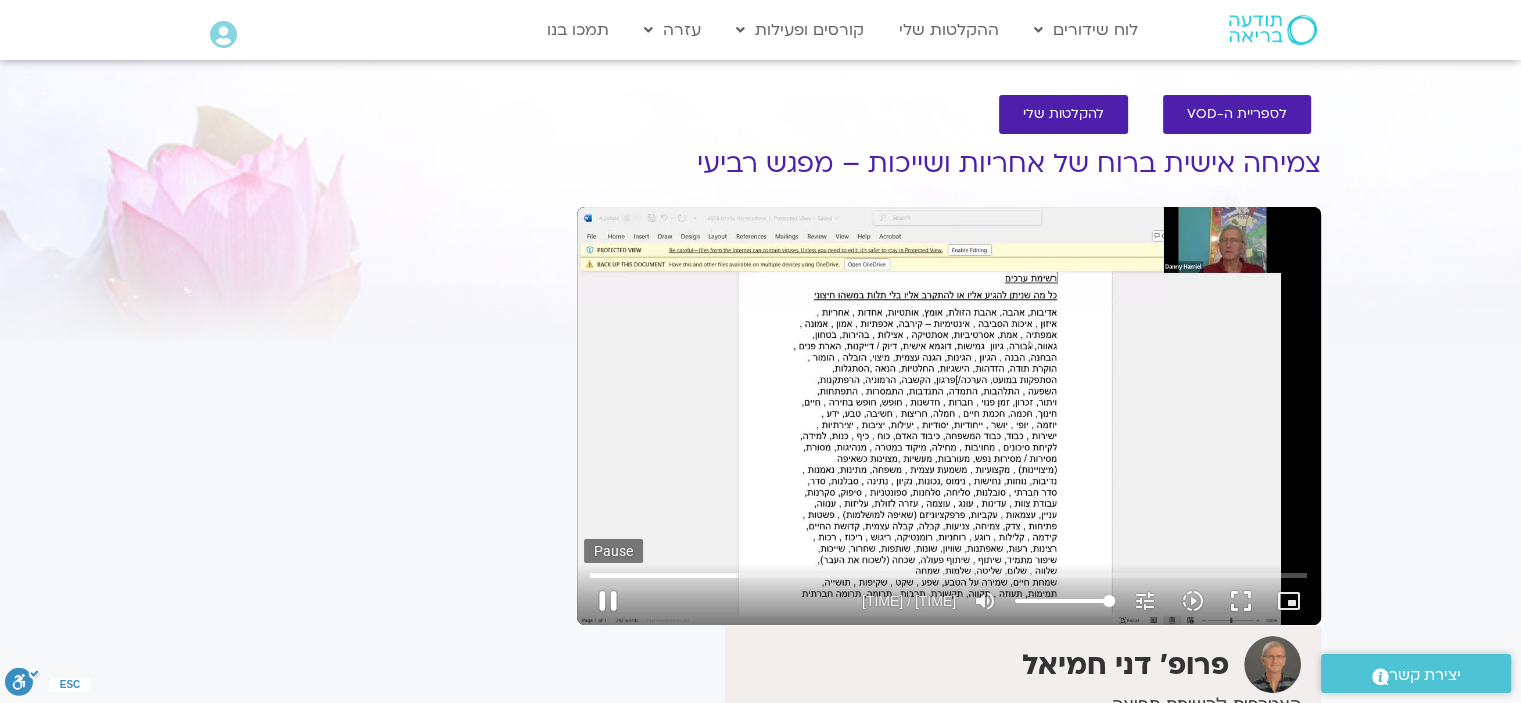click on "pause" at bounding box center [608, 601] 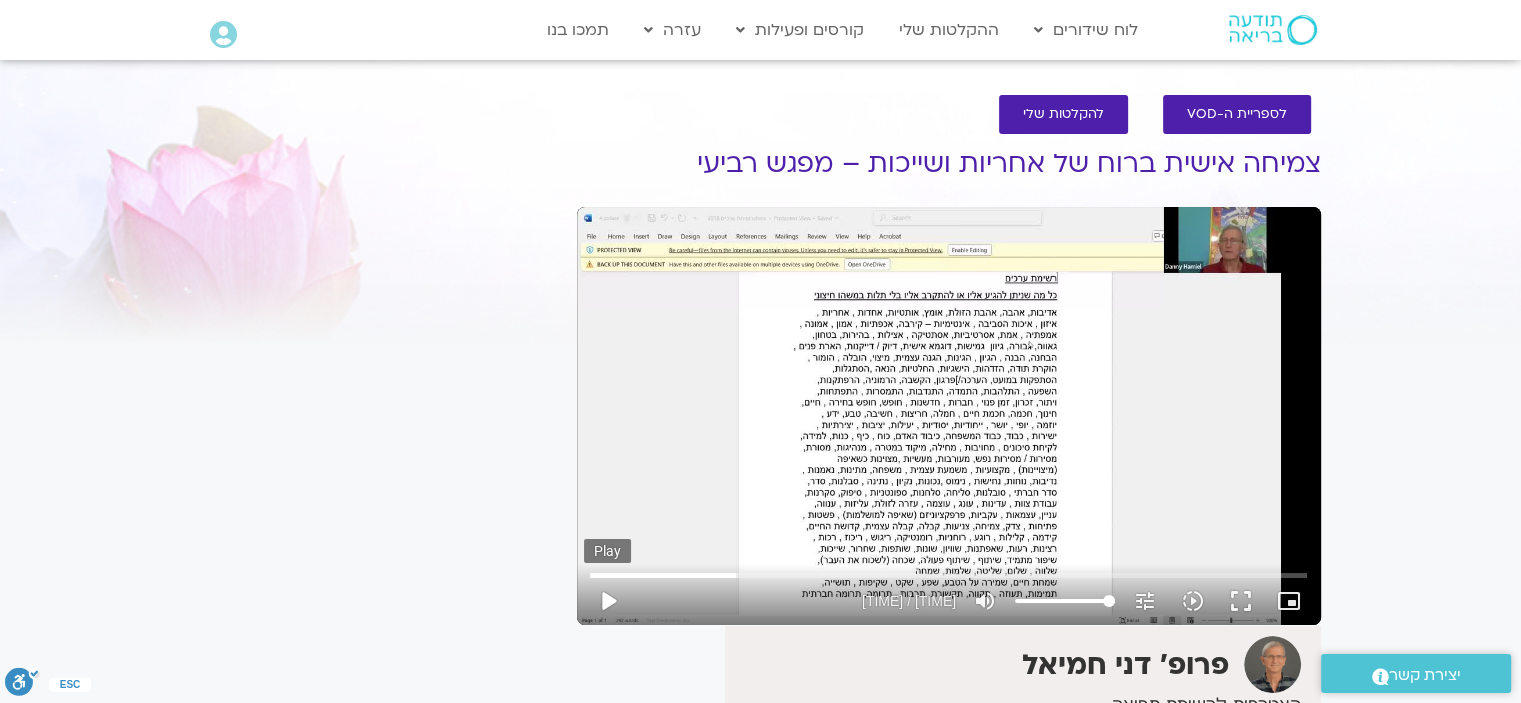 click on "play_arrow" at bounding box center (608, 601) 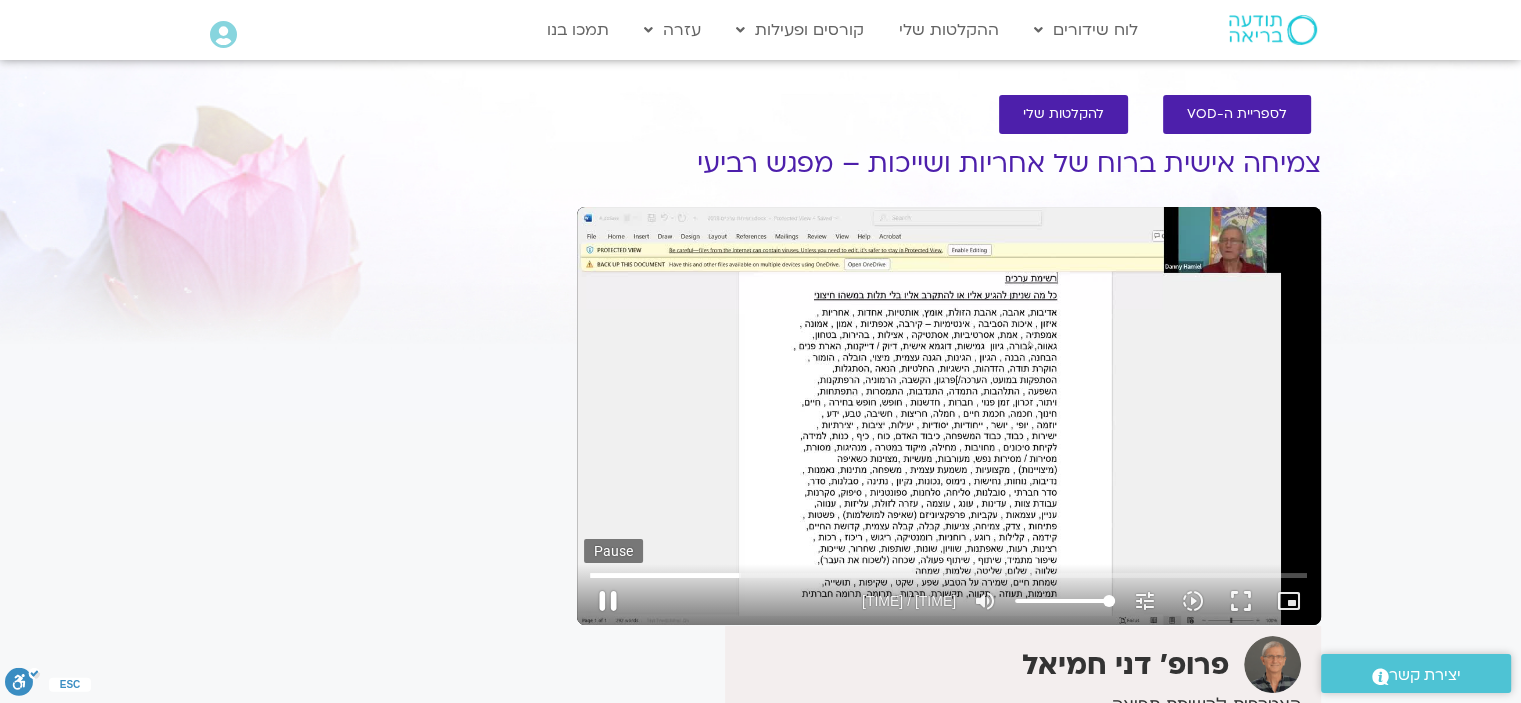 click on "pause" at bounding box center (608, 601) 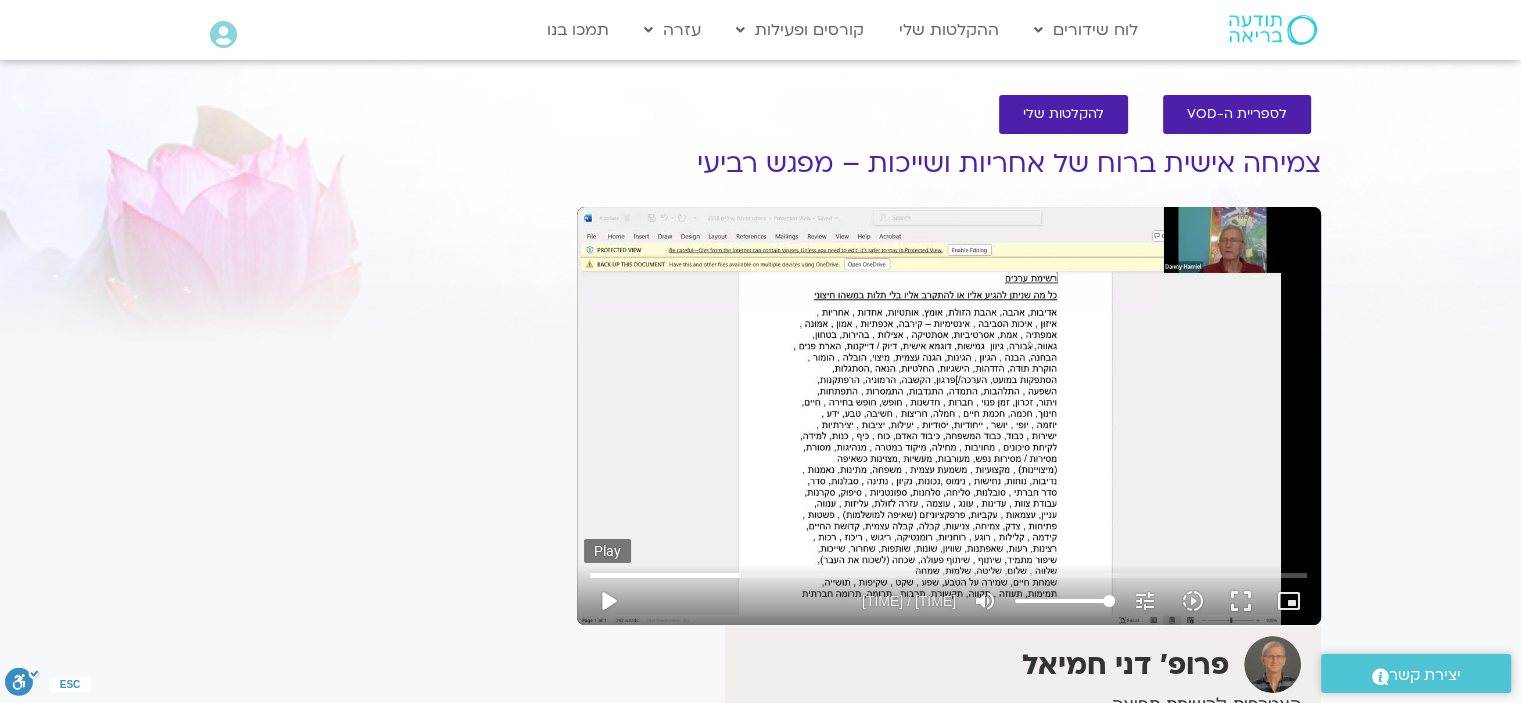 click on "play_arrow" at bounding box center (608, 601) 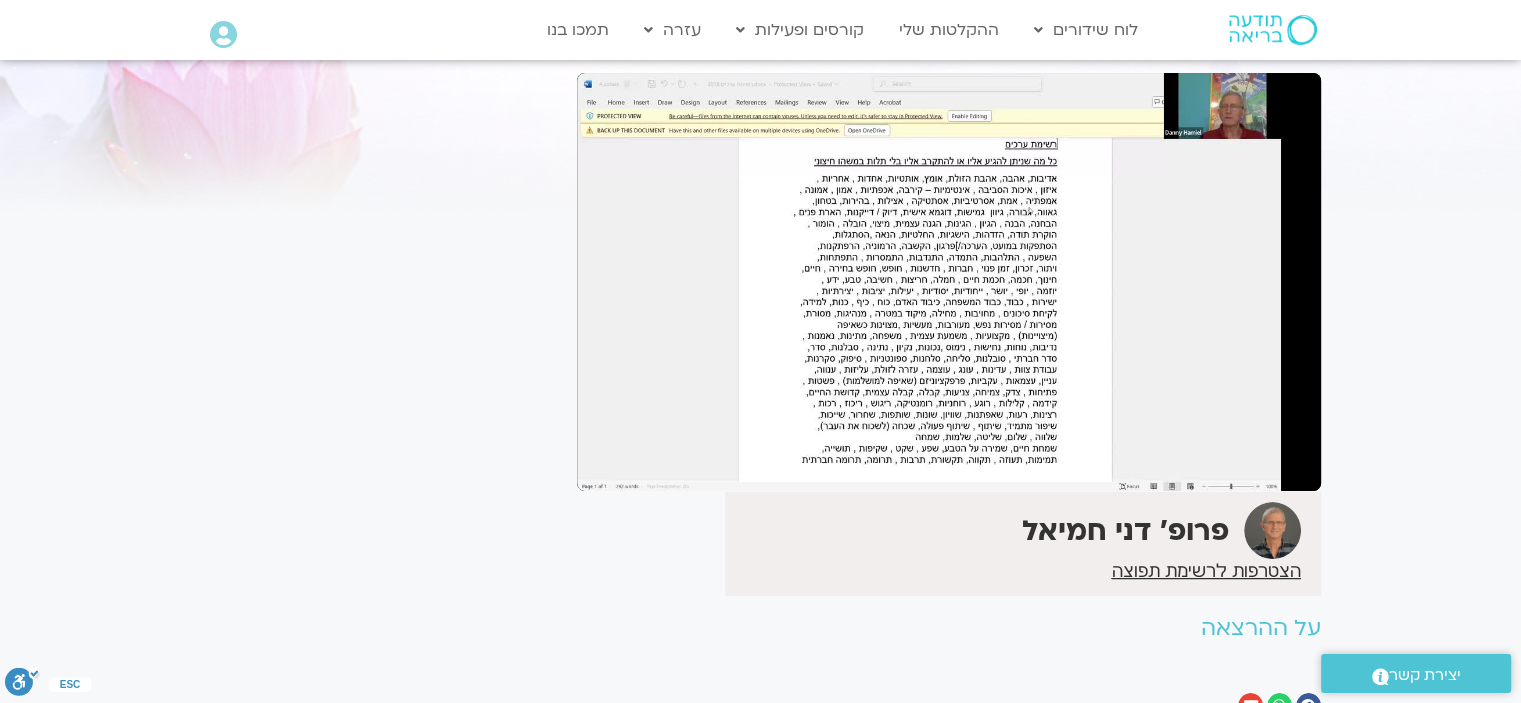 scroll, scrollTop: 100, scrollLeft: 0, axis: vertical 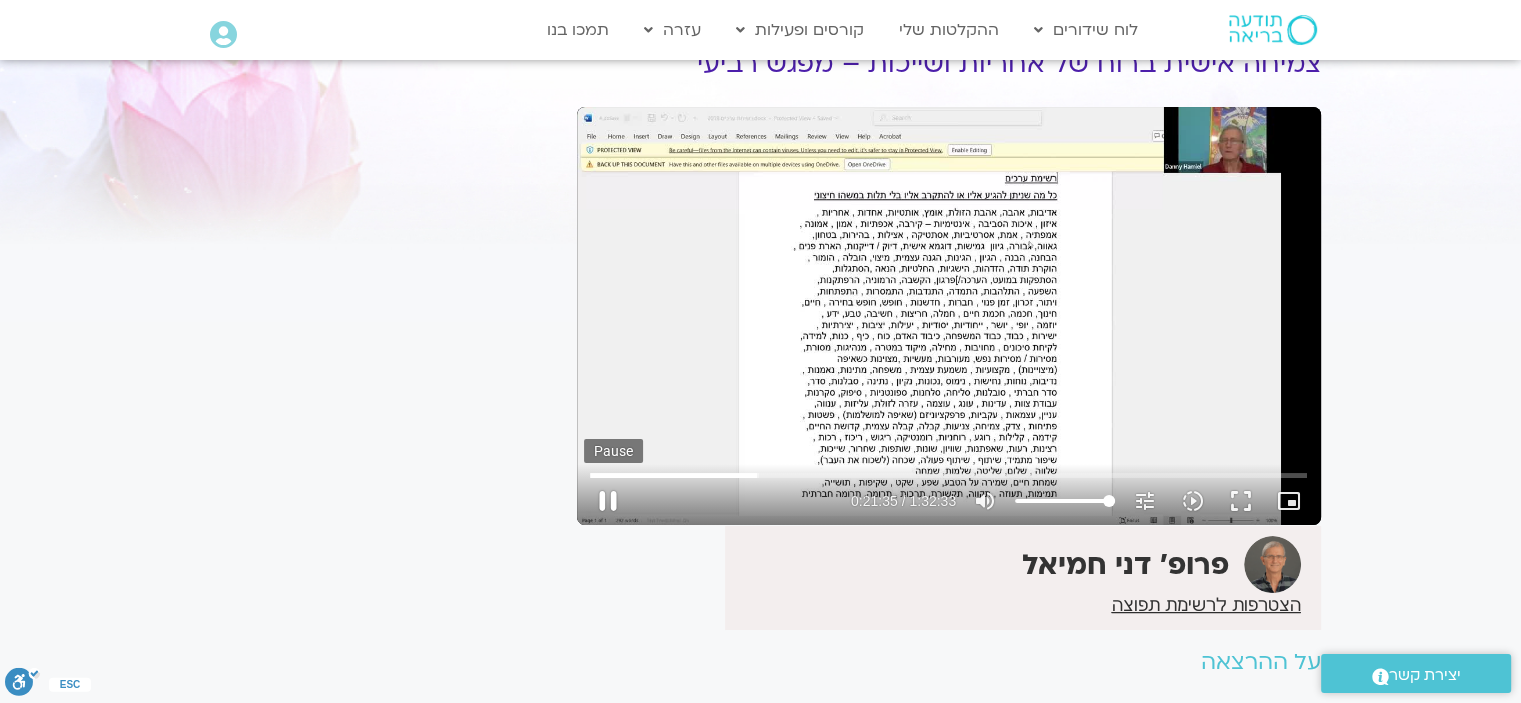 click on "pause" at bounding box center [608, 501] 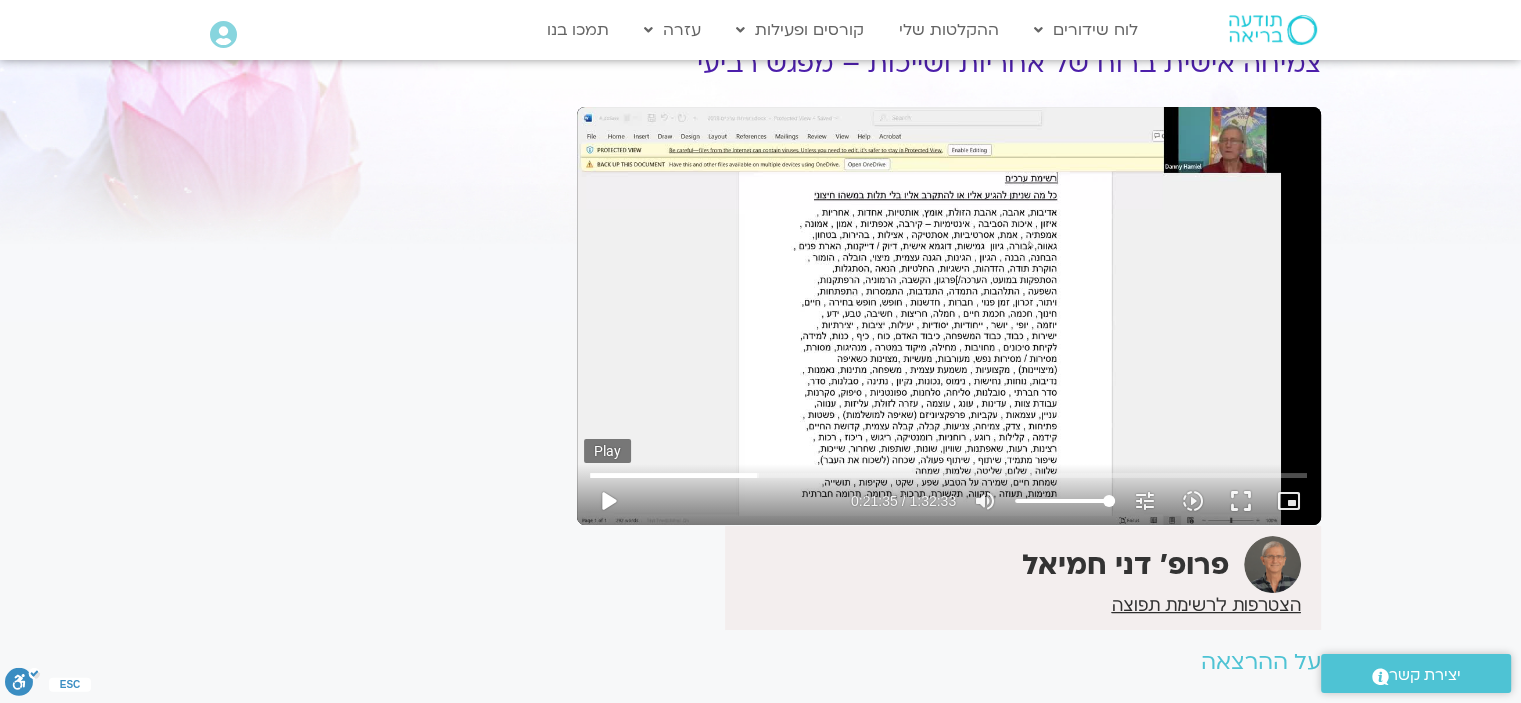 click on "play_arrow" at bounding box center (608, 501) 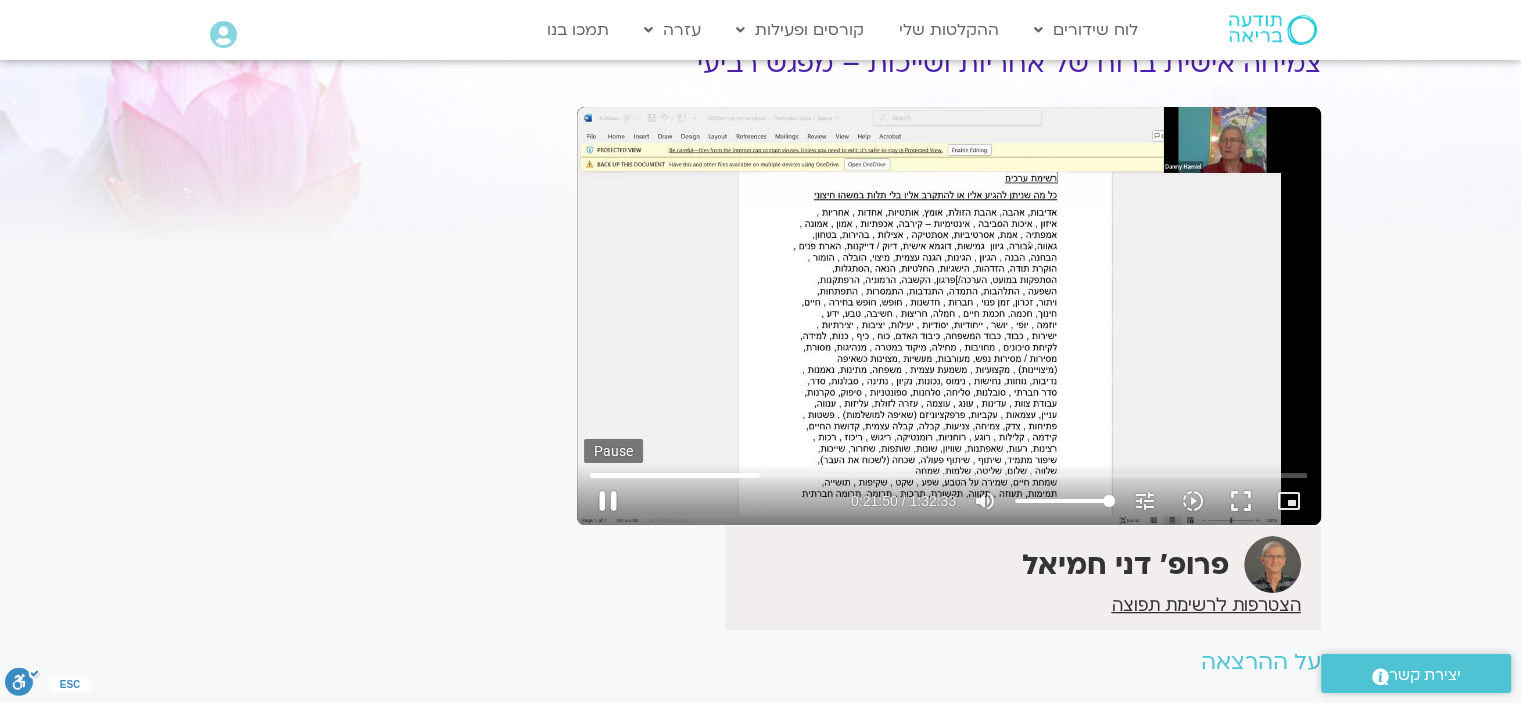 click on "pause" at bounding box center (608, 501) 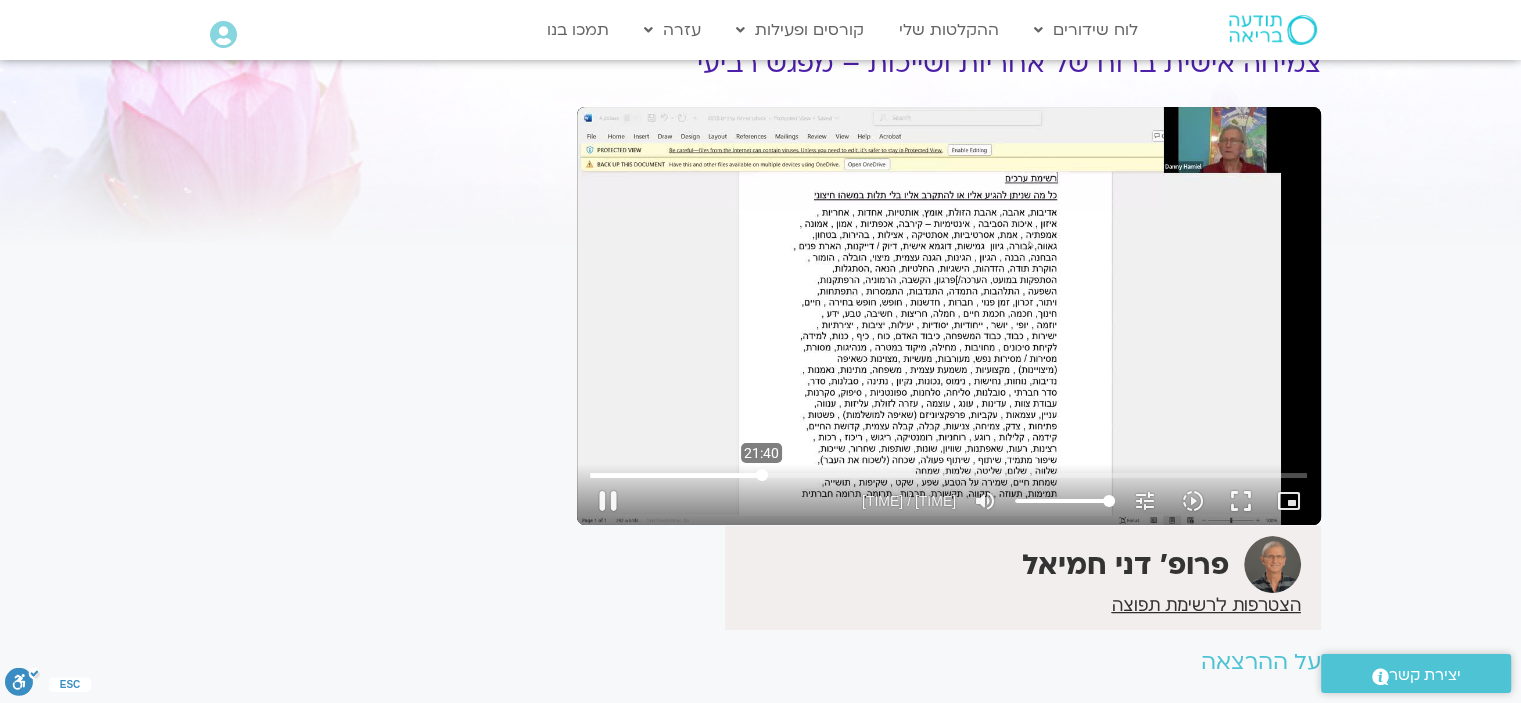 click at bounding box center [948, 475] 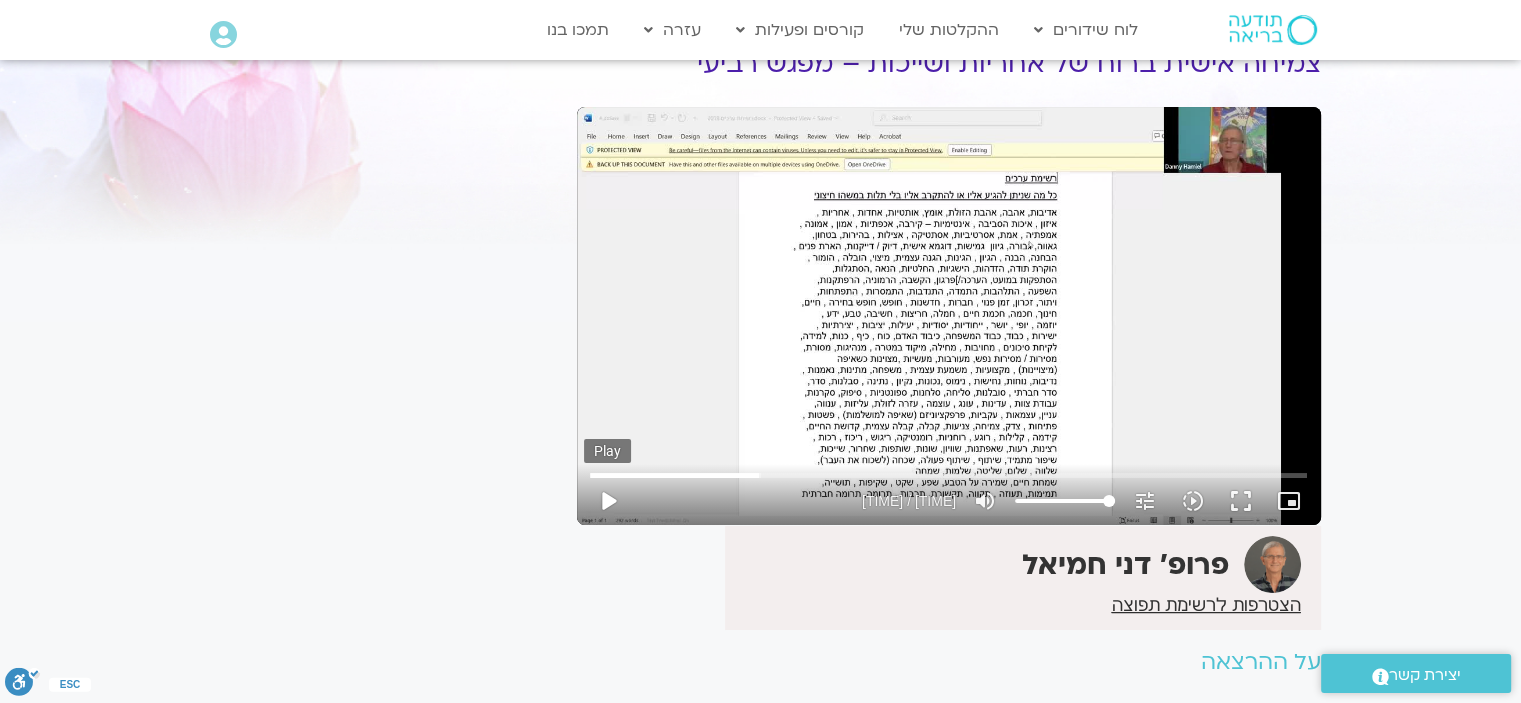 click on "play_arrow" at bounding box center [608, 501] 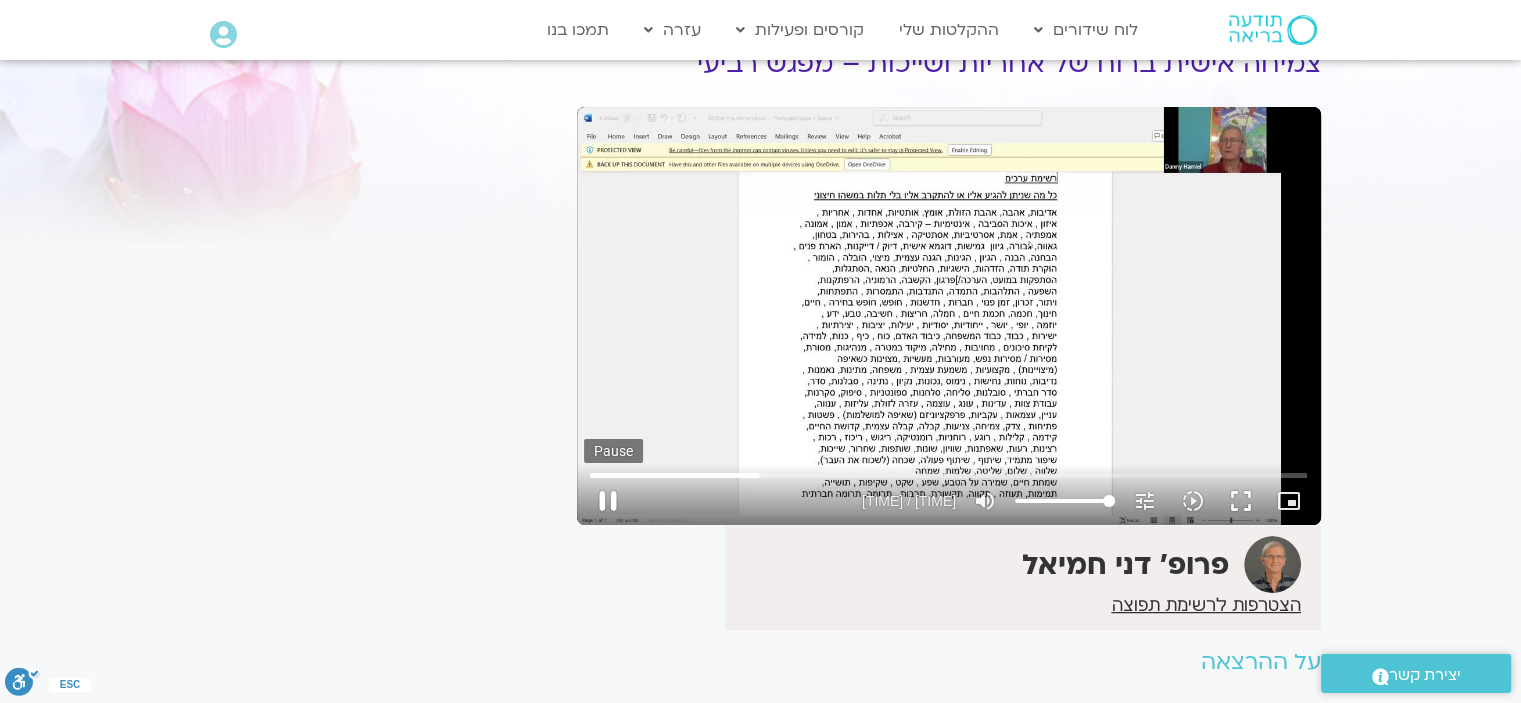 click on "pause" at bounding box center [608, 501] 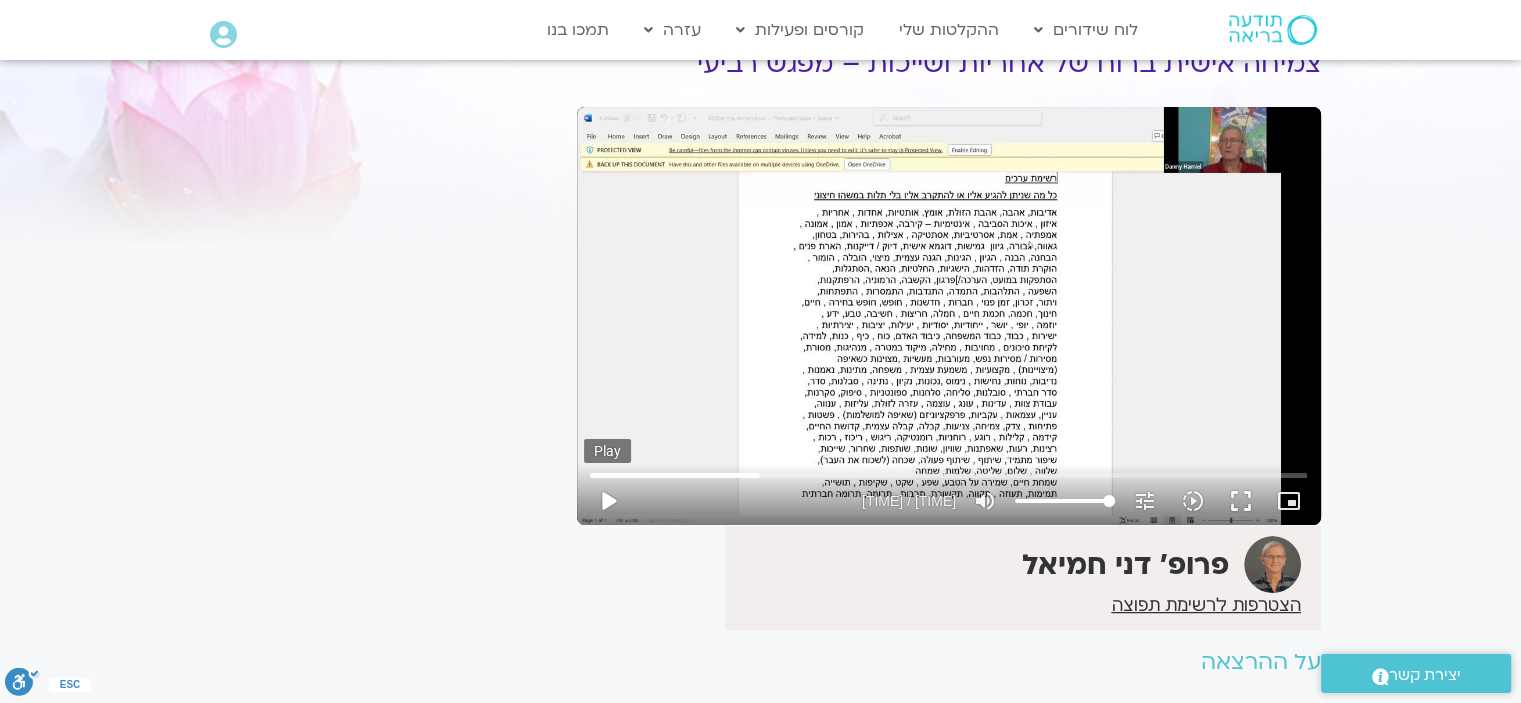 click on "play_arrow" at bounding box center (608, 501) 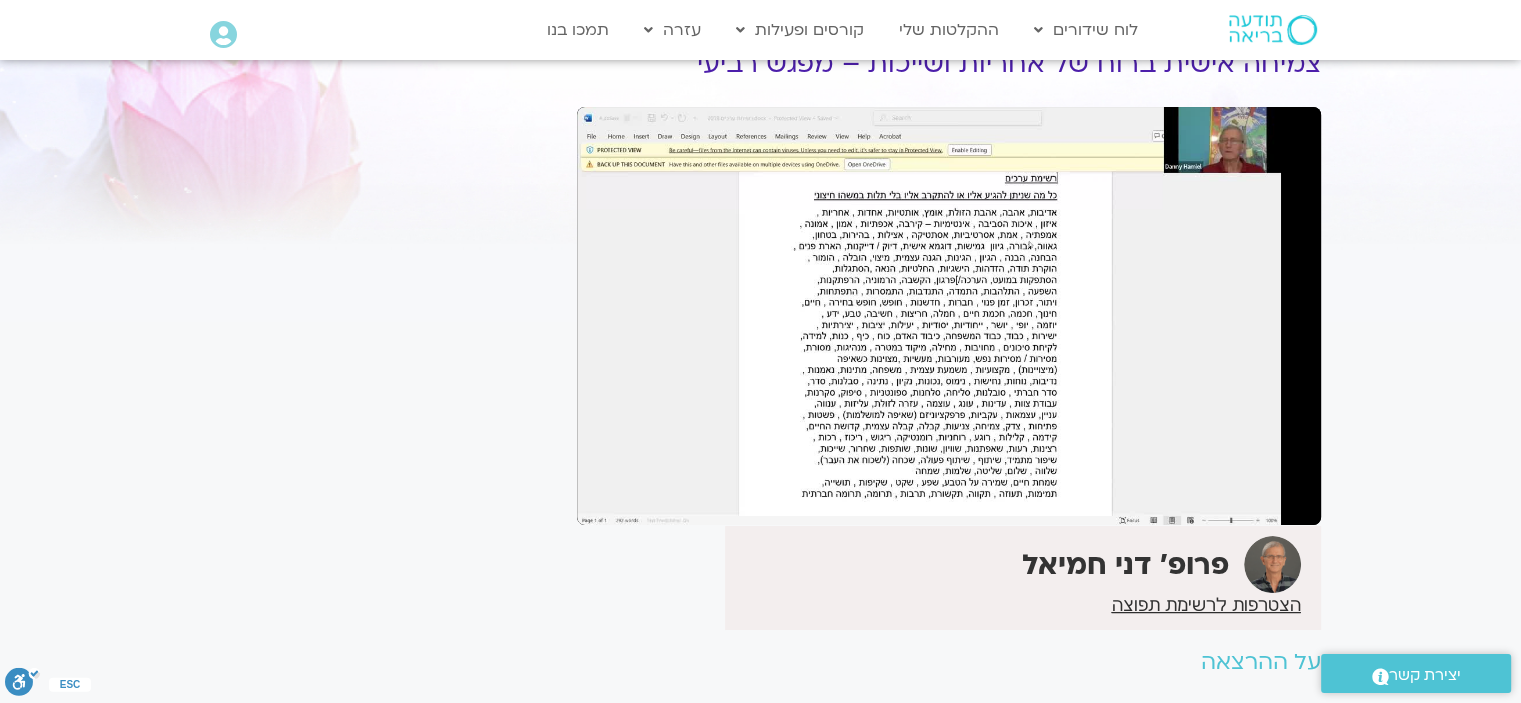 click on "pause" at bounding box center [608, 501] 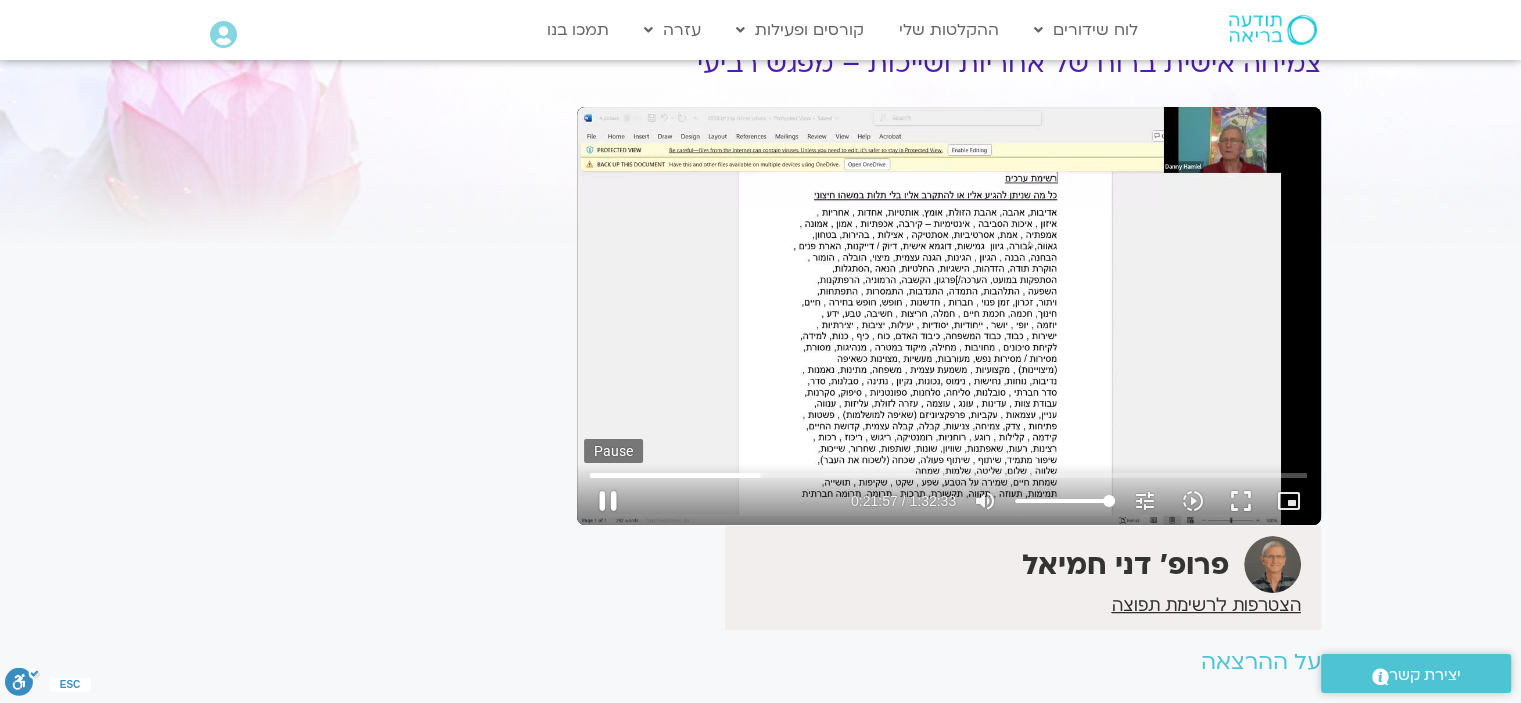 click on "pause" at bounding box center (608, 501) 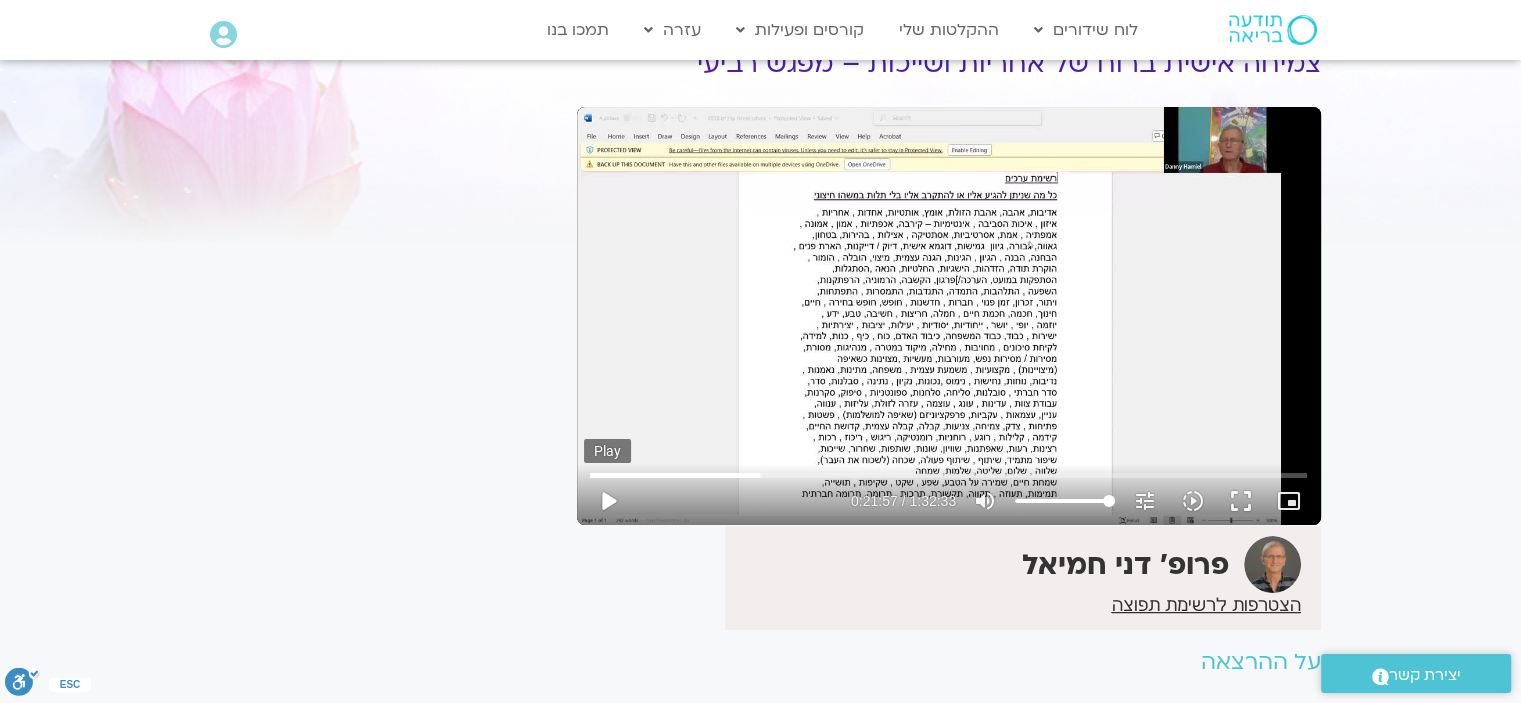 click on "play_arrow" at bounding box center [608, 501] 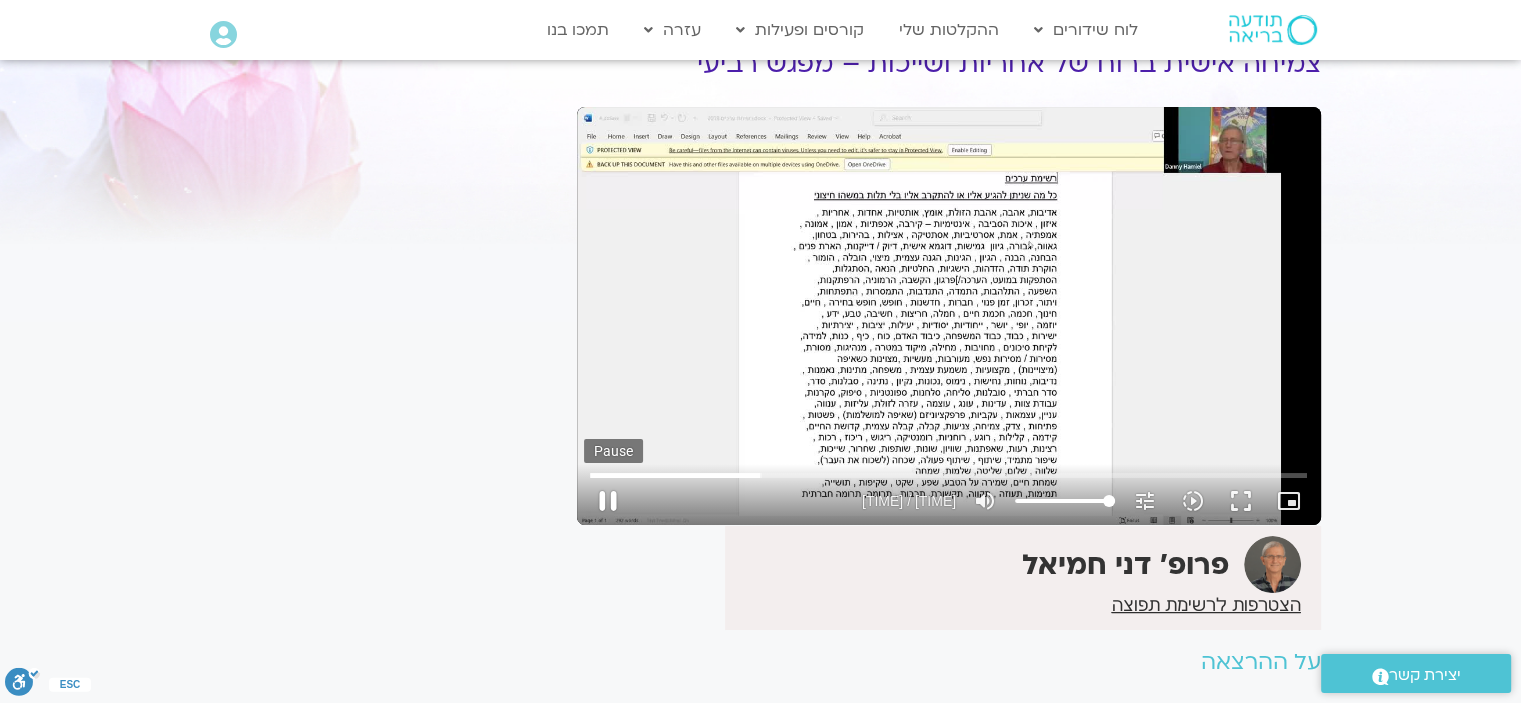 click on "pause" at bounding box center (608, 501) 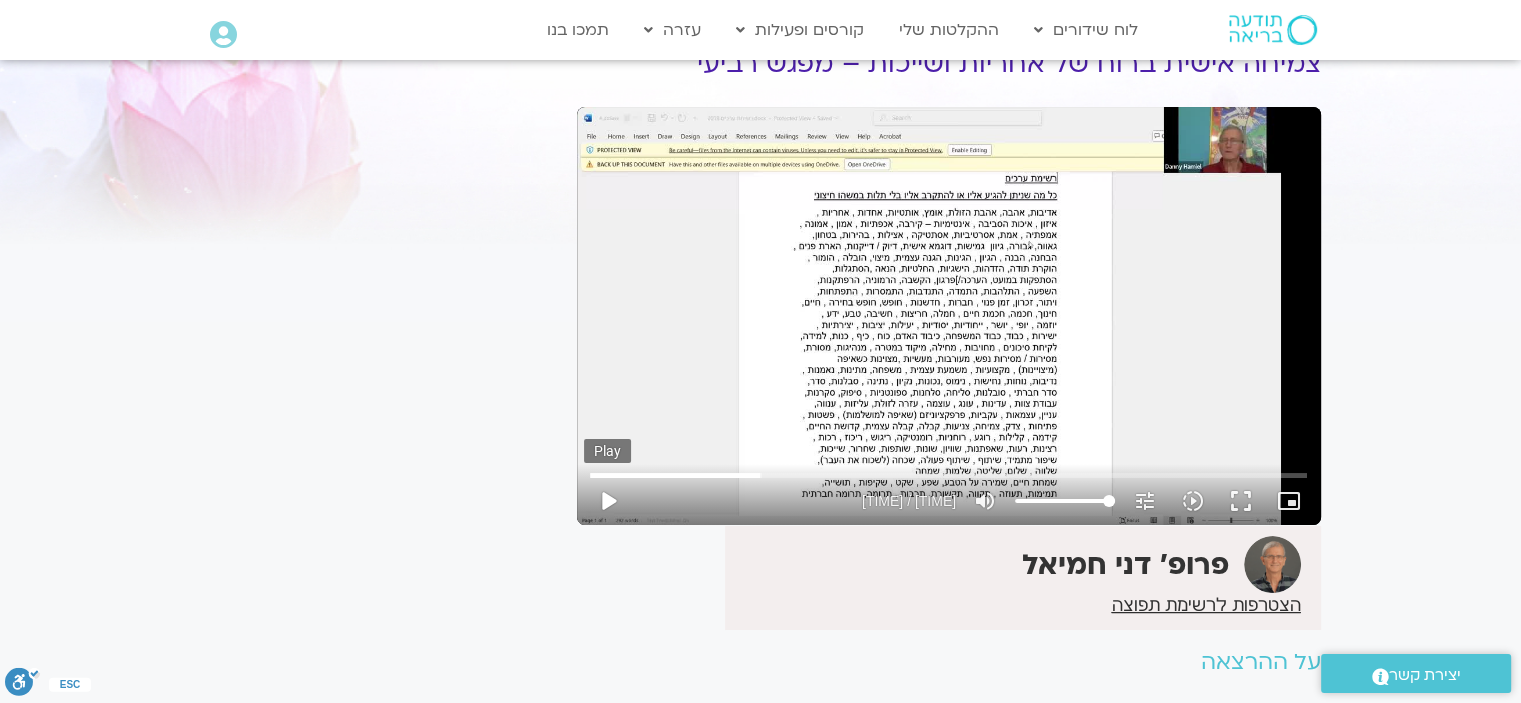 click on "play_arrow" at bounding box center (608, 501) 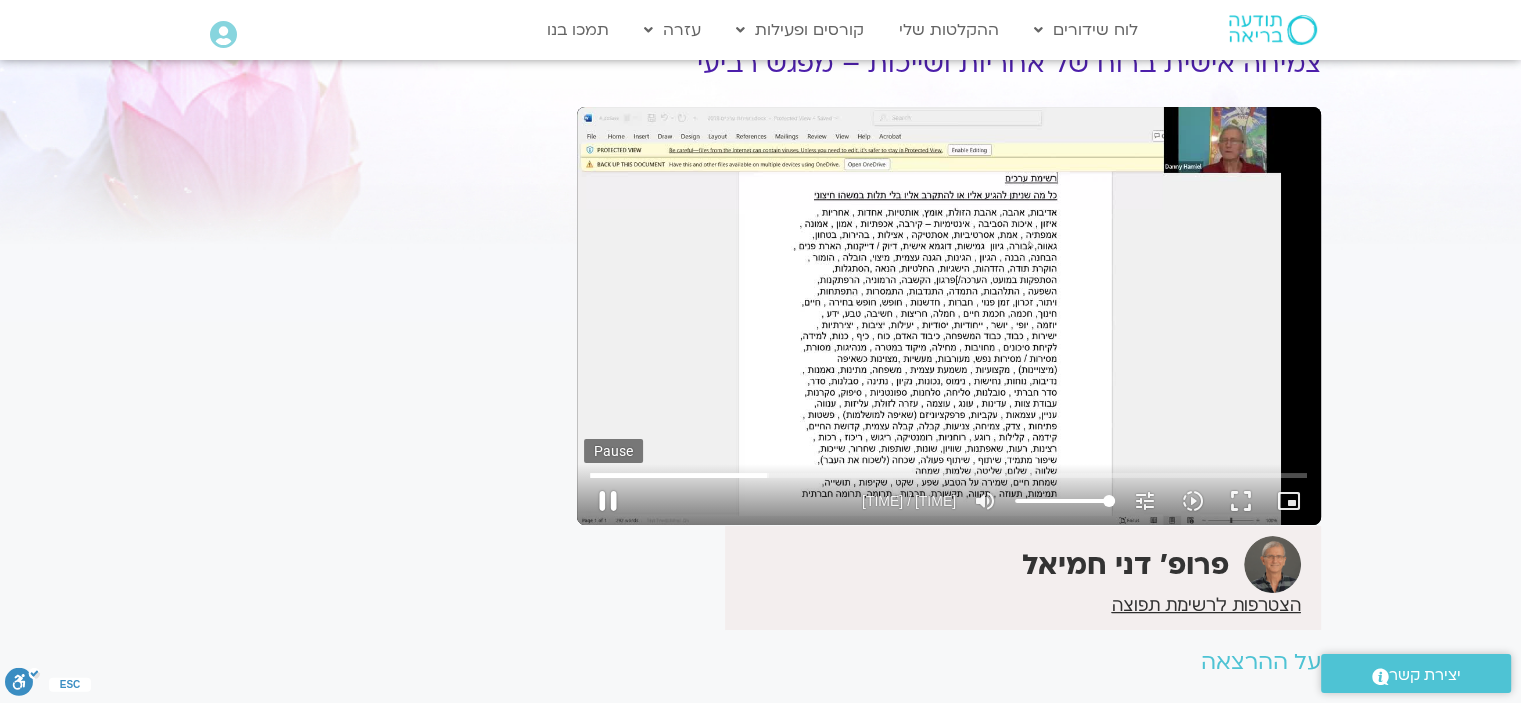 click on "pause" at bounding box center (608, 501) 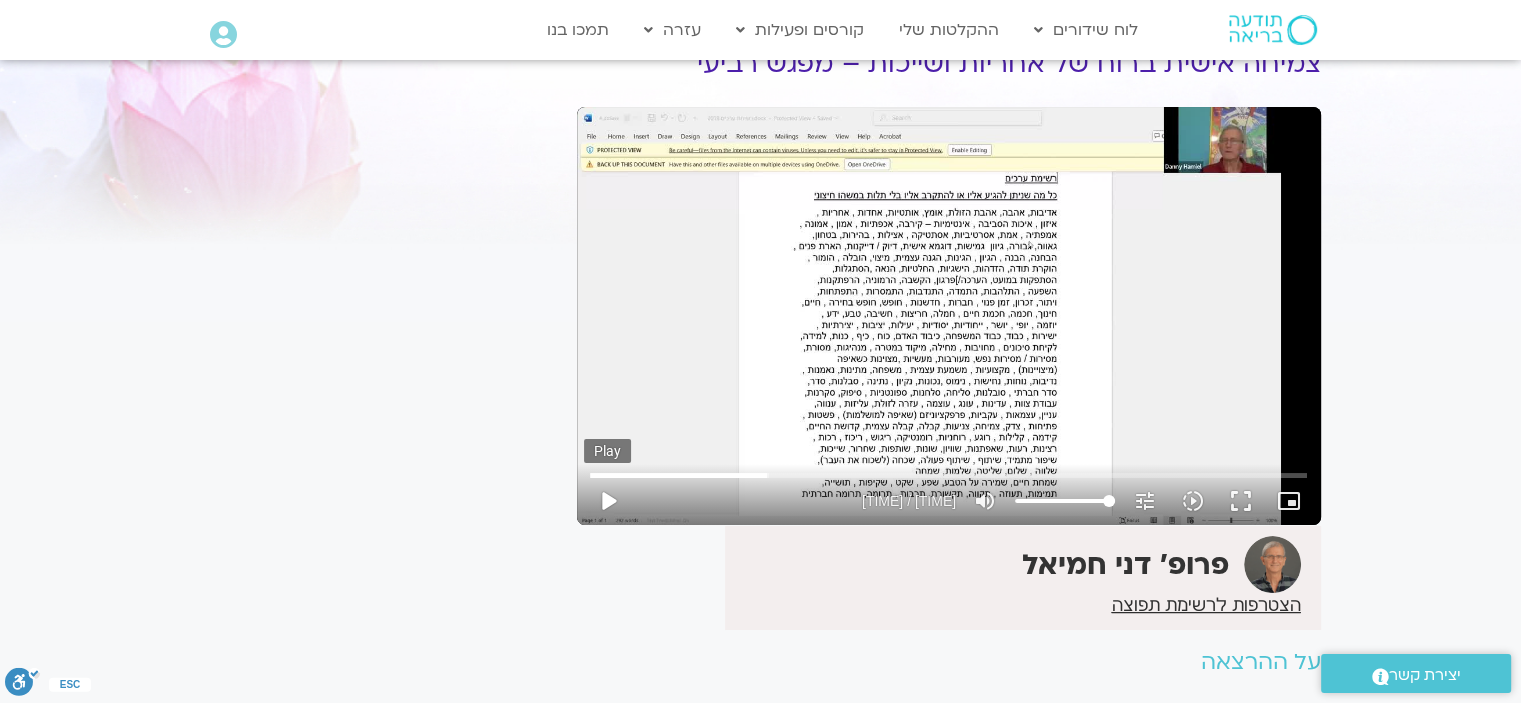 click on "play_arrow" at bounding box center [608, 501] 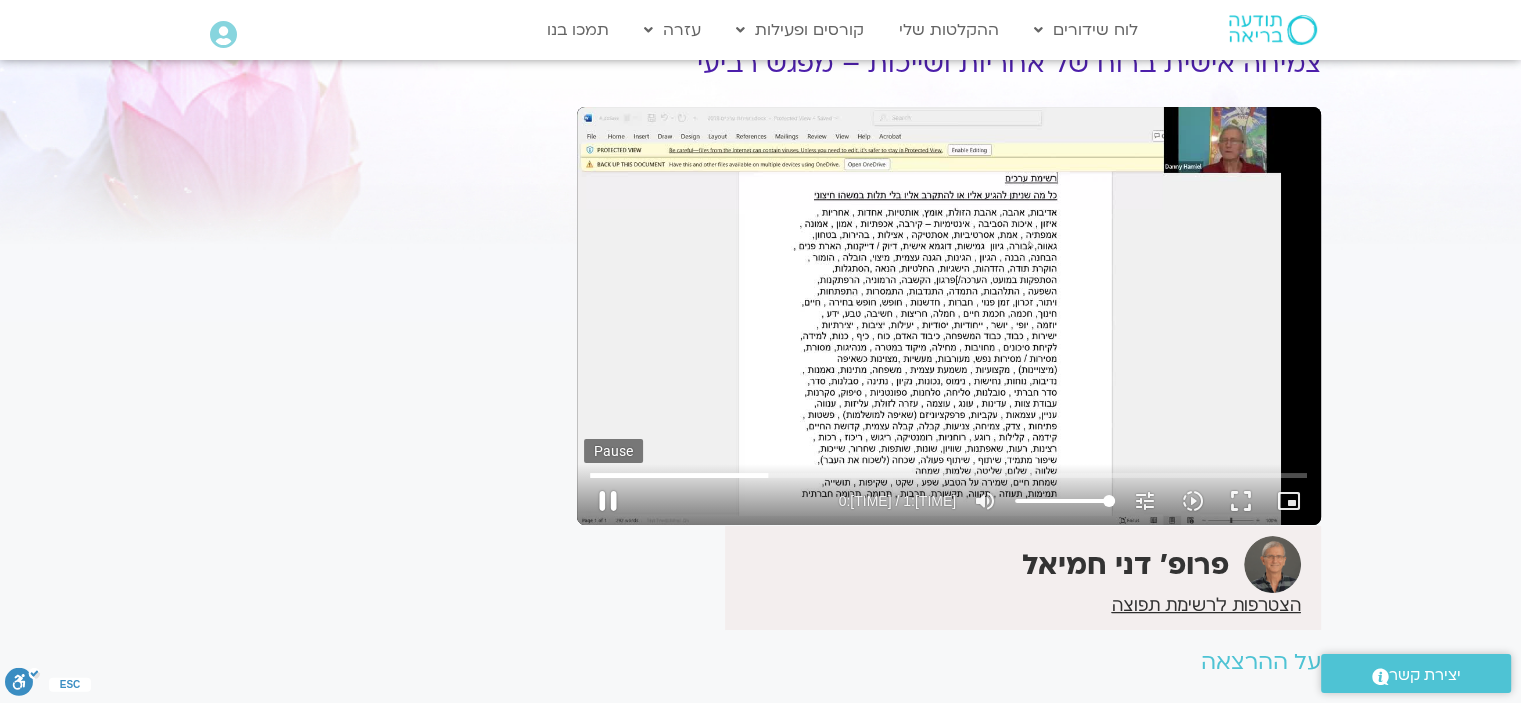 click on "pause" at bounding box center (608, 501) 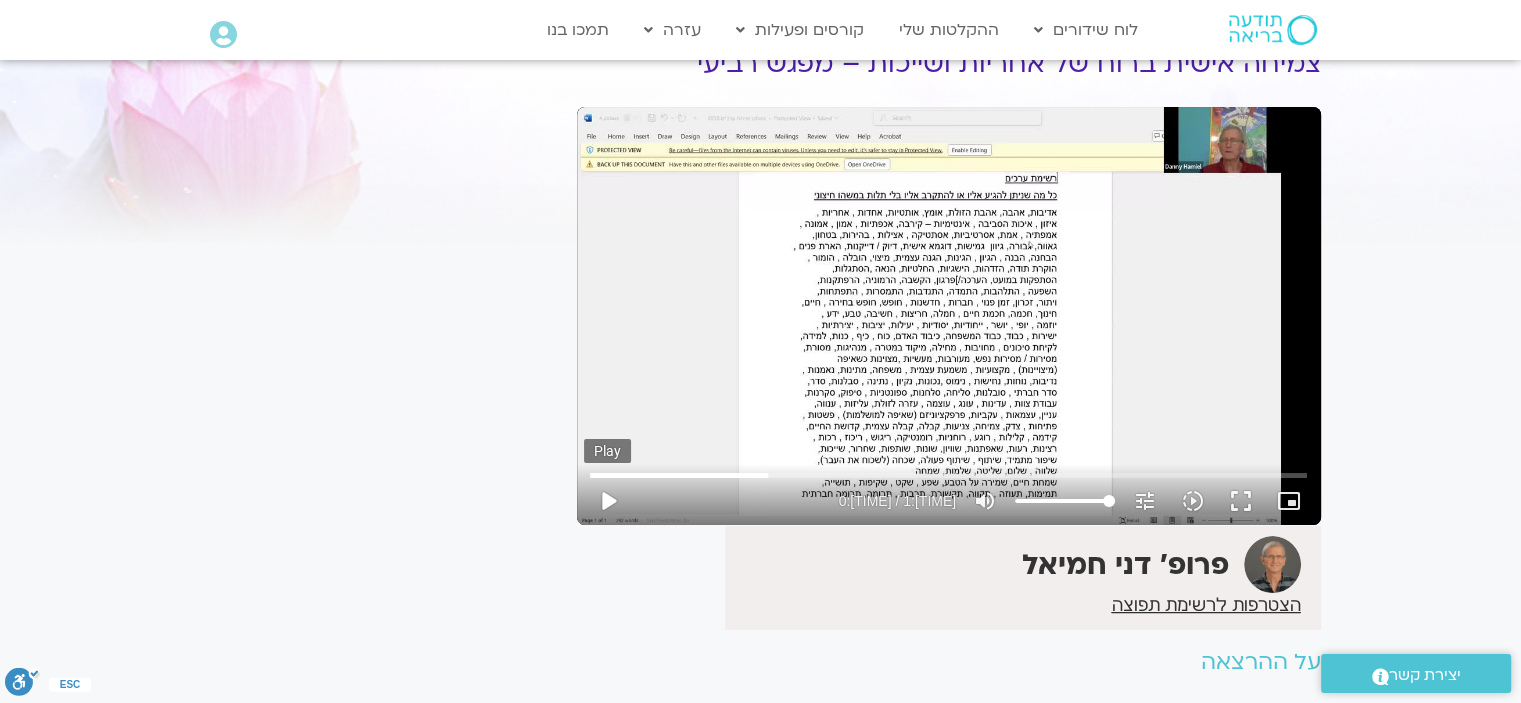 click on "play_arrow" at bounding box center [608, 501] 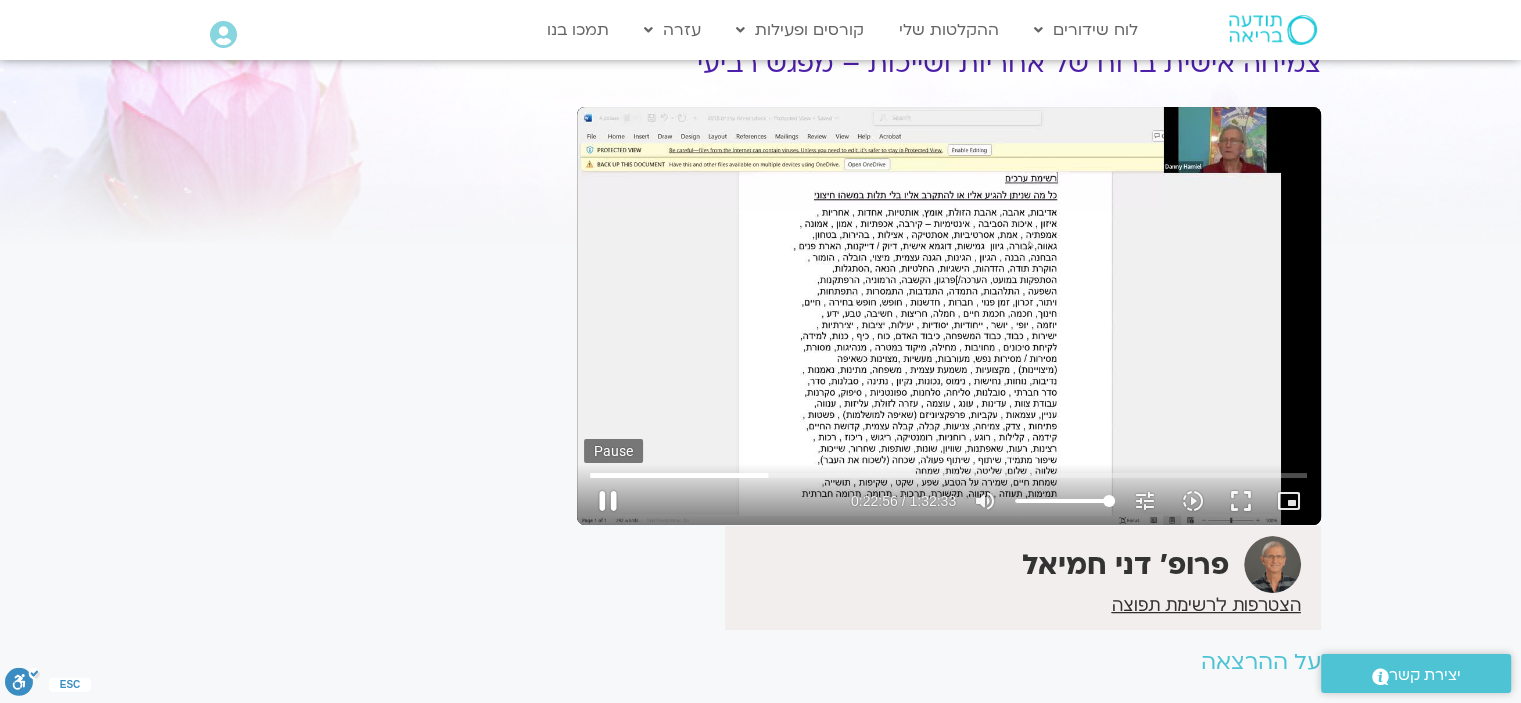 click on "pause" at bounding box center [608, 501] 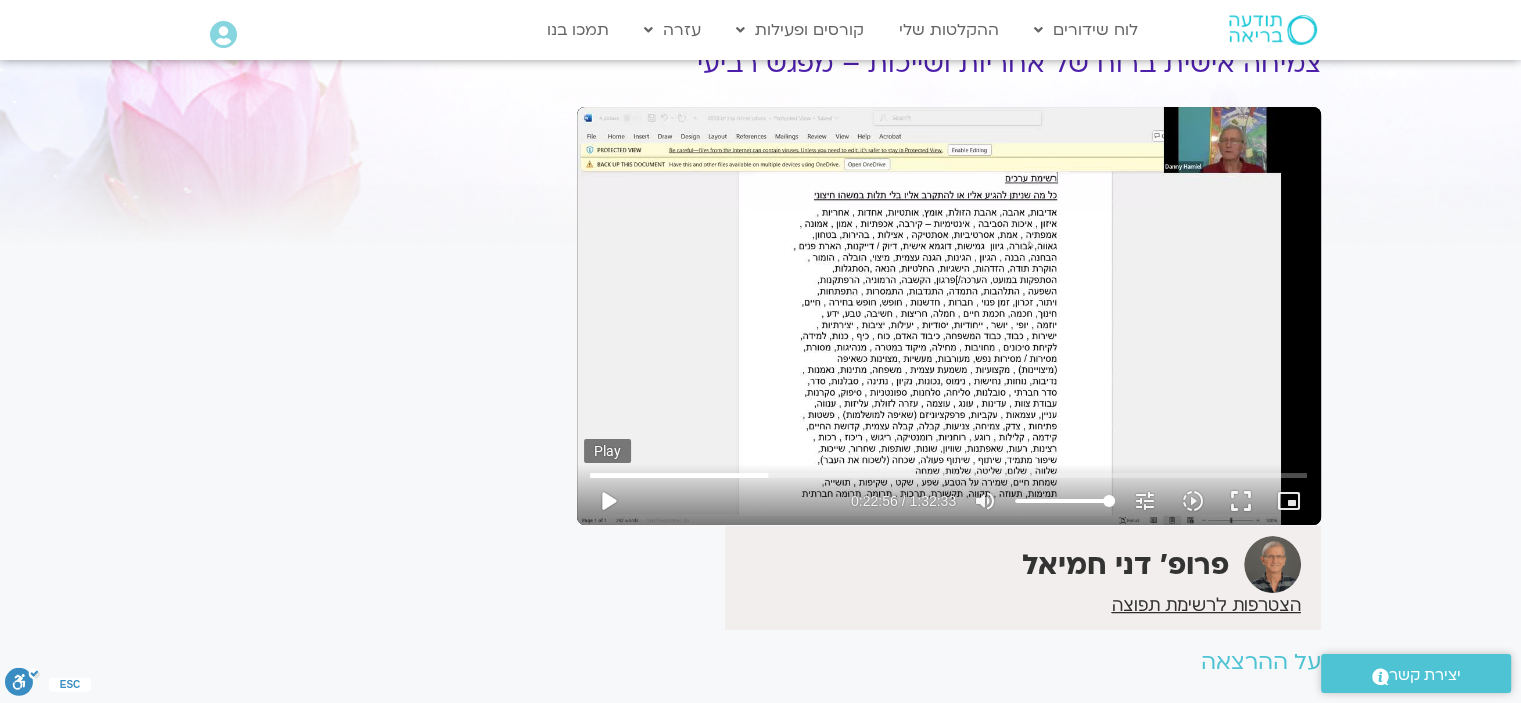 click on "play_arrow" at bounding box center (608, 501) 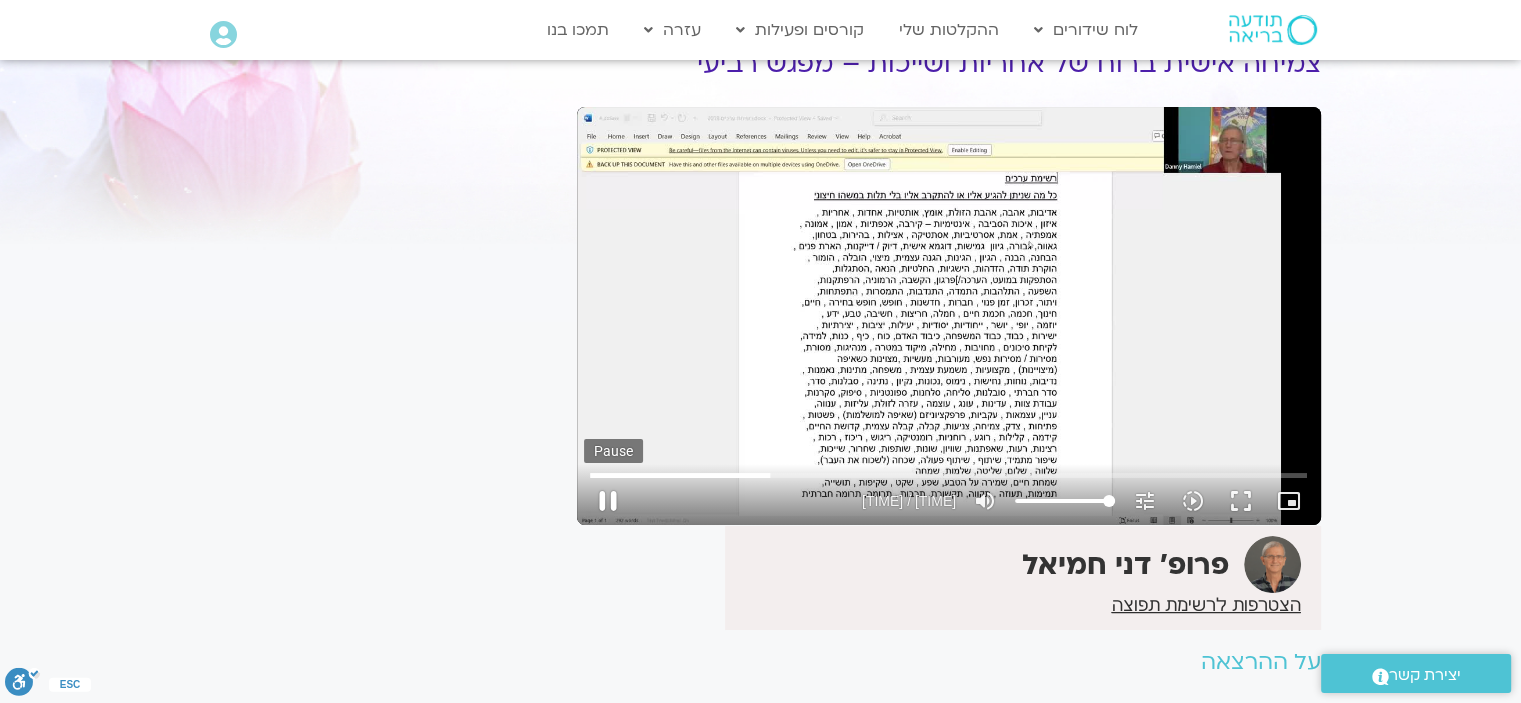 click on "pause" at bounding box center (608, 501) 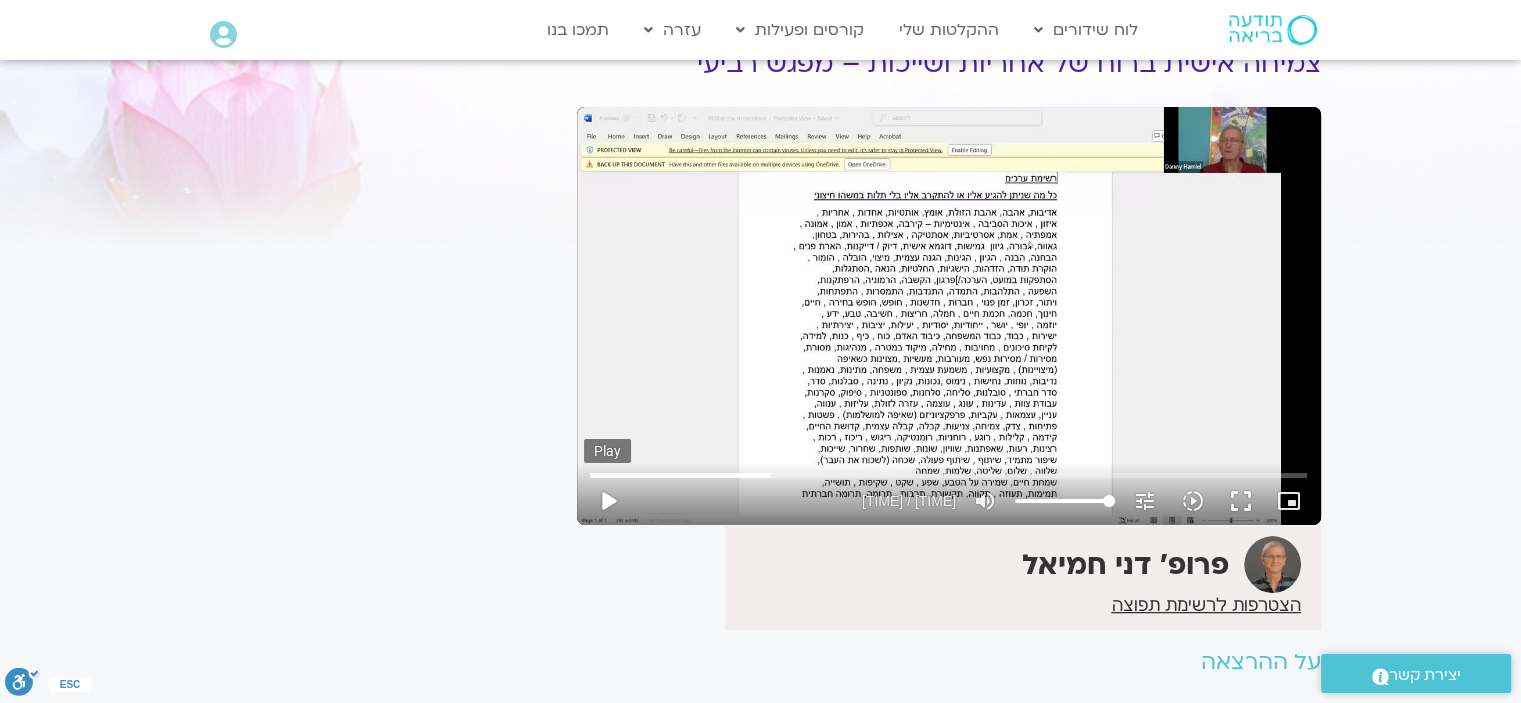 click on "play_arrow" at bounding box center (608, 501) 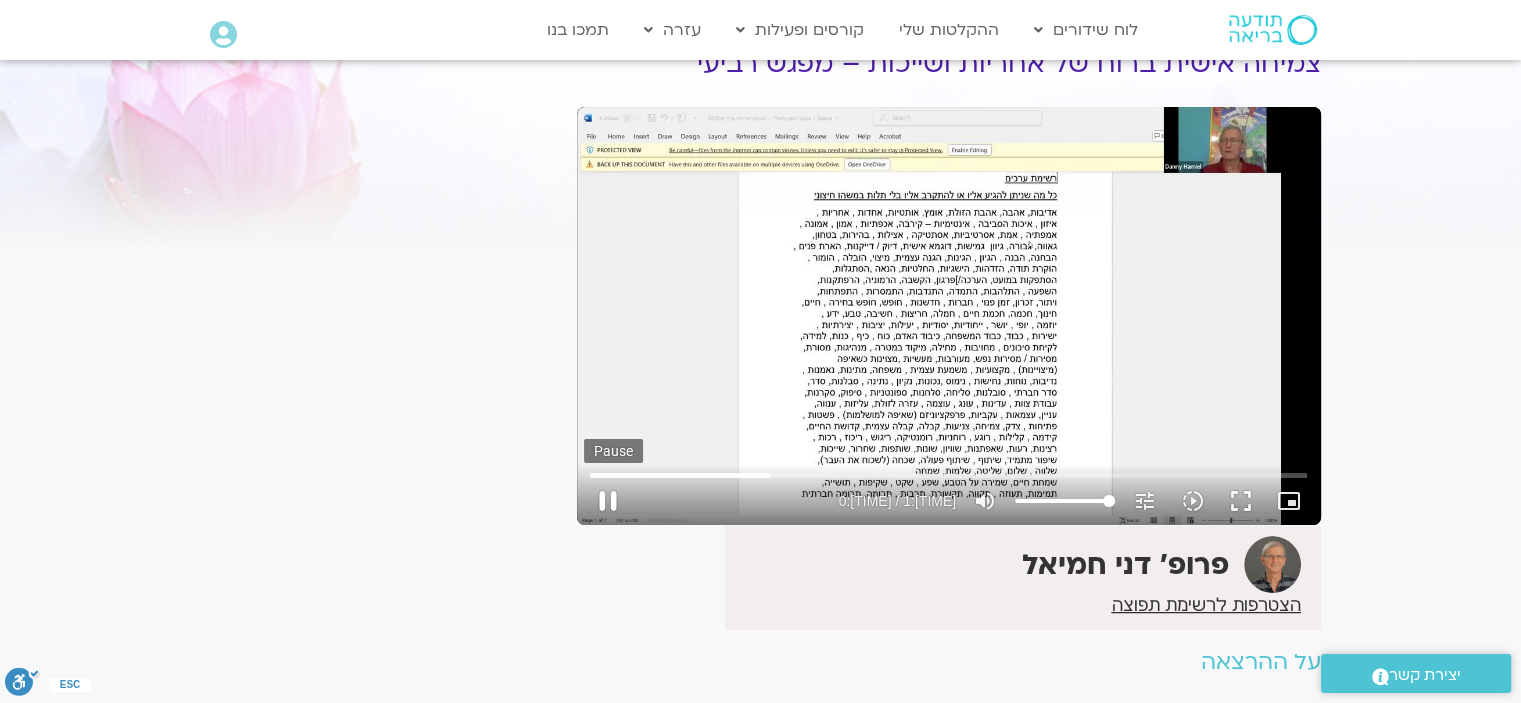click on "pause" at bounding box center [608, 501] 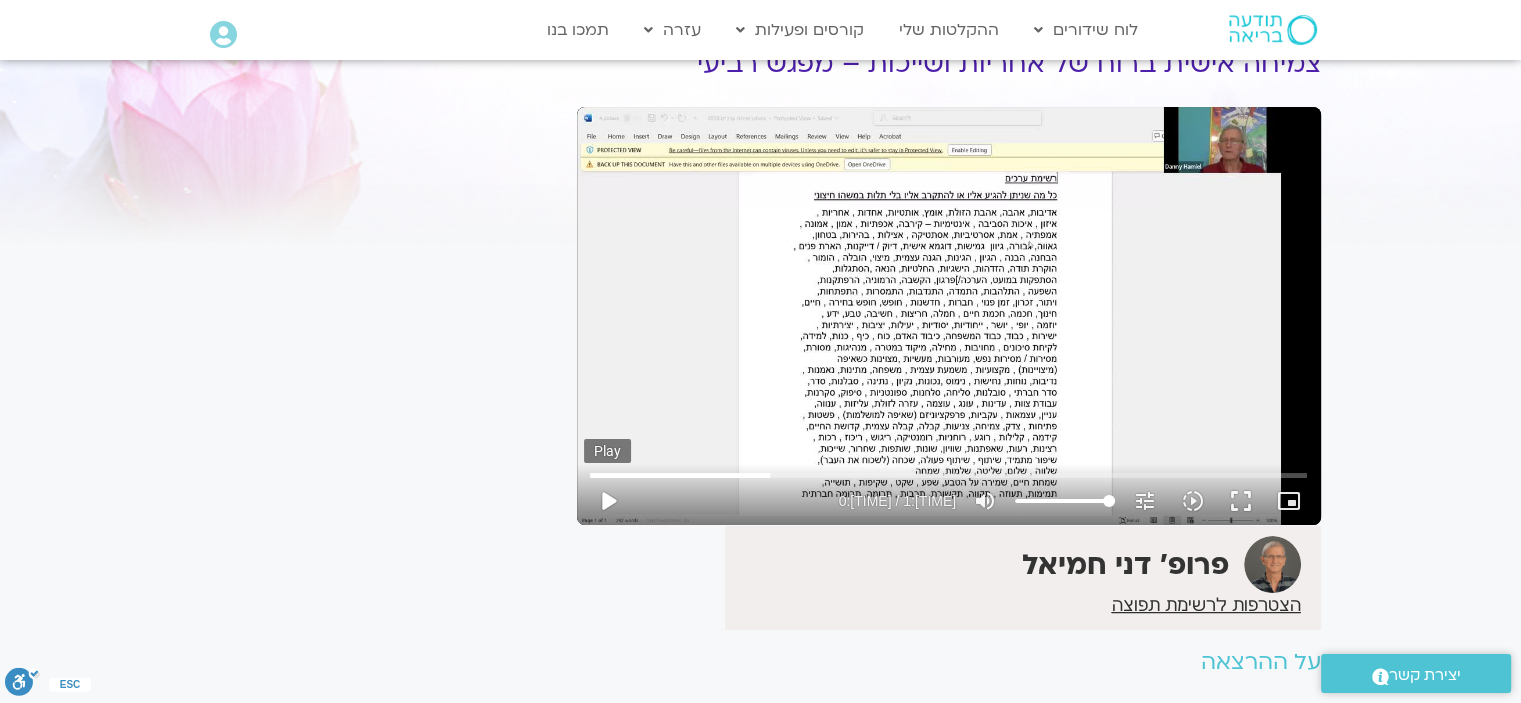 click on "play_arrow" at bounding box center (608, 501) 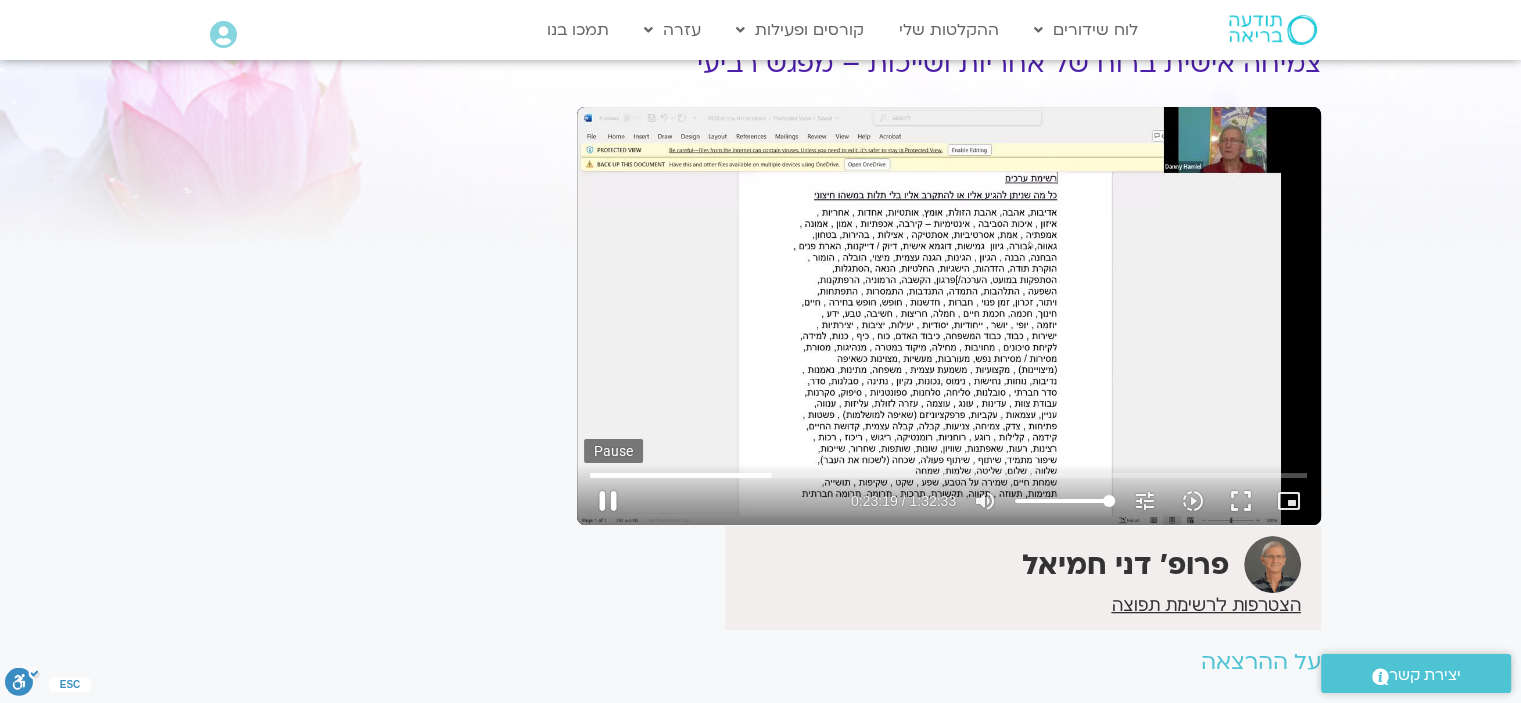 click on "pause" at bounding box center (608, 501) 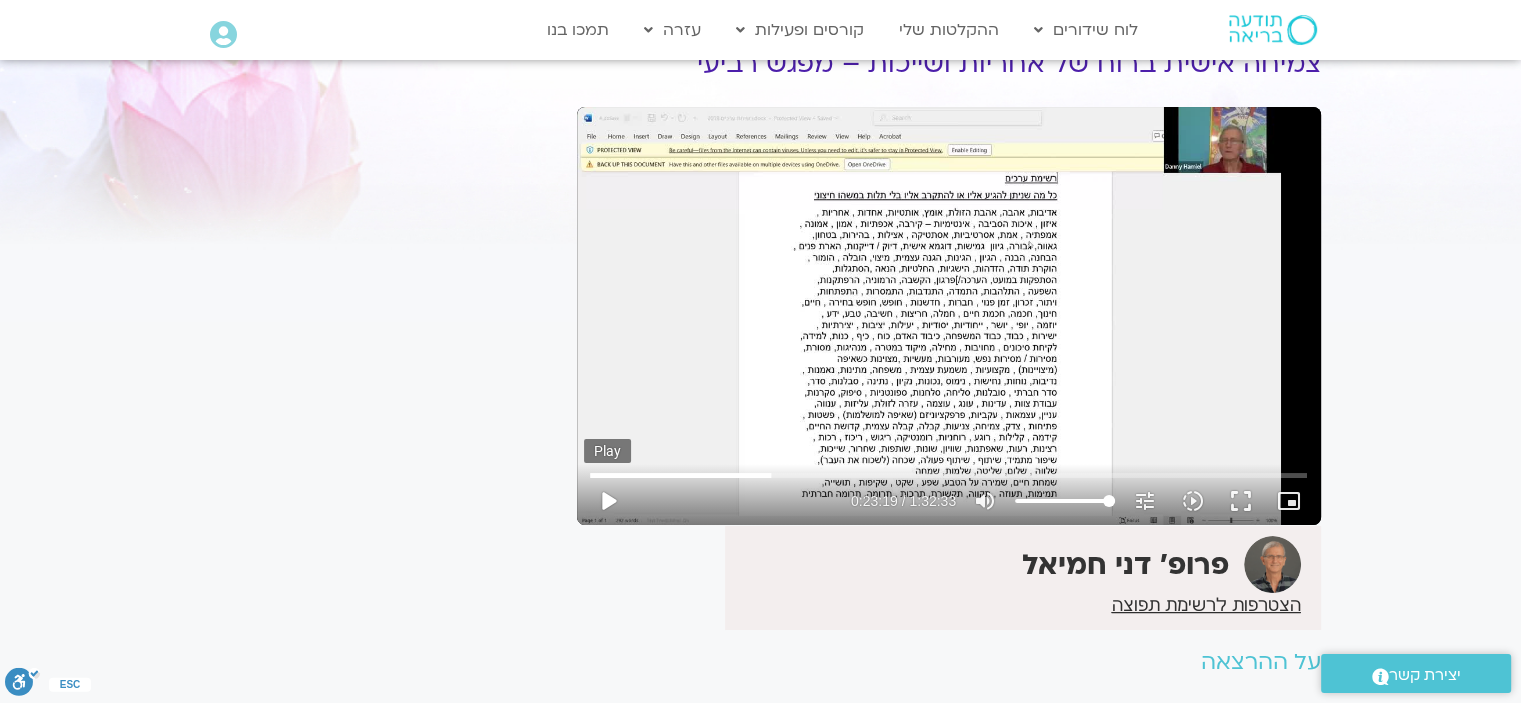 click on "play_arrow" at bounding box center [608, 501] 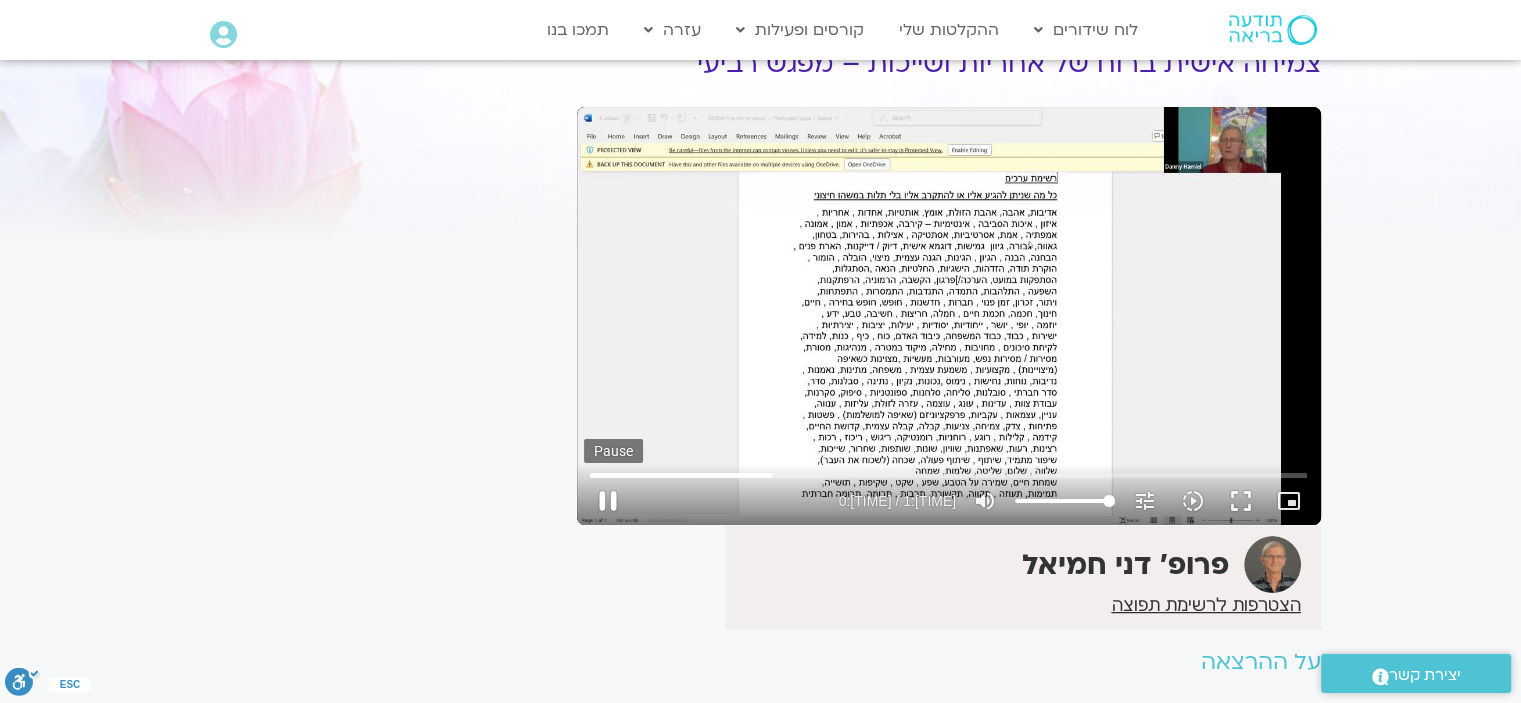 click on "pause" at bounding box center (608, 501) 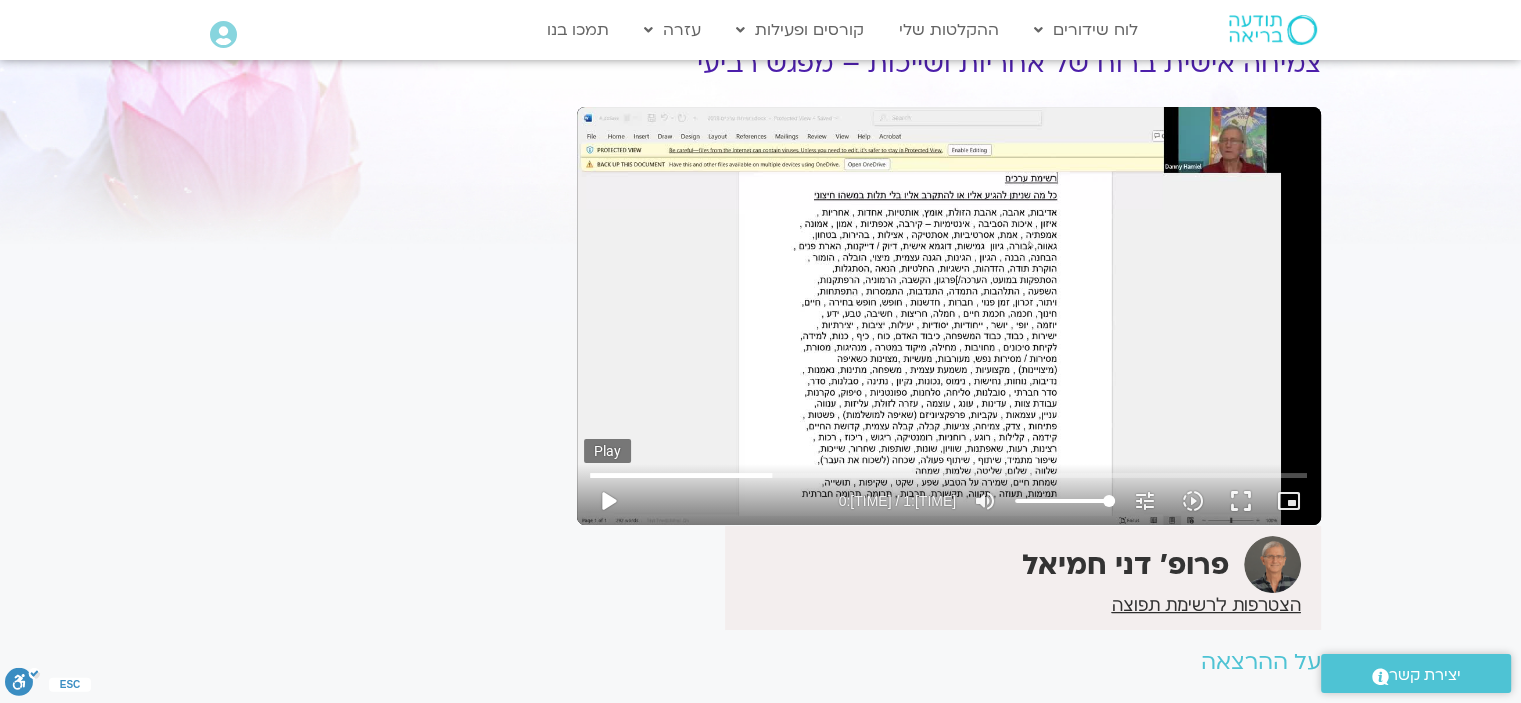 click on "play_arrow" at bounding box center (608, 501) 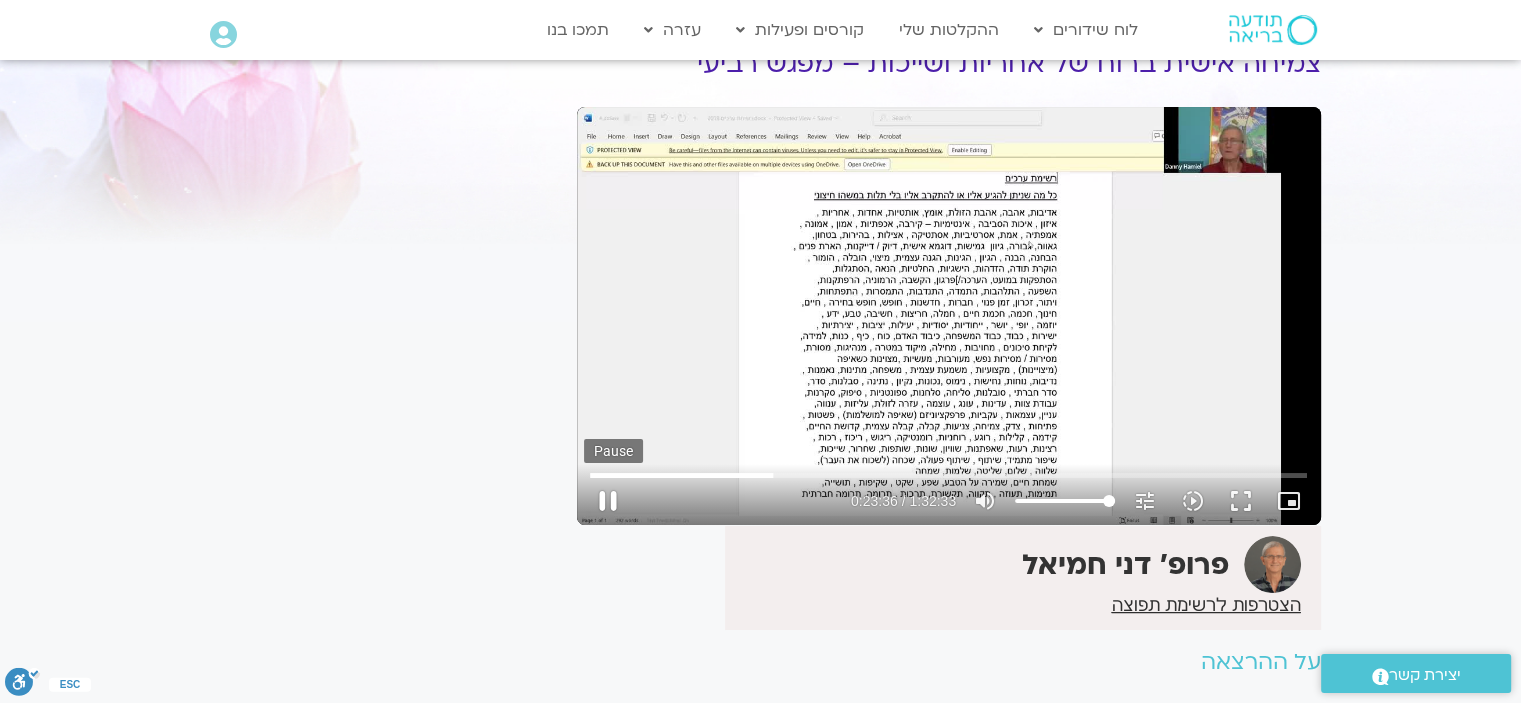 click on "pause" at bounding box center (608, 501) 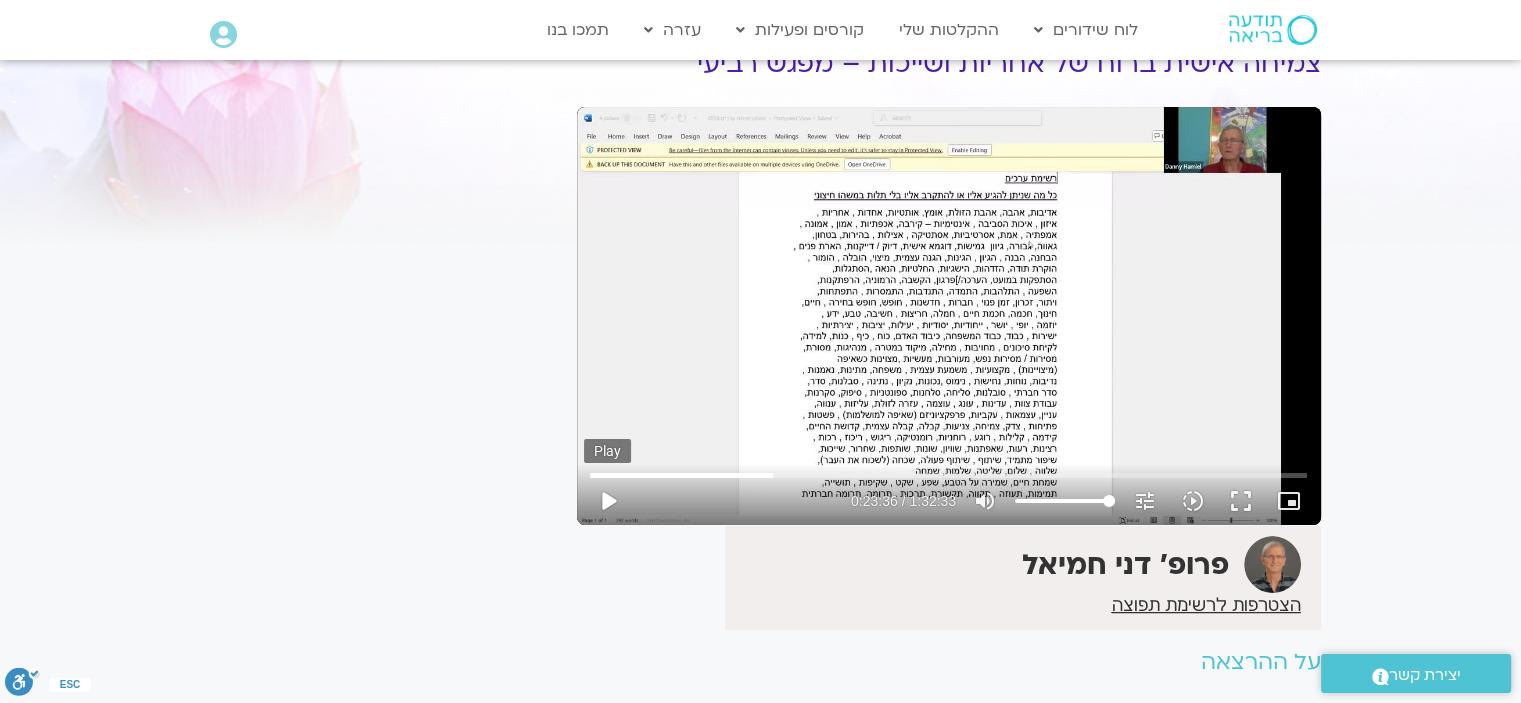 click on "play_arrow" at bounding box center (608, 501) 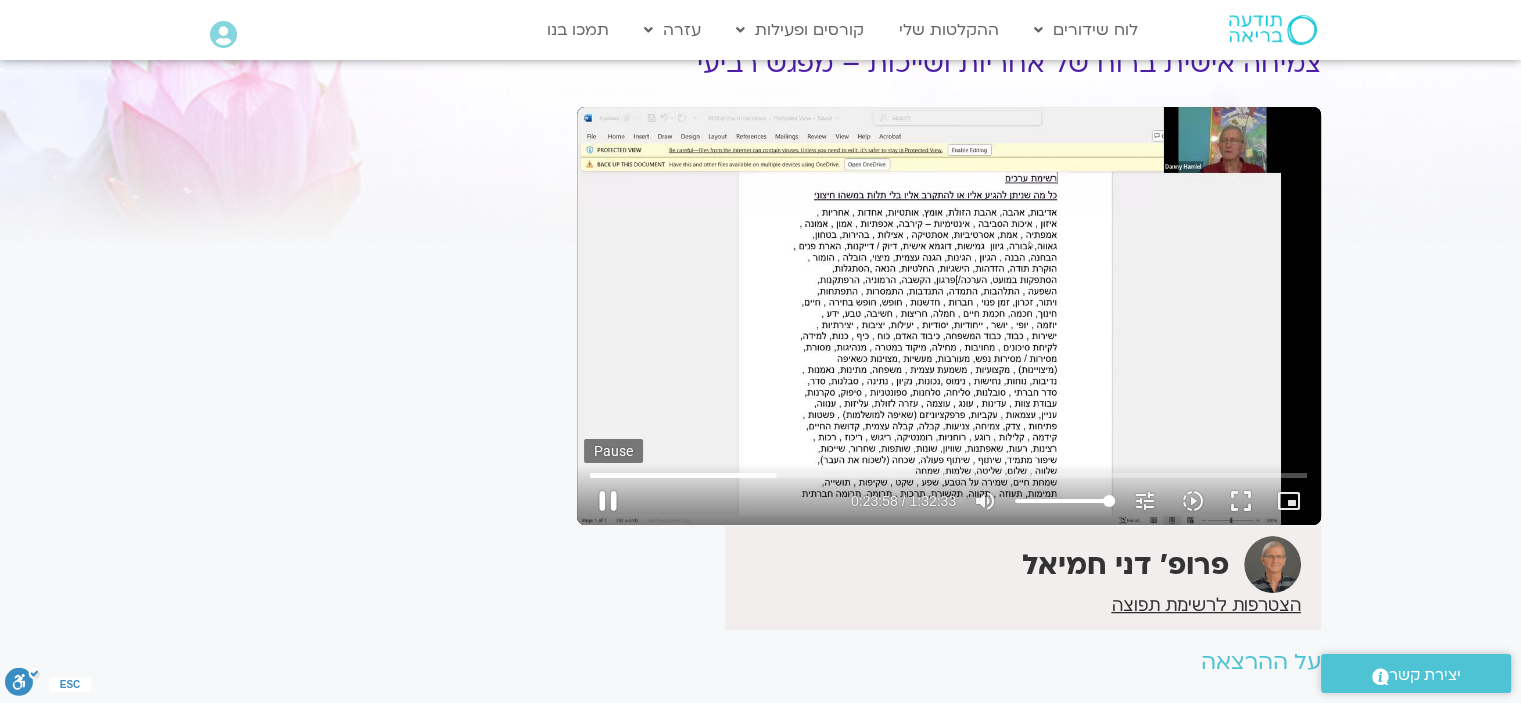 click on "pause" at bounding box center (608, 501) 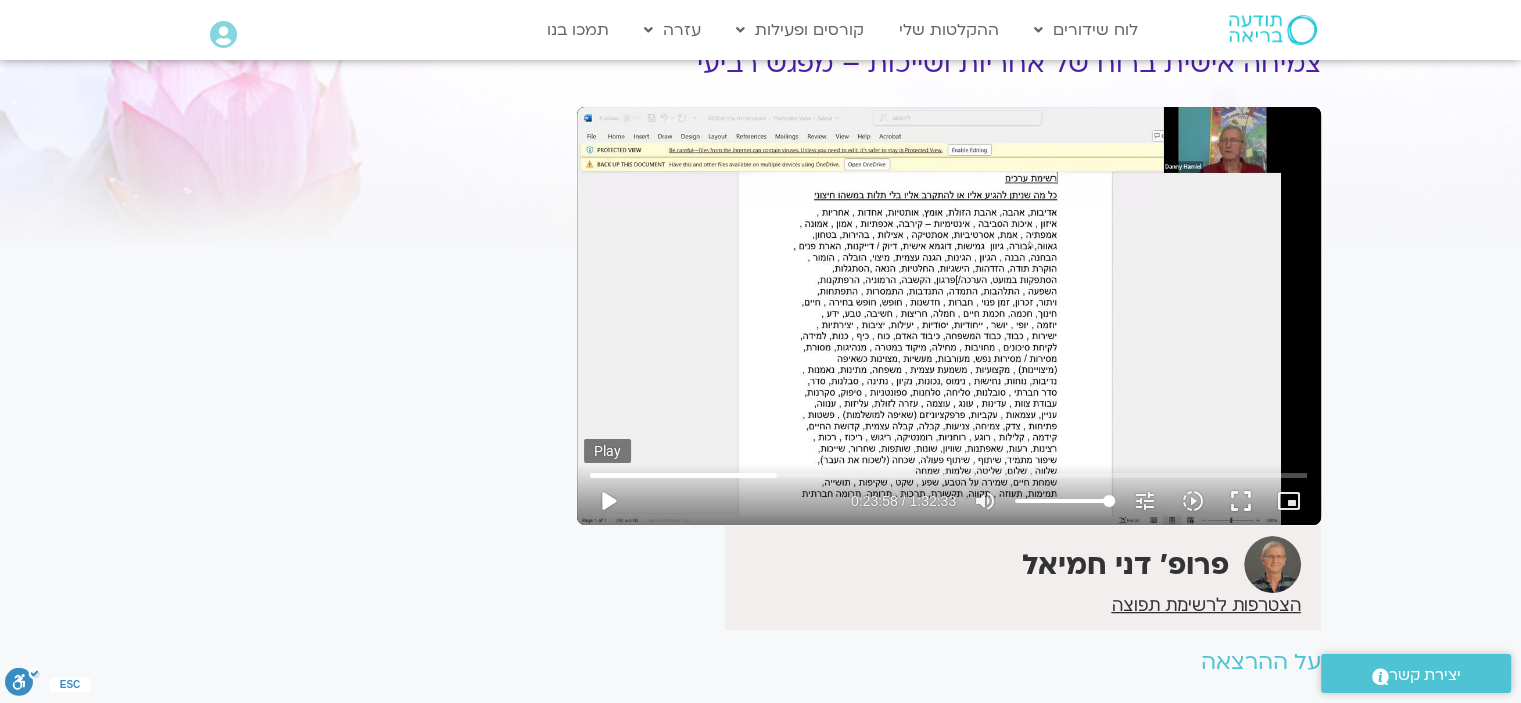 click on "play_arrow" at bounding box center (608, 501) 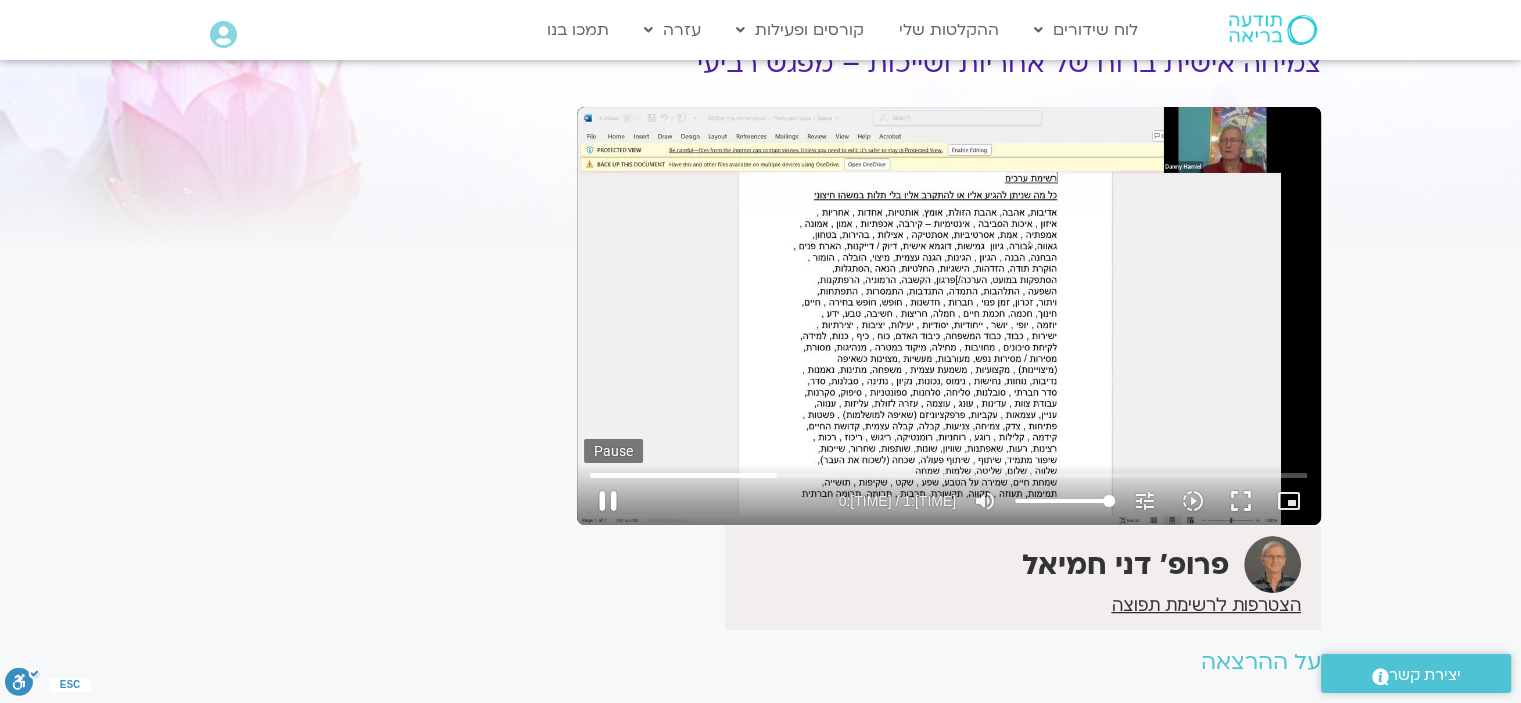 click on "pause" at bounding box center [608, 501] 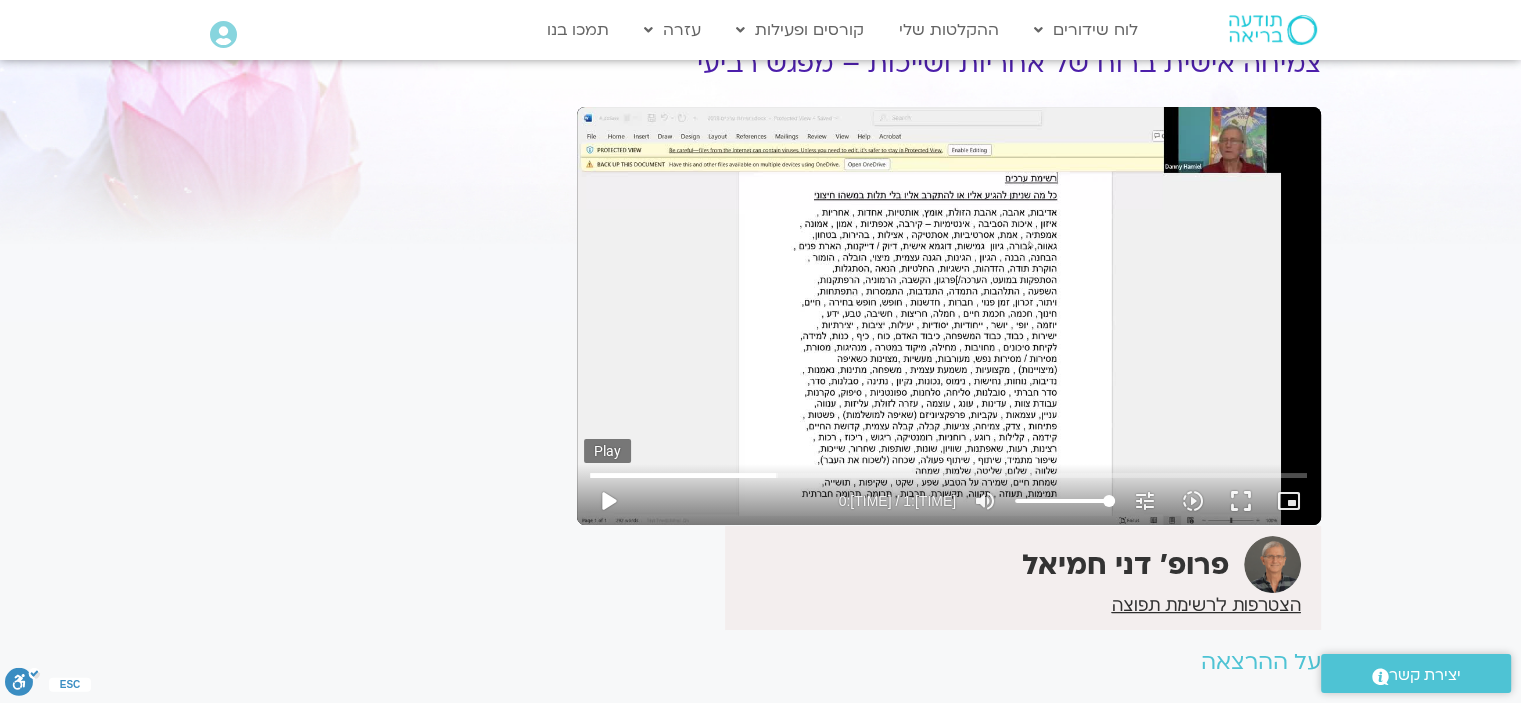 click on "play_arrow" at bounding box center [608, 501] 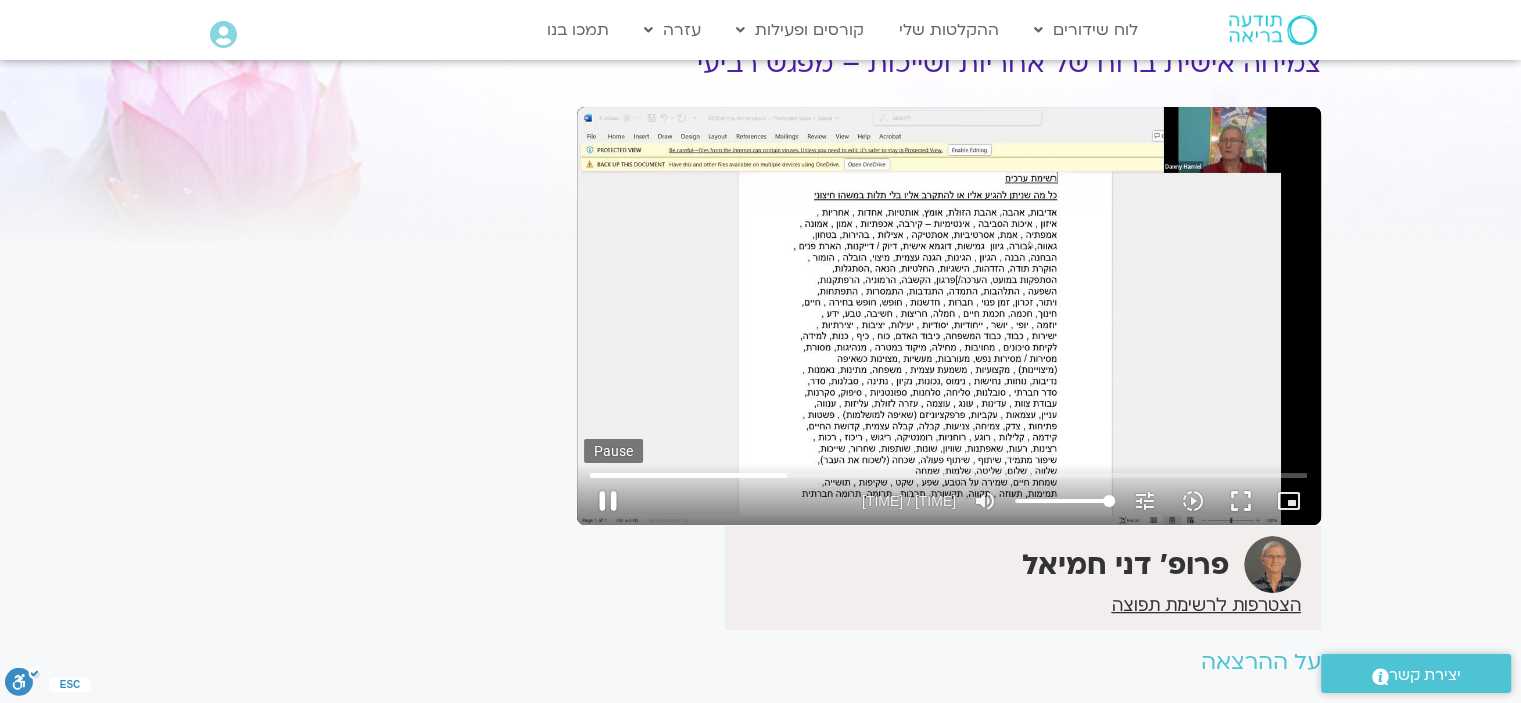 click on "pause" at bounding box center (608, 501) 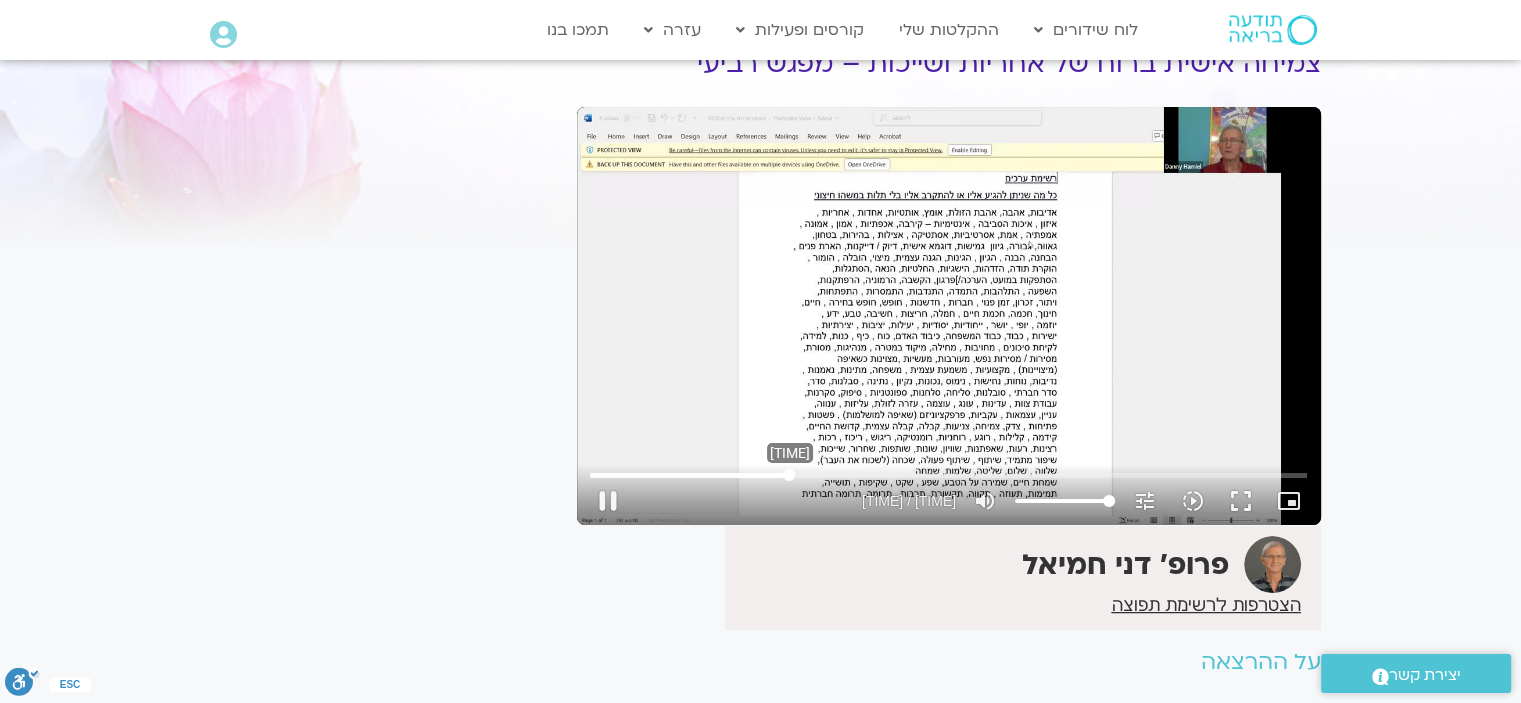click at bounding box center [948, 475] 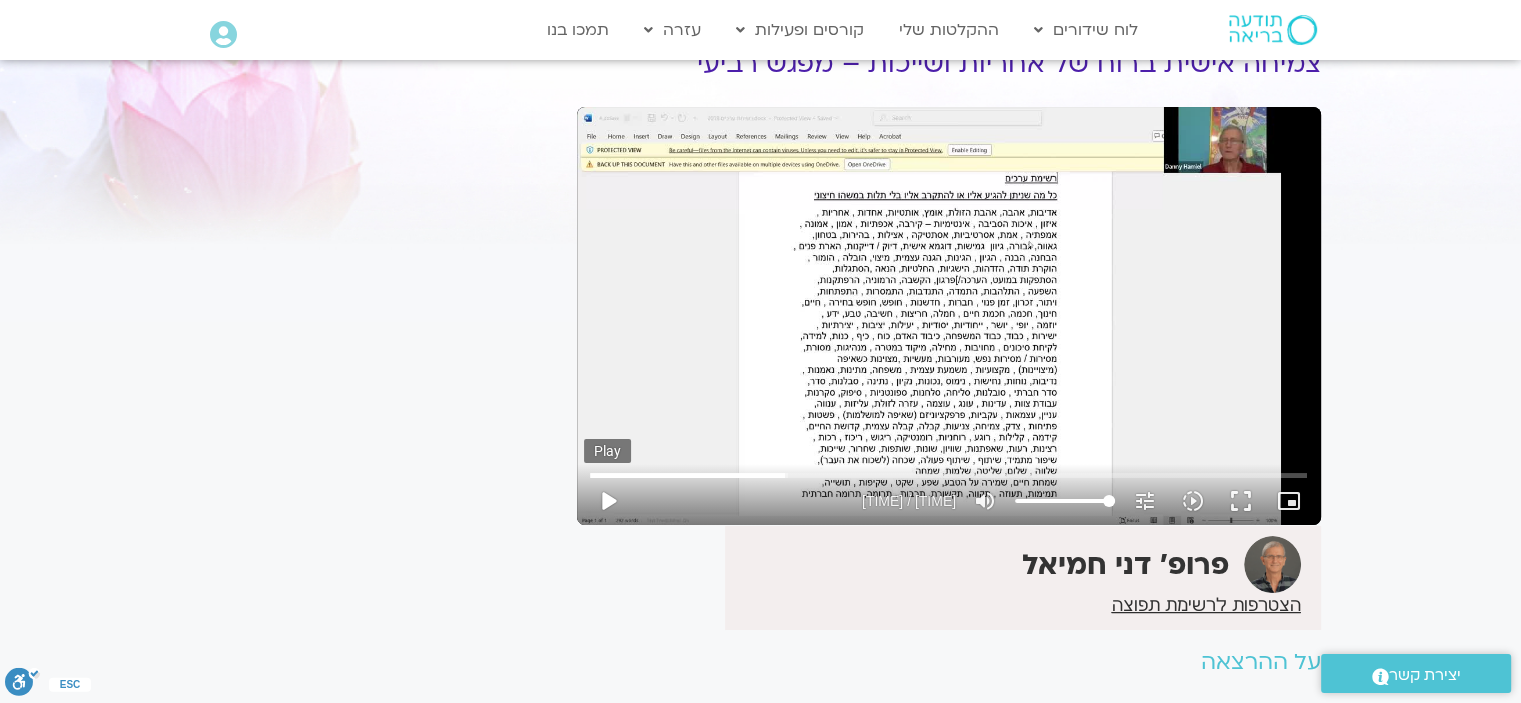click on "play_arrow" at bounding box center (608, 501) 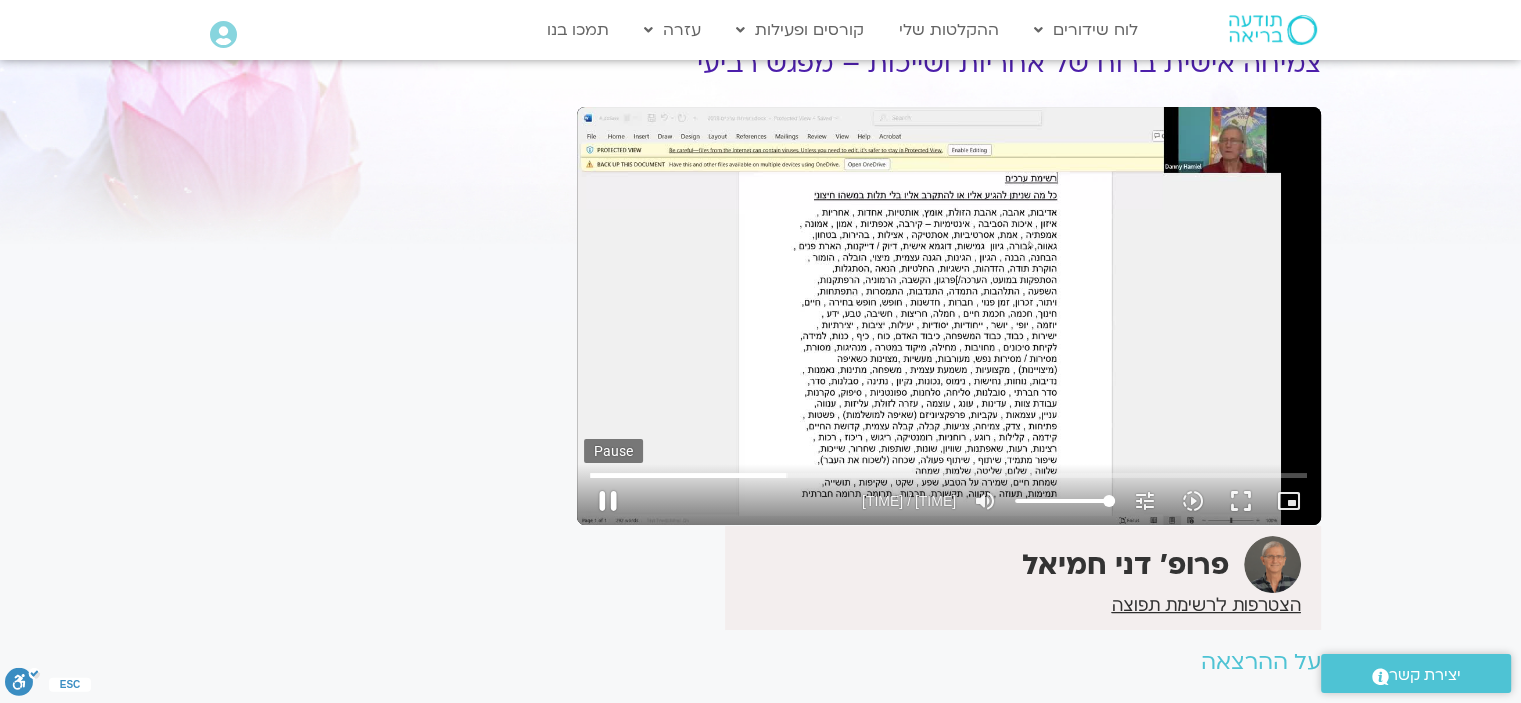 click on "pause" at bounding box center (608, 501) 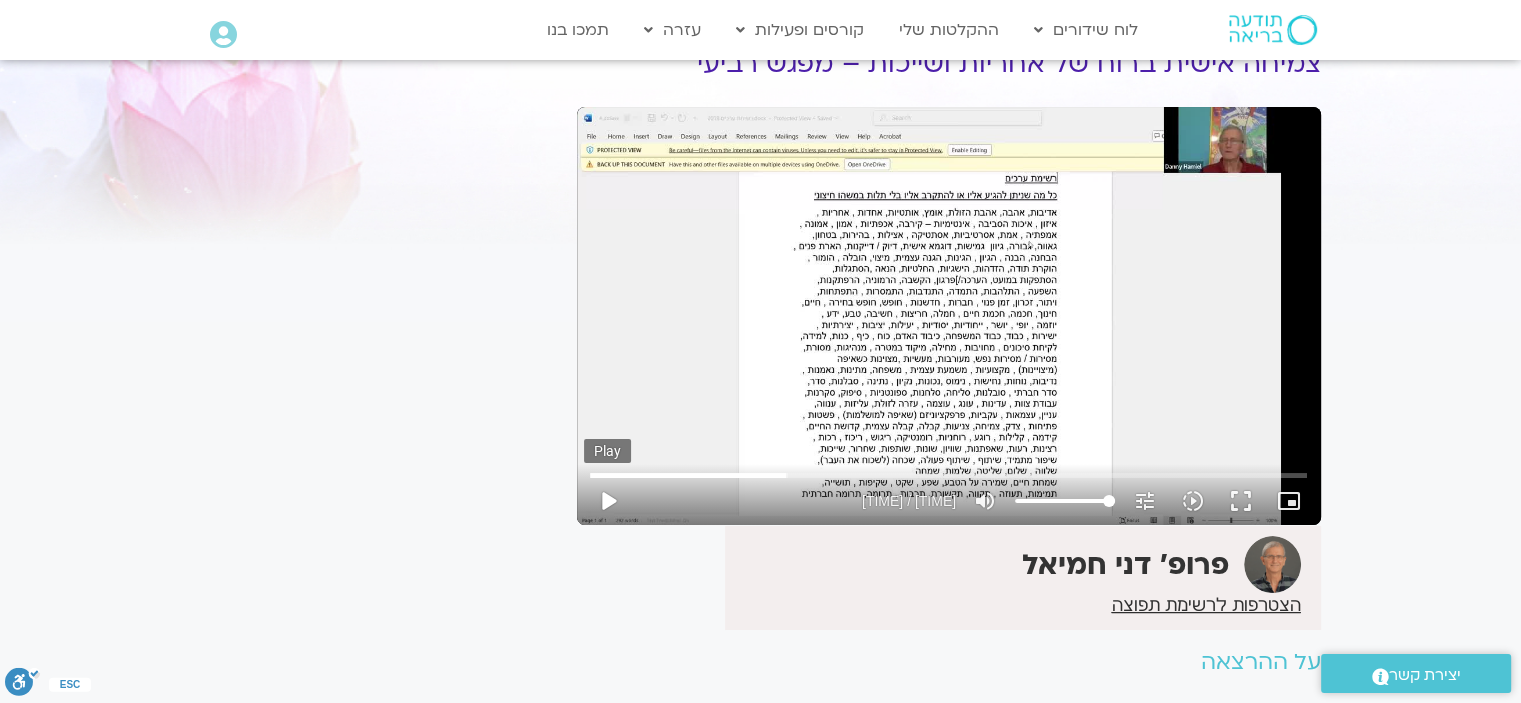 click on "play_arrow" at bounding box center (608, 501) 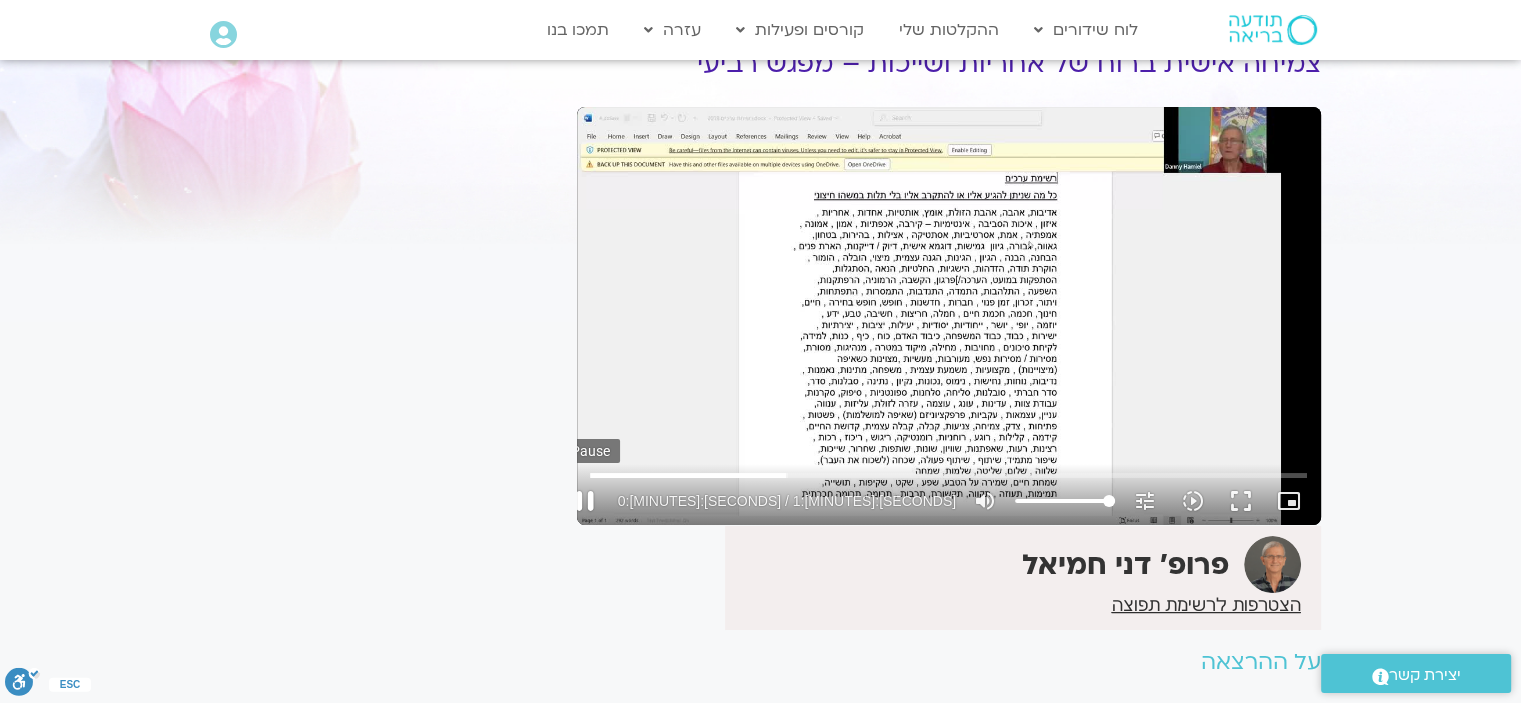 click on "pause" at bounding box center [585, 501] 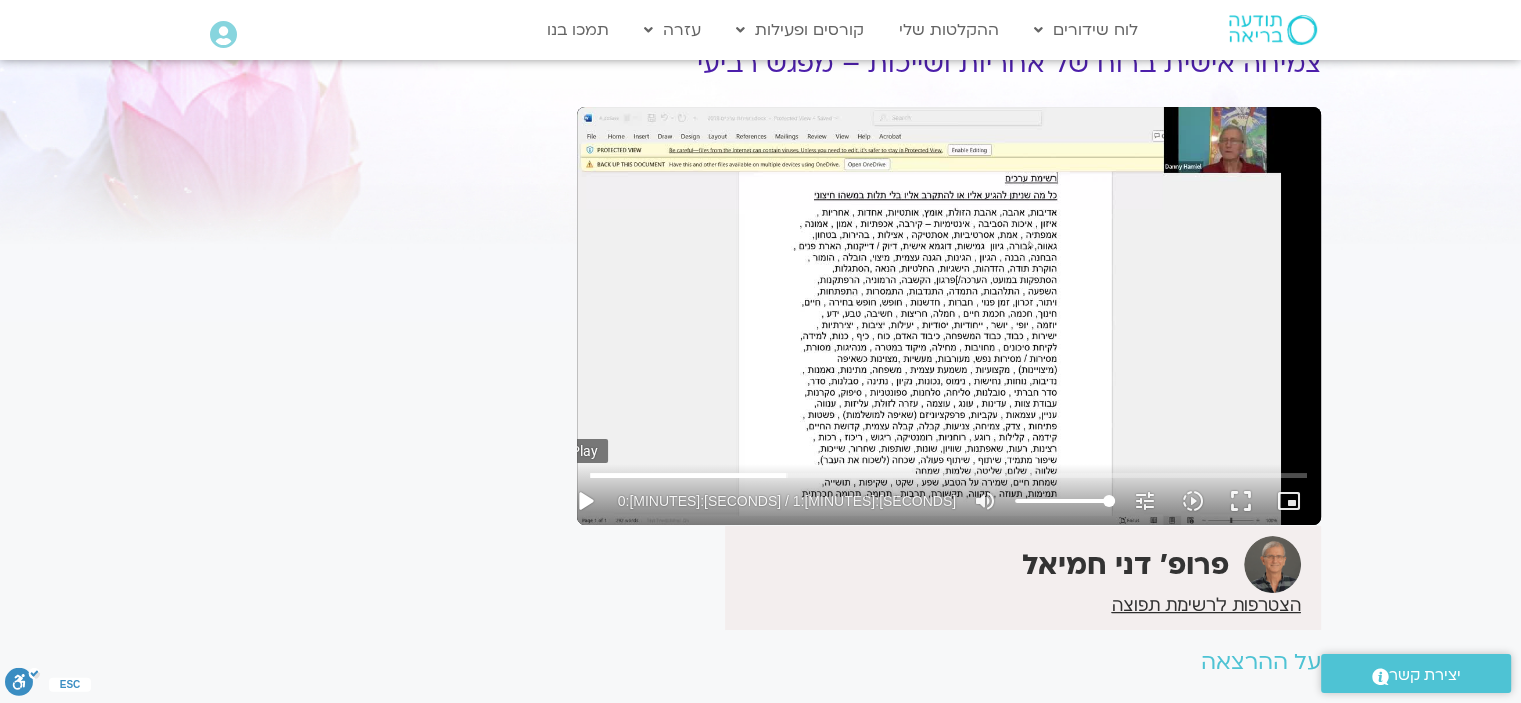 click on "play_arrow" at bounding box center (585, 501) 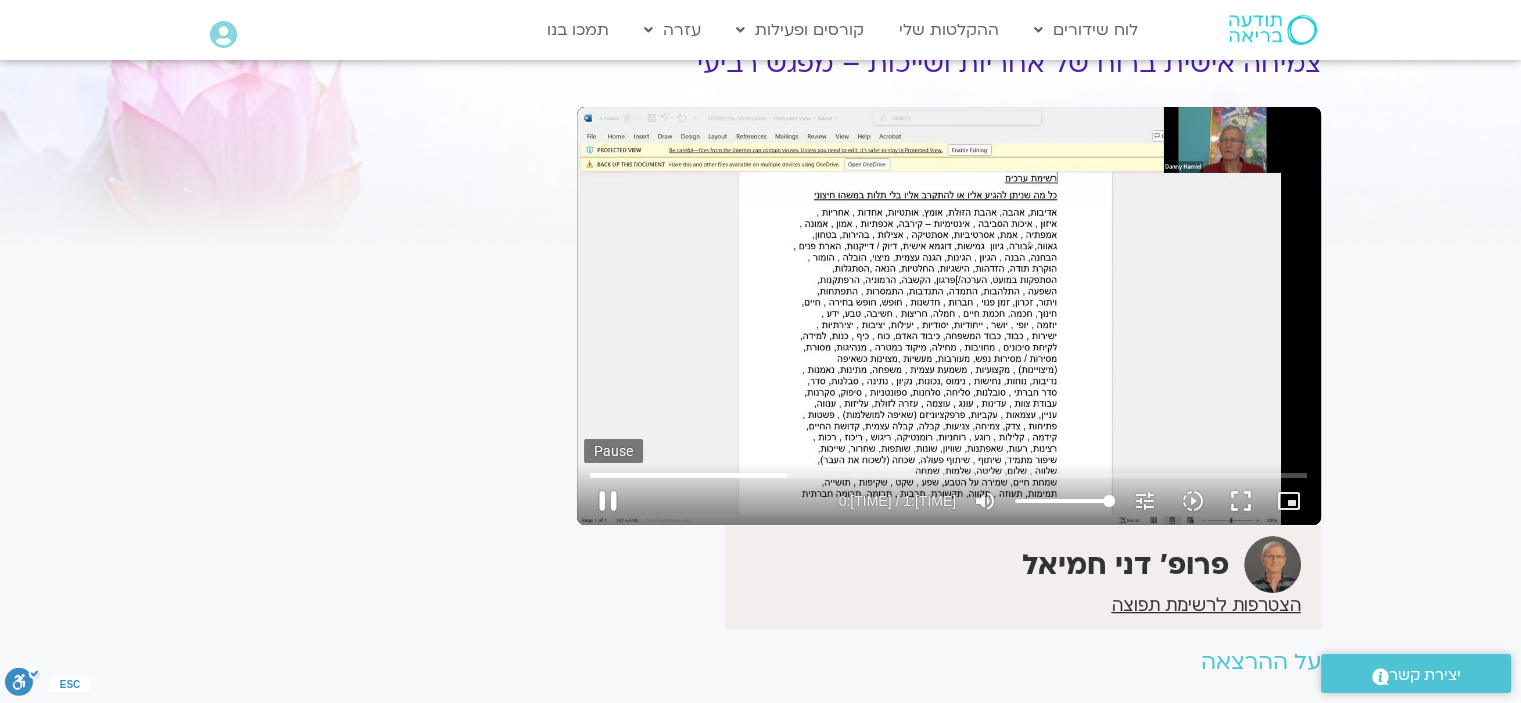 click on "pause" at bounding box center (608, 501) 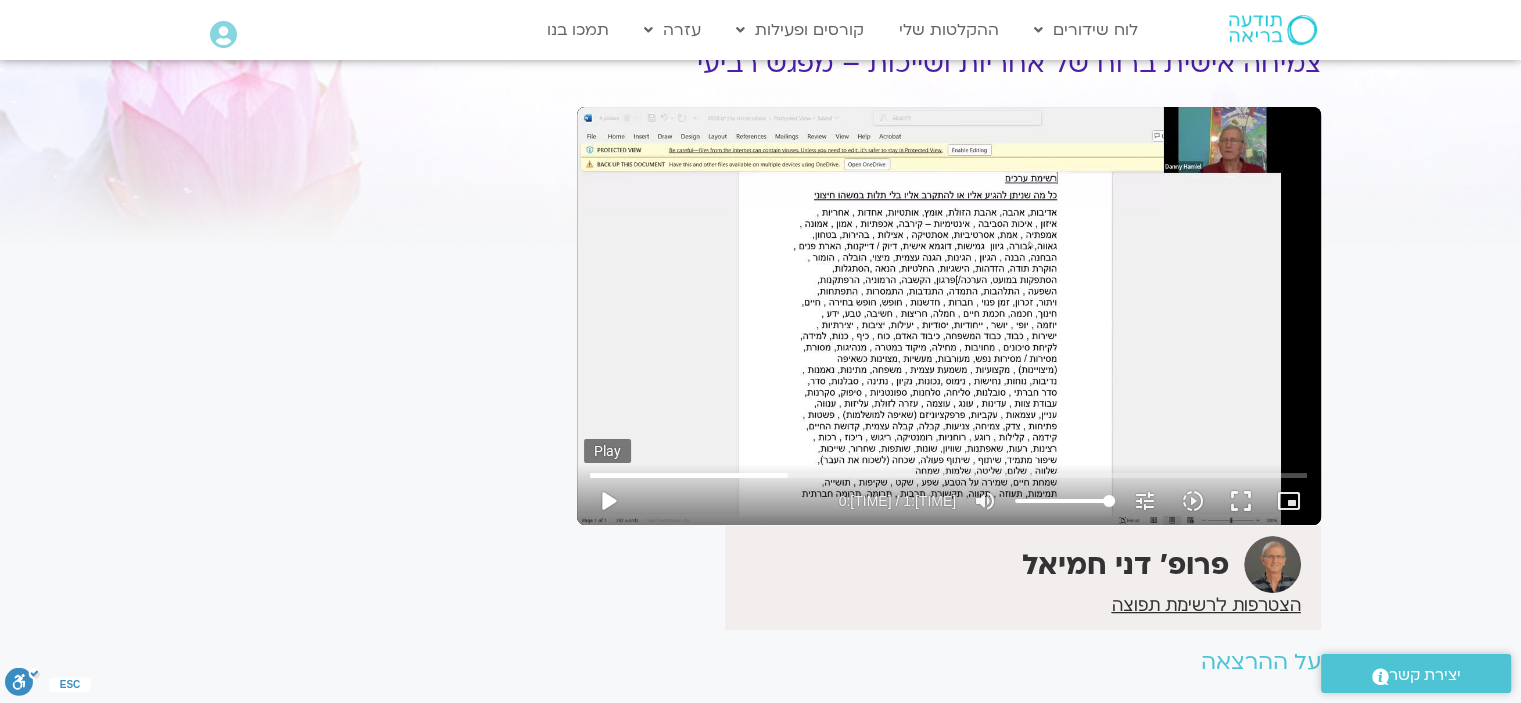 click on "play_arrow" at bounding box center [608, 501] 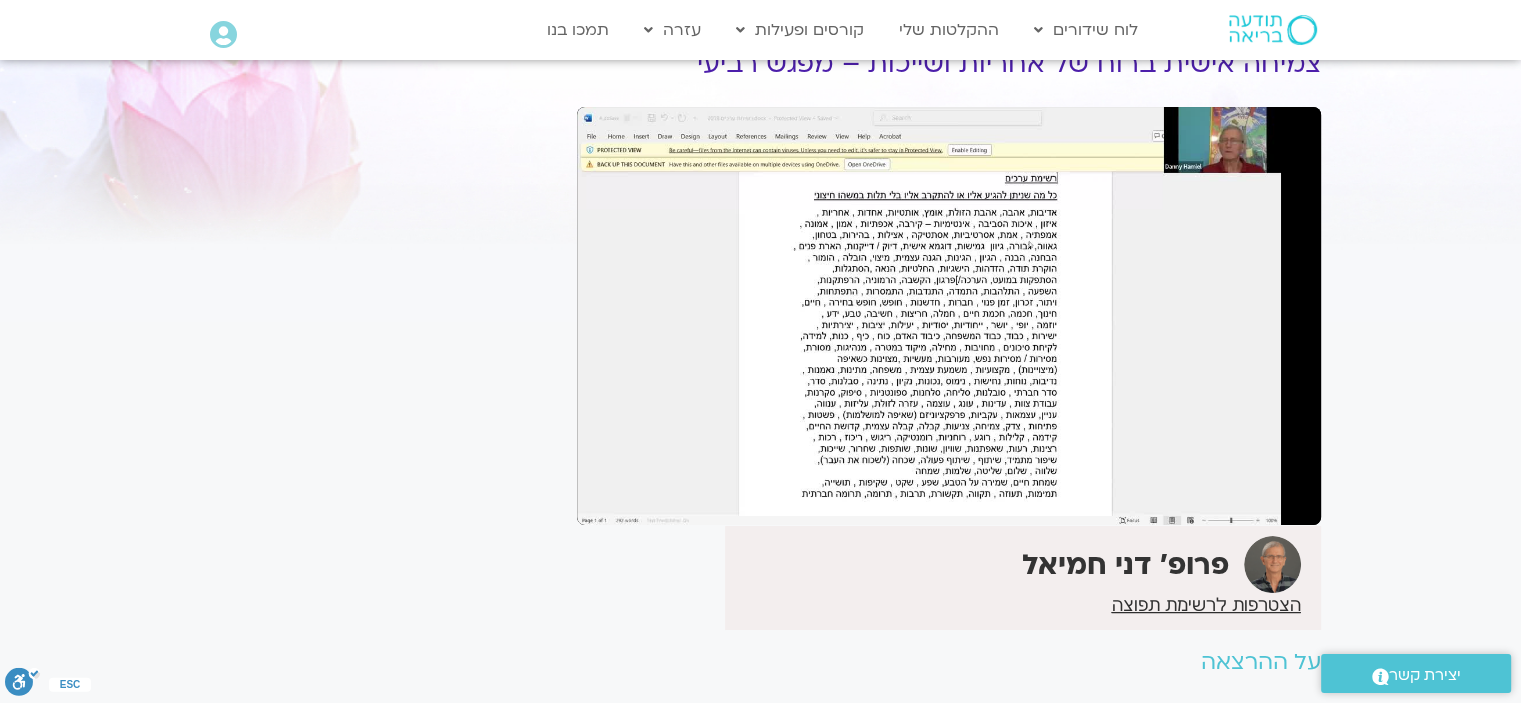 click on "pause" at bounding box center [608, 501] 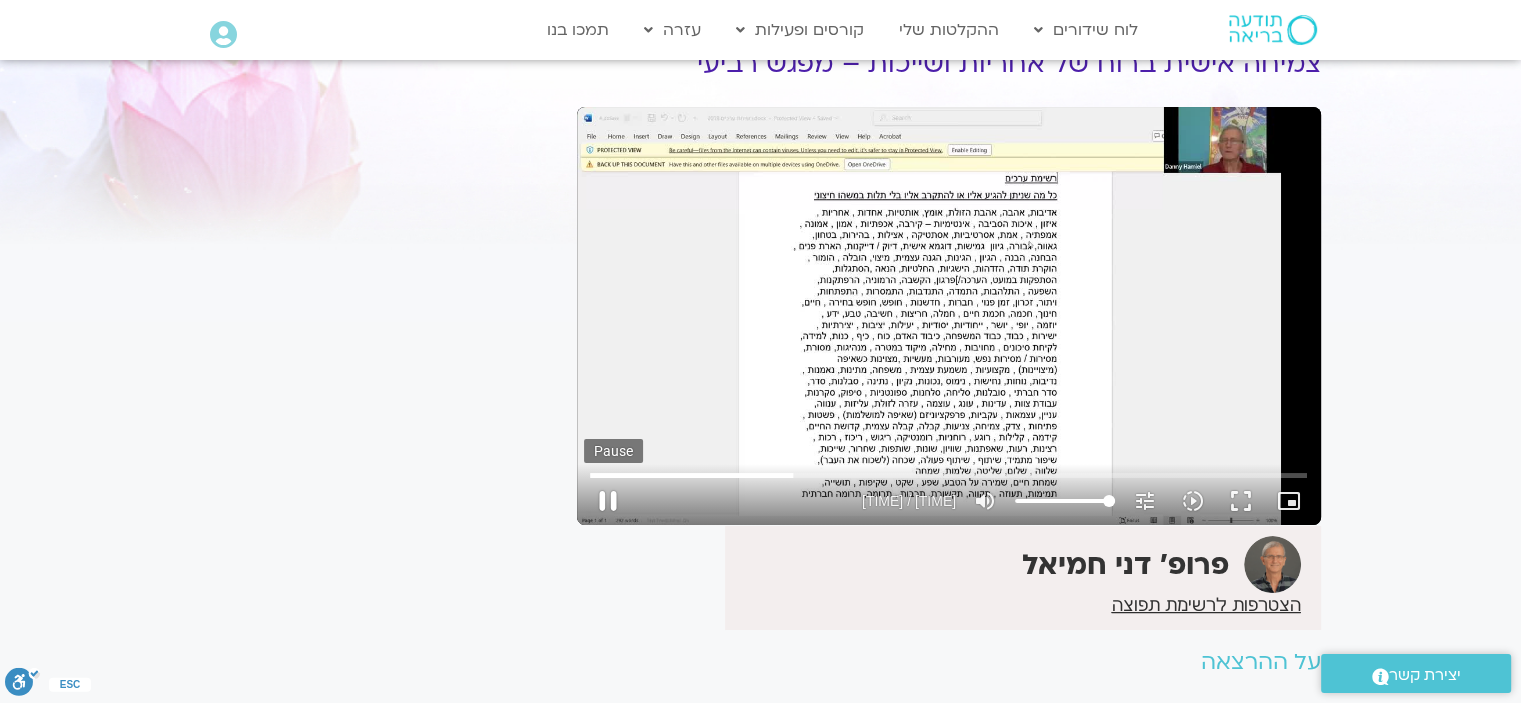 click on "pause" at bounding box center (608, 501) 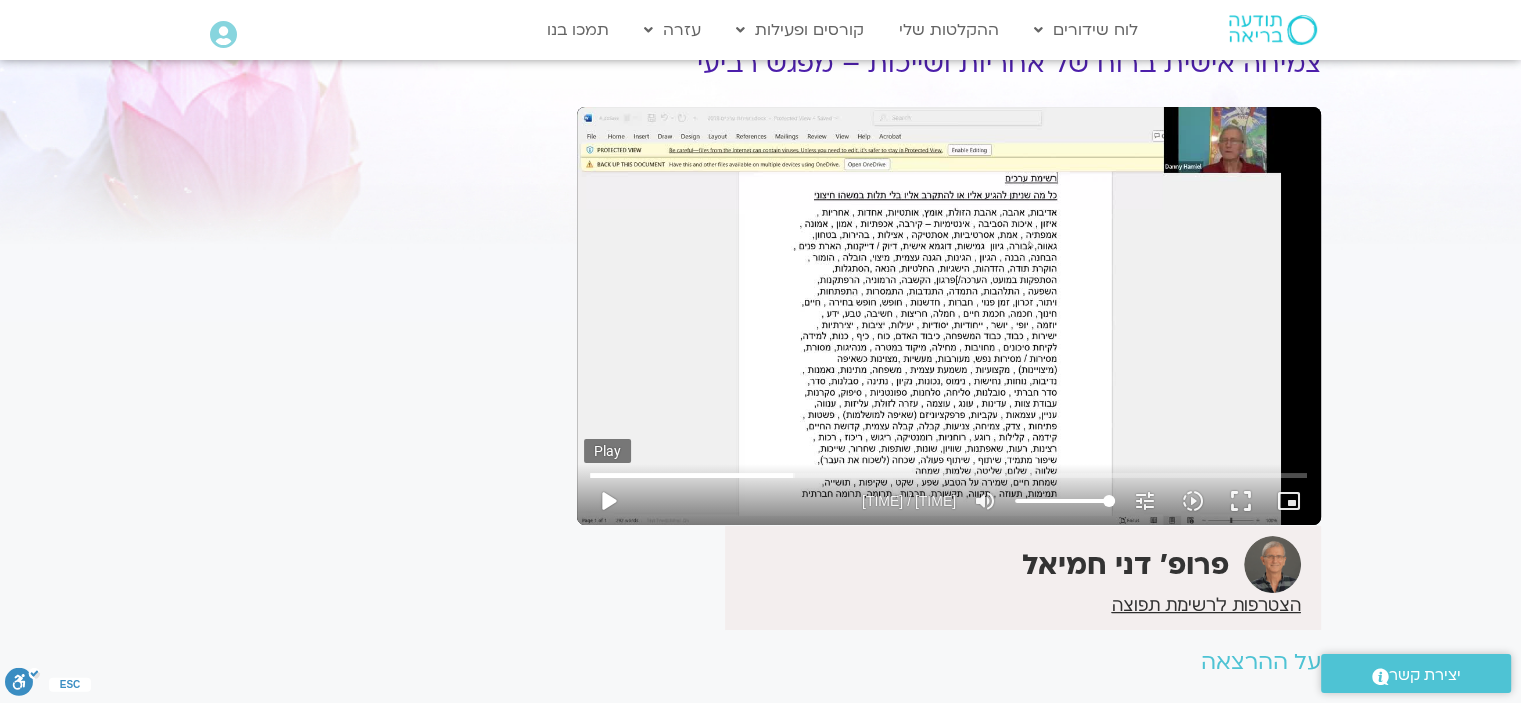 click on "play_arrow" at bounding box center (608, 501) 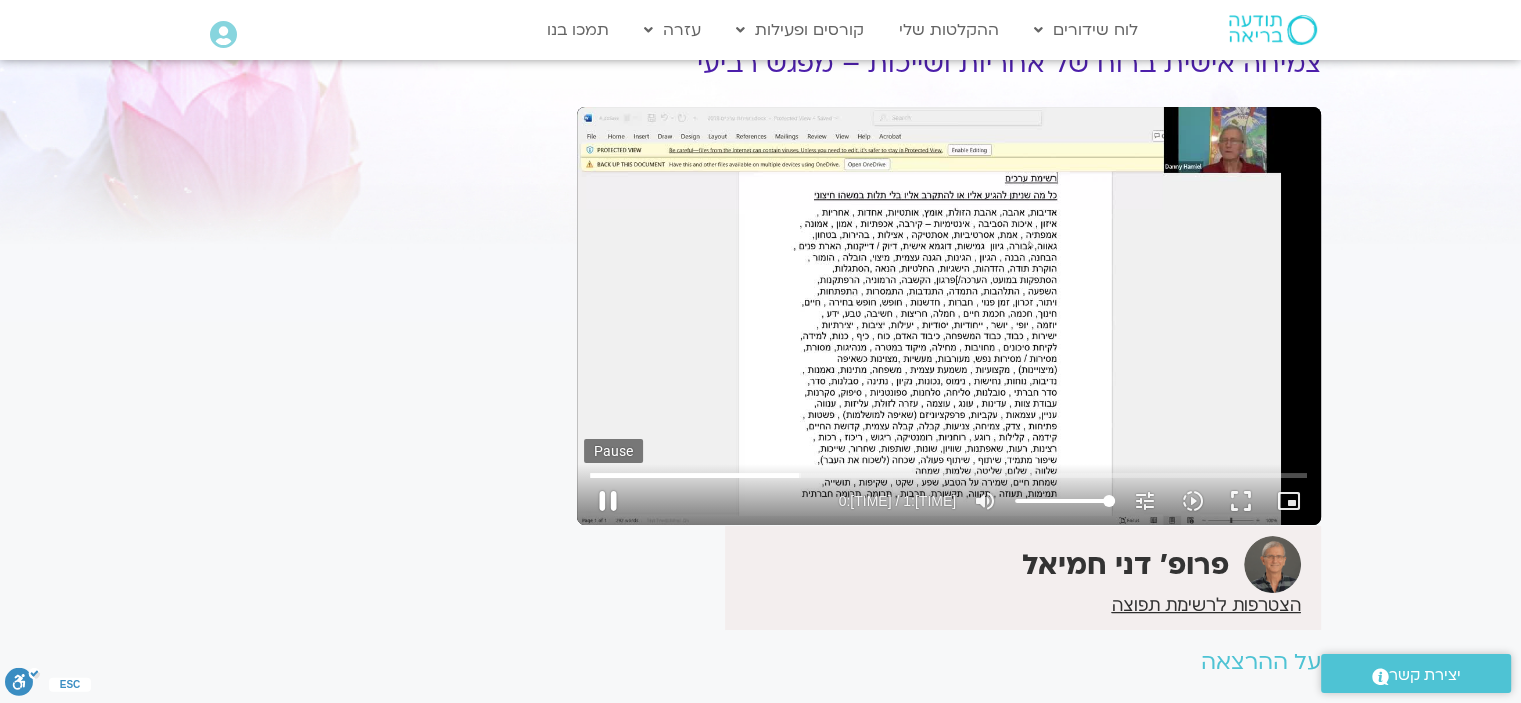 click on "pause" at bounding box center (608, 501) 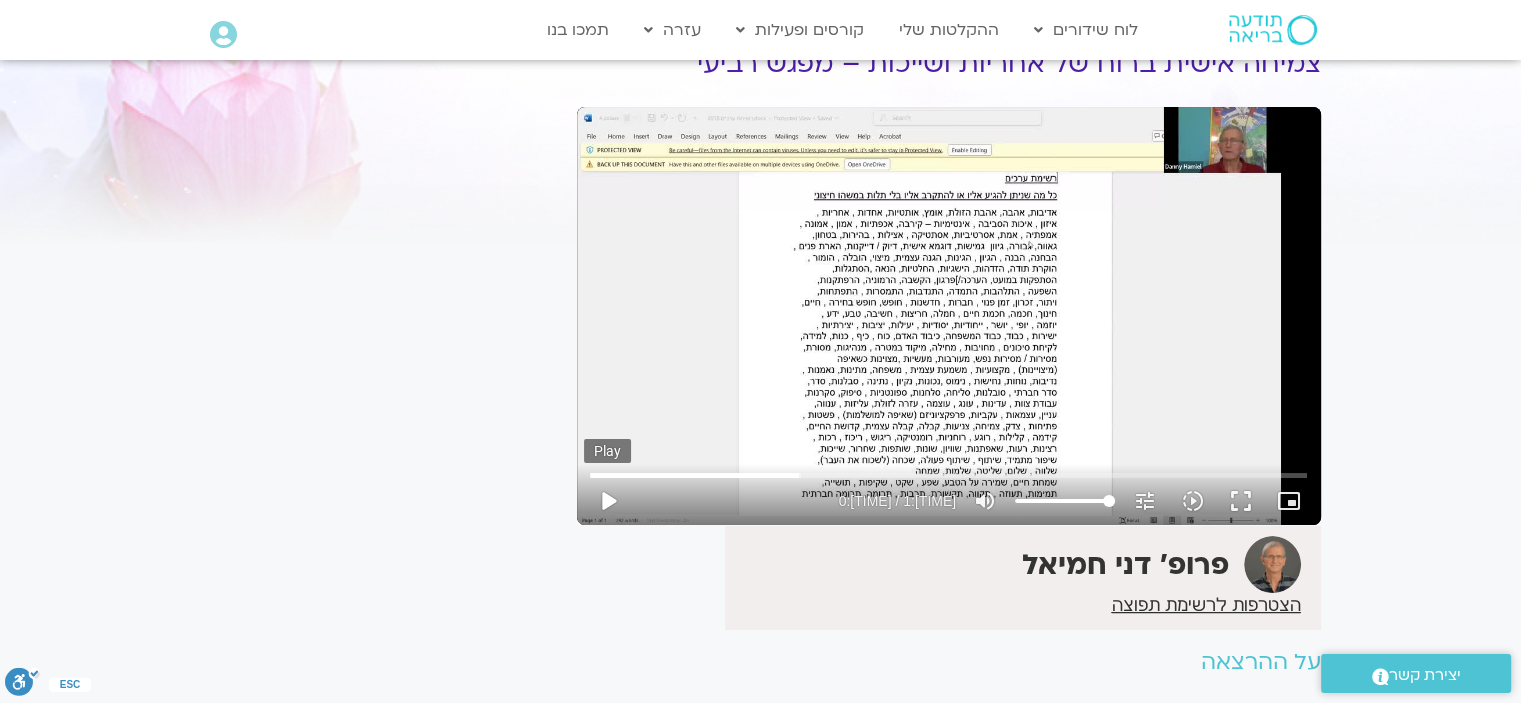 click on "play_arrow" at bounding box center [608, 501] 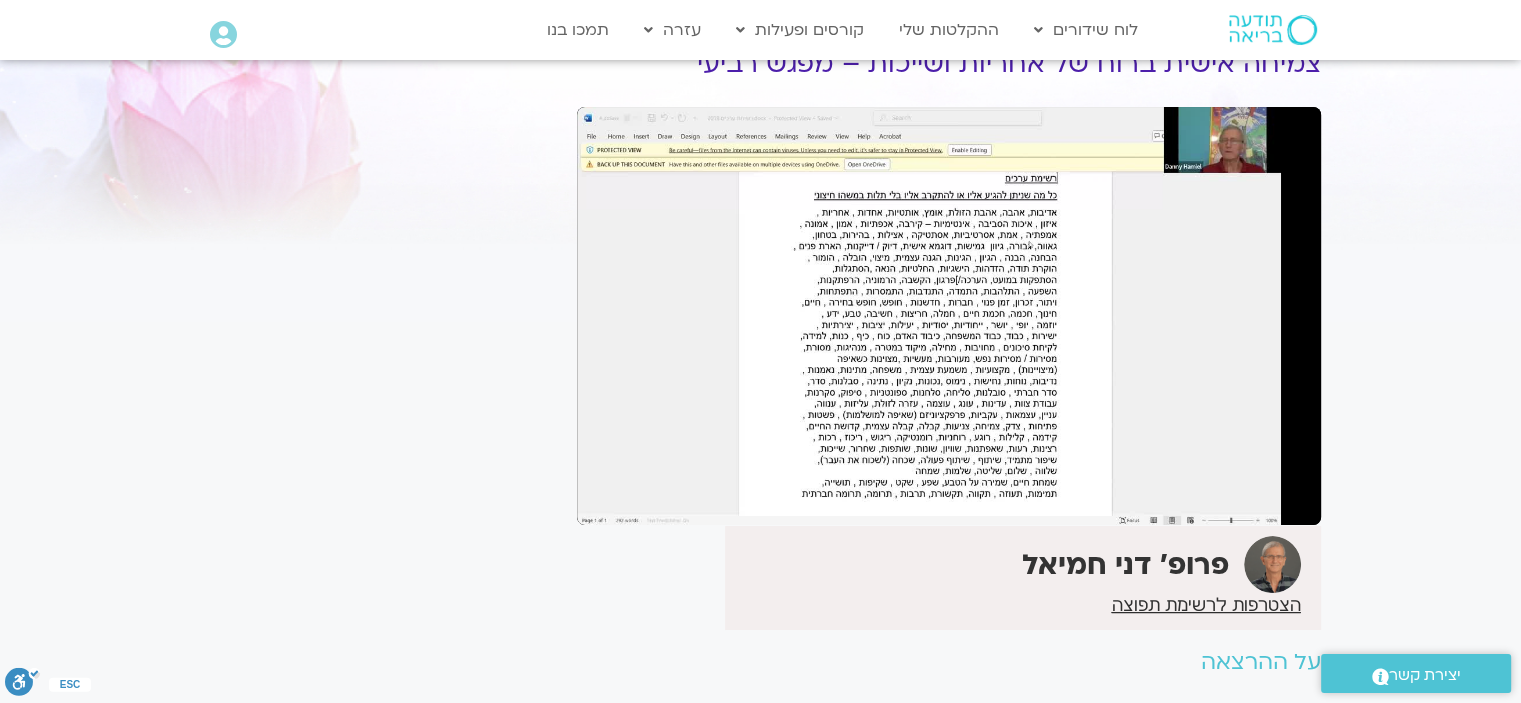 click on "pause" at bounding box center [608, 501] 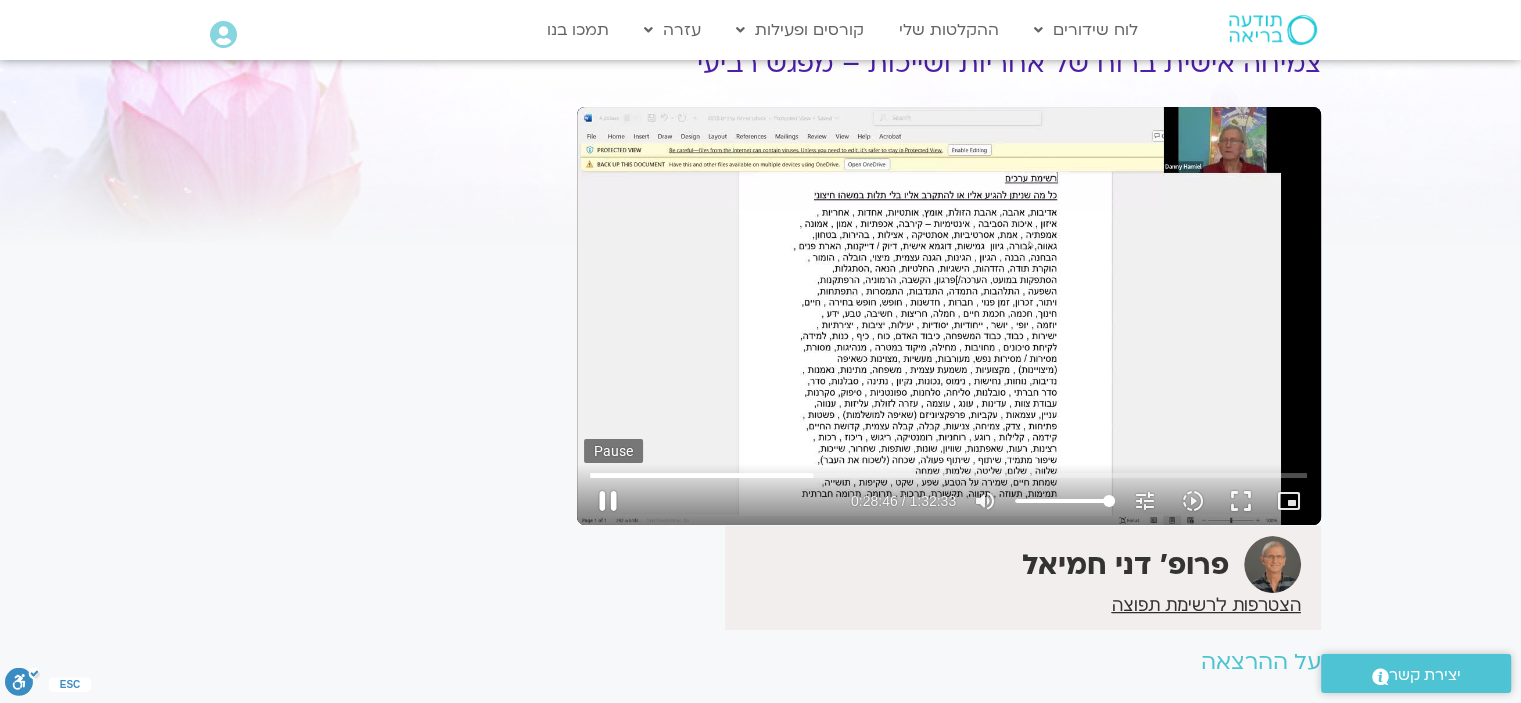click on "pause" at bounding box center [608, 501] 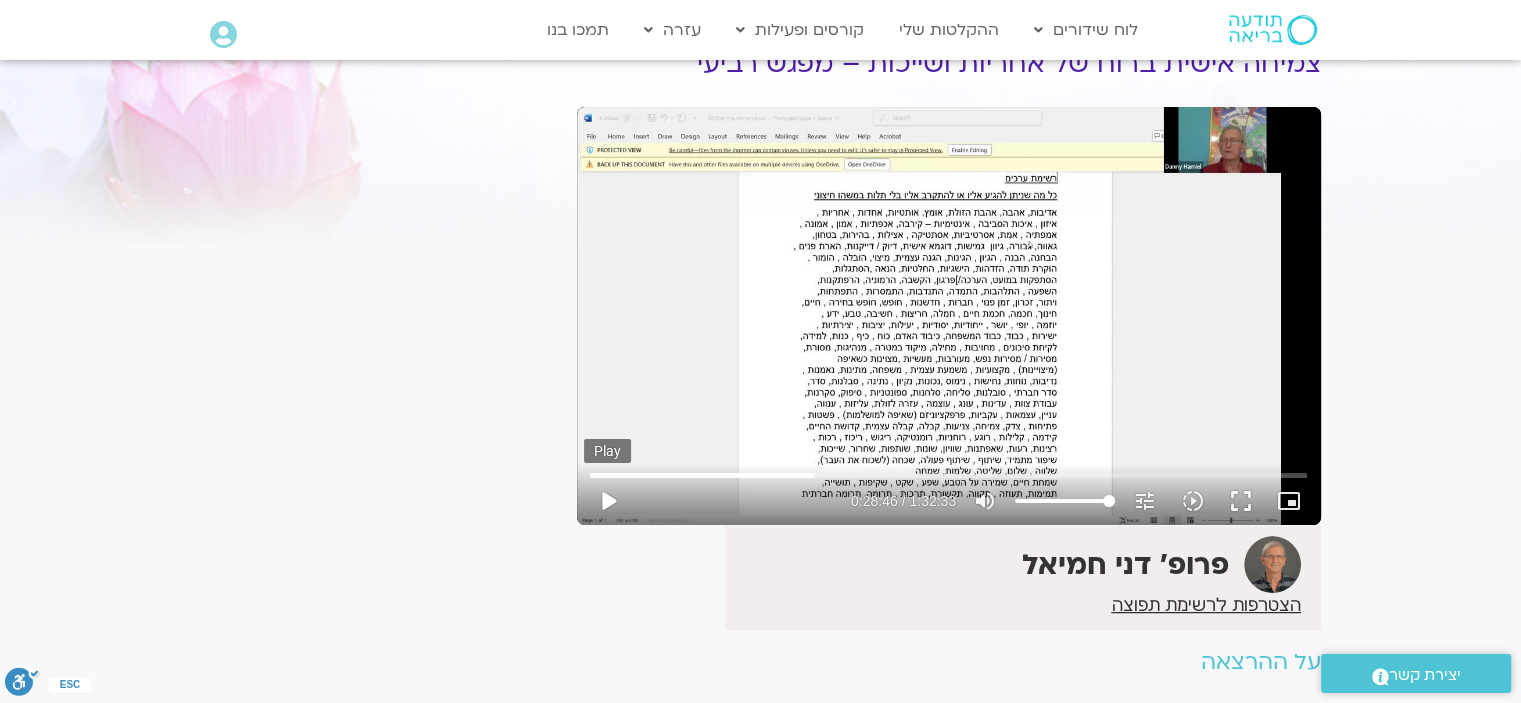 click on "play_arrow" at bounding box center [608, 501] 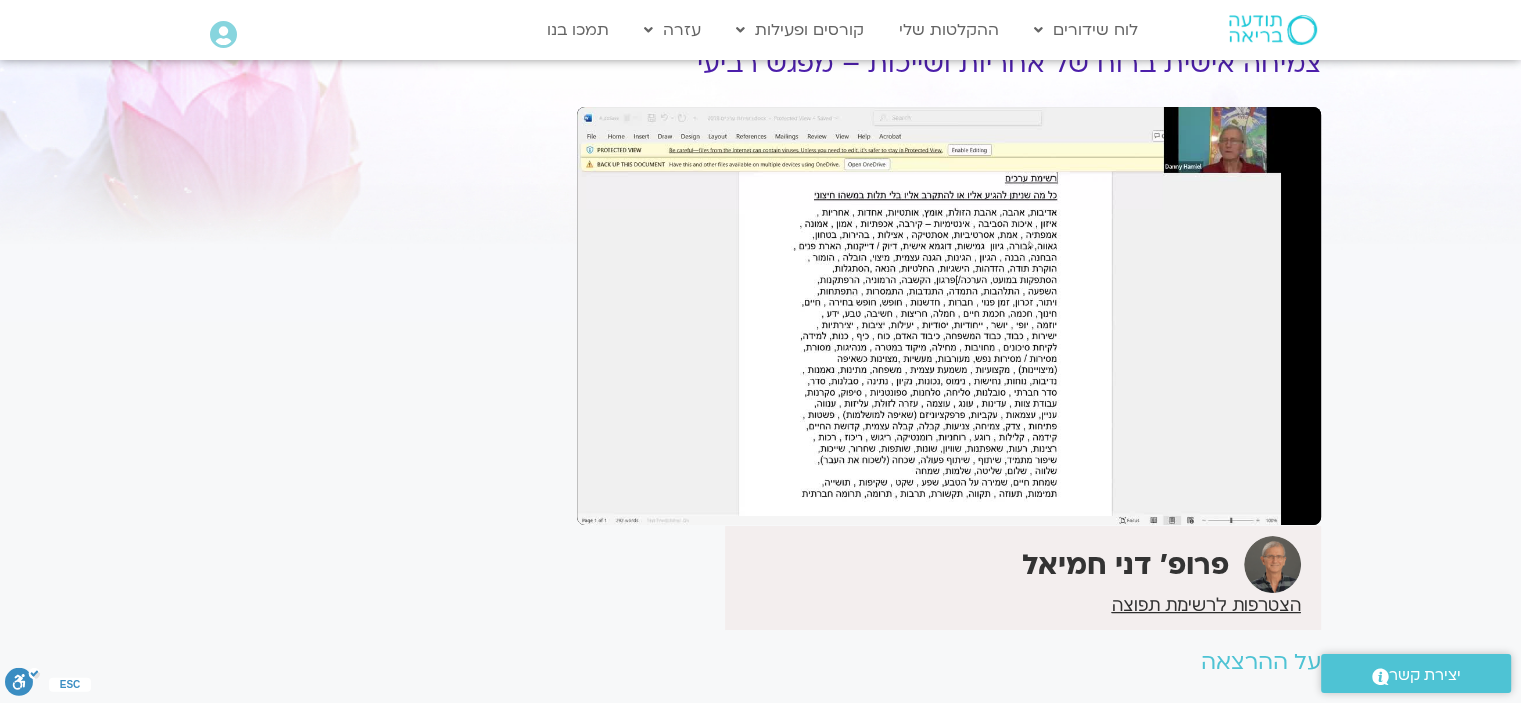 click on "pause" at bounding box center [608, 501] 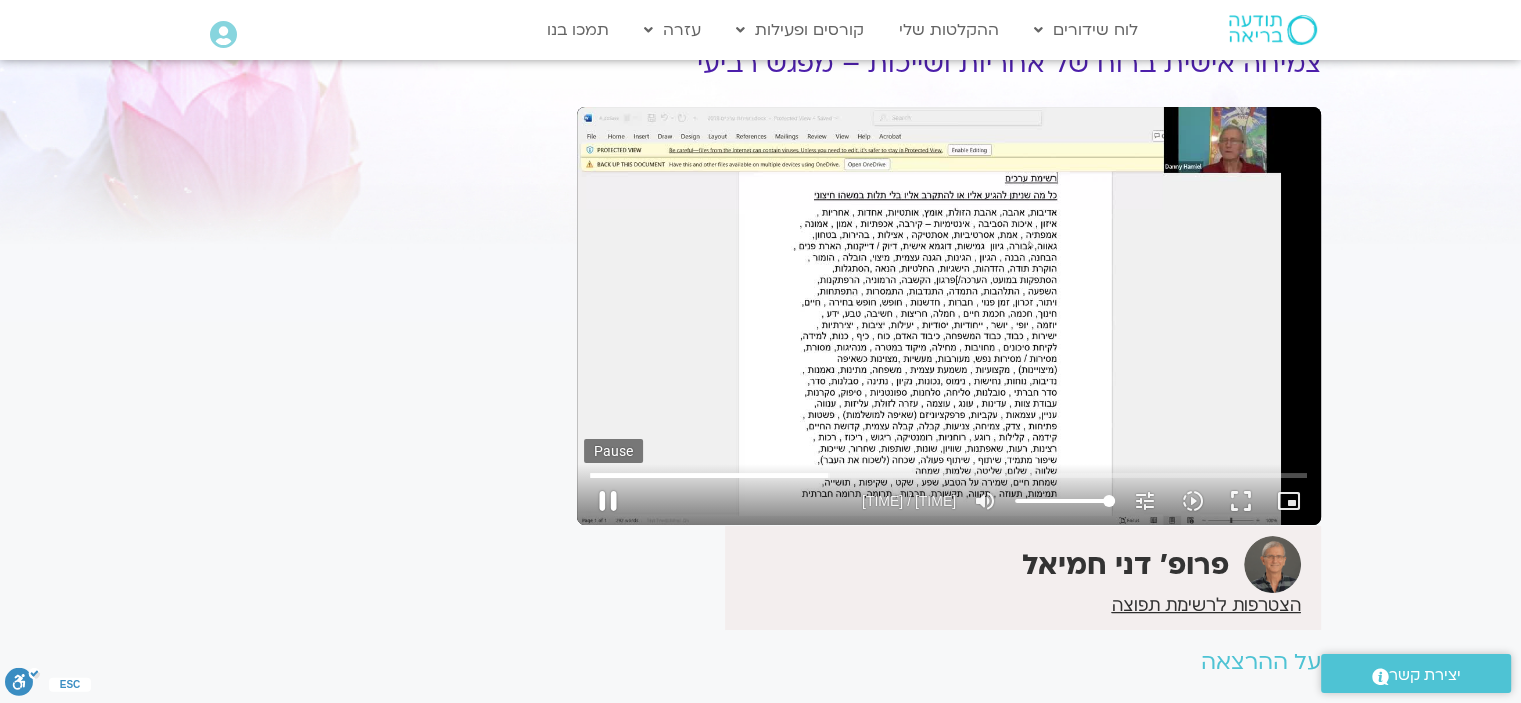 click on "pause" at bounding box center (608, 501) 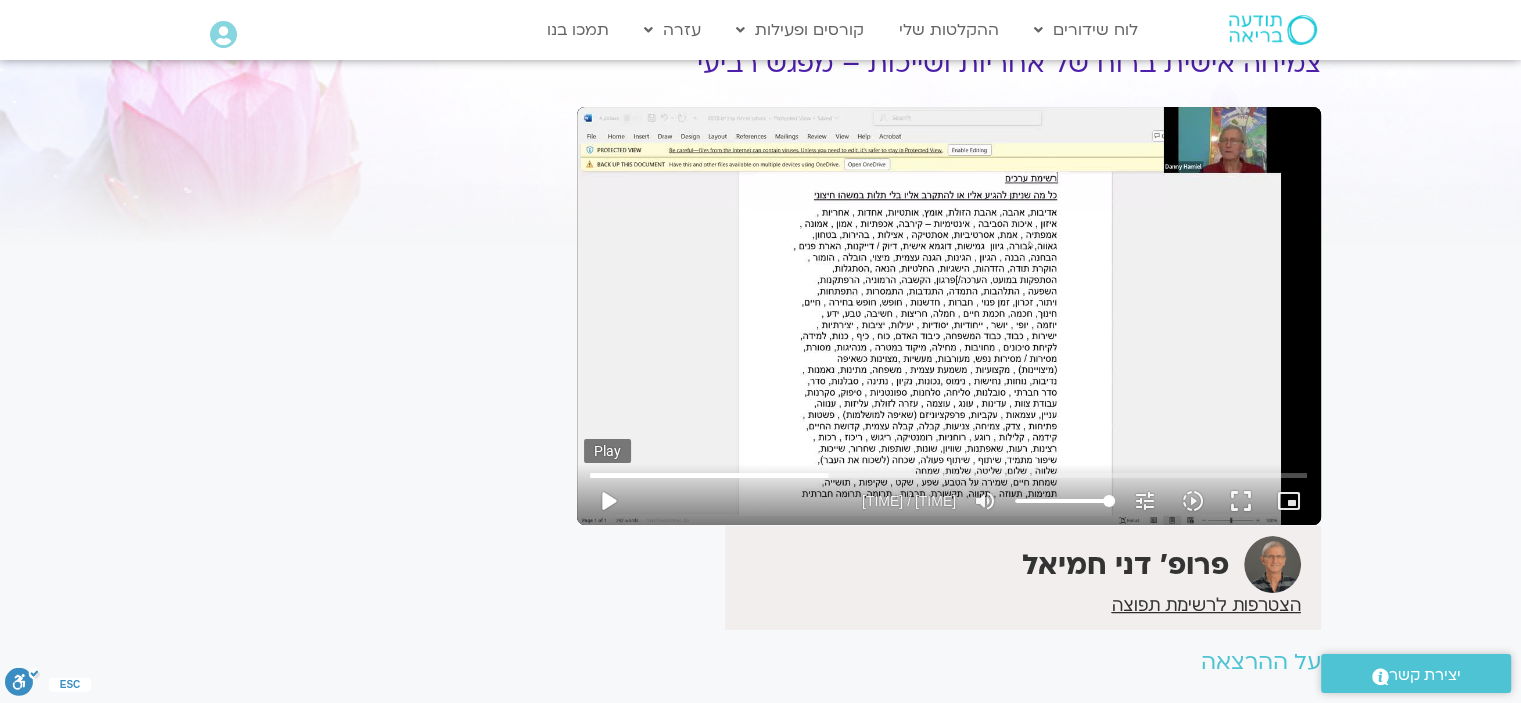 click on "play_arrow" at bounding box center [608, 501] 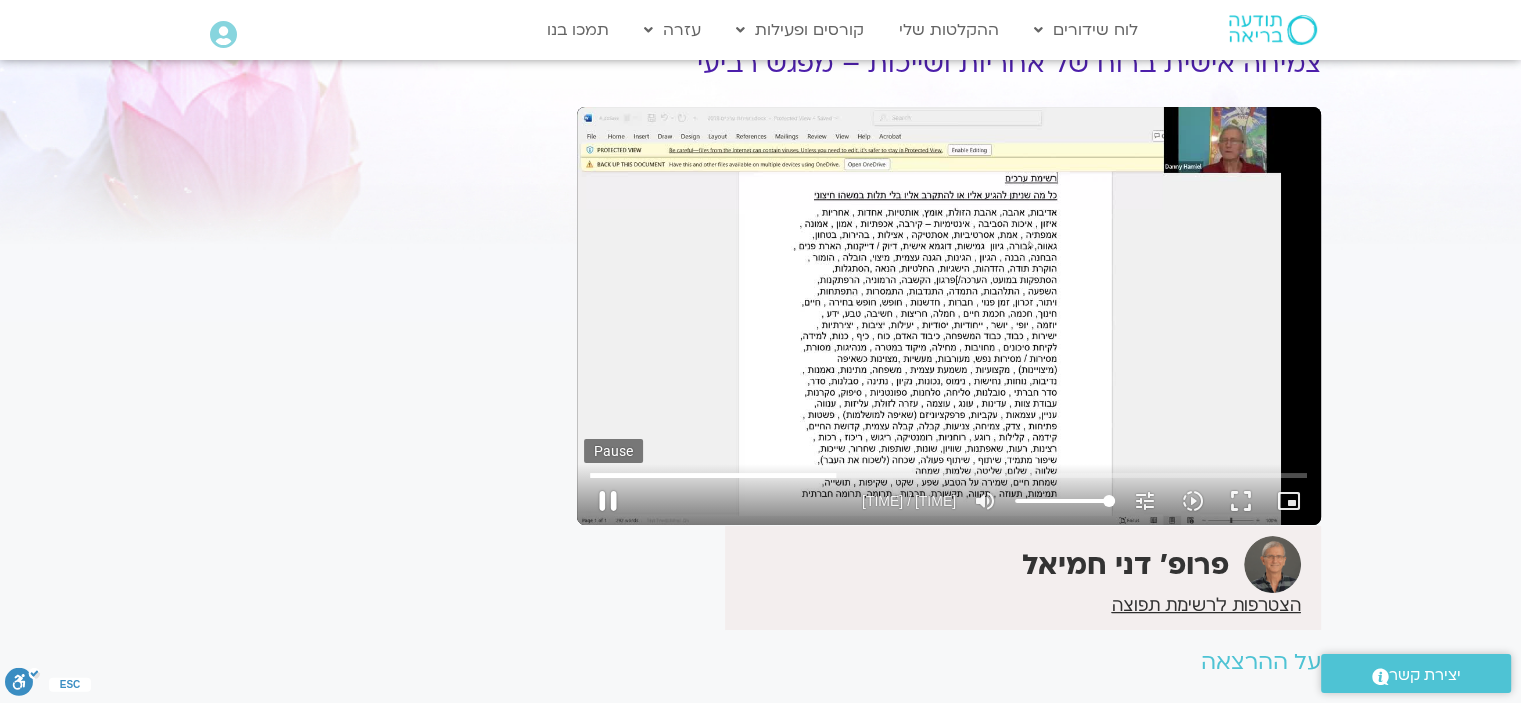 click on "pause" at bounding box center [608, 501] 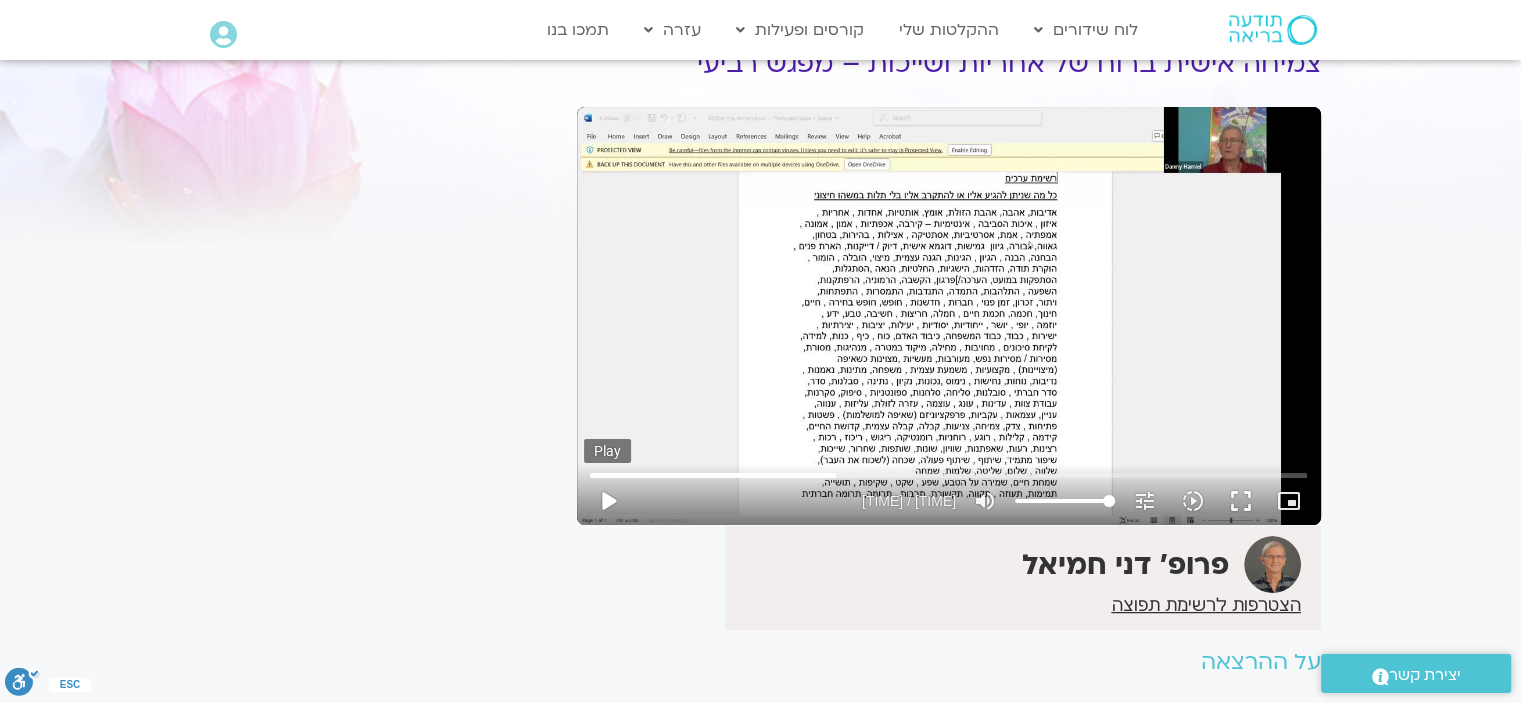 click on "play_arrow" at bounding box center [608, 501] 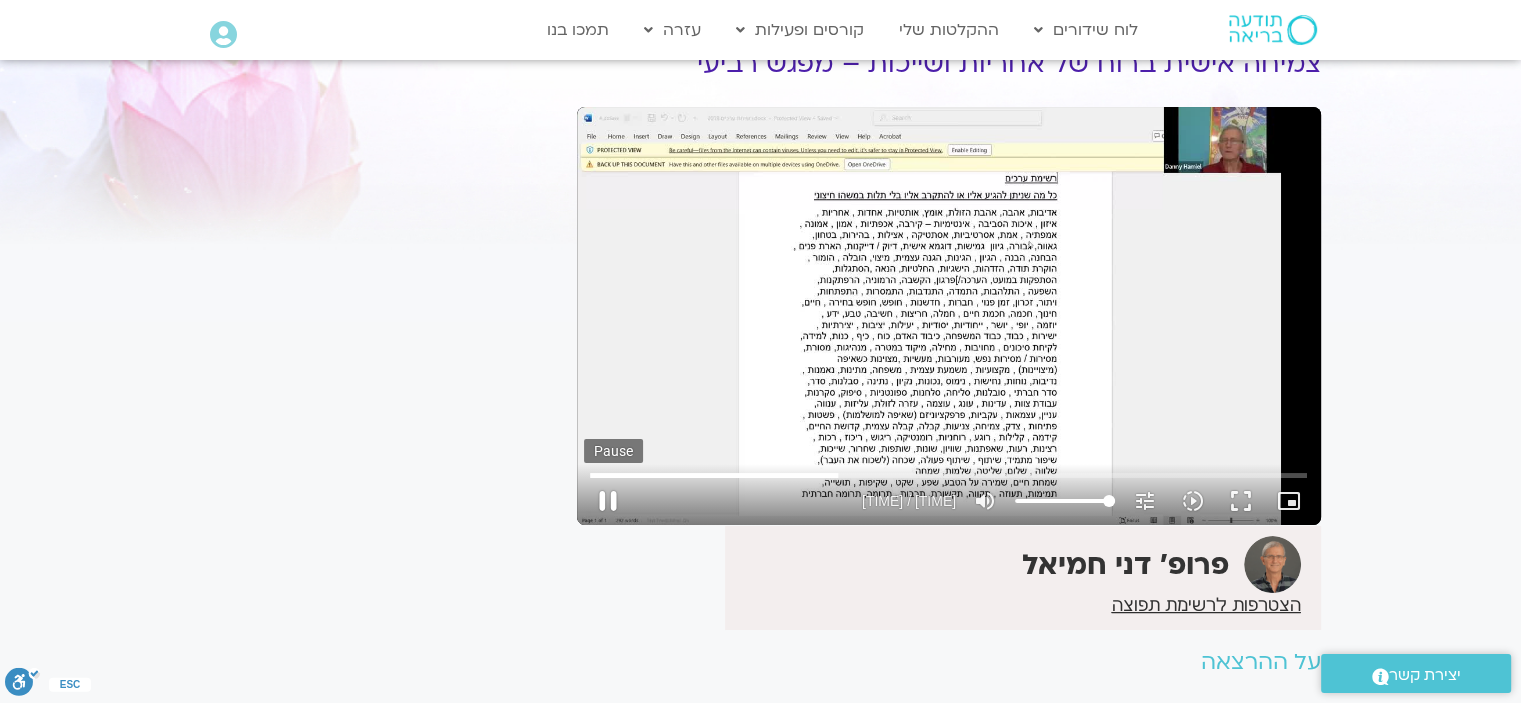 click on "pause" at bounding box center [608, 501] 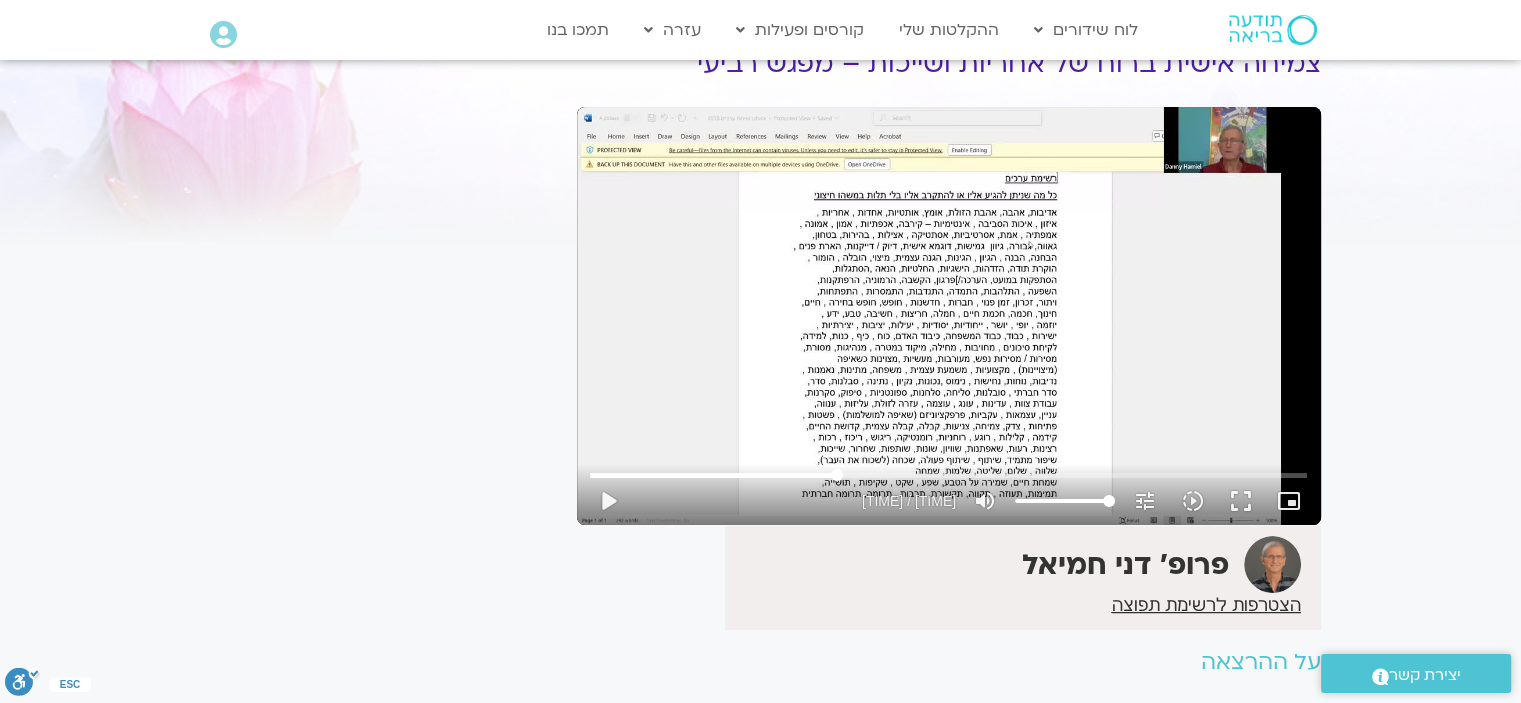drag, startPoint x: 842, startPoint y: 415, endPoint x: 854, endPoint y: 477, distance: 63.15061 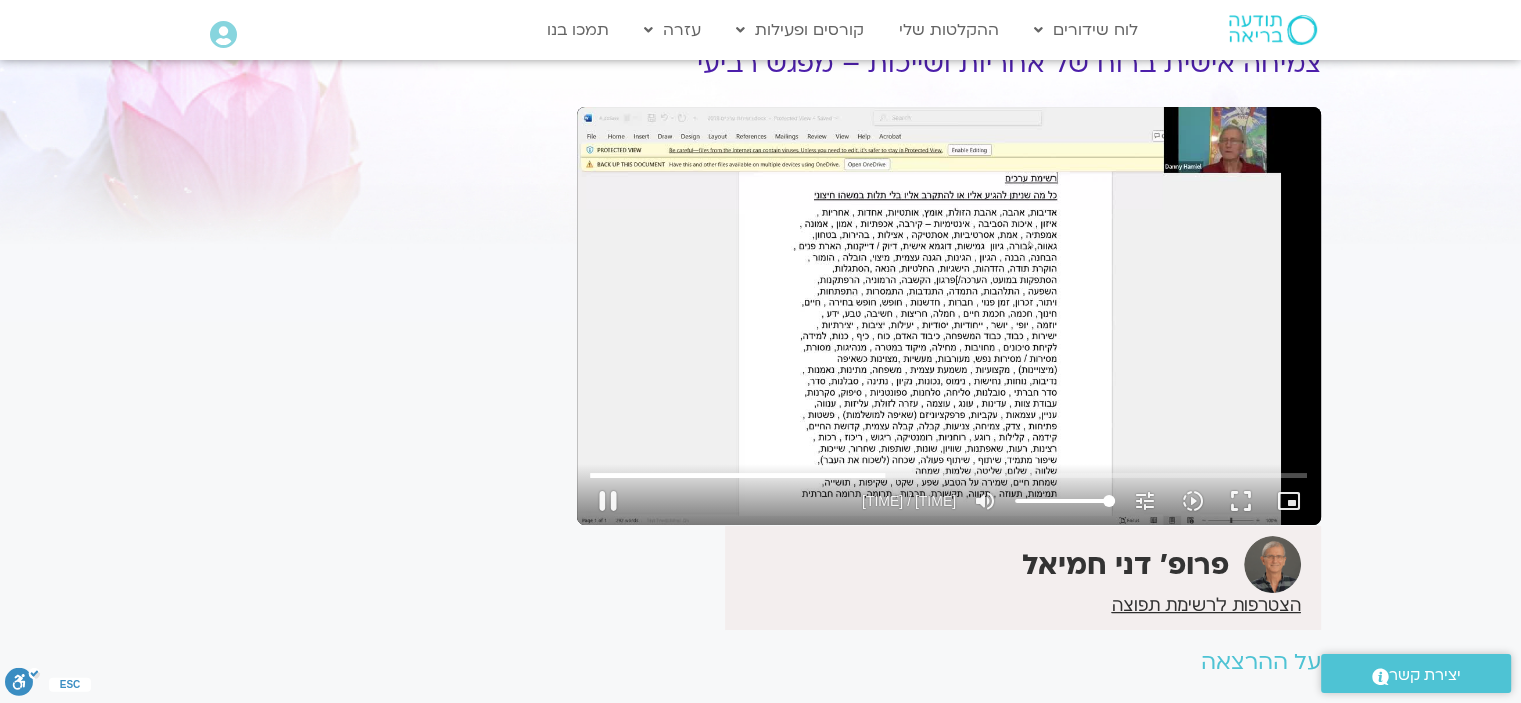 scroll, scrollTop: 0, scrollLeft: 0, axis: both 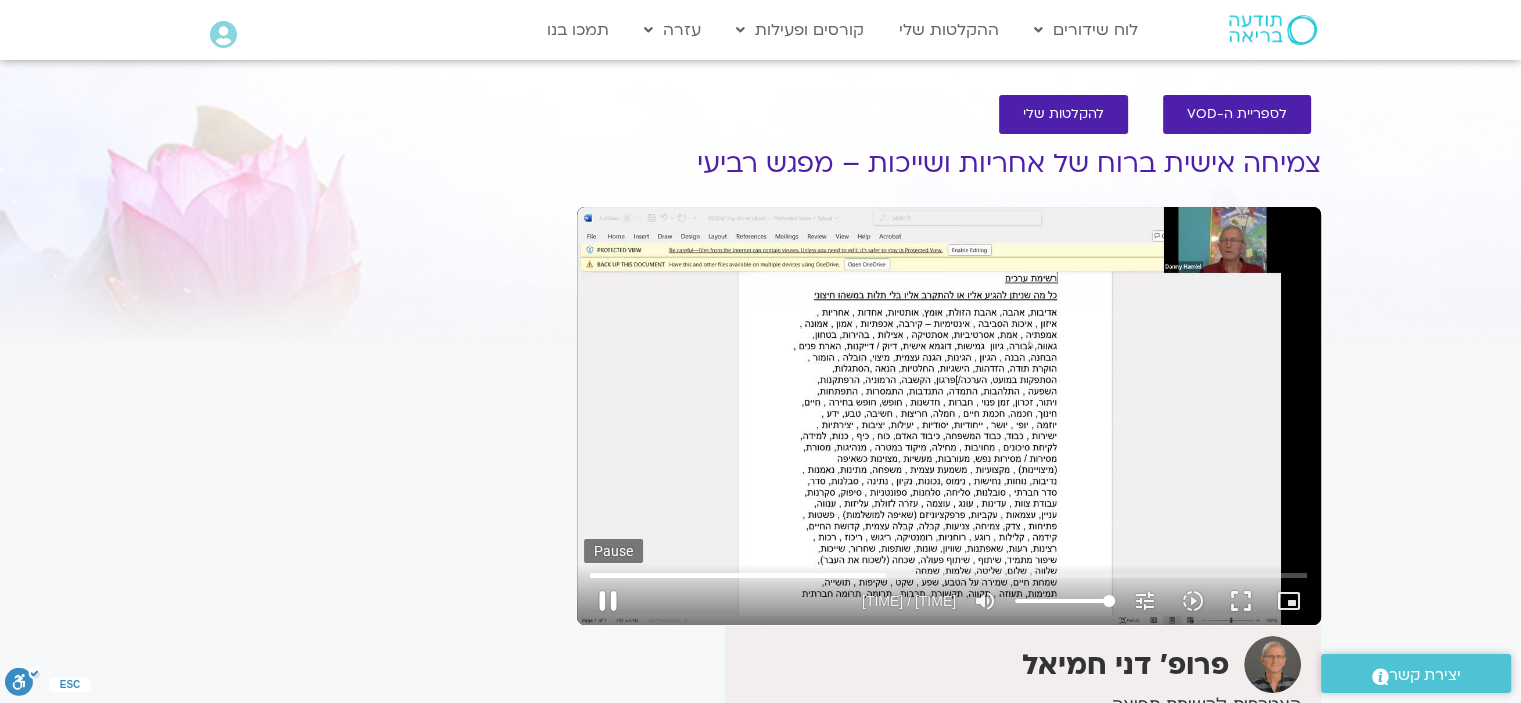 click on "pause" at bounding box center [608, 601] 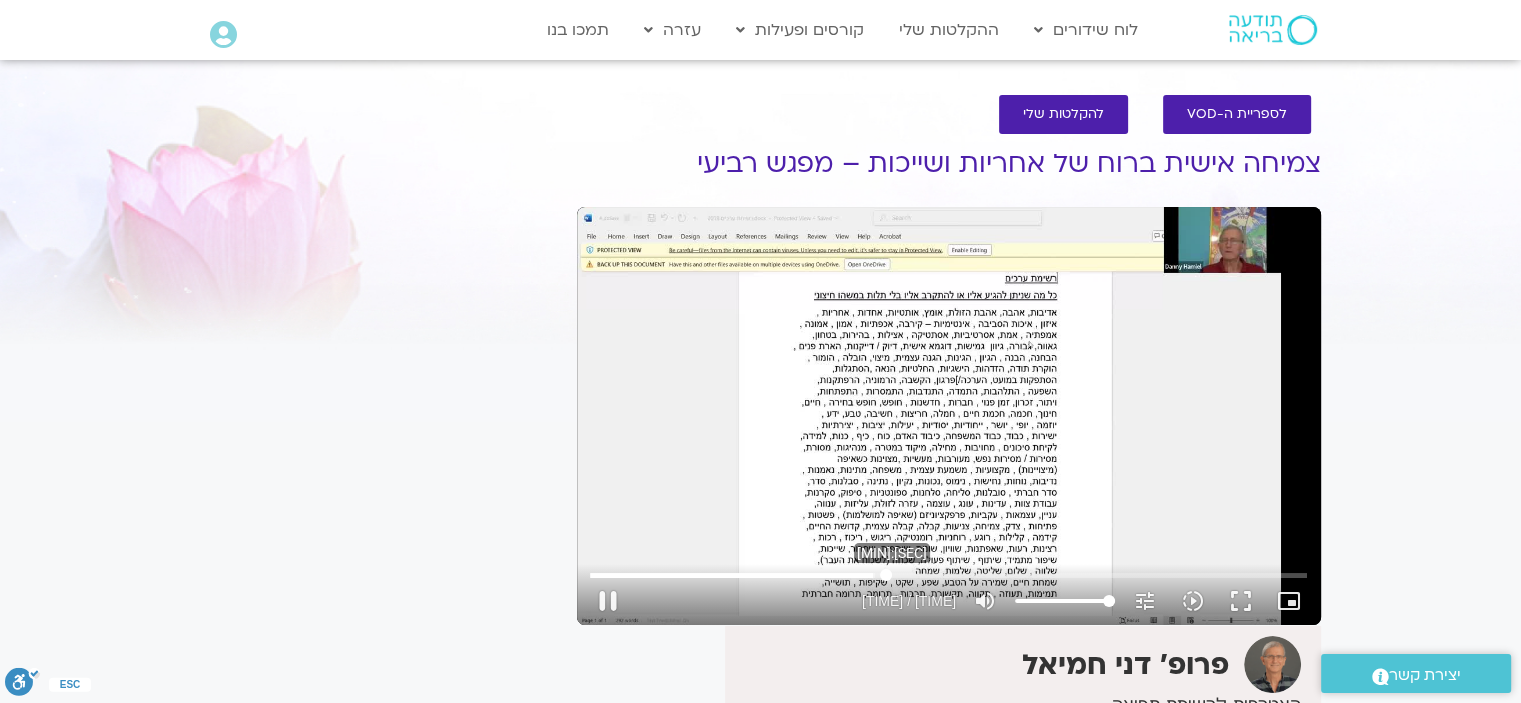 drag, startPoint x: 885, startPoint y: 575, endPoint x: 873, endPoint y: 568, distance: 13.892444 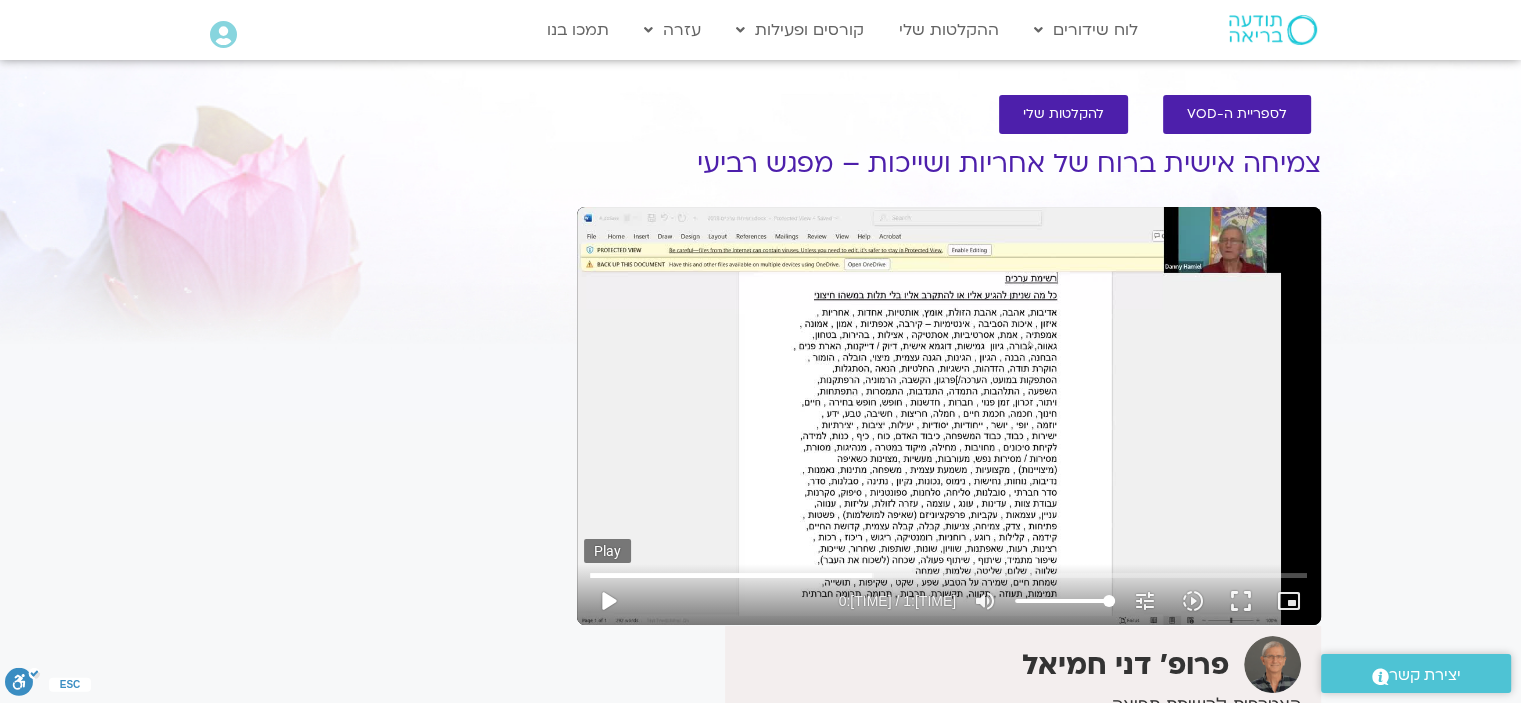 click on "play_arrow" at bounding box center [608, 601] 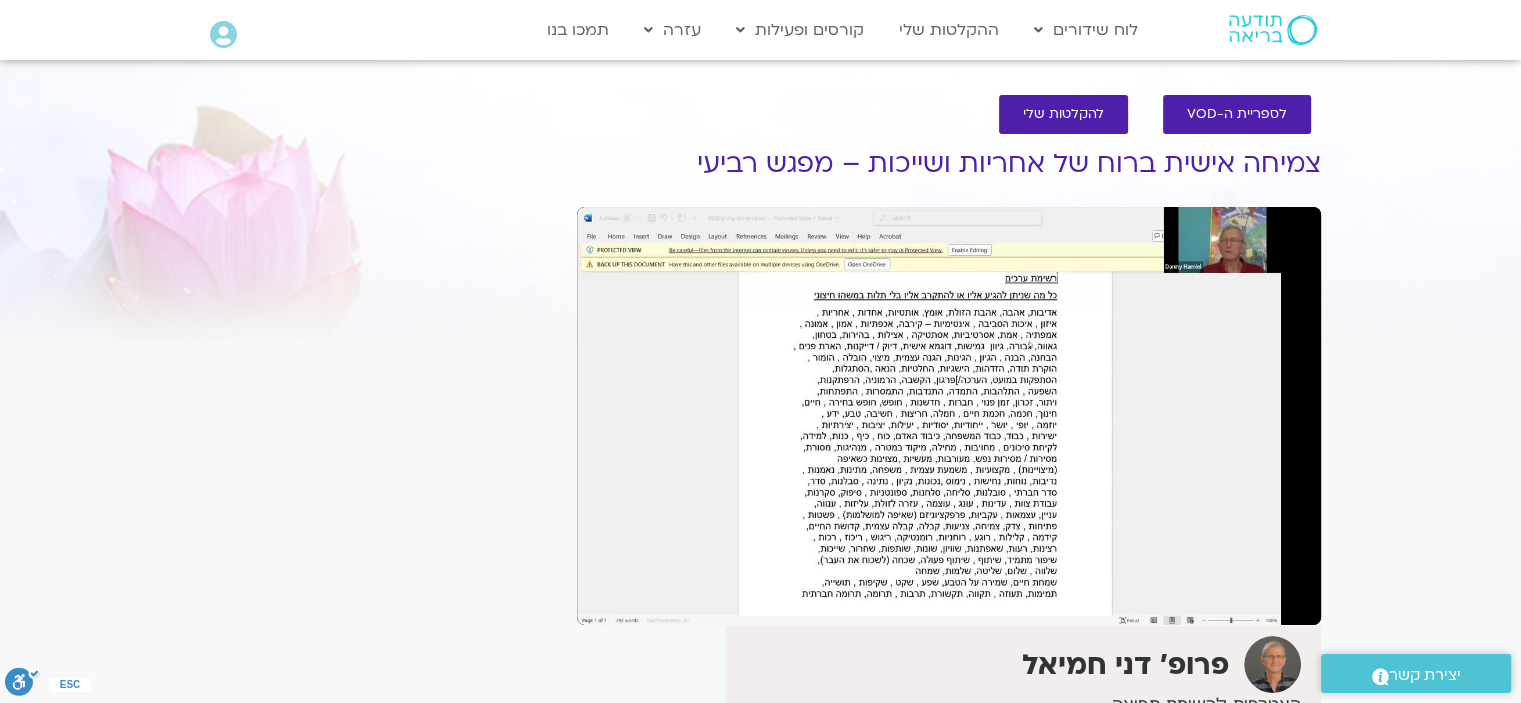 click on "It seems we can't find what you're looking for.
It seems we can't find what you're looking for." at bounding box center [379, 498] 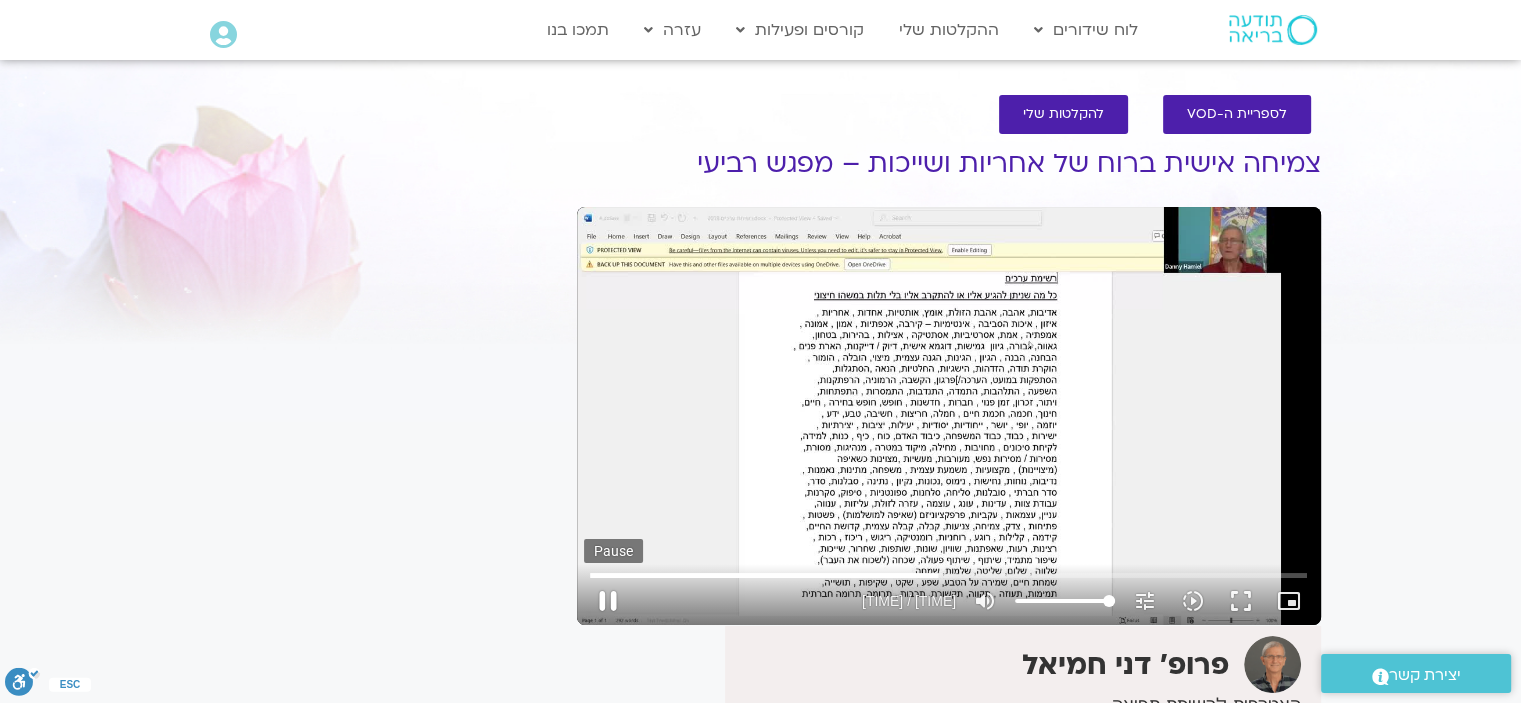 click on "pause" at bounding box center (608, 601) 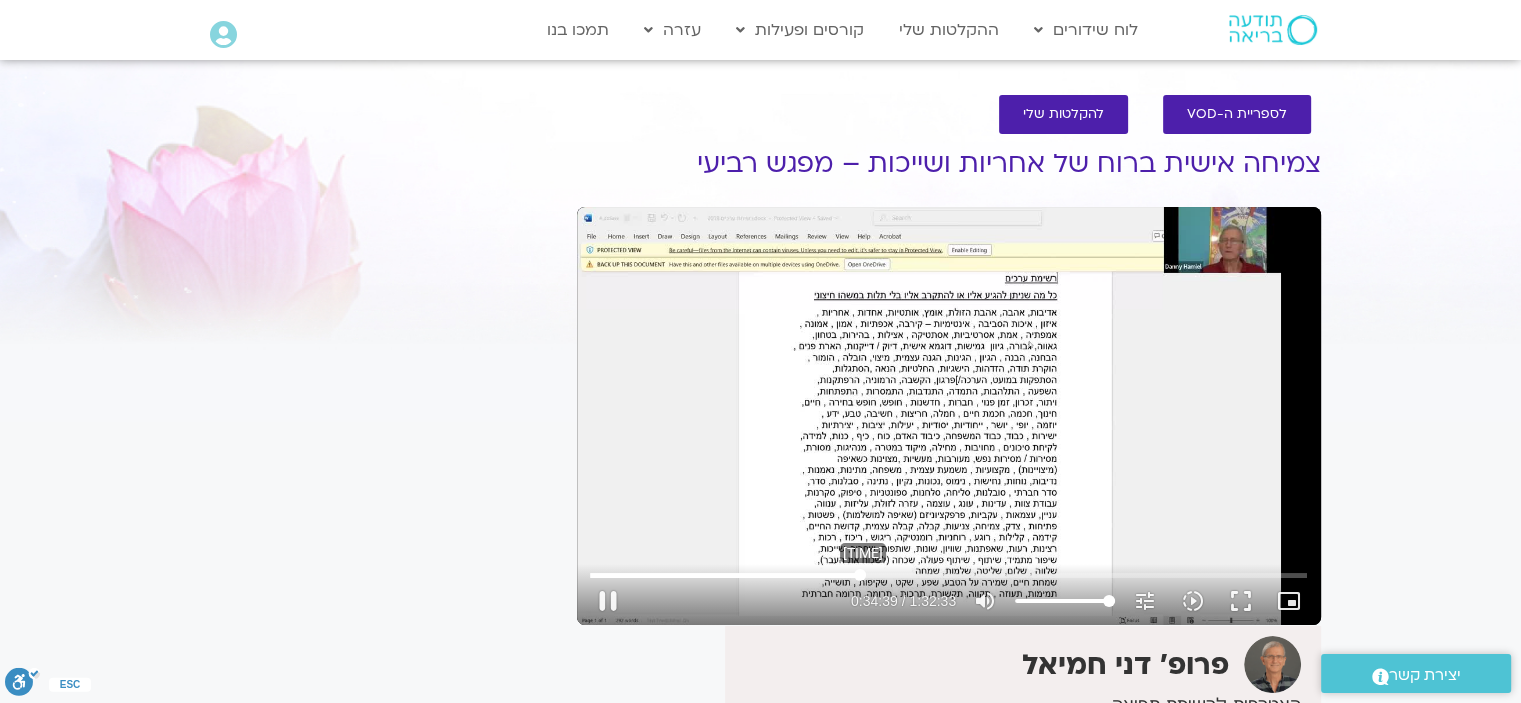 drag, startPoint x: 937, startPoint y: 577, endPoint x: 860, endPoint y: 574, distance: 77.05842 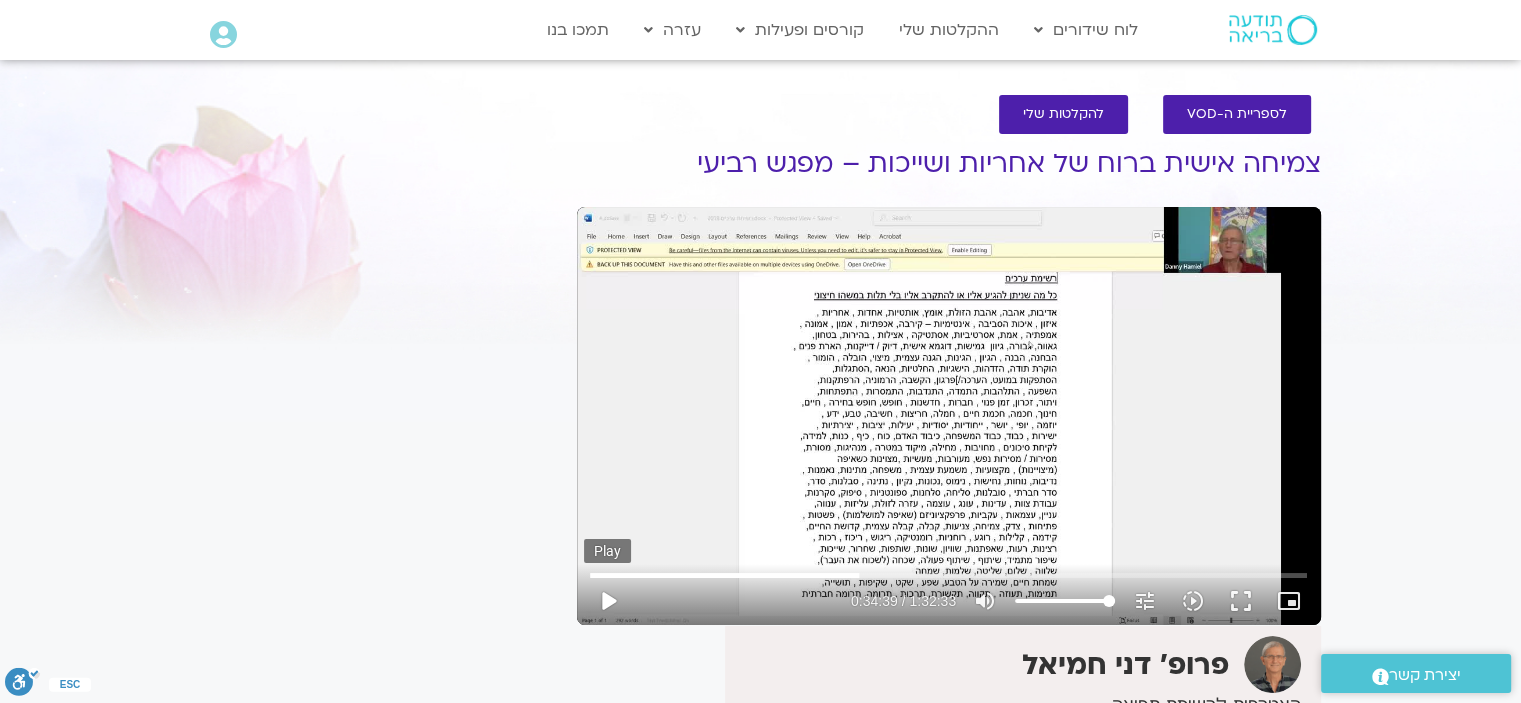 click on "play_arrow" at bounding box center [608, 601] 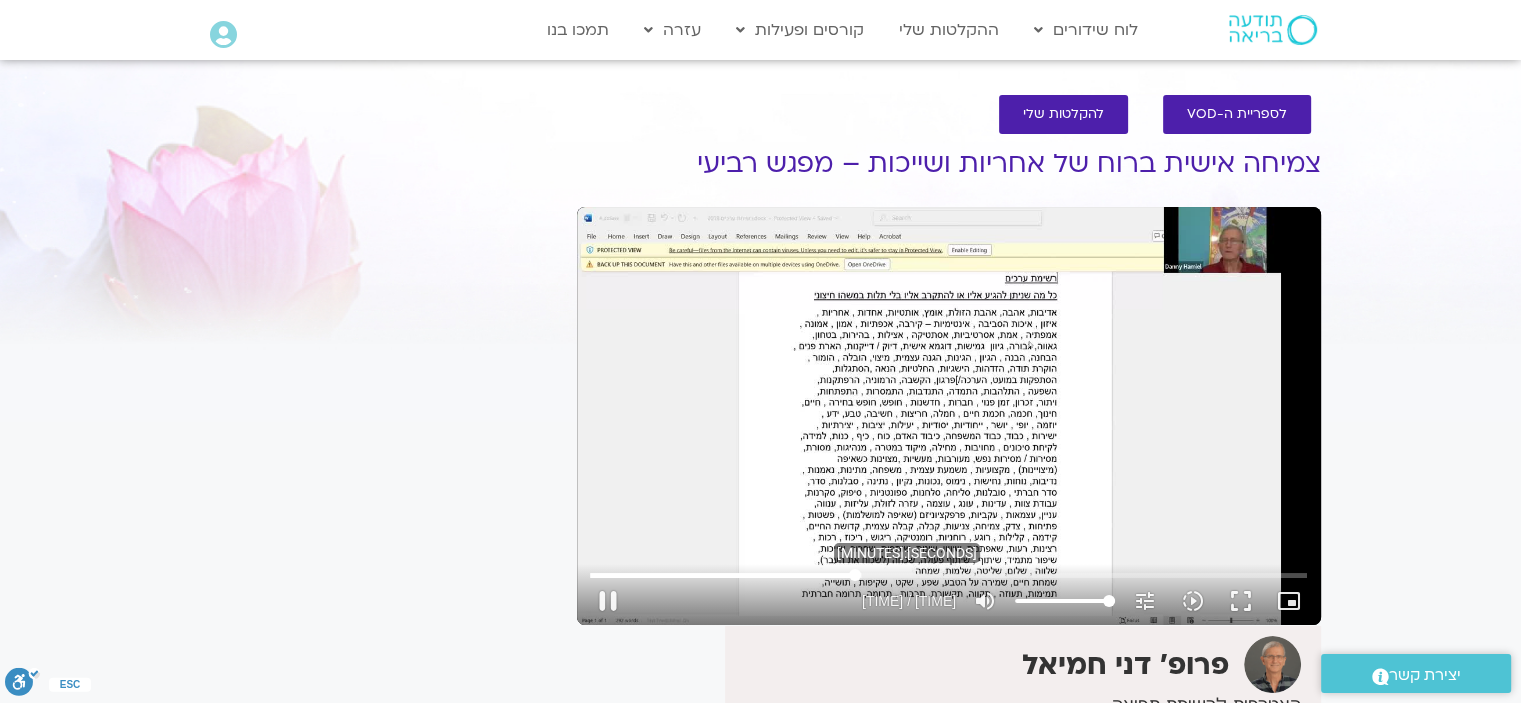 click at bounding box center (948, 575) 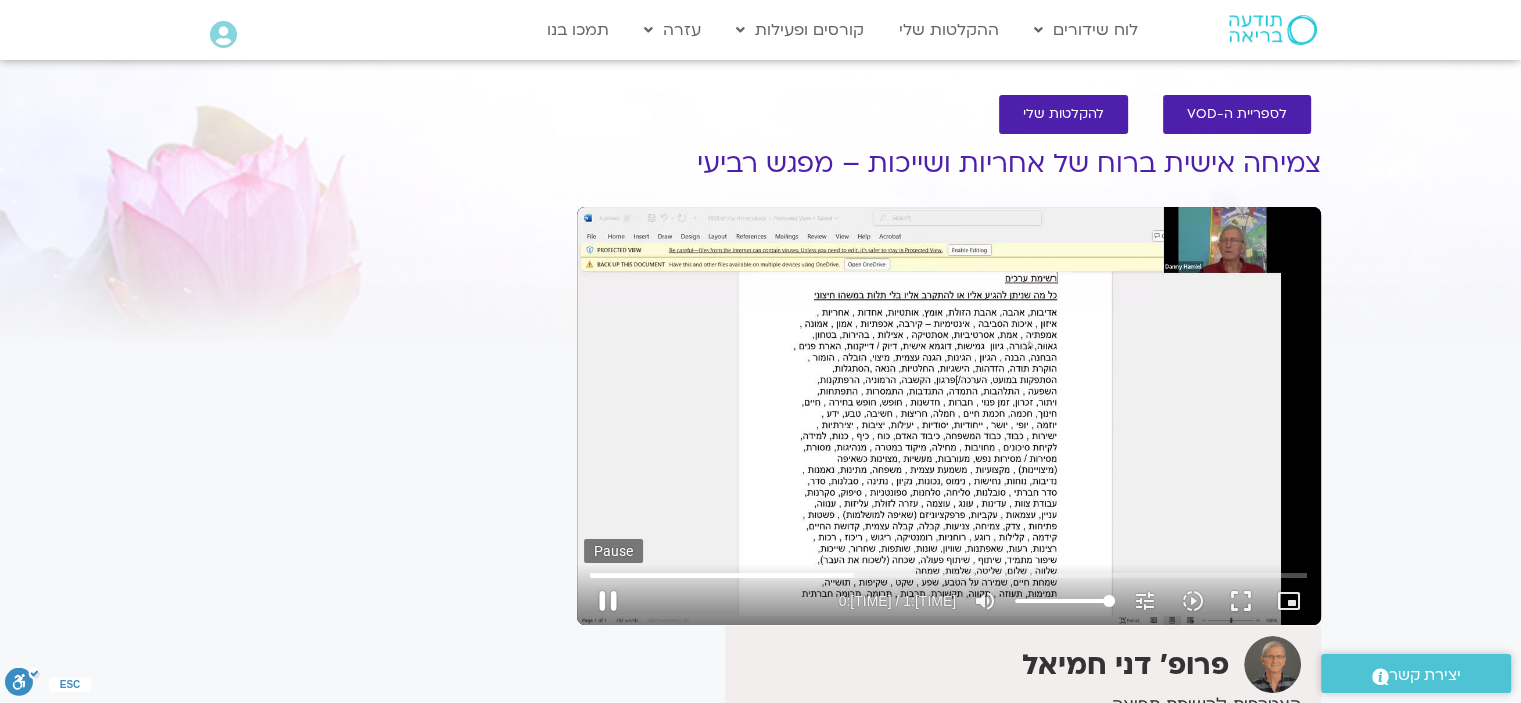 click on "pause" at bounding box center [608, 601] 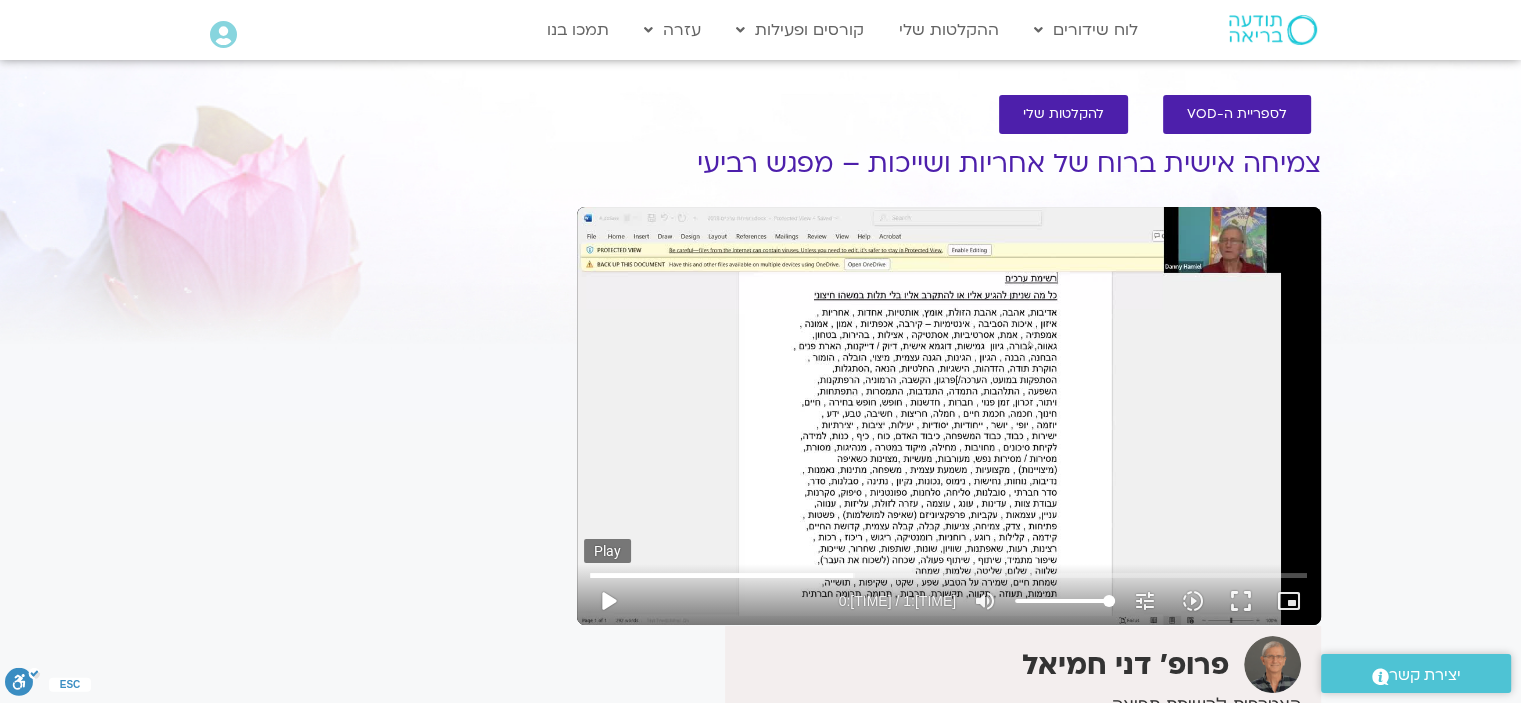 click on "play_arrow" at bounding box center (608, 601) 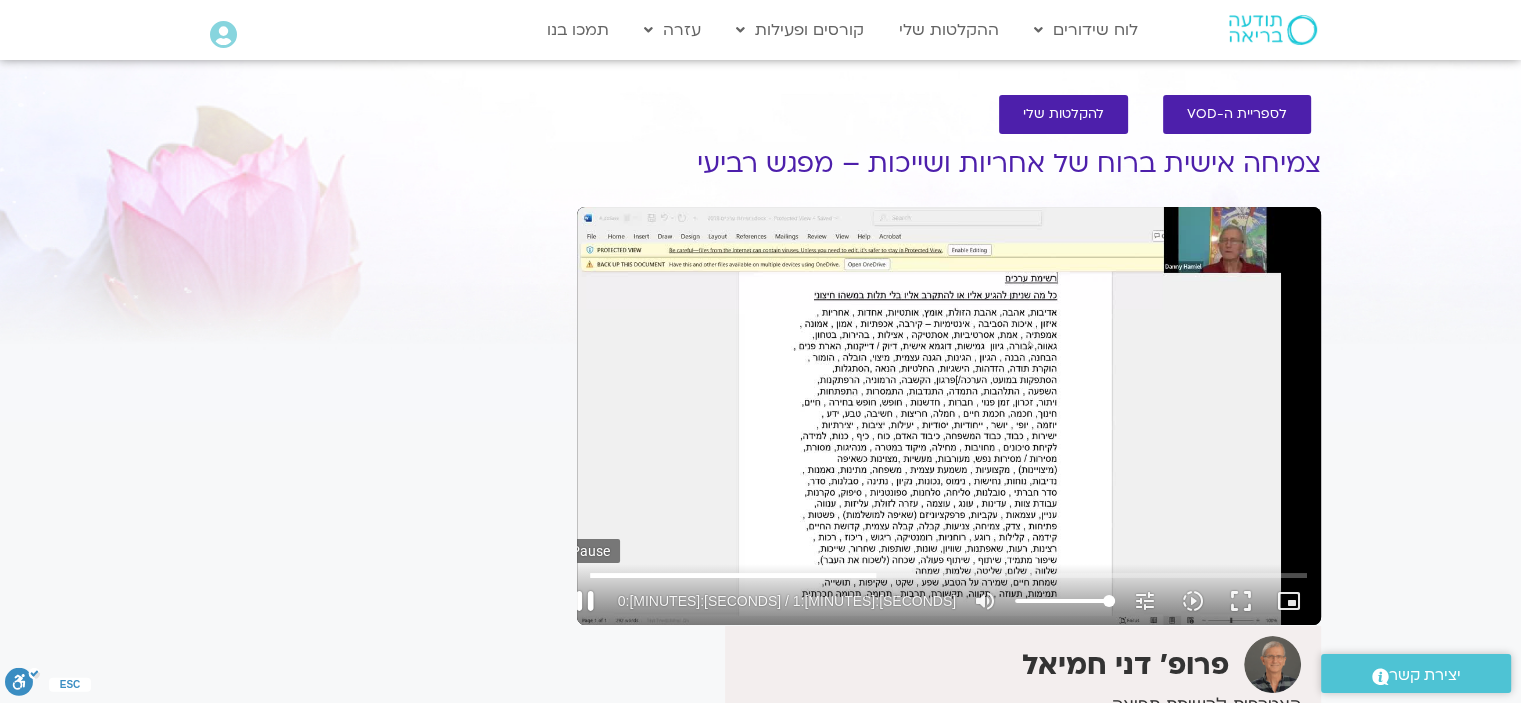 click on "pause" at bounding box center [585, 601] 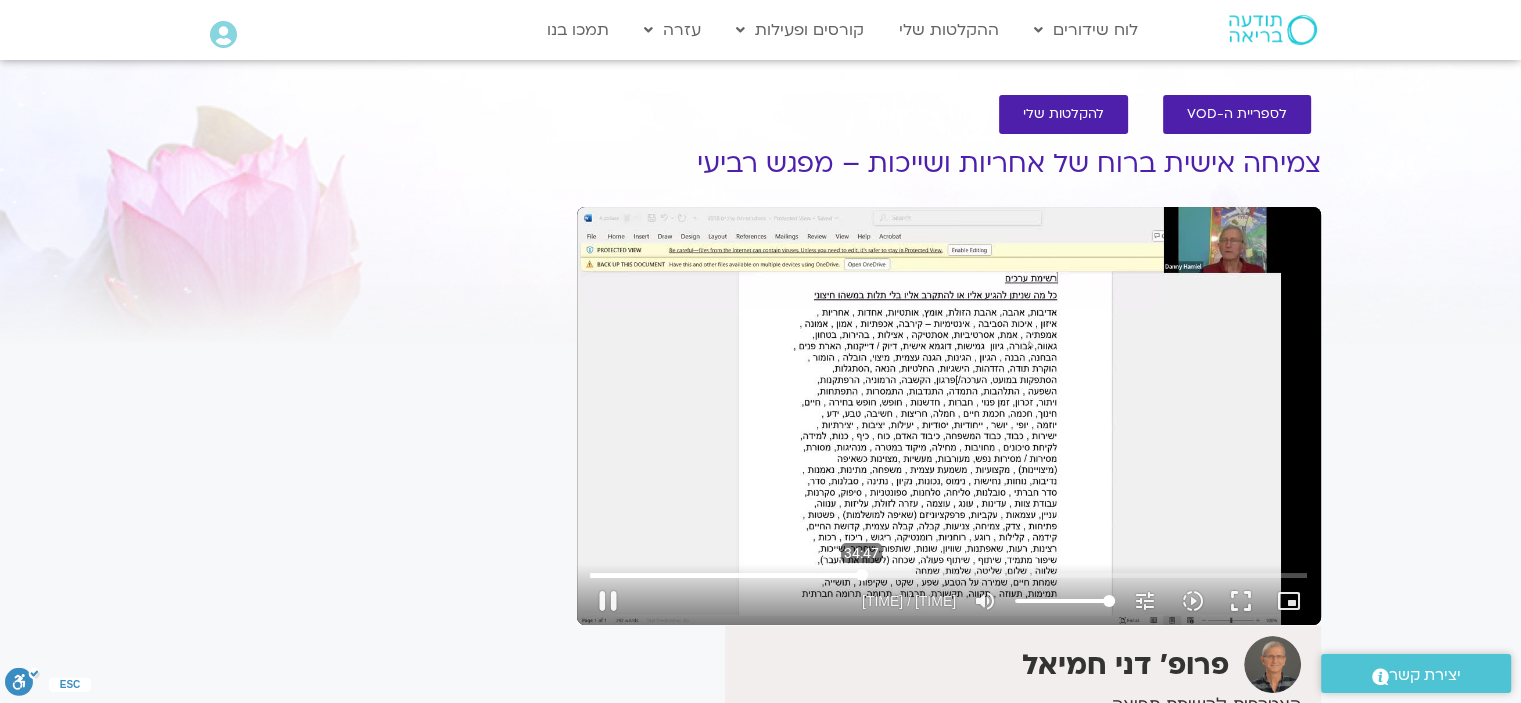 drag, startPoint x: 872, startPoint y: 575, endPoint x: 861, endPoint y: 573, distance: 11.18034 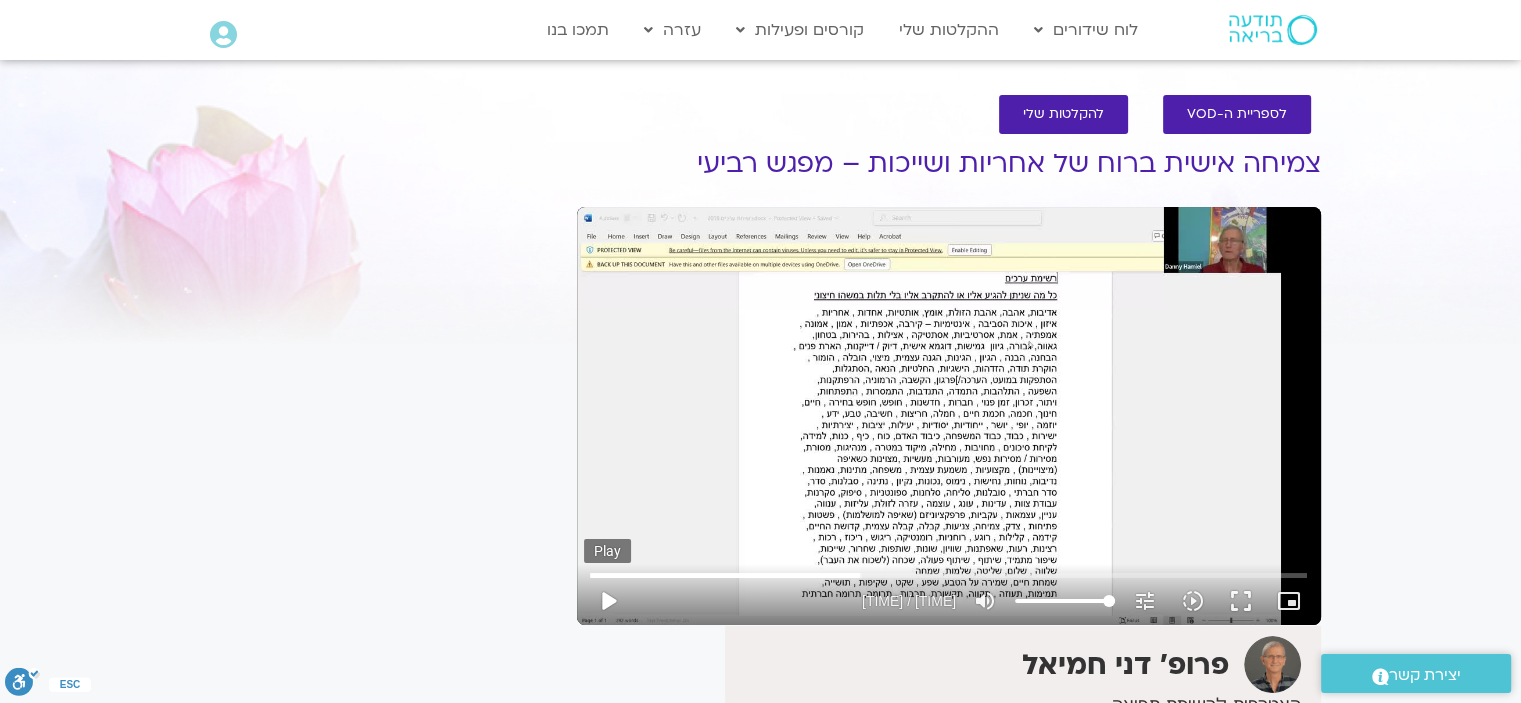 click on "play_arrow" at bounding box center [608, 601] 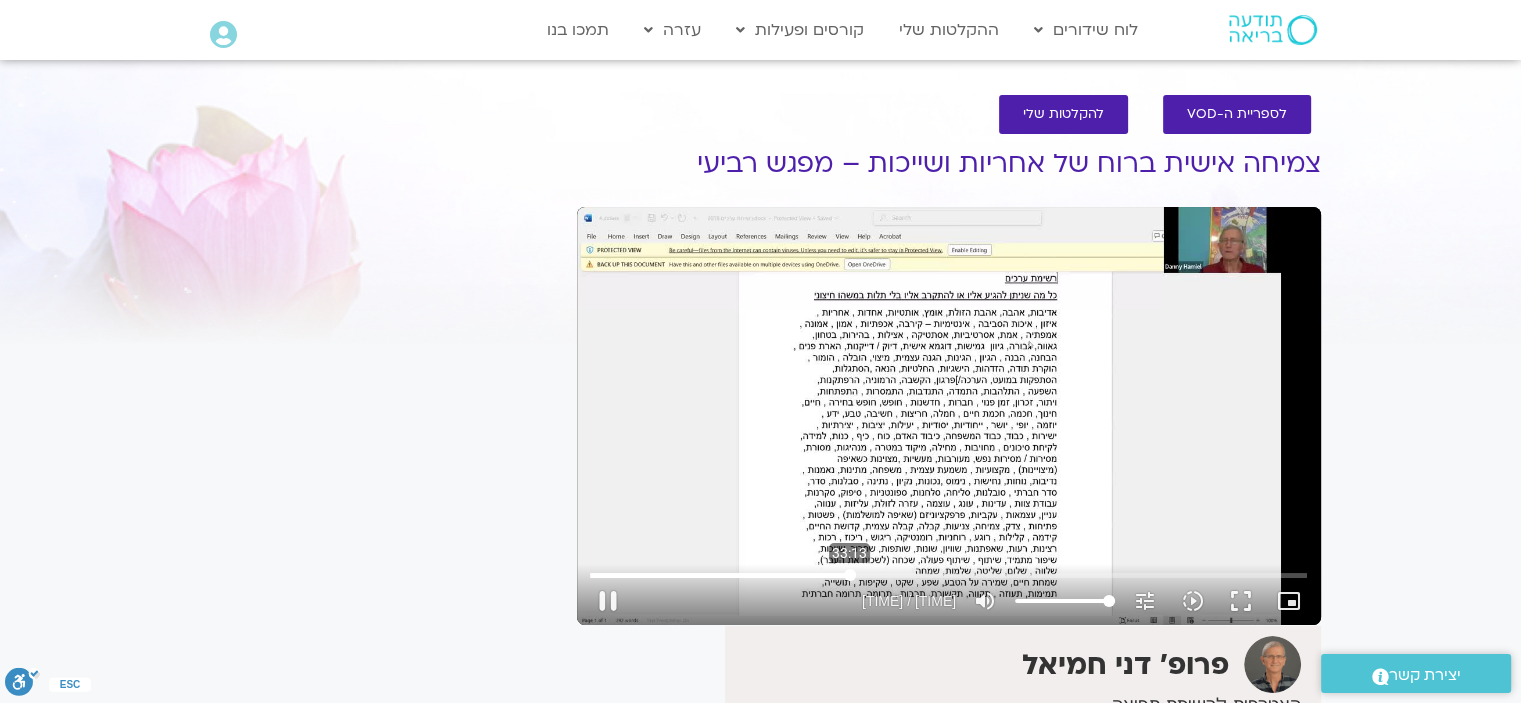 drag, startPoint x: 862, startPoint y: 576, endPoint x: 849, endPoint y: 576, distance: 13 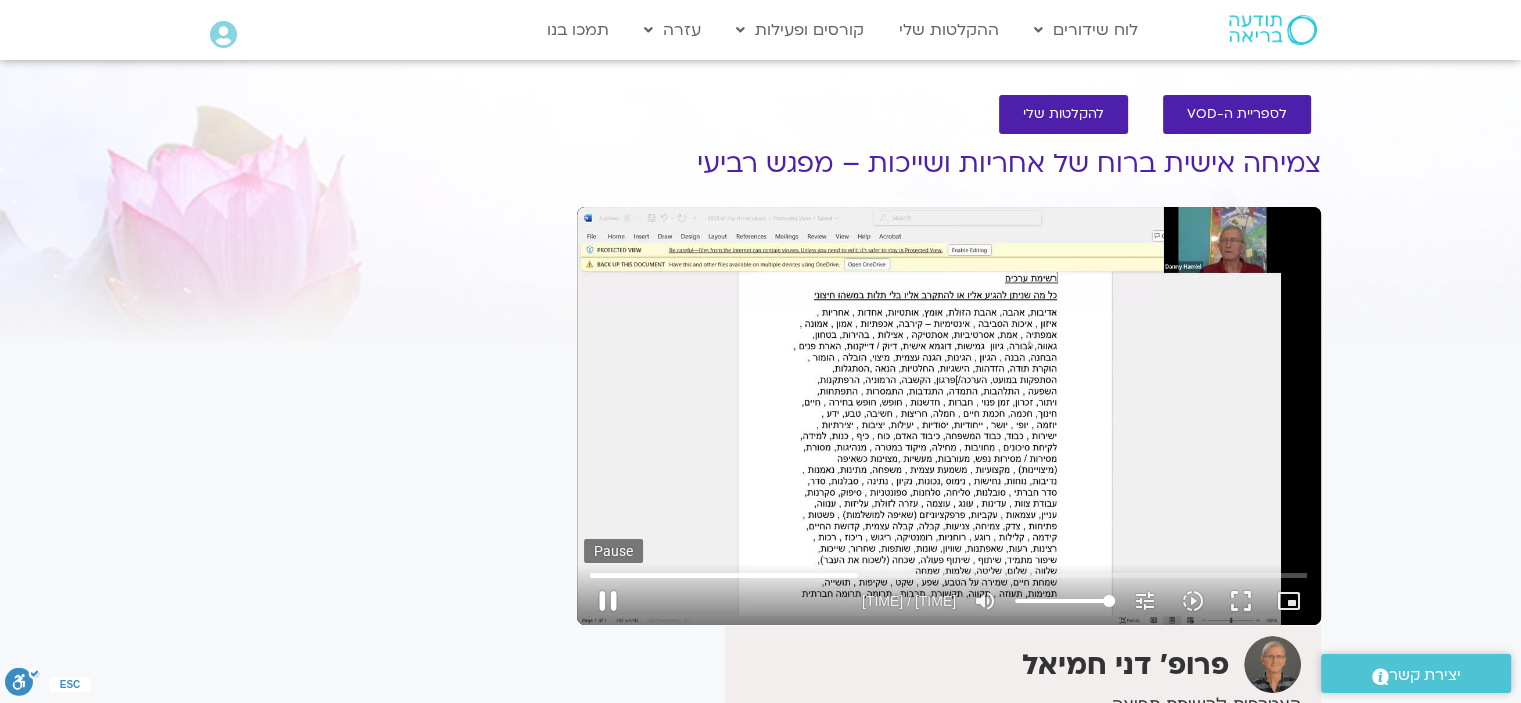 click on "pause" at bounding box center (608, 601) 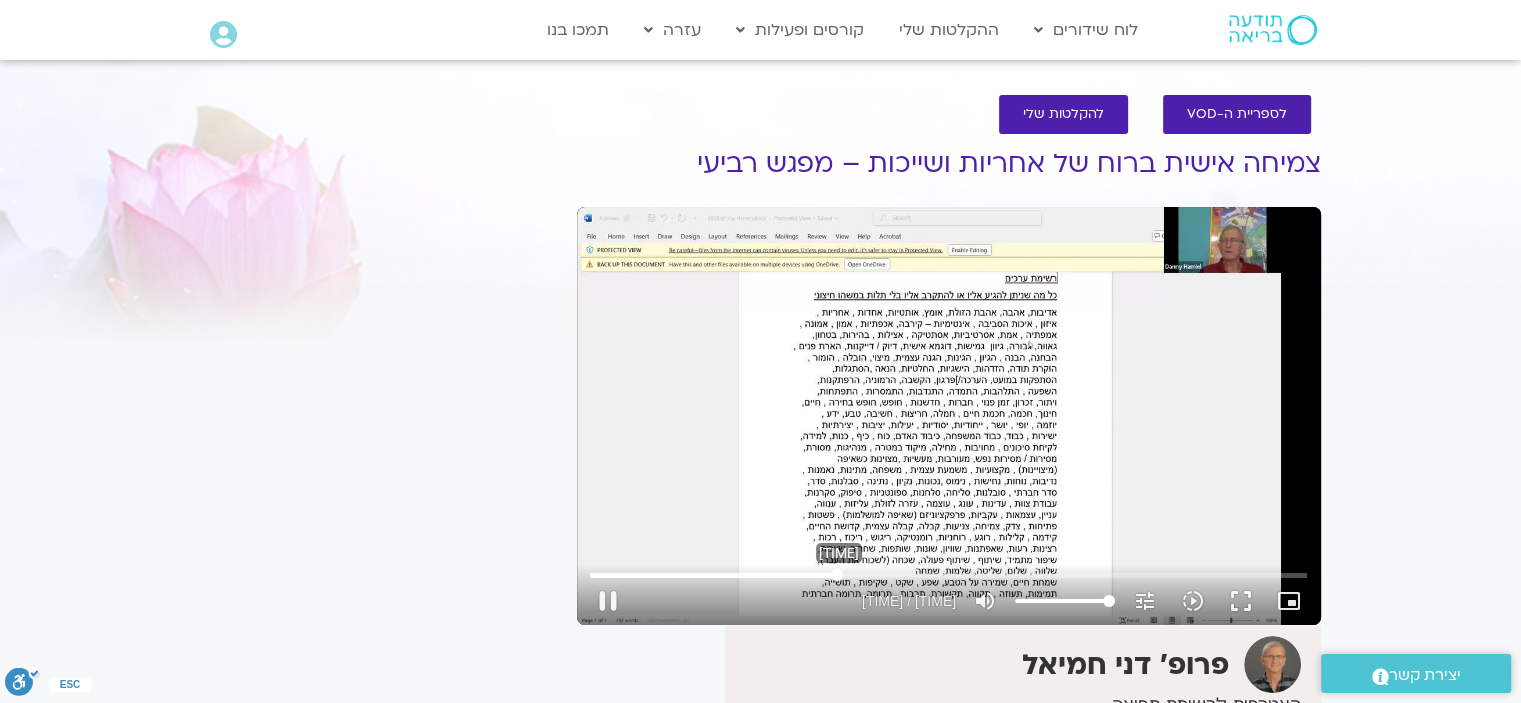 drag, startPoint x: 860, startPoint y: 575, endPoint x: 836, endPoint y: 569, distance: 24.738634 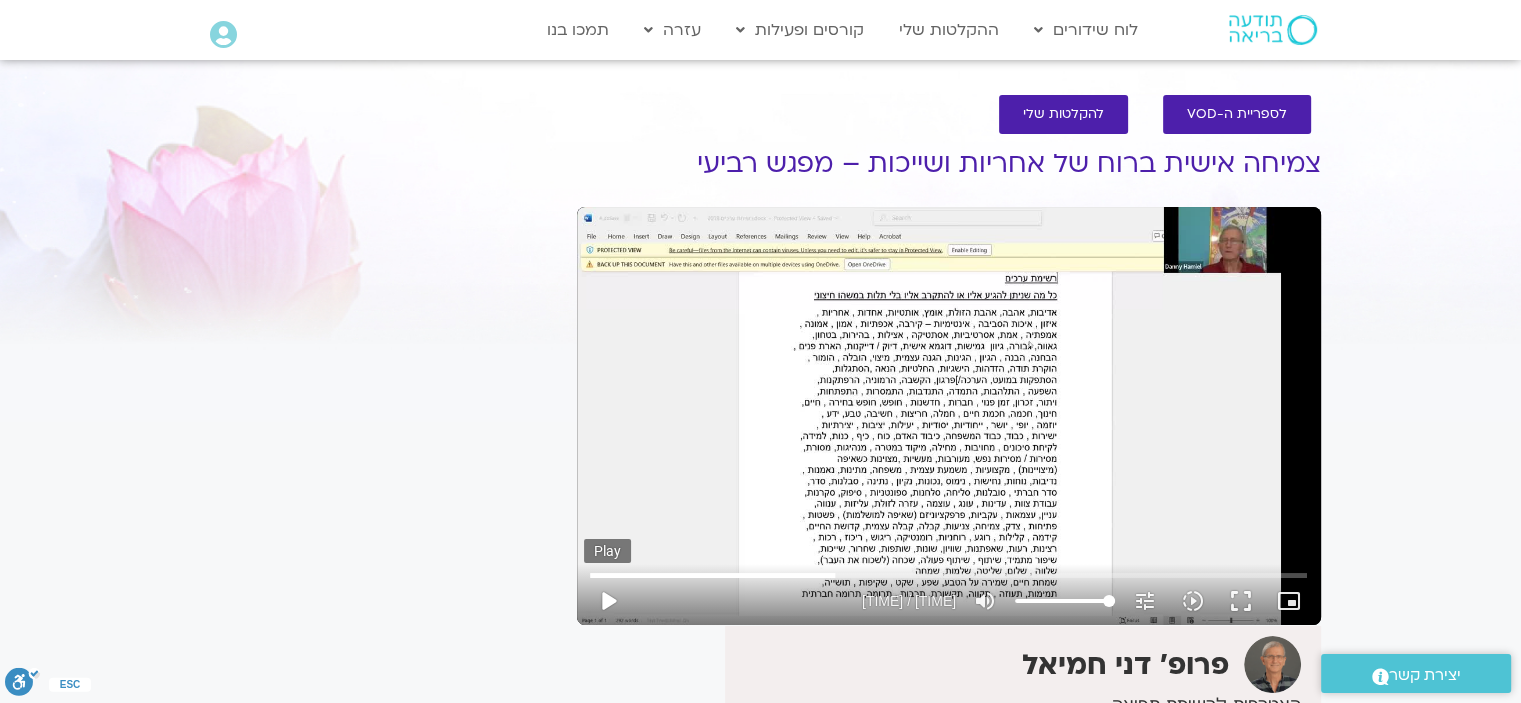 click on "play_arrow" at bounding box center (608, 601) 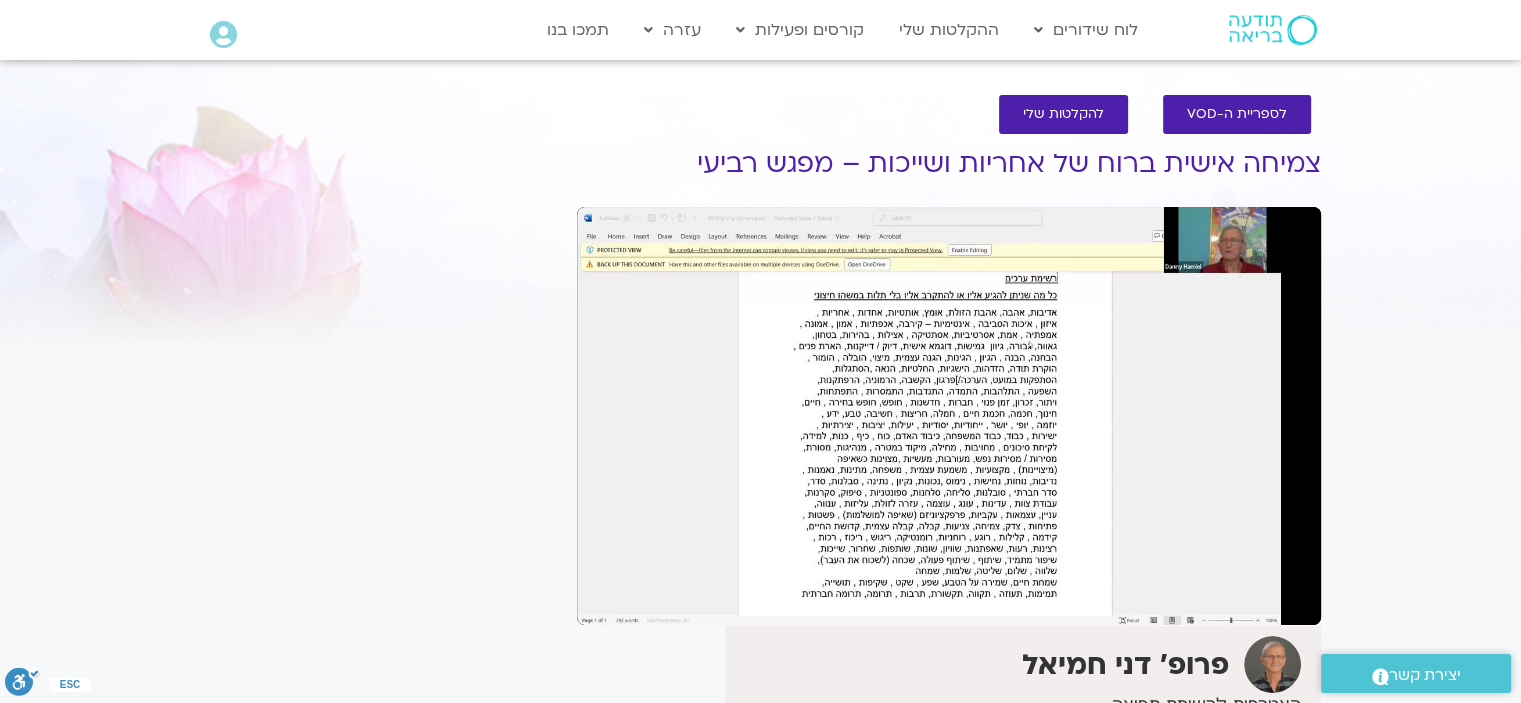 click on "pause" at bounding box center (608, 601) 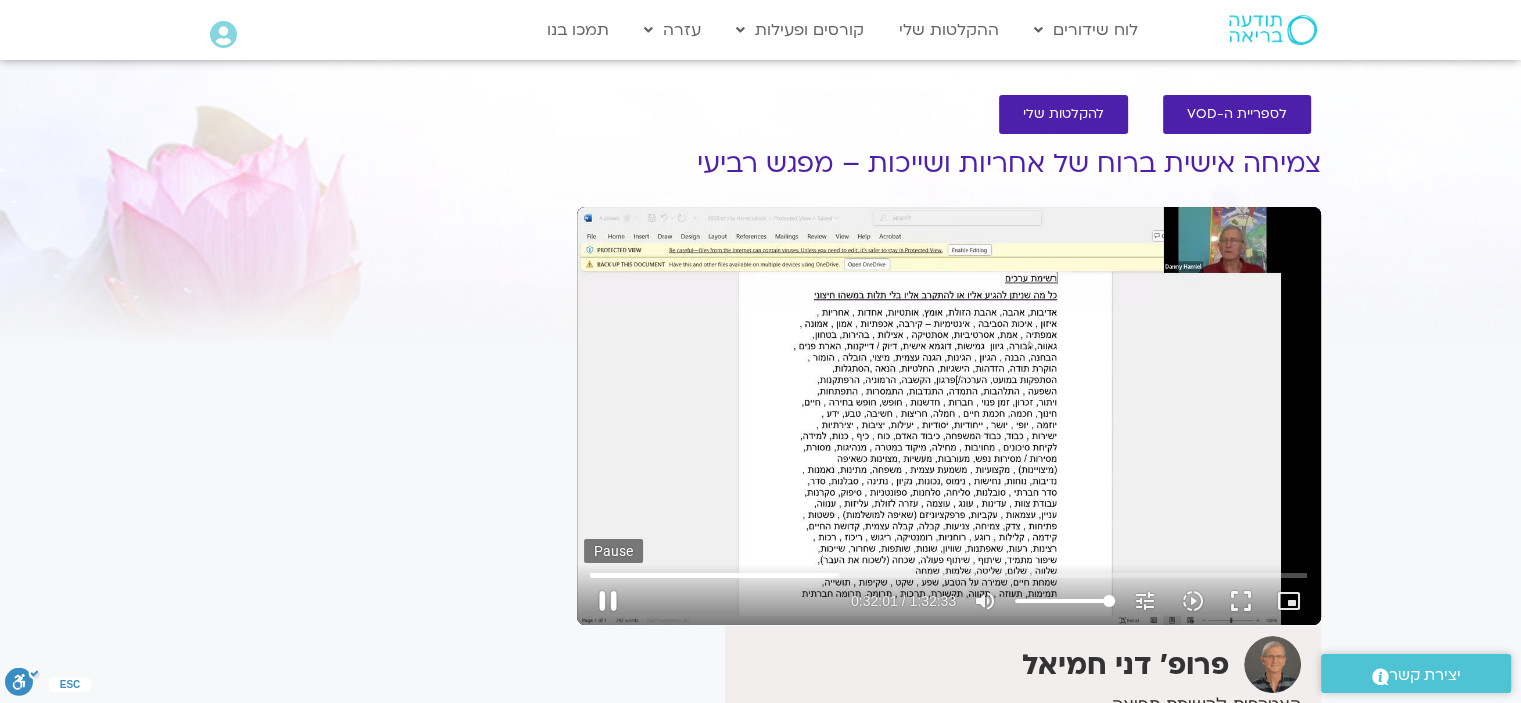 click on "pause" at bounding box center (608, 601) 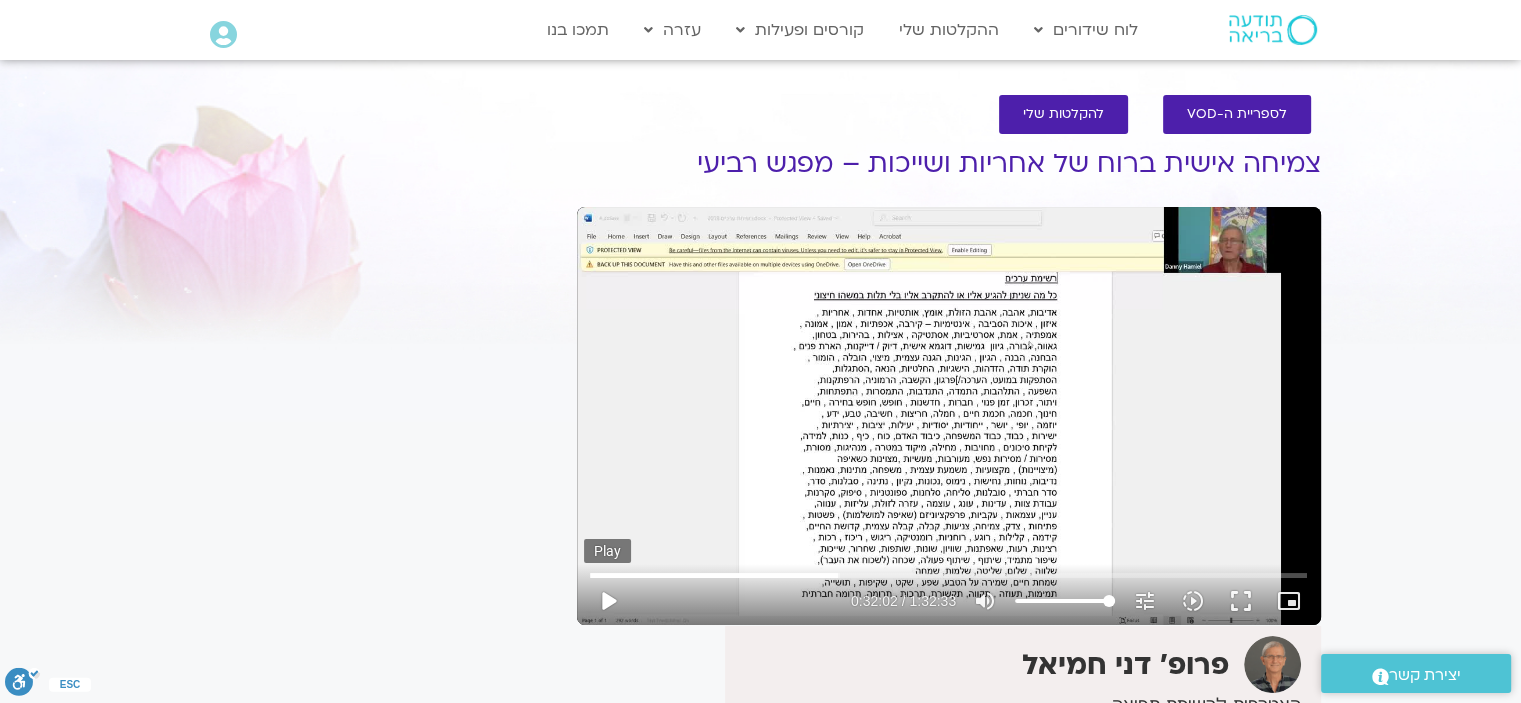 click on "play_arrow" at bounding box center [608, 601] 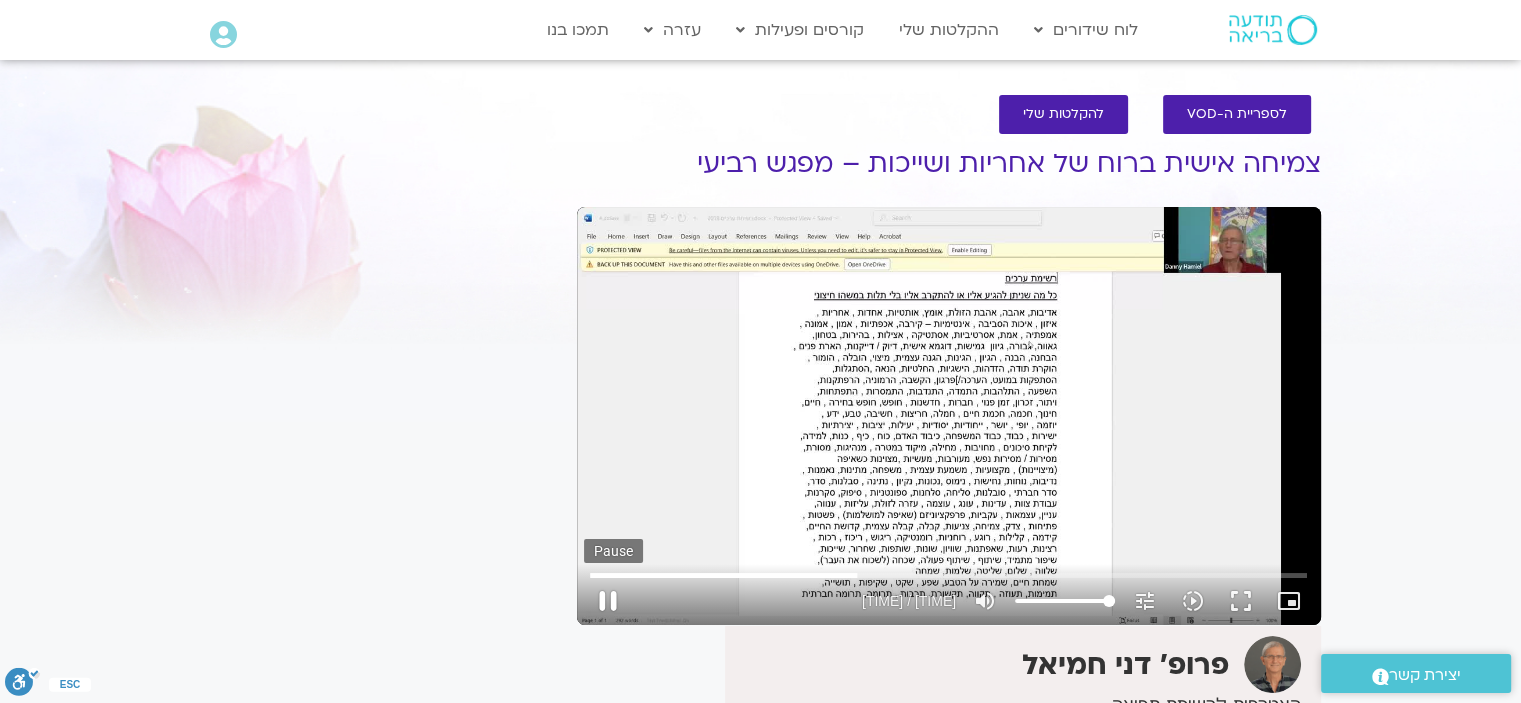 click on "pause" at bounding box center (608, 601) 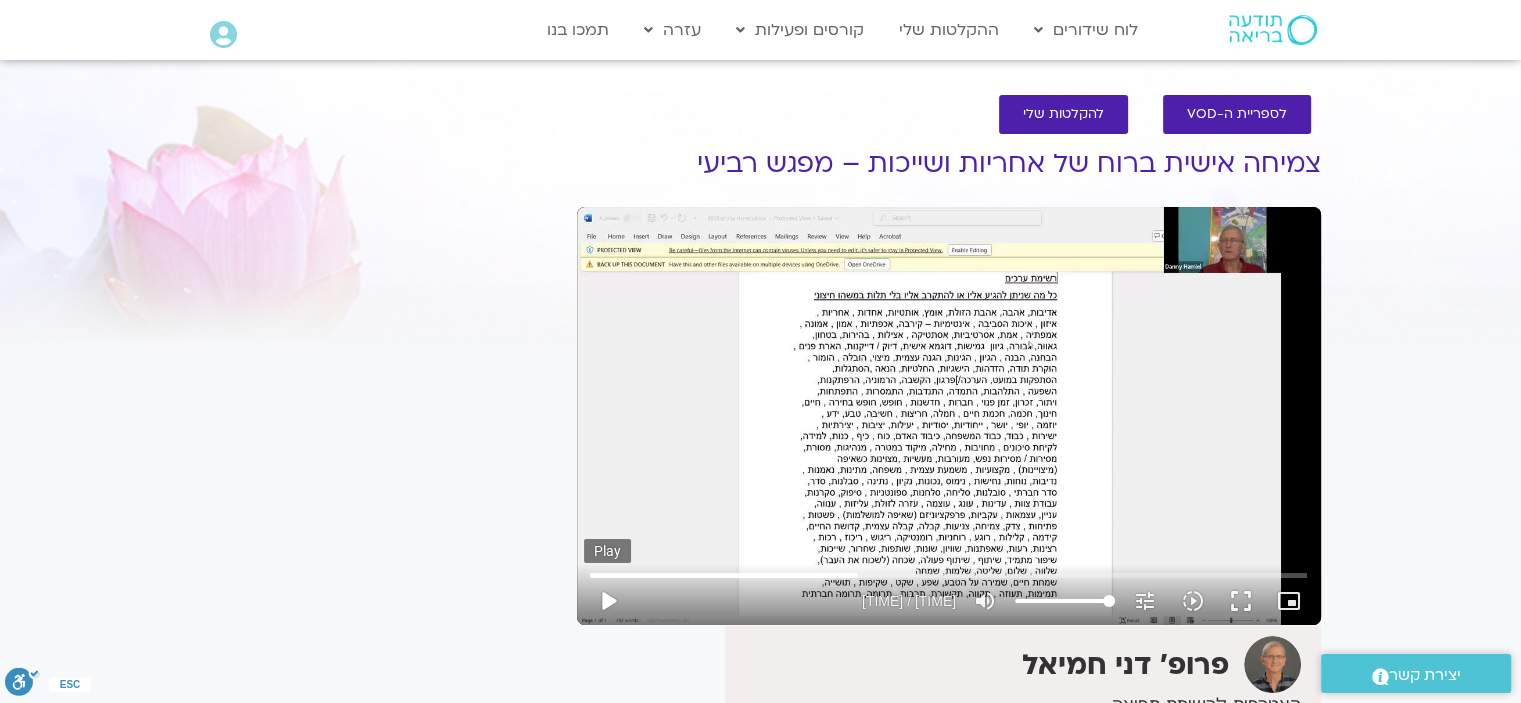 click on "play_arrow" at bounding box center (608, 601) 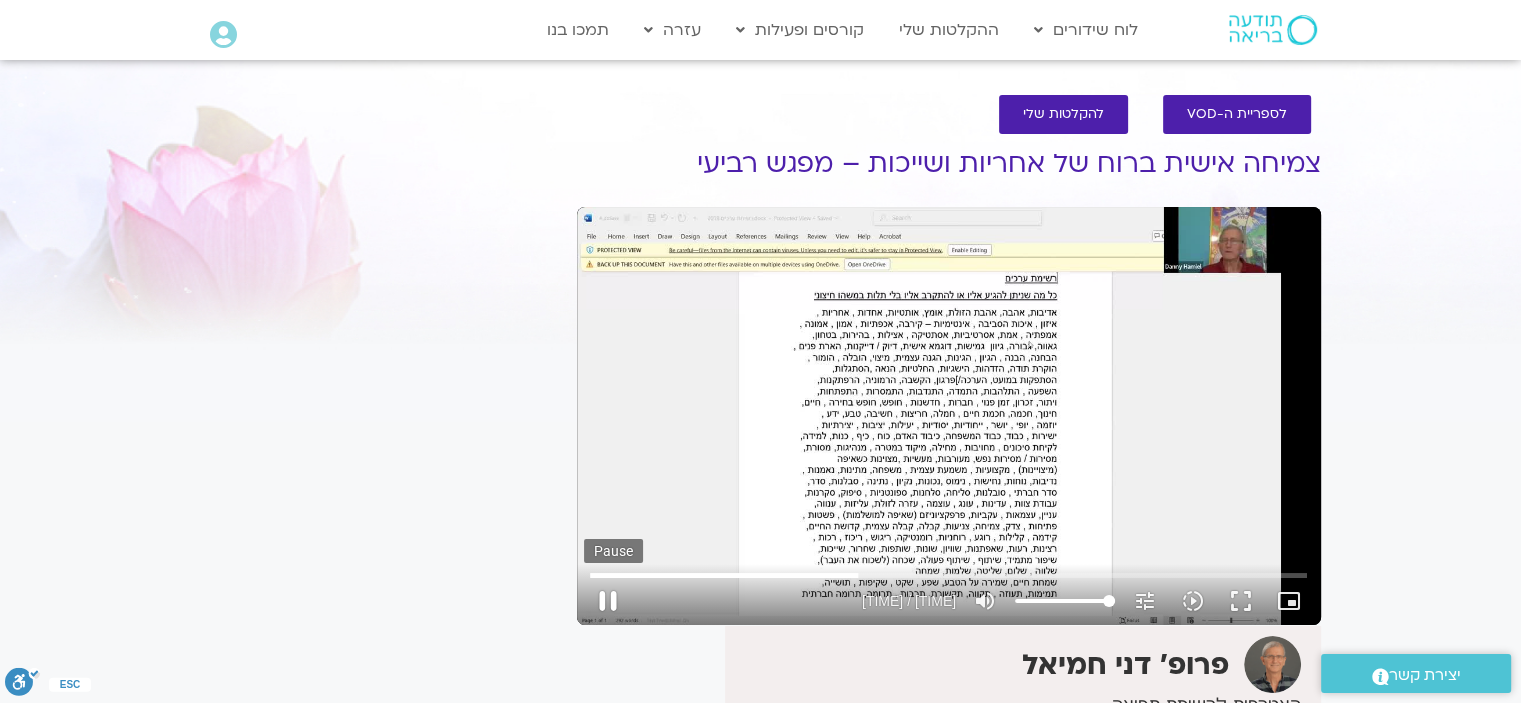 click on "pause" at bounding box center (608, 601) 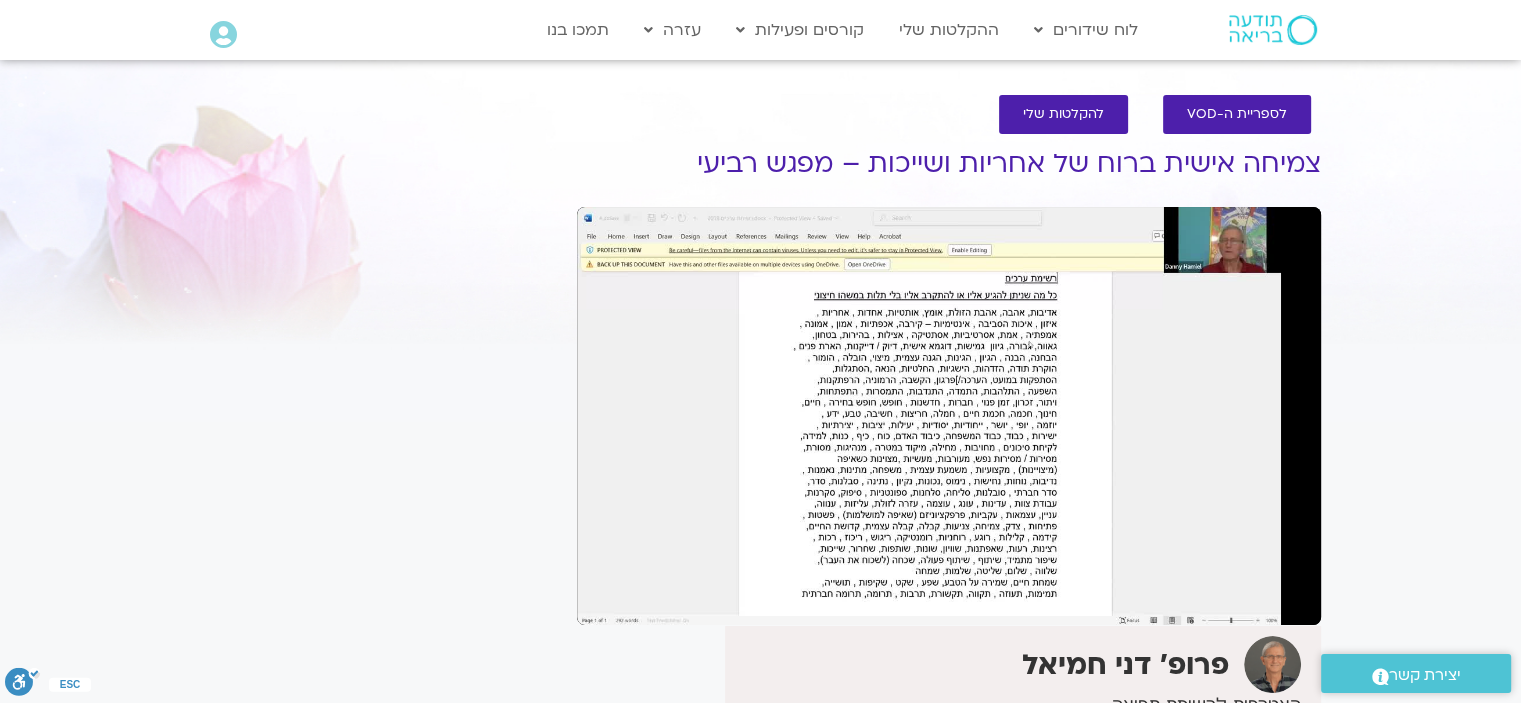 click on "Skip Ad [TIME] play_arrow [TIME] / [TIME] volume_up Mute tune Resolution Auto 720p slow_motion_video Playback speed 1x 1x fullscreen picture_in_picture_alt Picture-in-Picture Off" at bounding box center (948, 592) 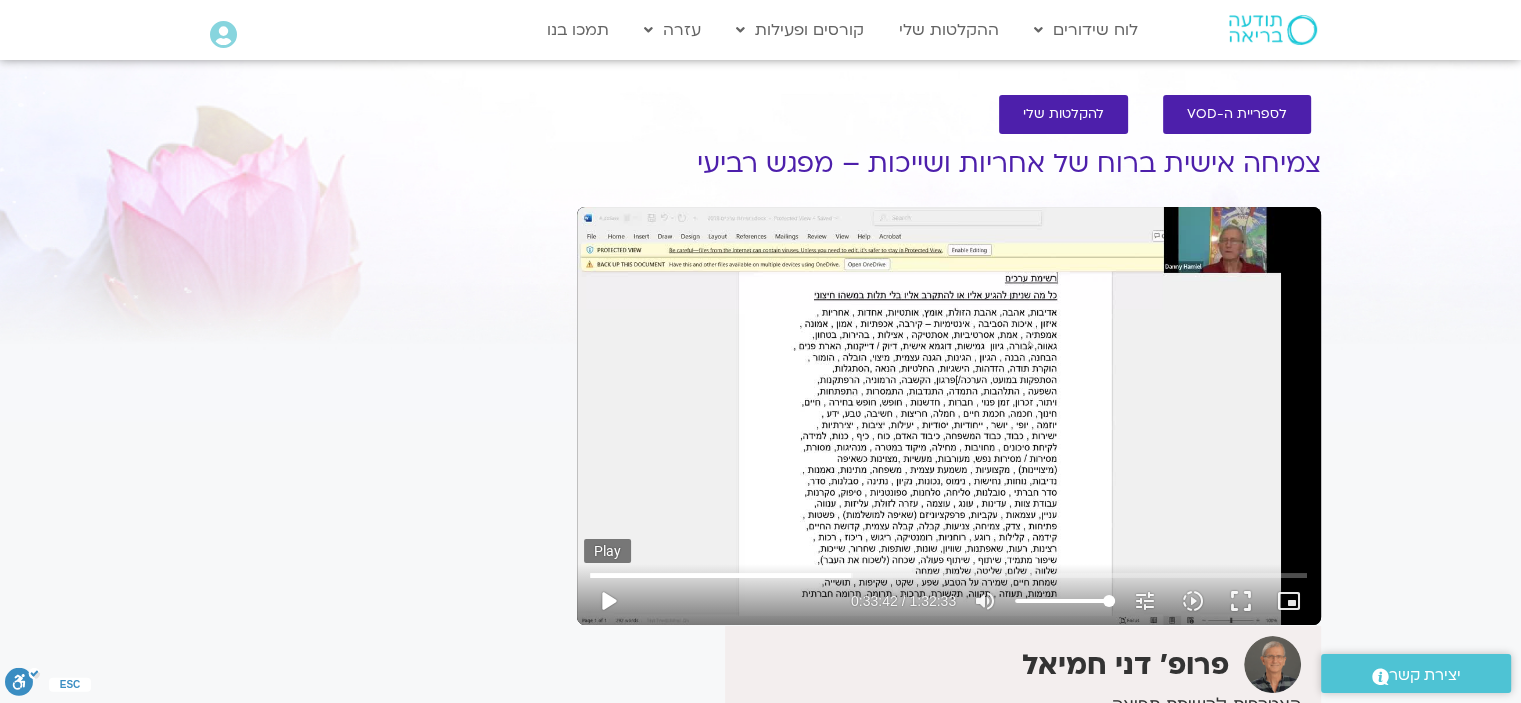 click on "play_arrow" at bounding box center (608, 601) 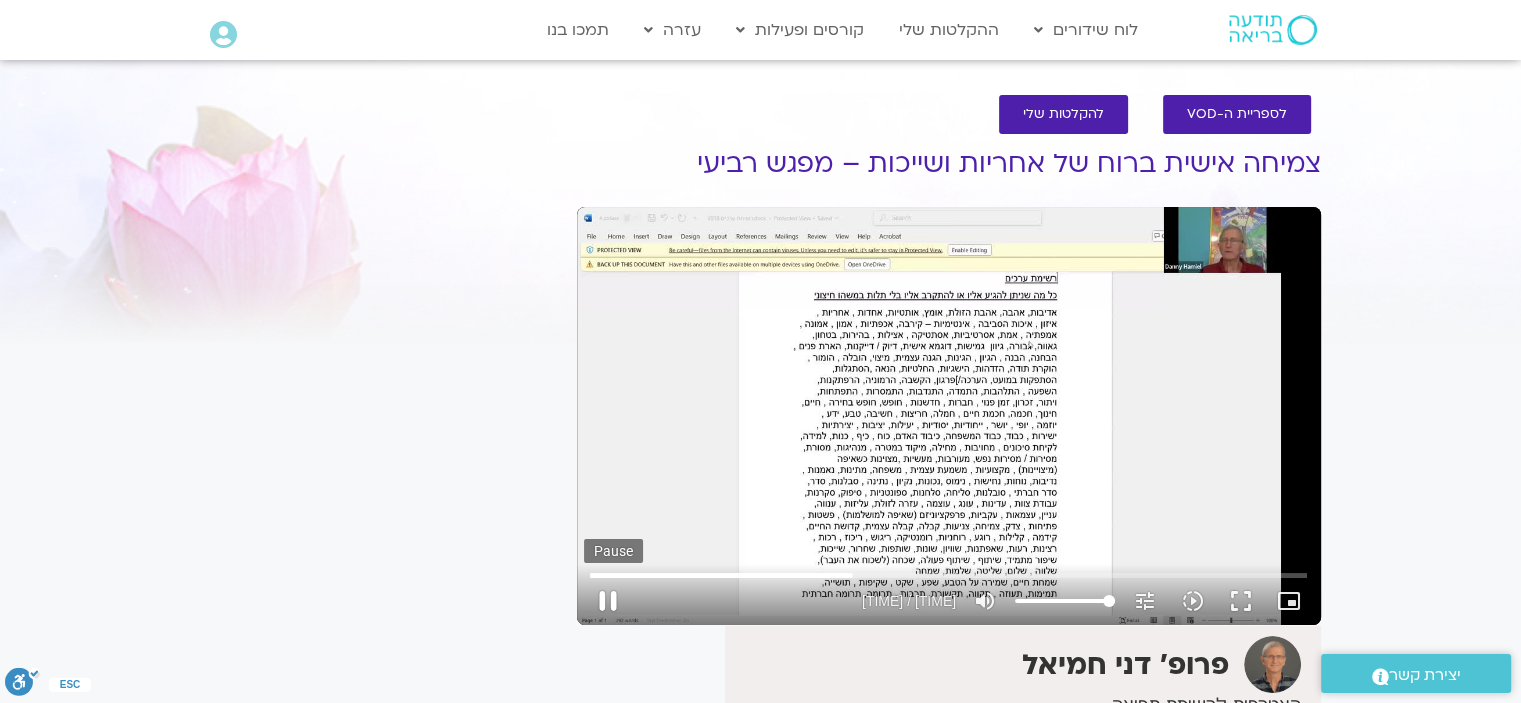 click on "pause" at bounding box center (608, 601) 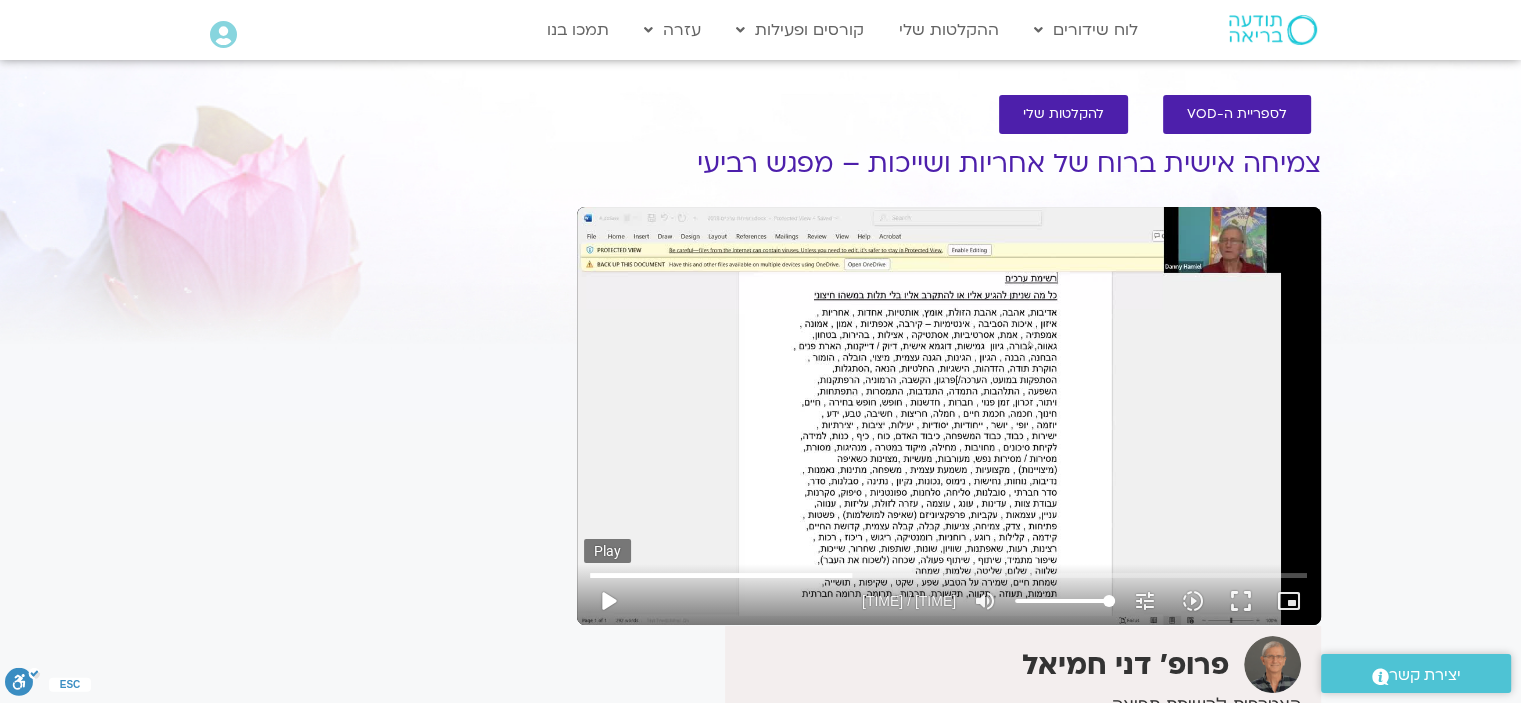 click on "play_arrow" at bounding box center (608, 601) 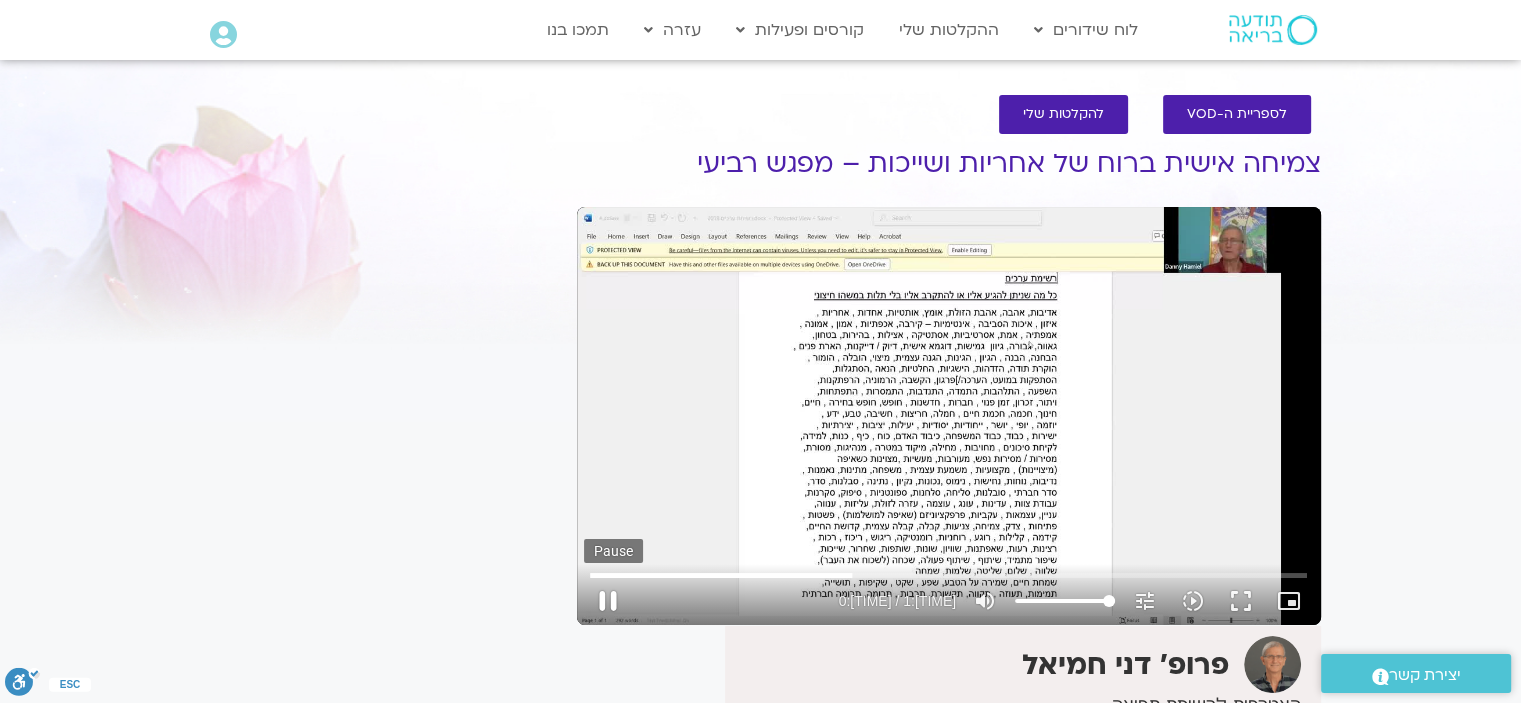 click on "pause" at bounding box center (608, 601) 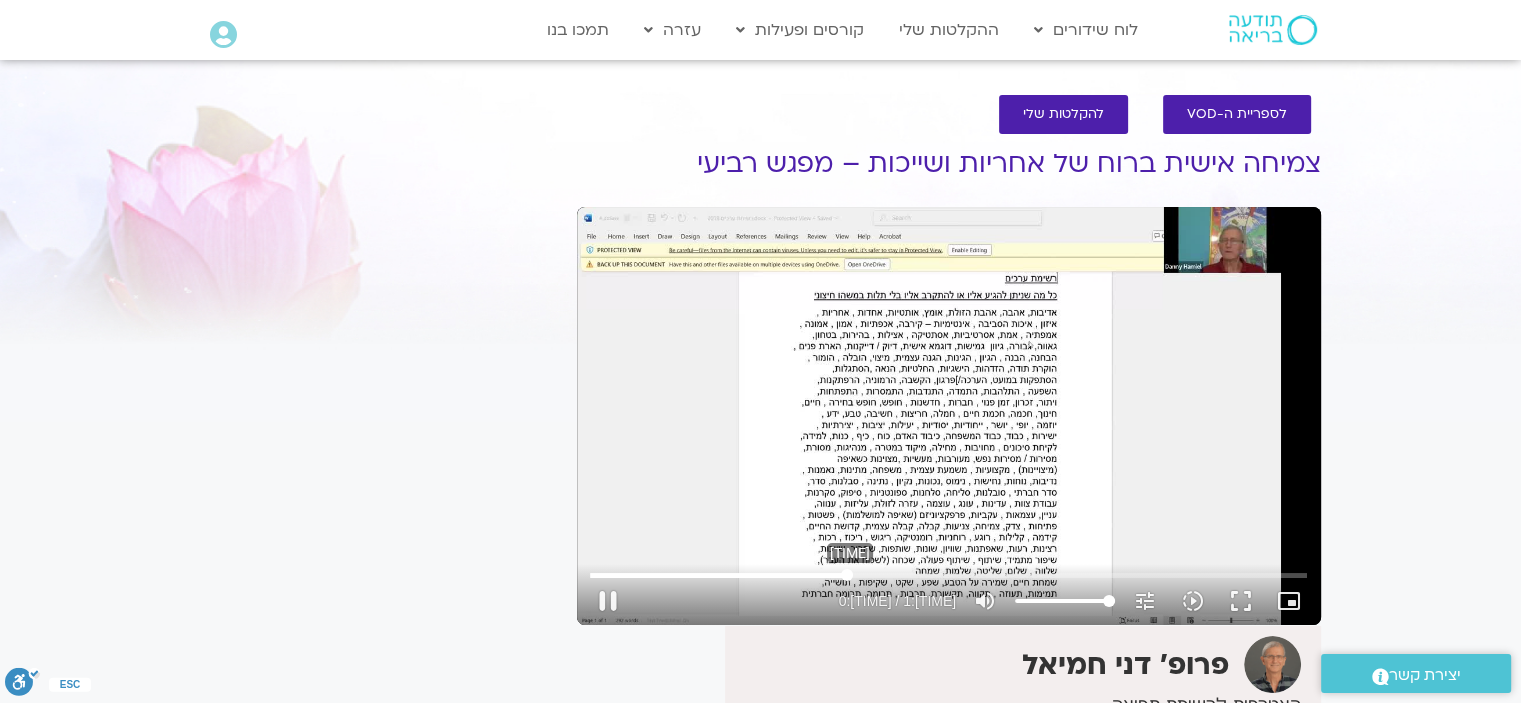 click at bounding box center (948, 575) 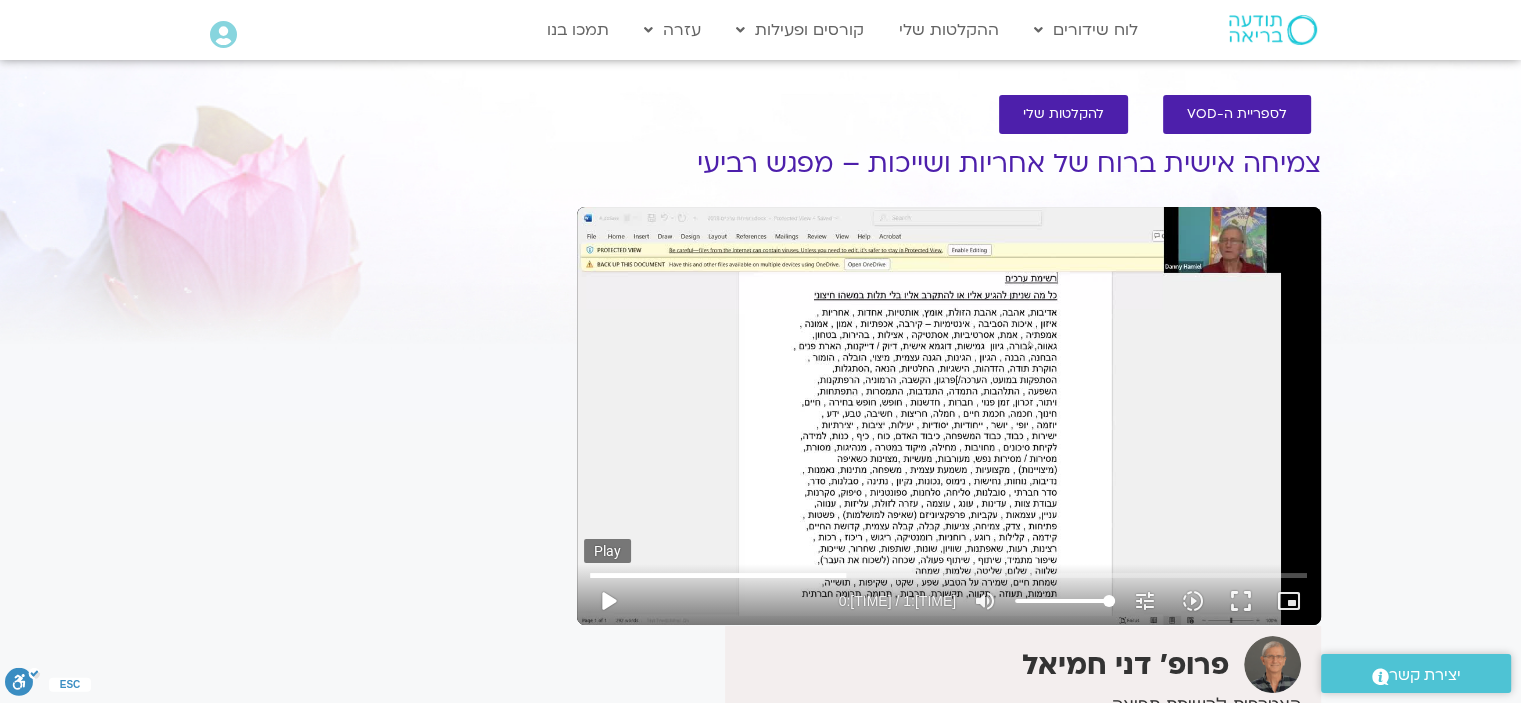 click on "play_arrow" at bounding box center (608, 601) 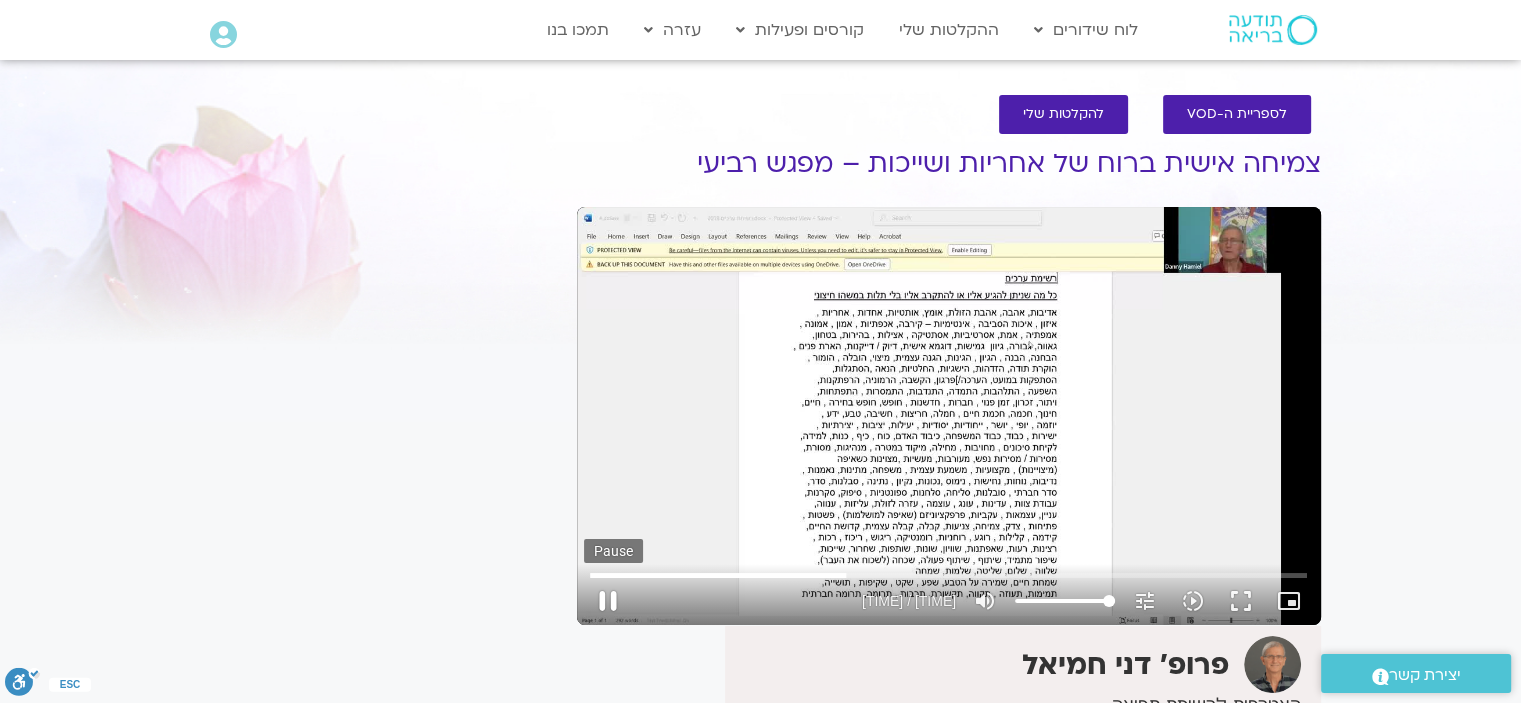 click on "pause" at bounding box center [608, 601] 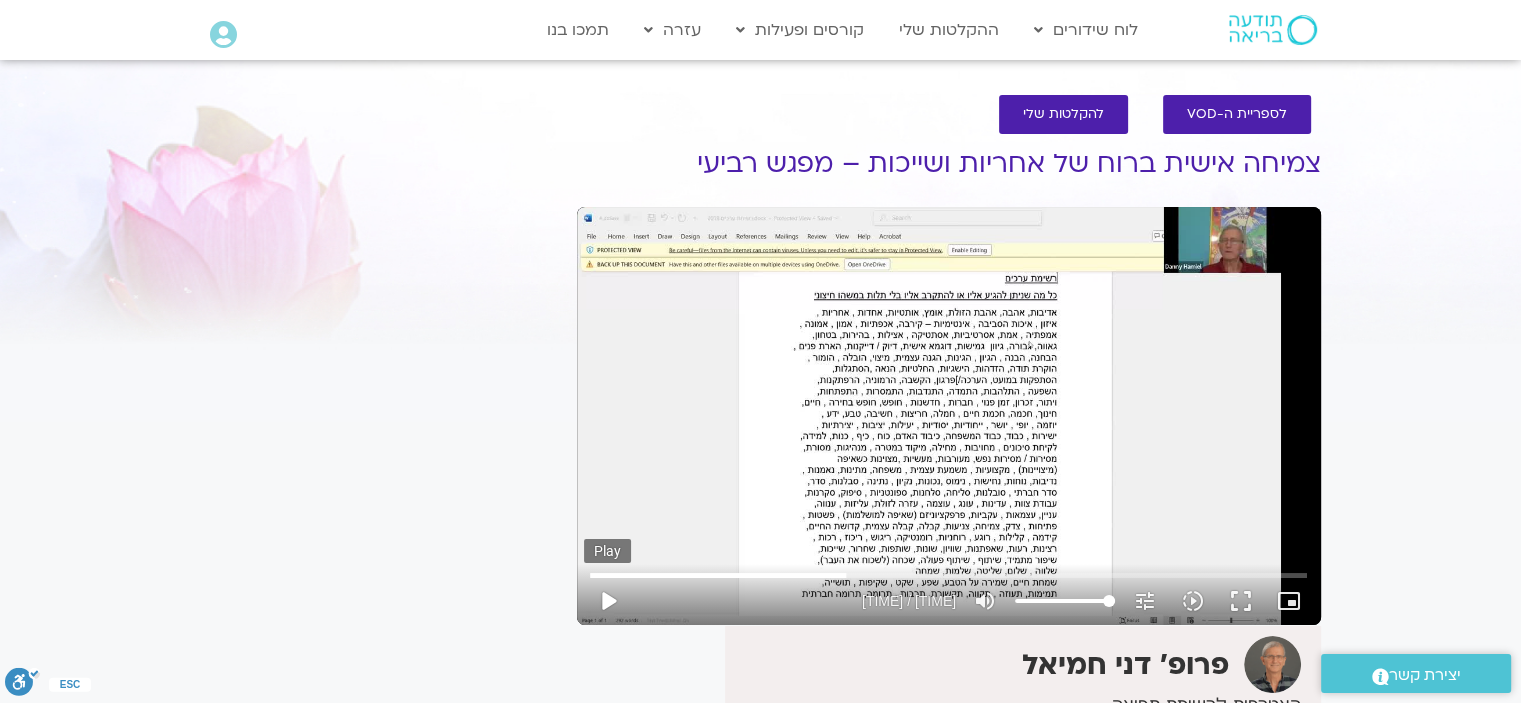 click on "play_arrow" at bounding box center (608, 601) 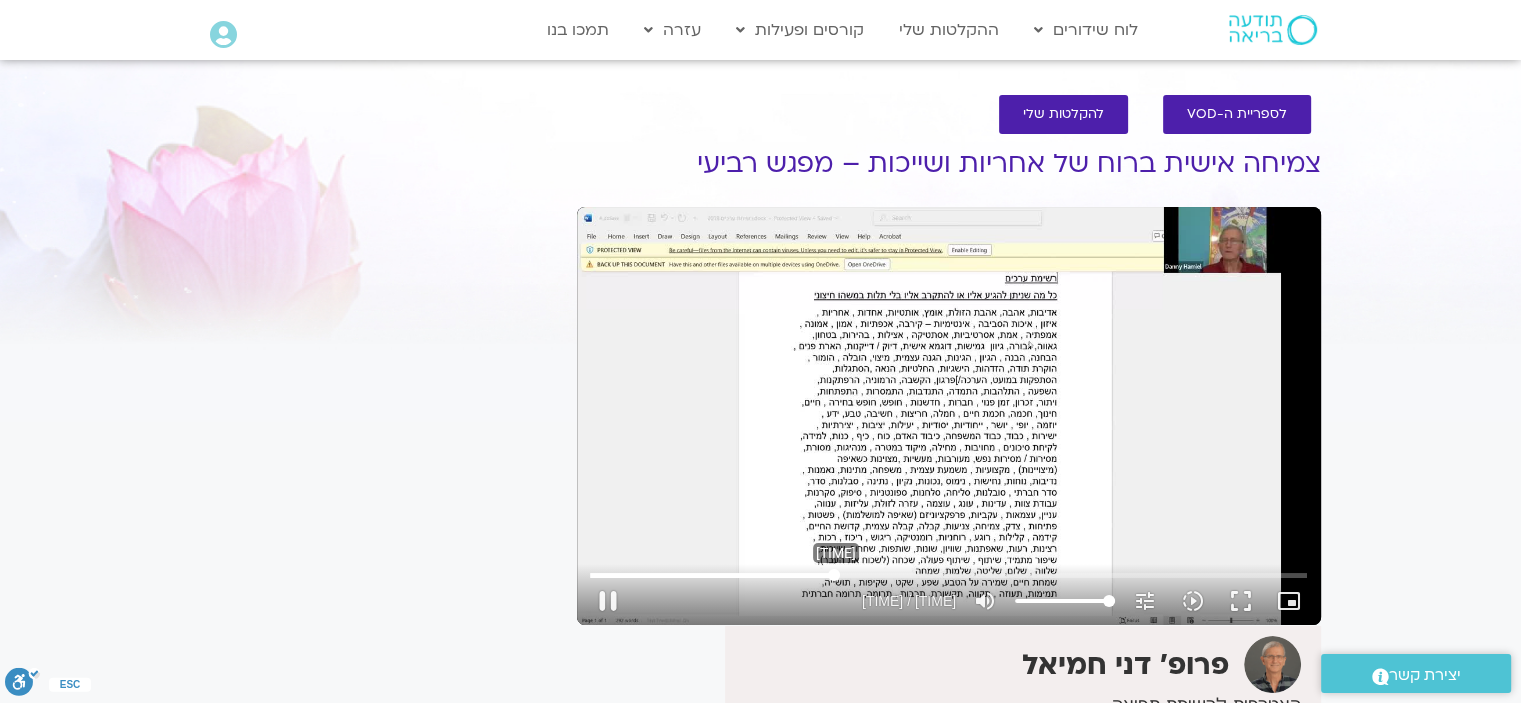 drag, startPoint x: 848, startPoint y: 578, endPoint x: 833, endPoint y: 582, distance: 15.524175 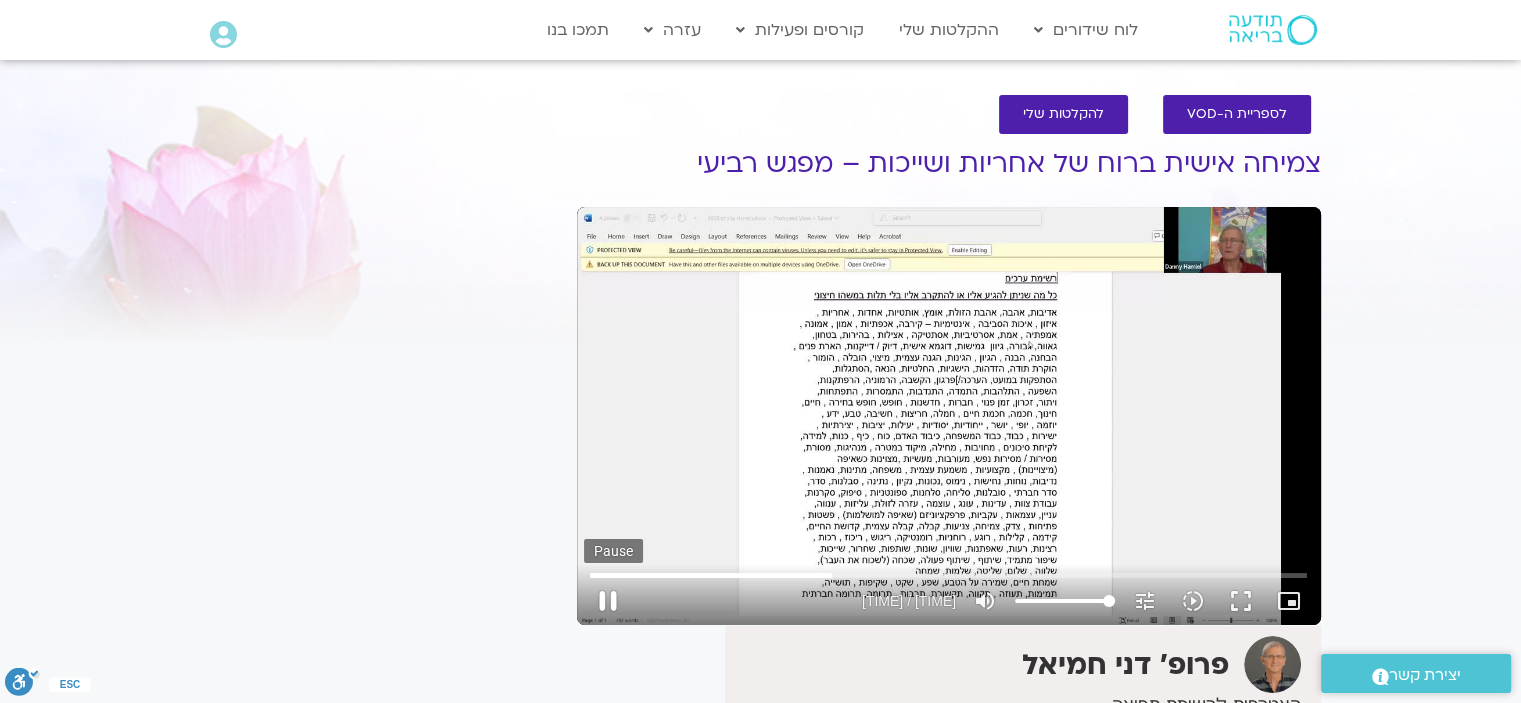 click on "pause" at bounding box center (608, 601) 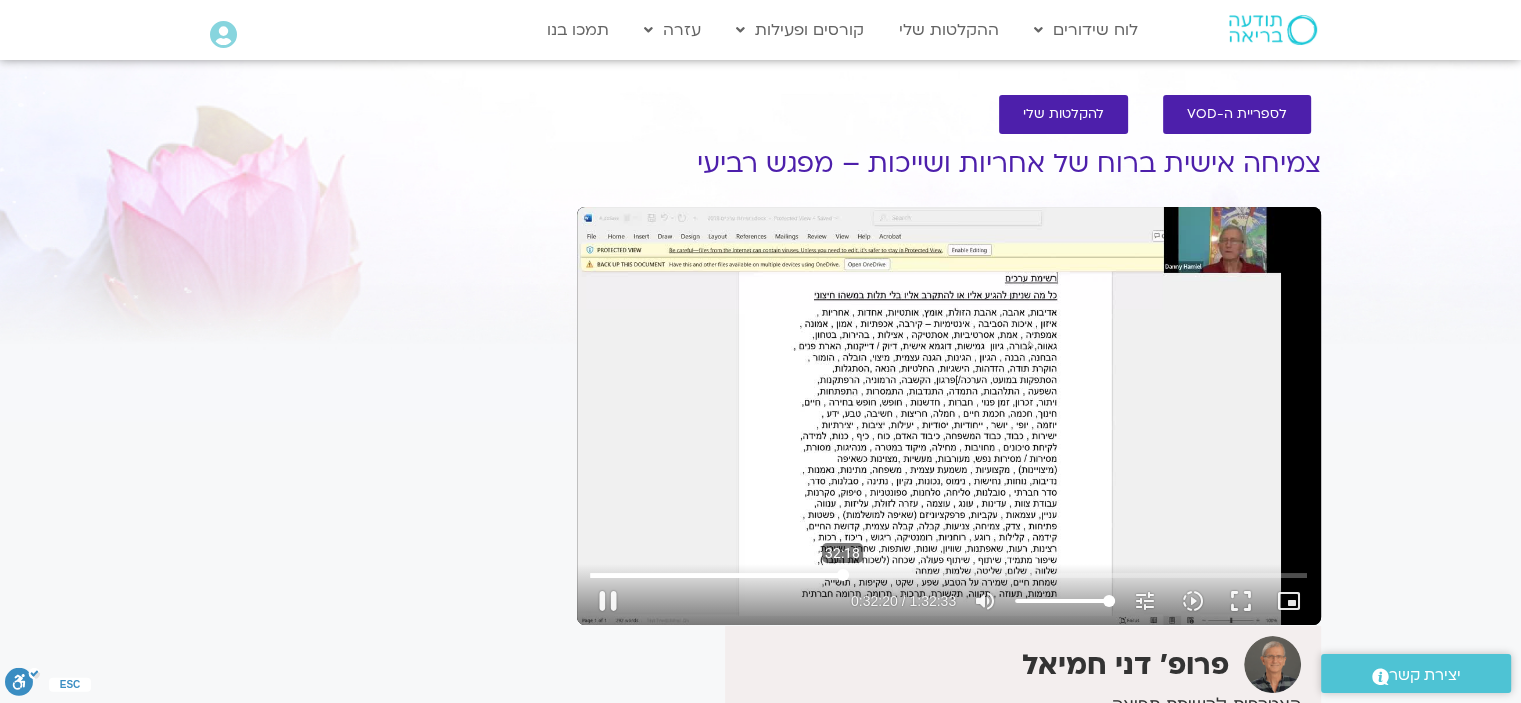 click at bounding box center (948, 575) 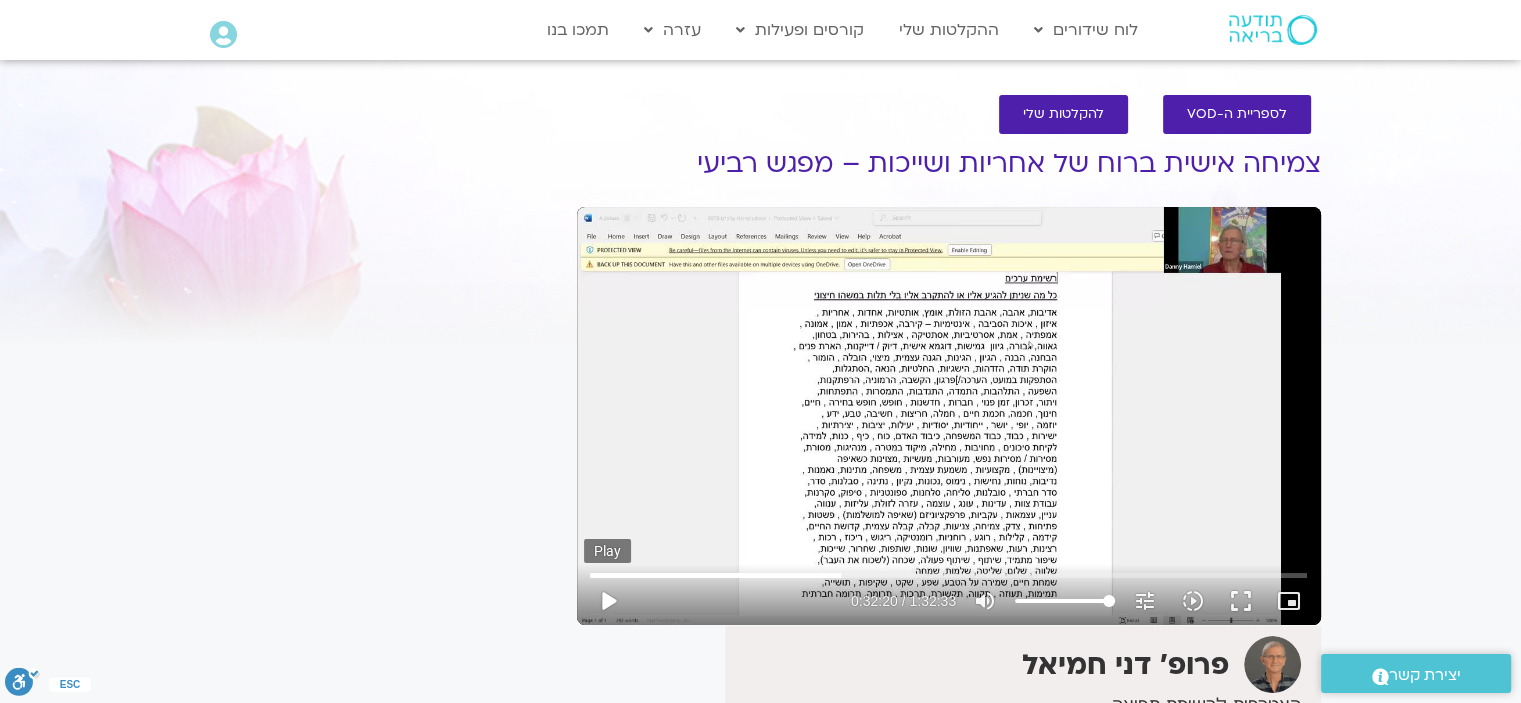 click on "play_arrow" at bounding box center (608, 601) 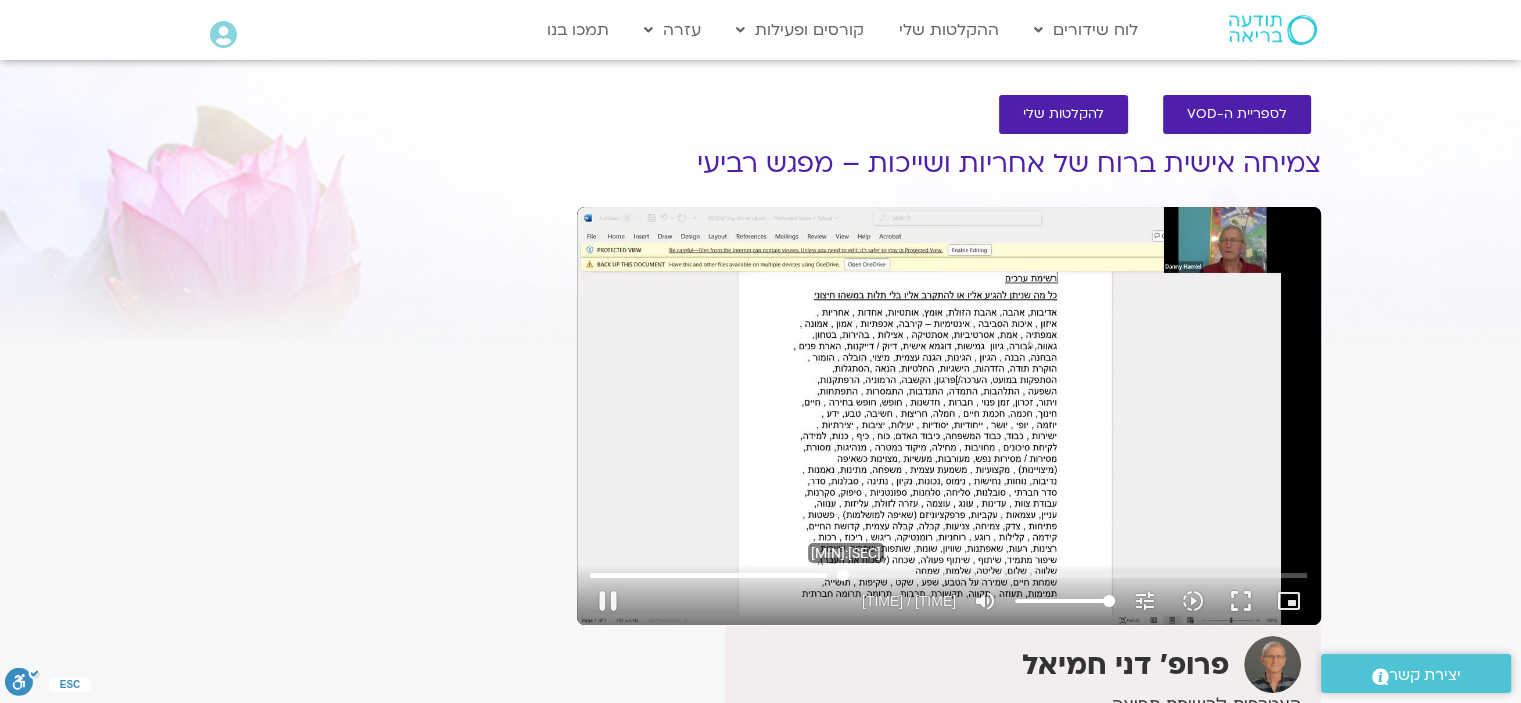 click at bounding box center (948, 575) 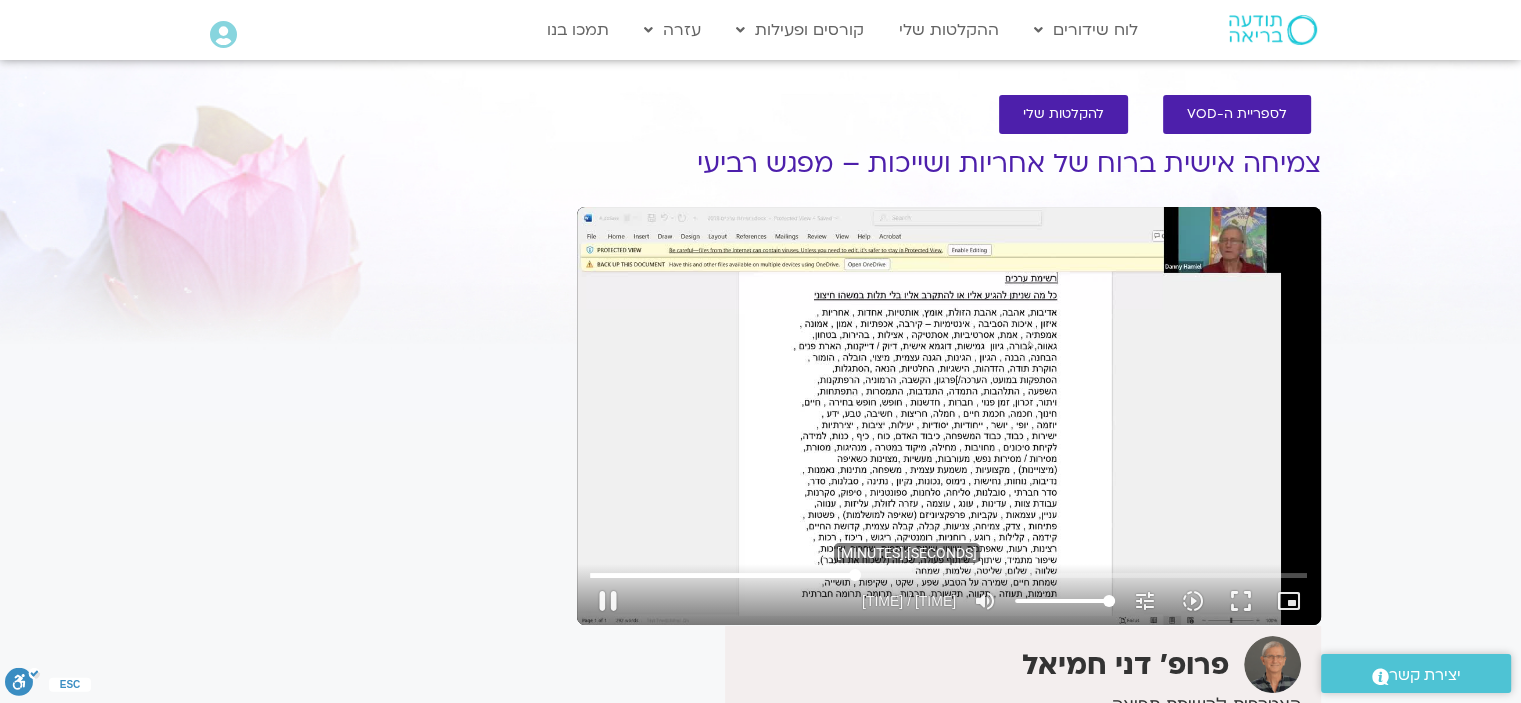 drag, startPoint x: 828, startPoint y: 573, endPoint x: 854, endPoint y: 575, distance: 26.076809 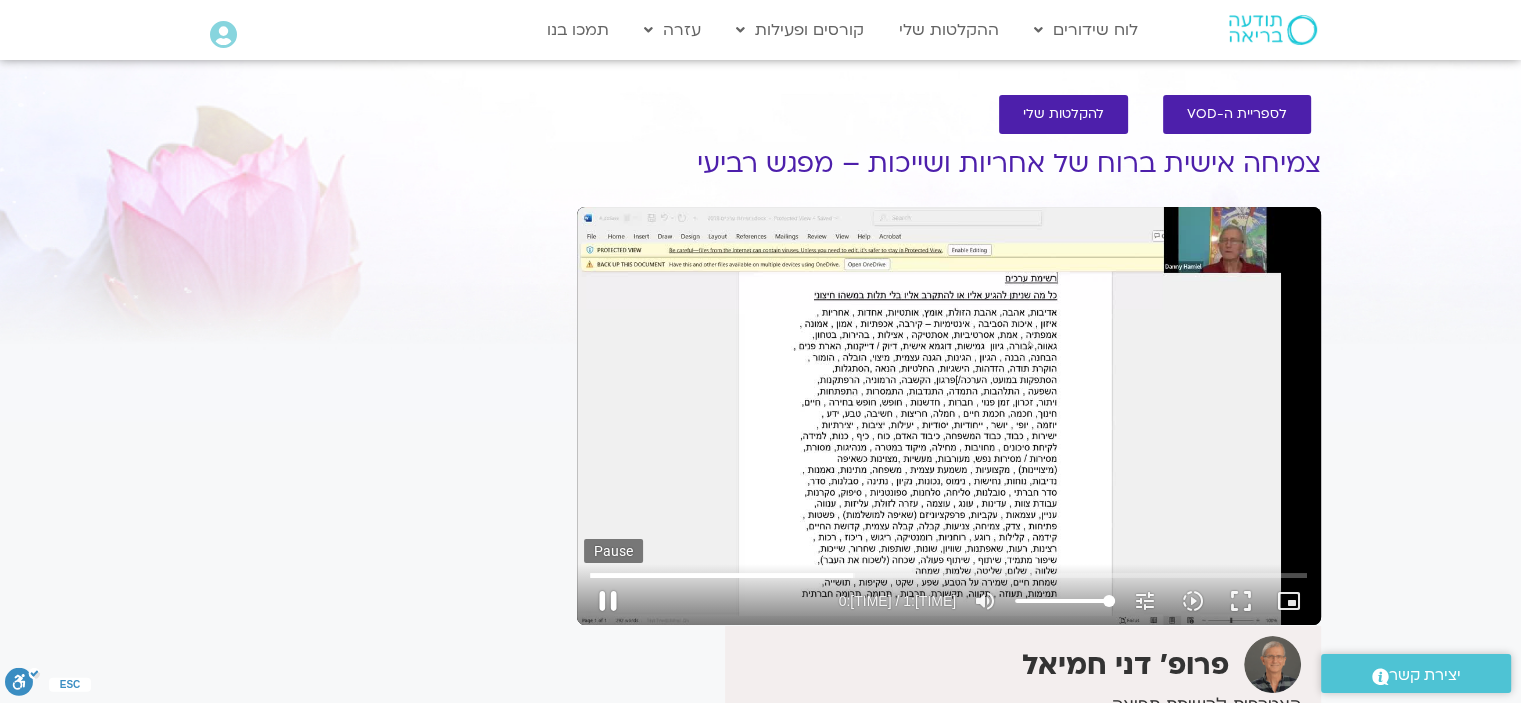 click on "pause" at bounding box center (608, 601) 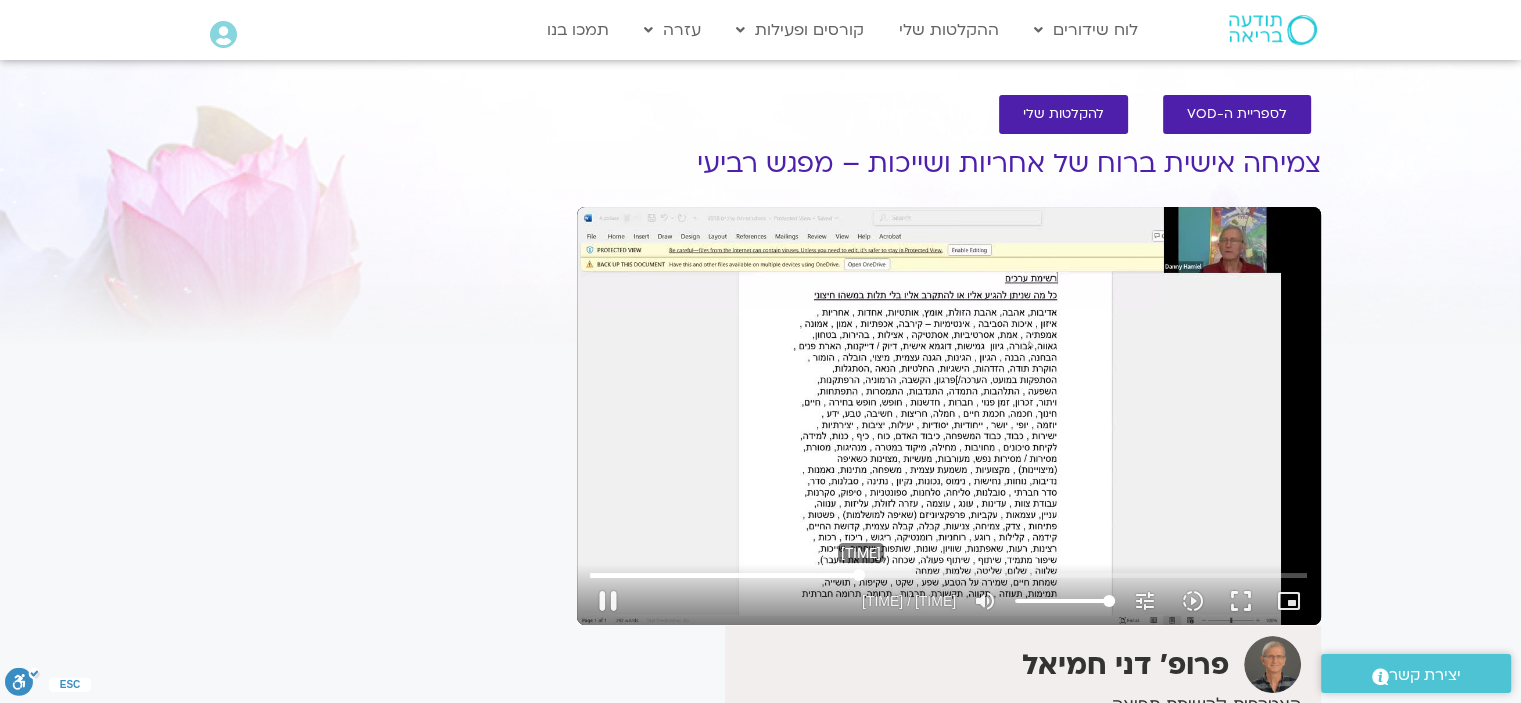 click at bounding box center (948, 575) 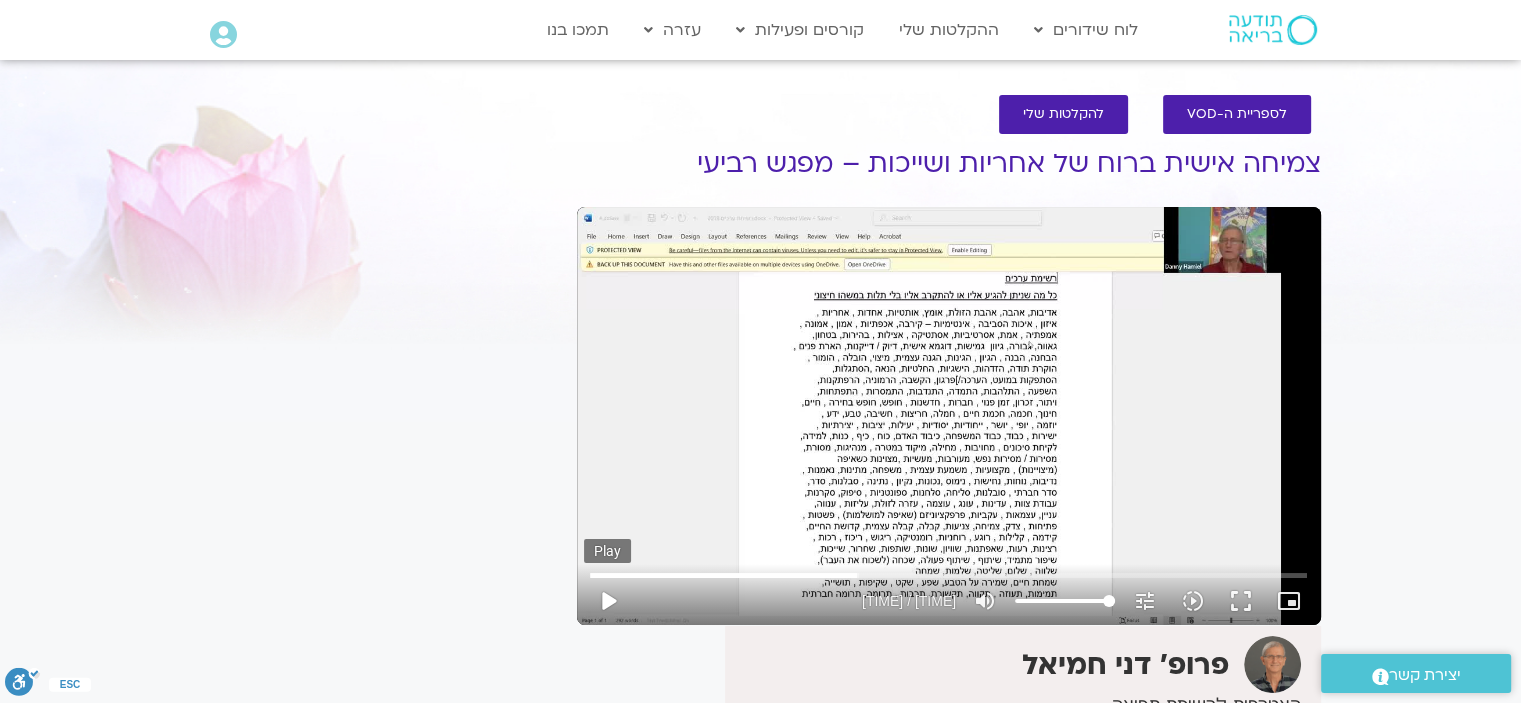 click on "play_arrow" at bounding box center (608, 601) 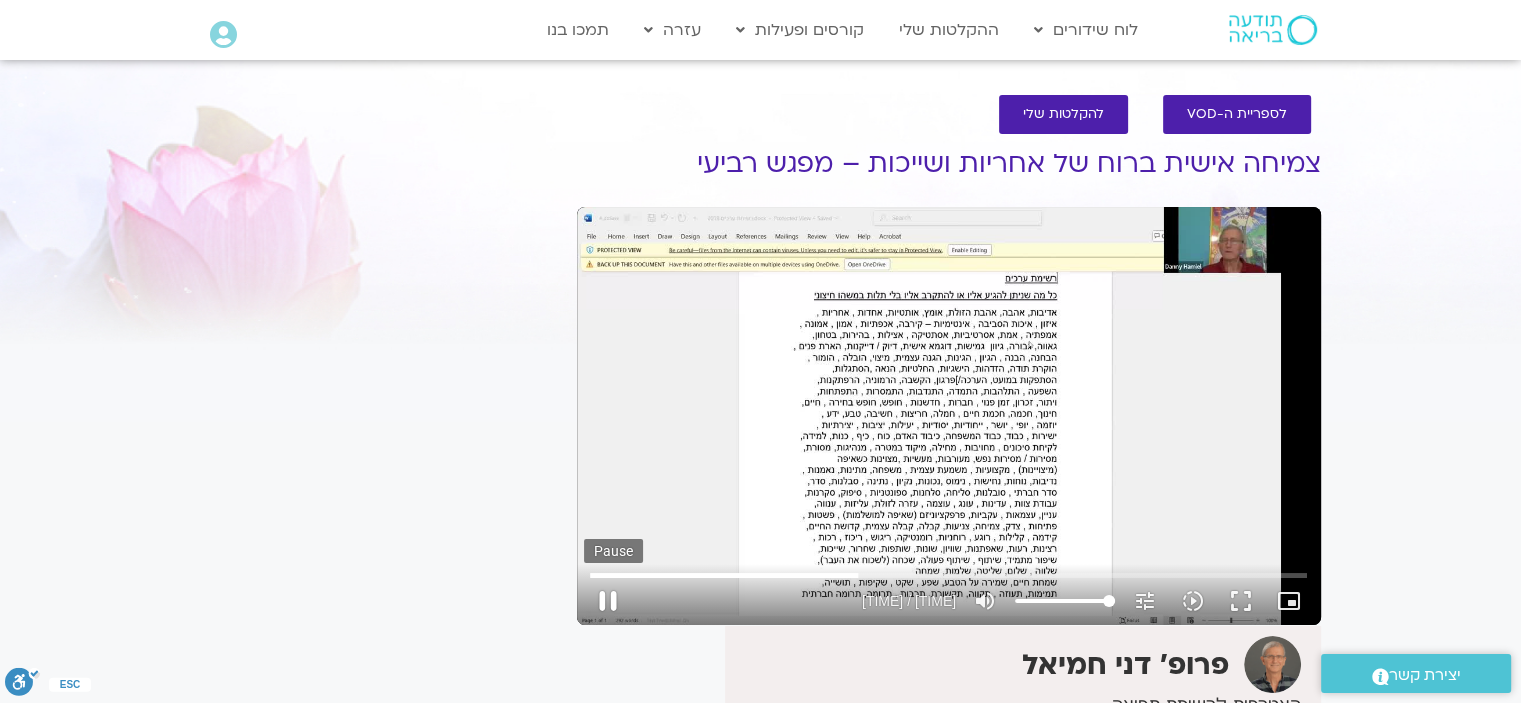 click on "pause" at bounding box center [608, 601] 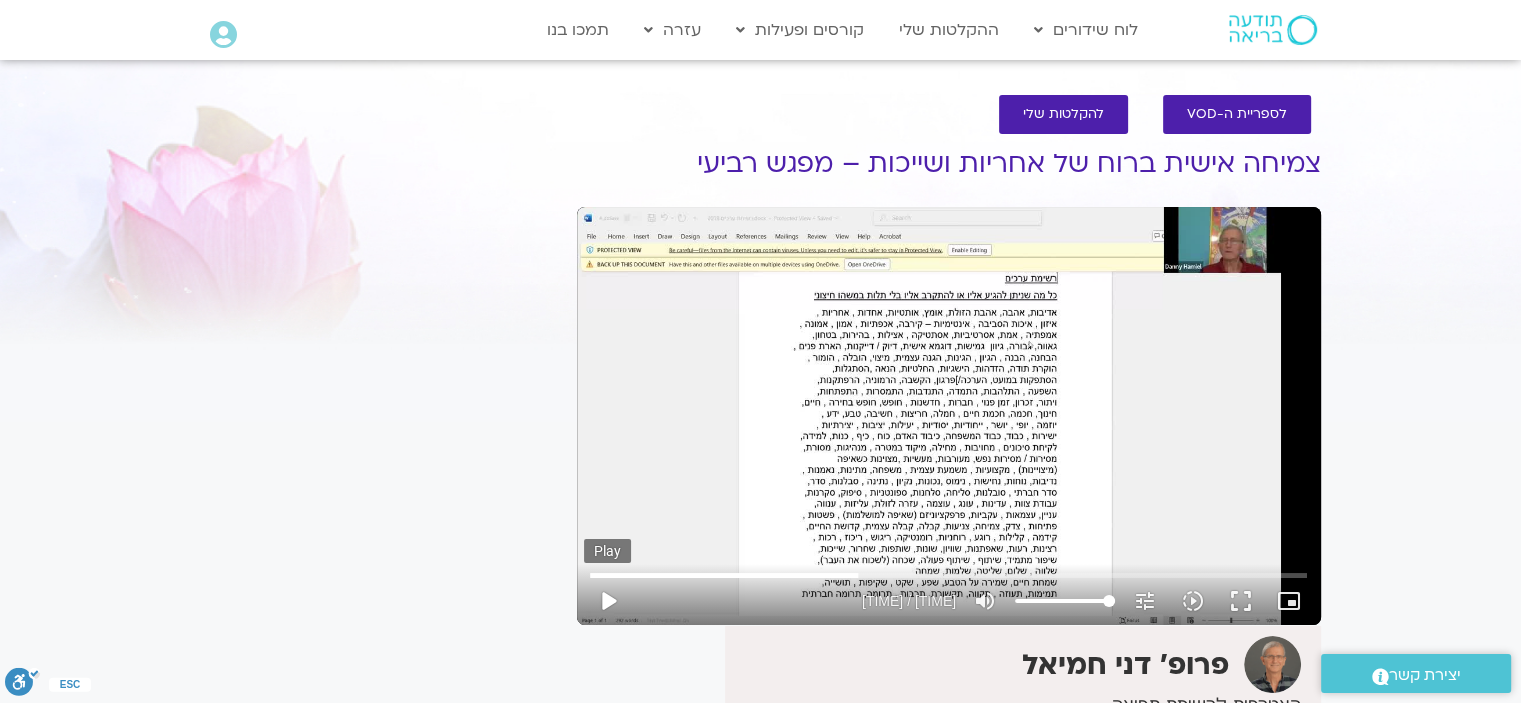 click on "play_arrow" at bounding box center (608, 601) 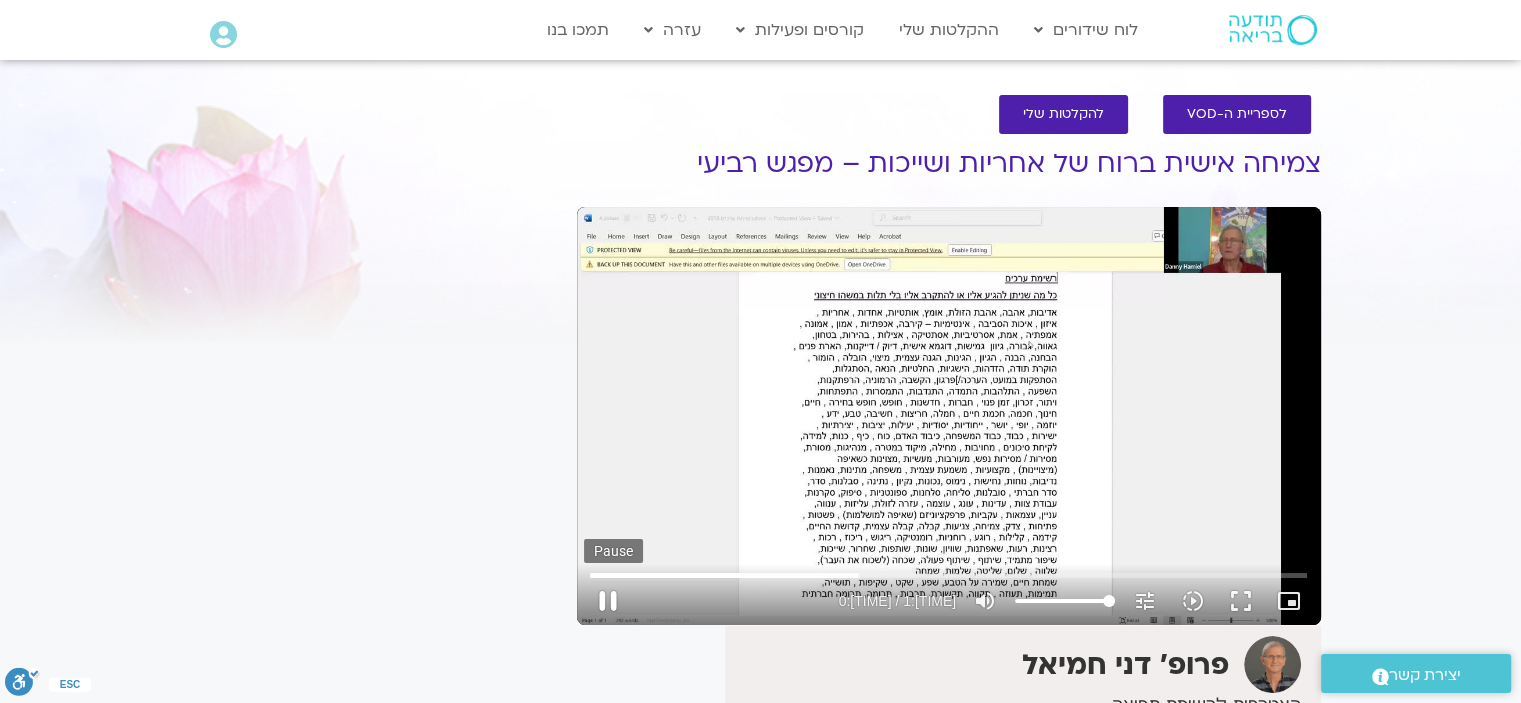 click on "pause" at bounding box center [608, 601] 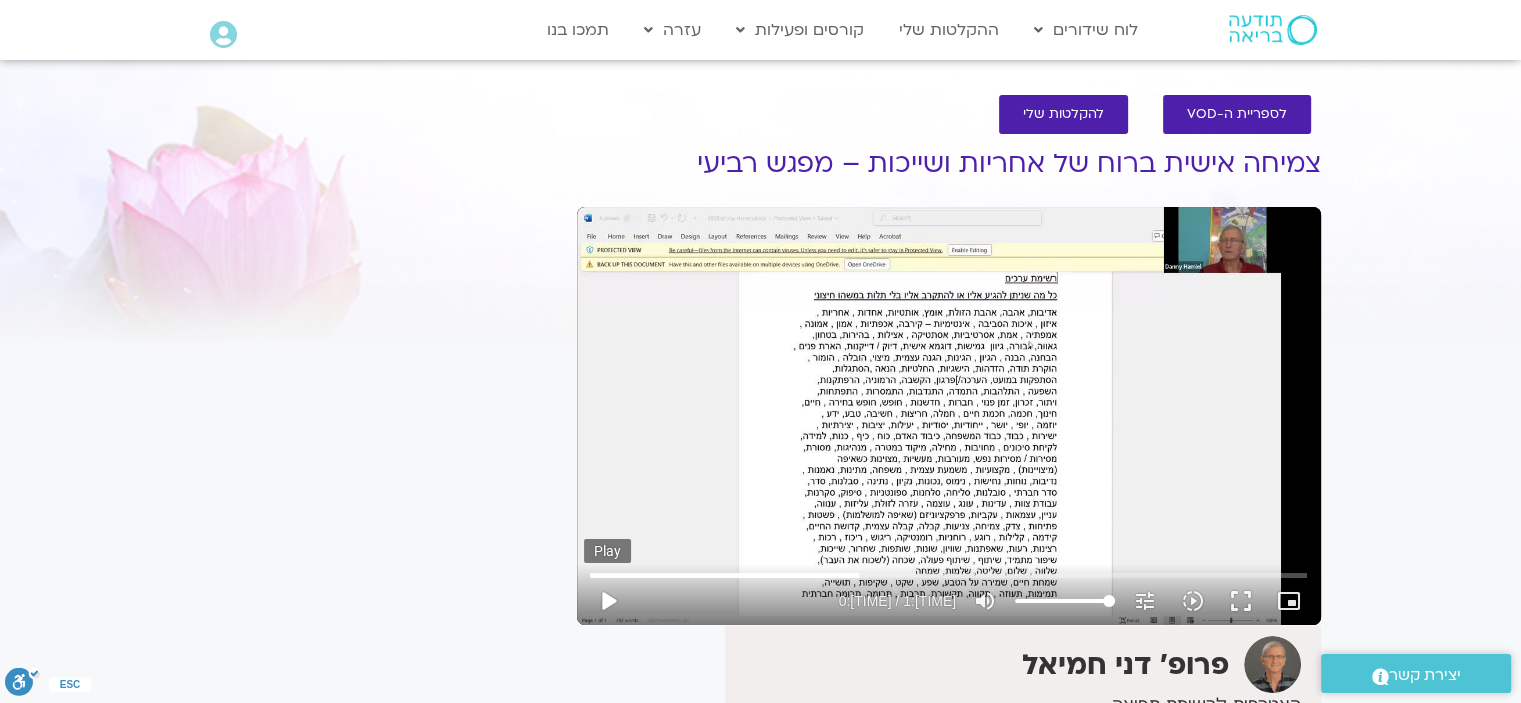 click on "play_arrow" at bounding box center [608, 601] 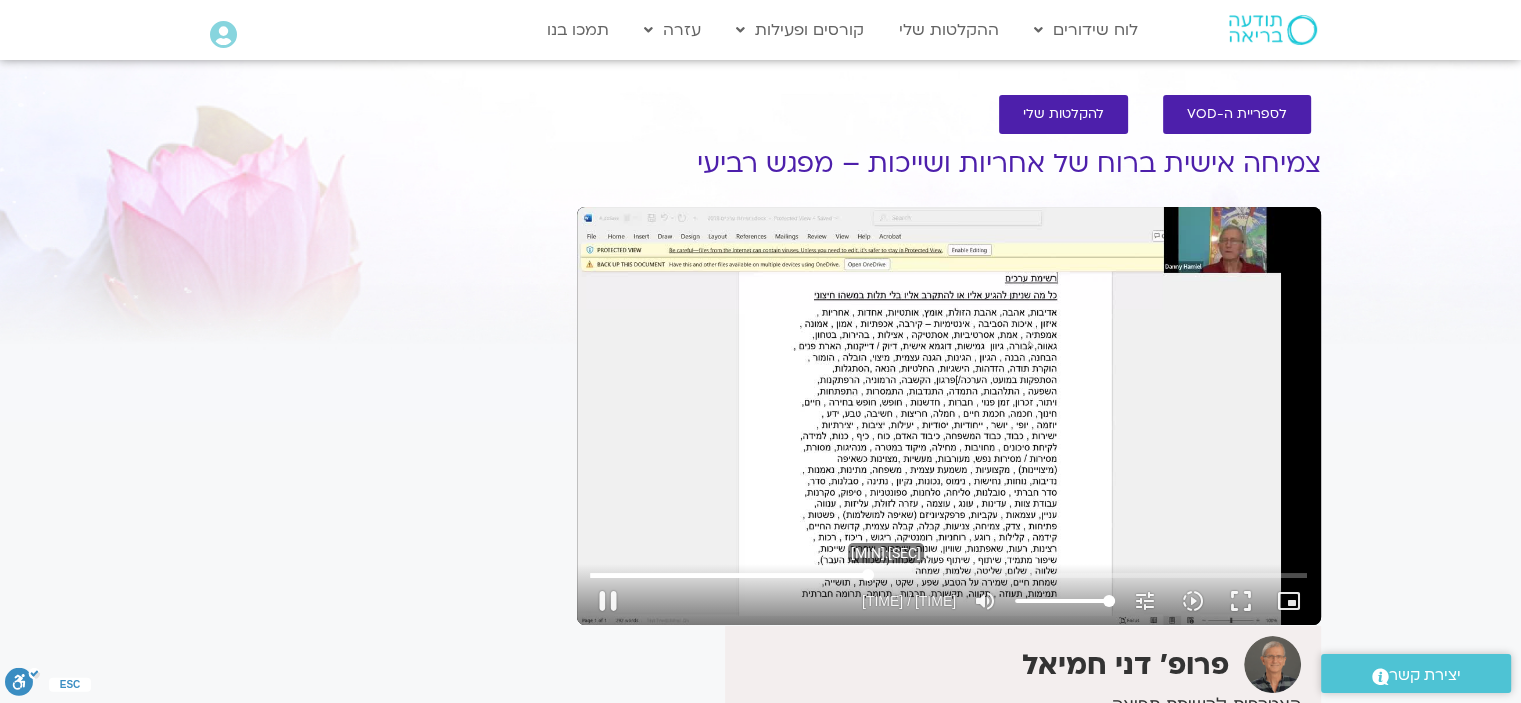 click at bounding box center [948, 575] 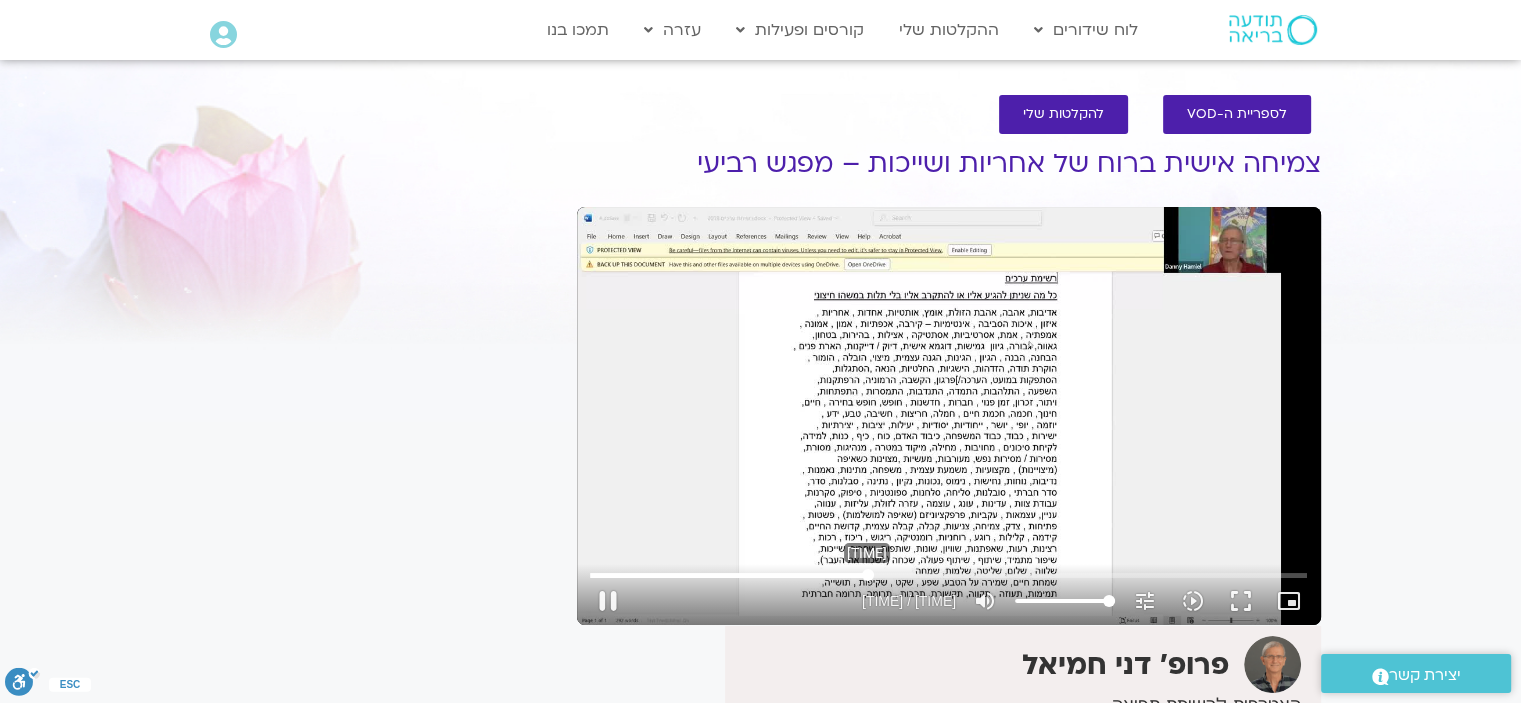 click at bounding box center (948, 575) 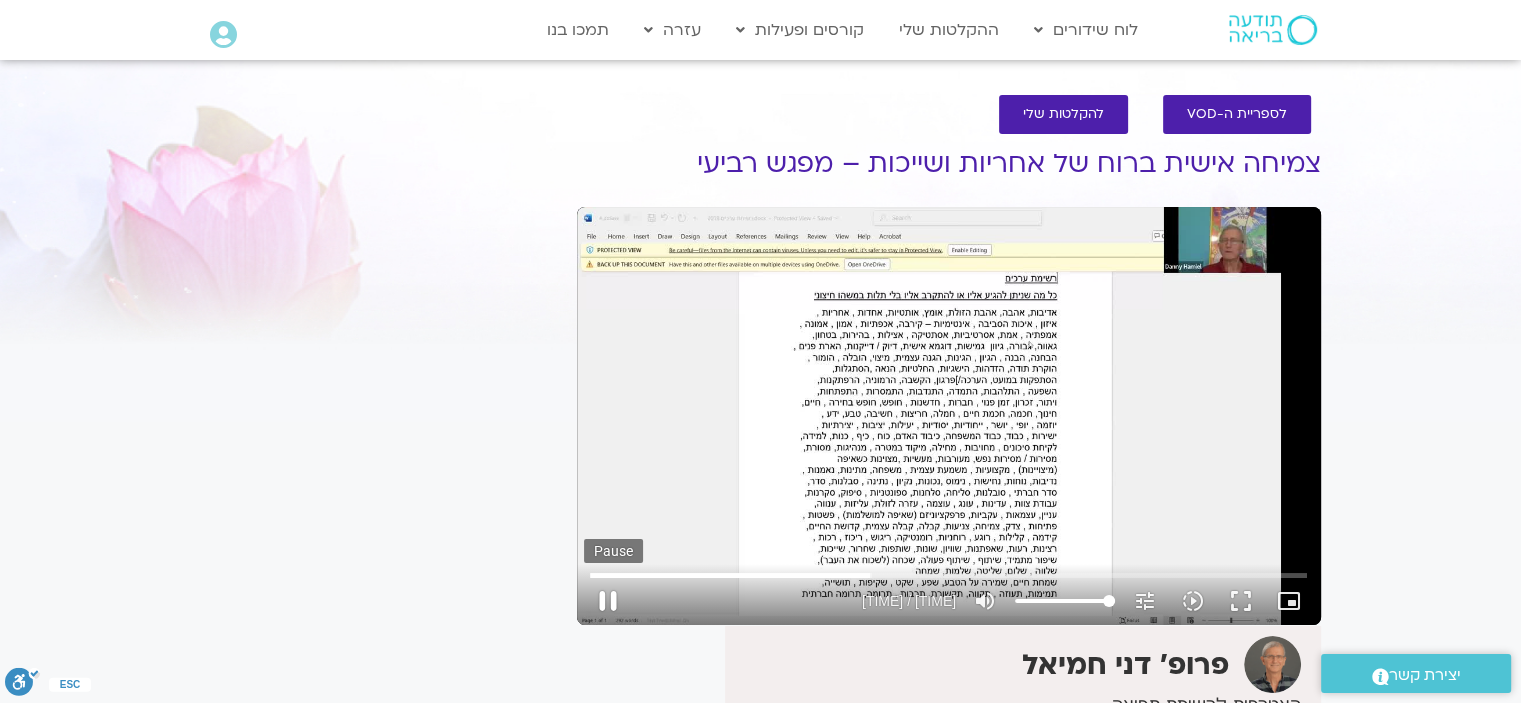 click on "pause" at bounding box center (608, 601) 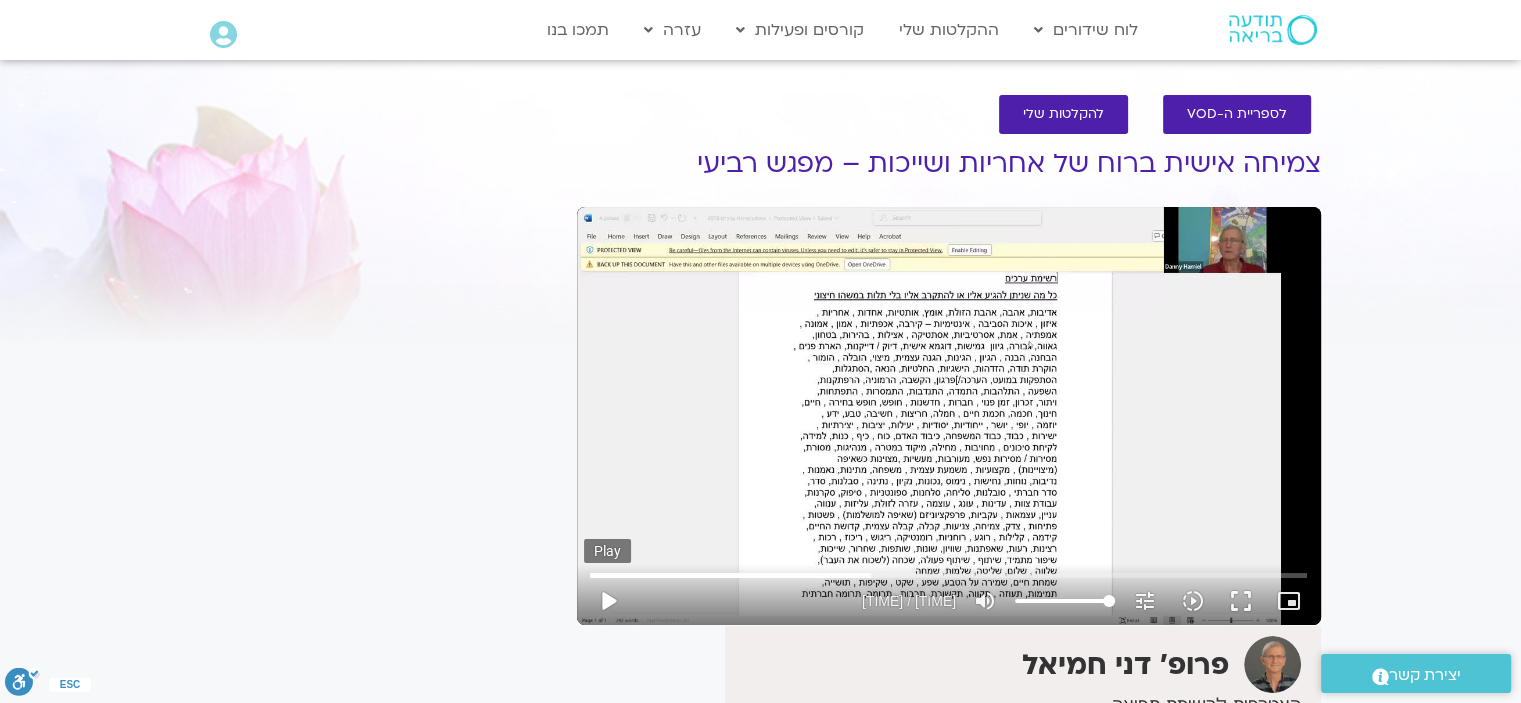 click on "play_arrow" at bounding box center (608, 601) 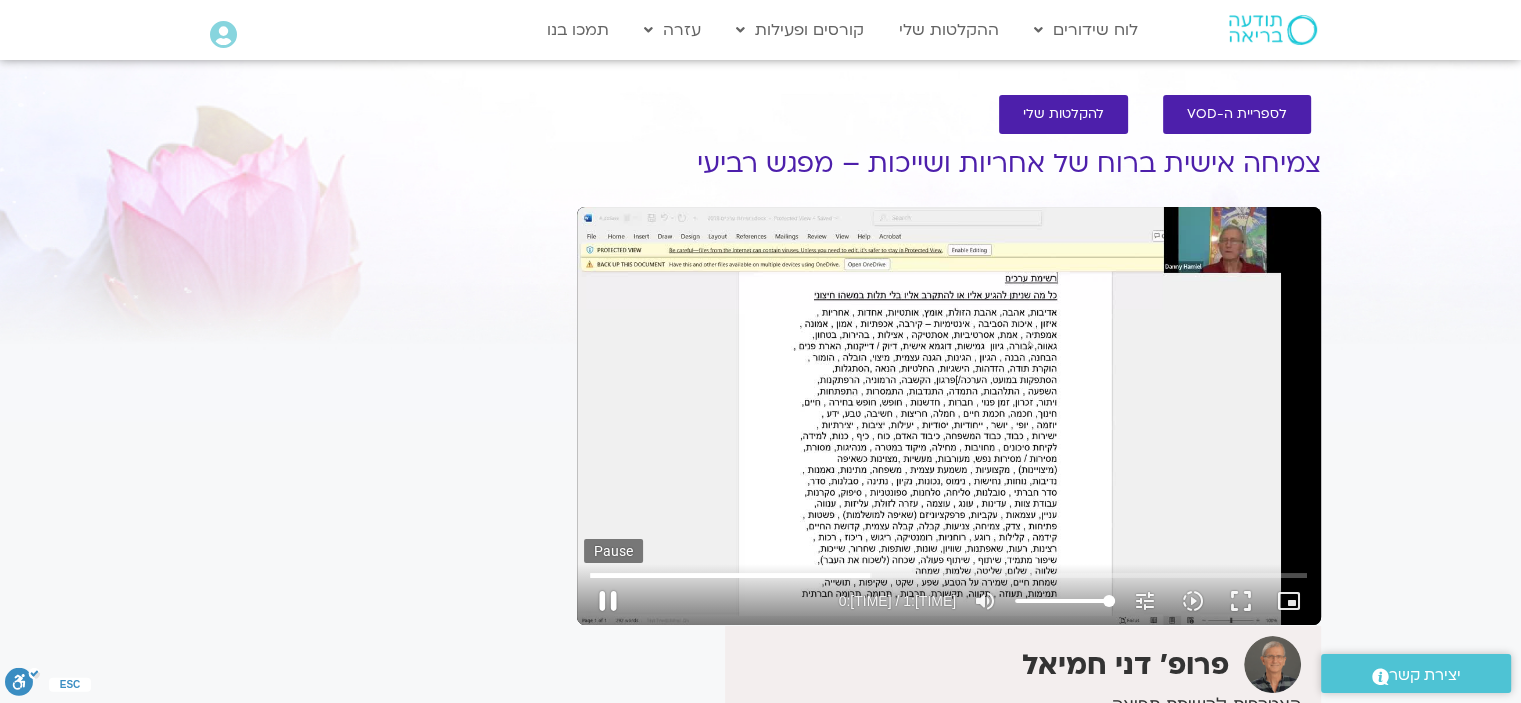 click on "pause" at bounding box center [608, 601] 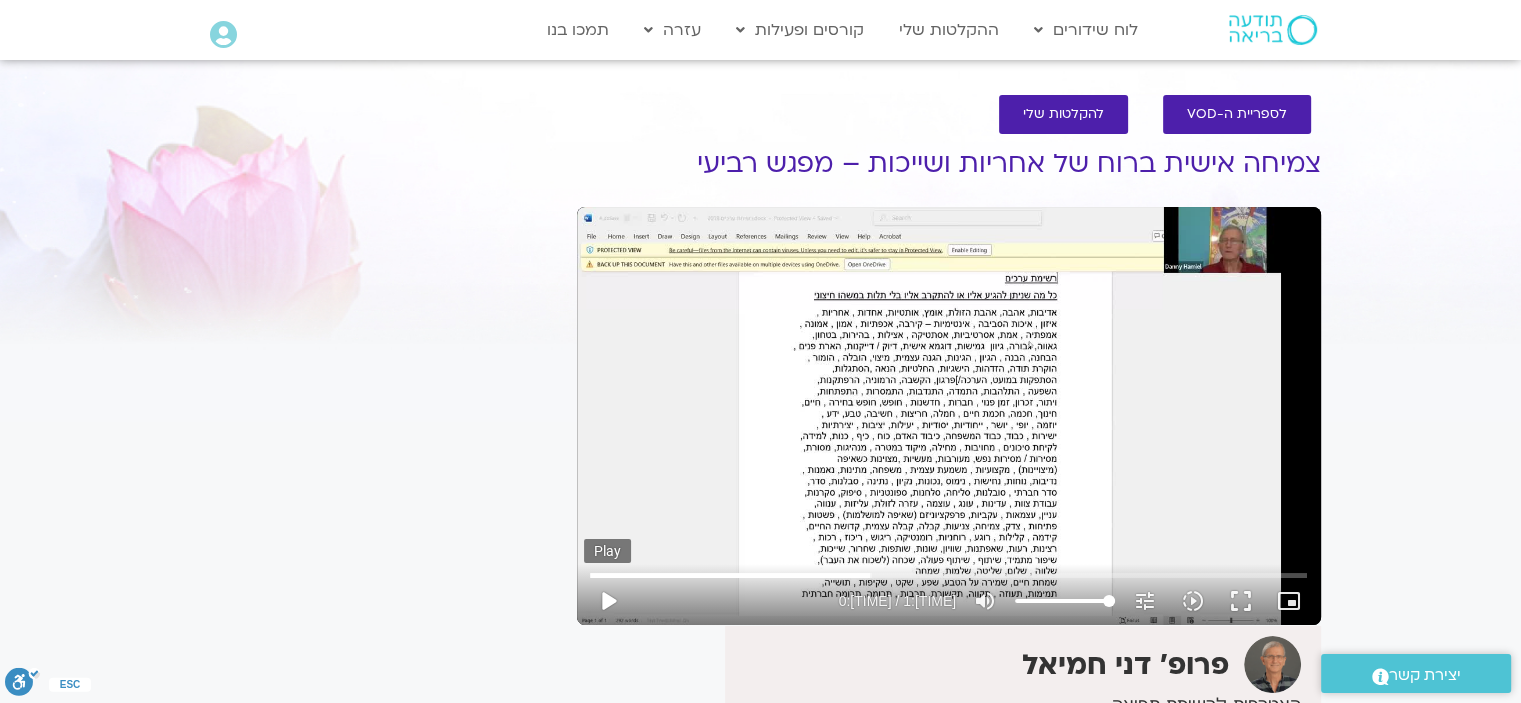 click on "play_arrow" at bounding box center [608, 601] 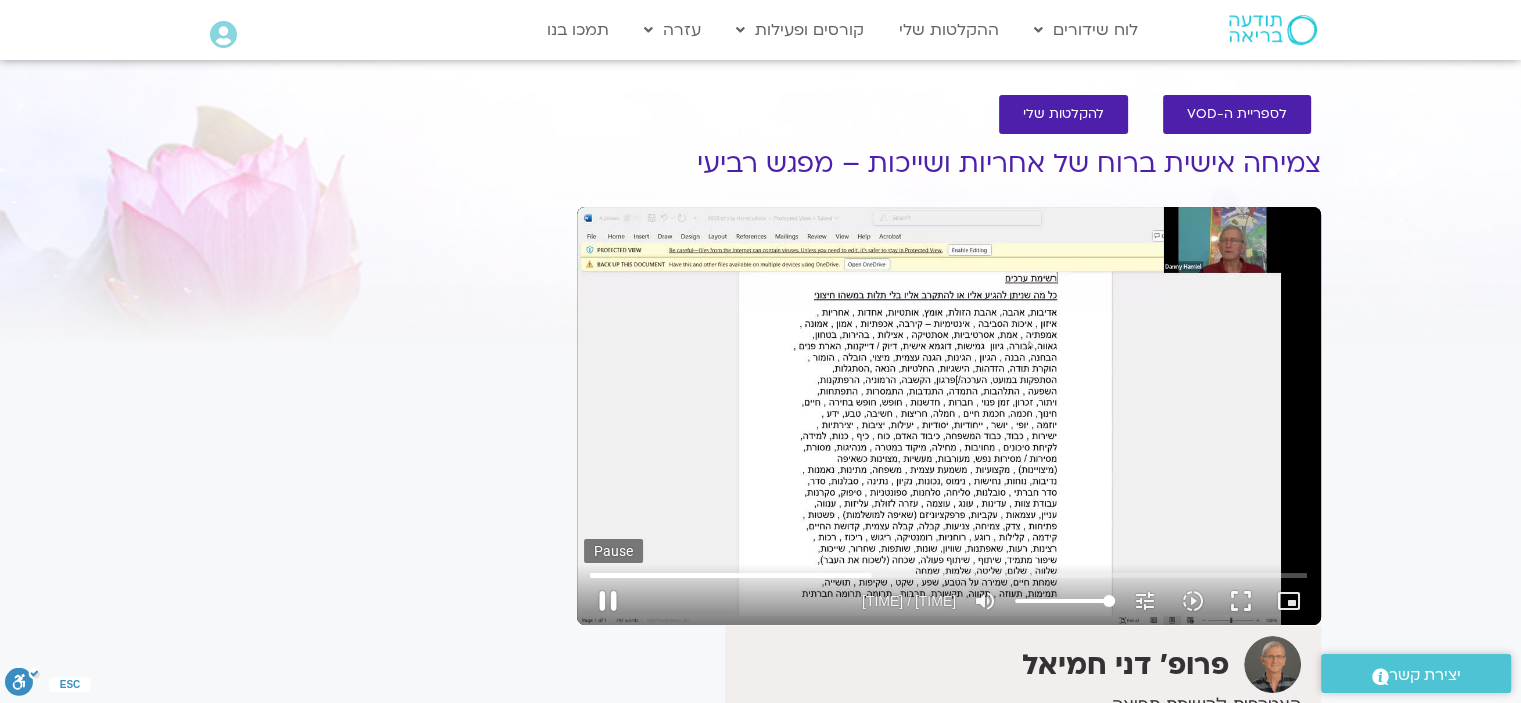 click on "pause" at bounding box center (608, 601) 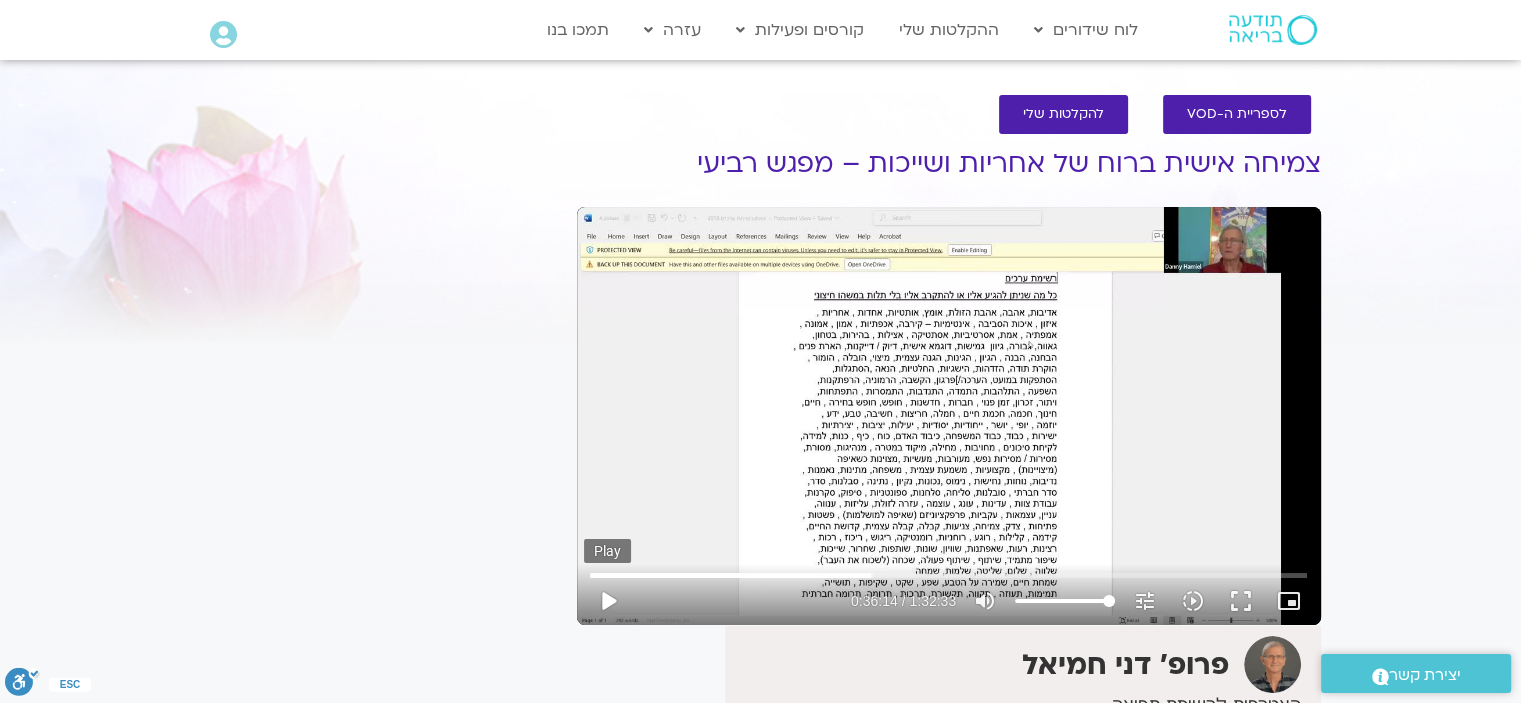 click on "play_arrow" at bounding box center [608, 601] 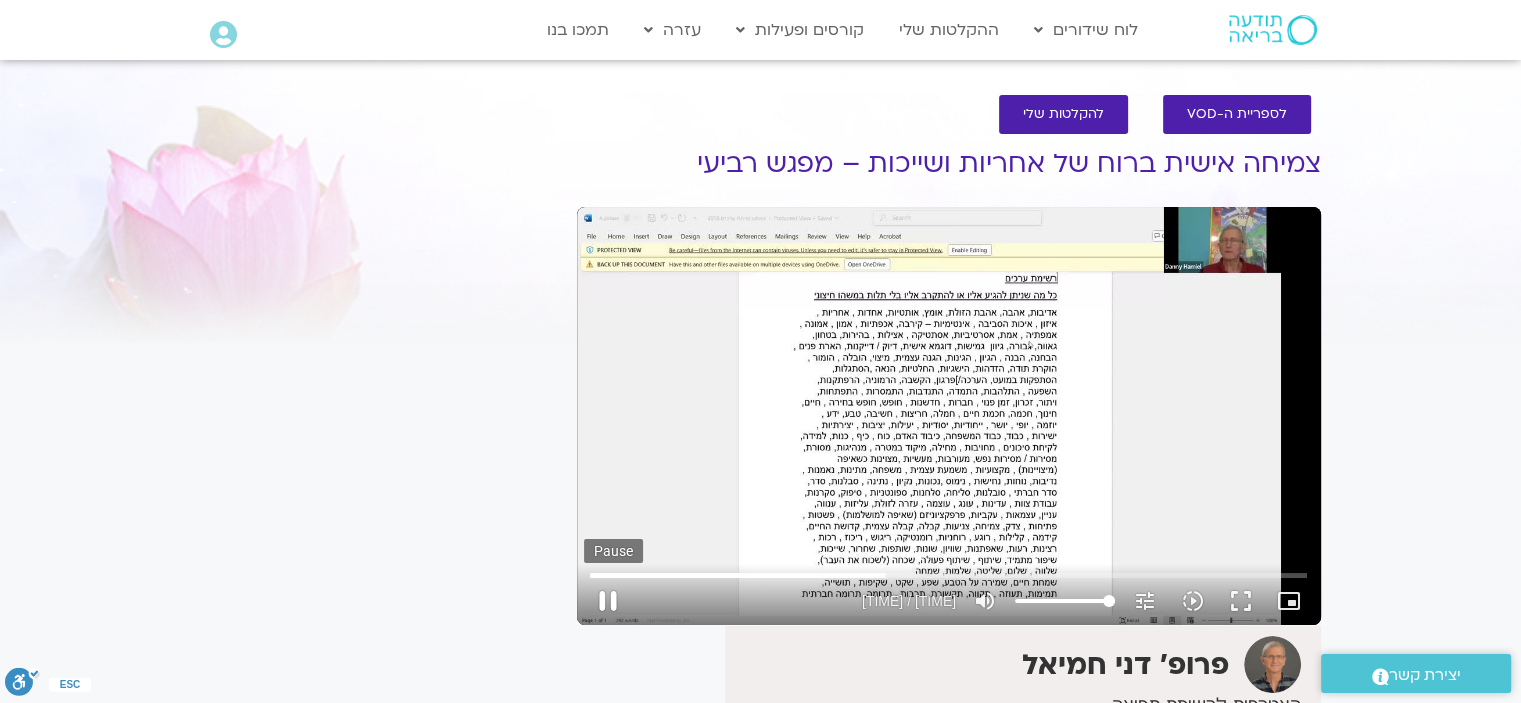 click on "pause" at bounding box center [608, 601] 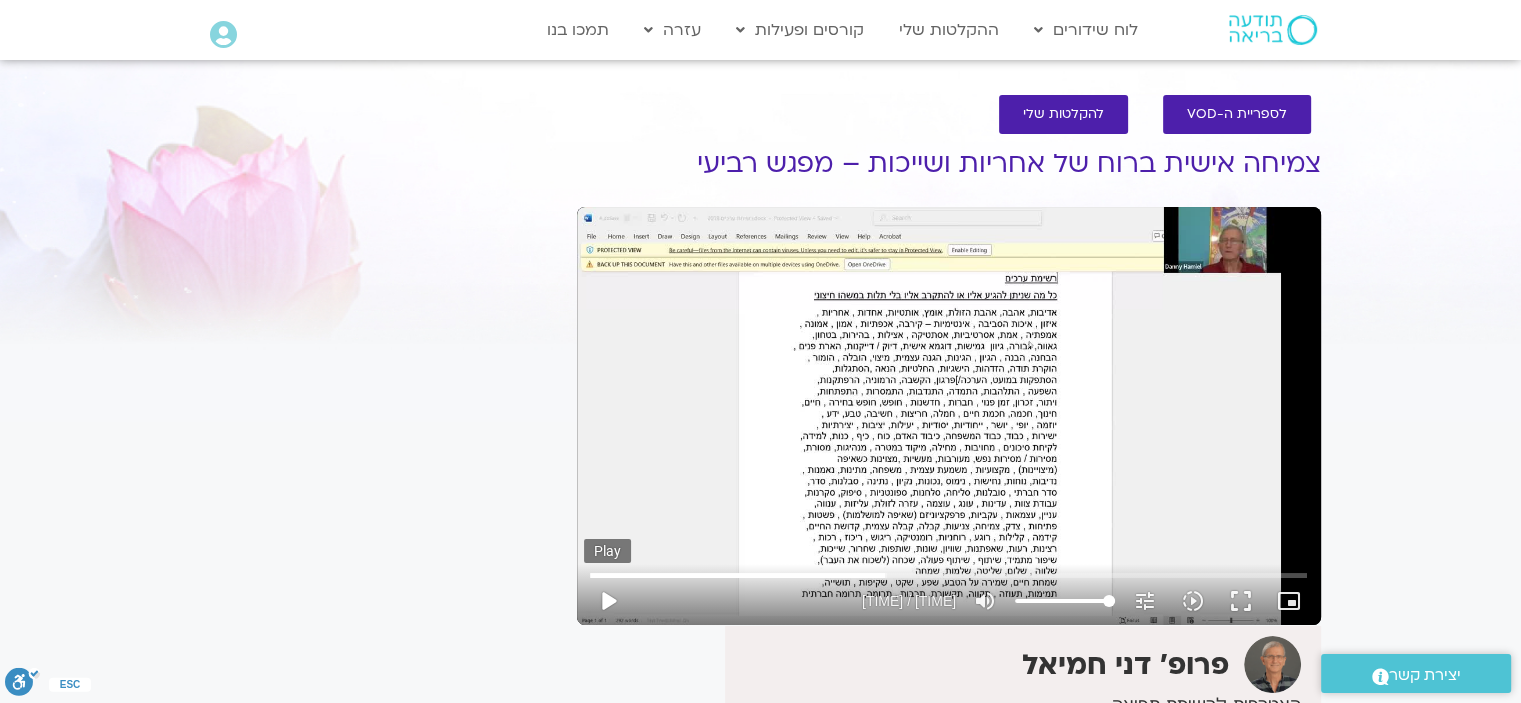 click on "play_arrow" at bounding box center (608, 601) 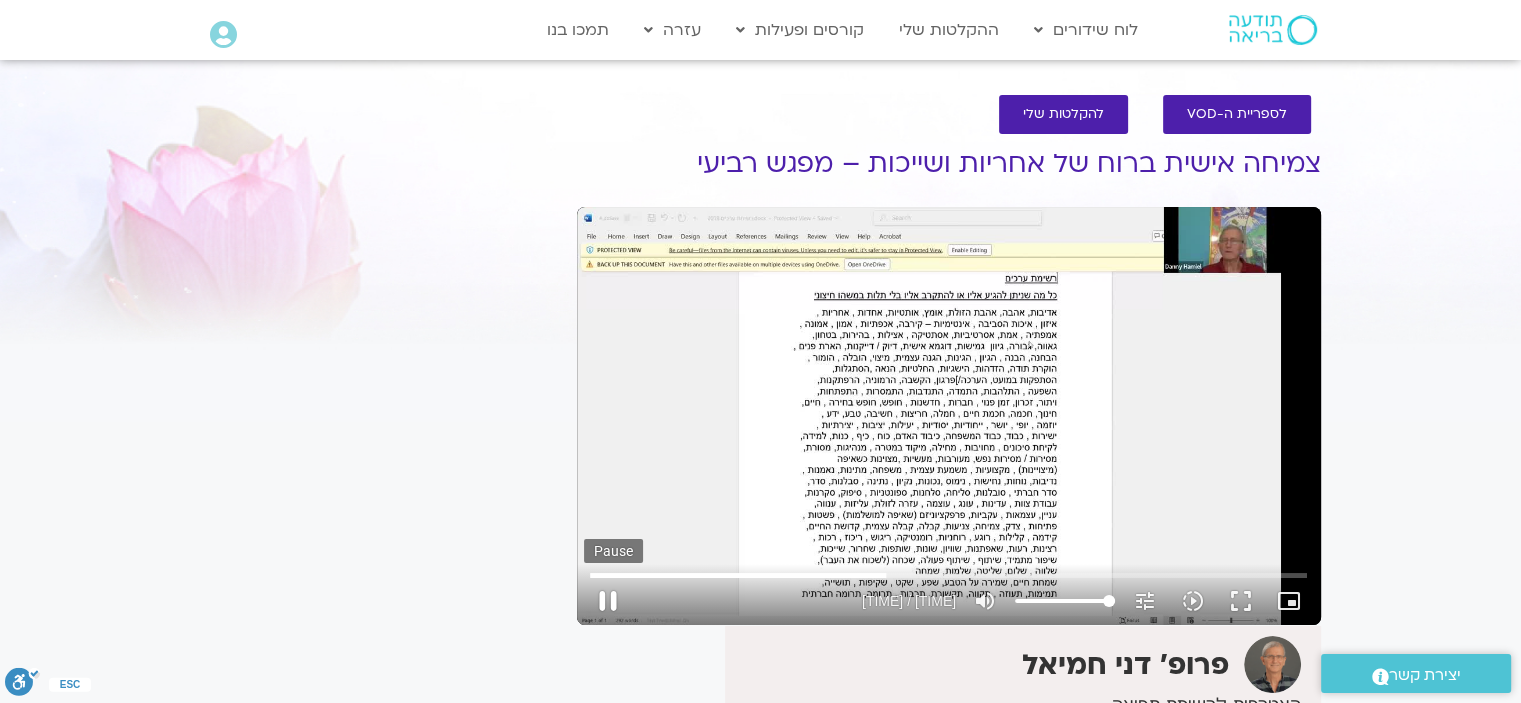 click on "pause" at bounding box center (608, 601) 